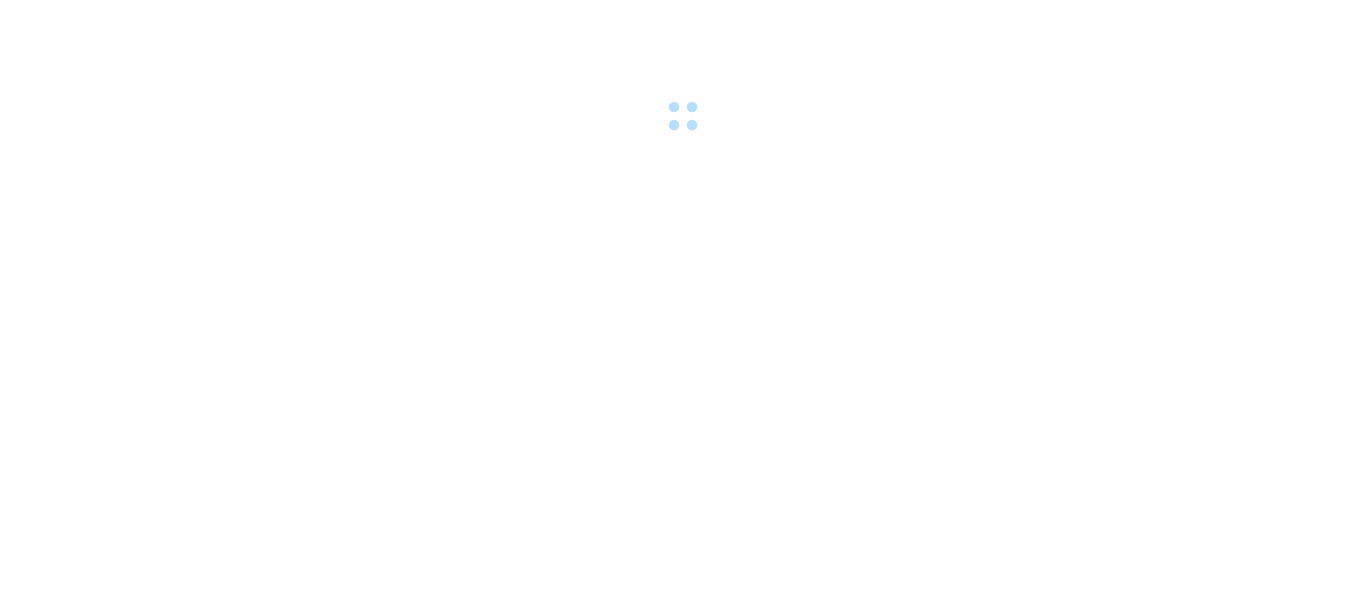 scroll, scrollTop: 0, scrollLeft: 0, axis: both 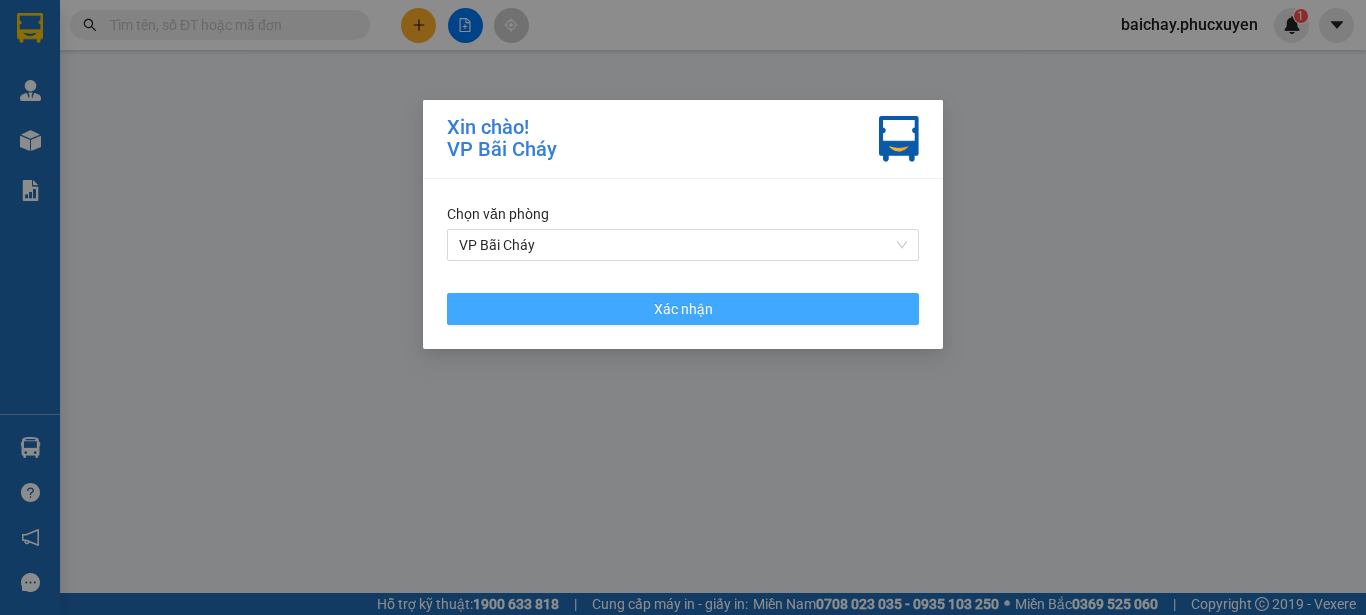 click on "Xác nhận" at bounding box center (683, 309) 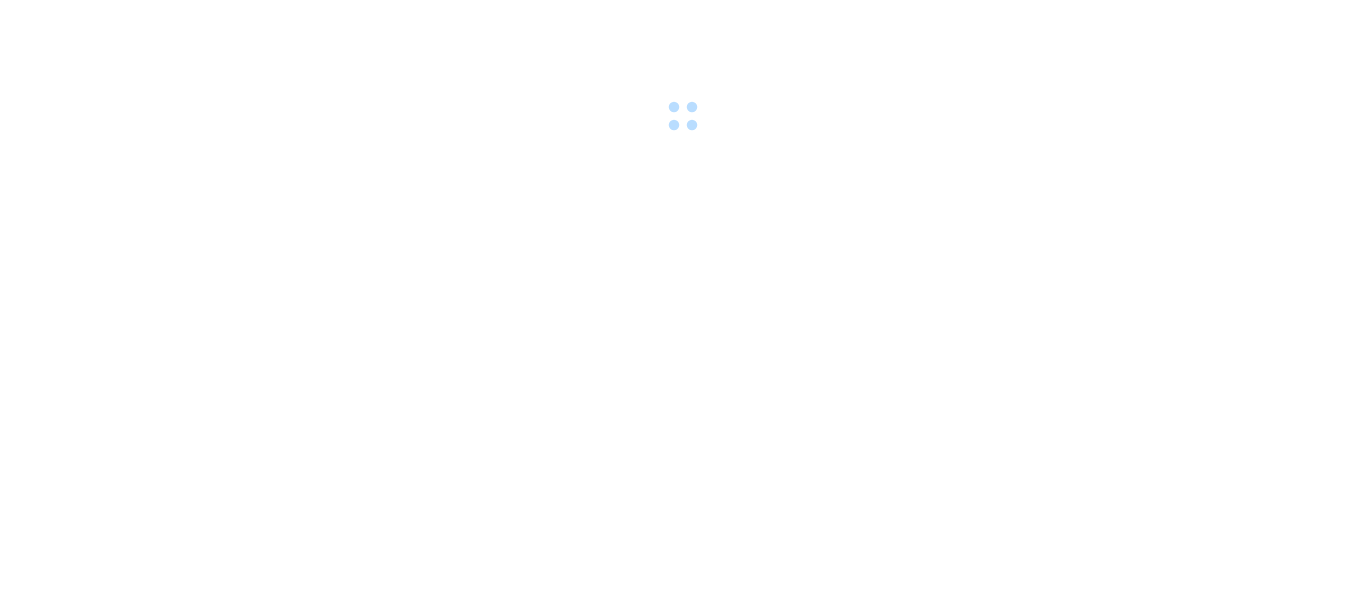 scroll, scrollTop: 0, scrollLeft: 0, axis: both 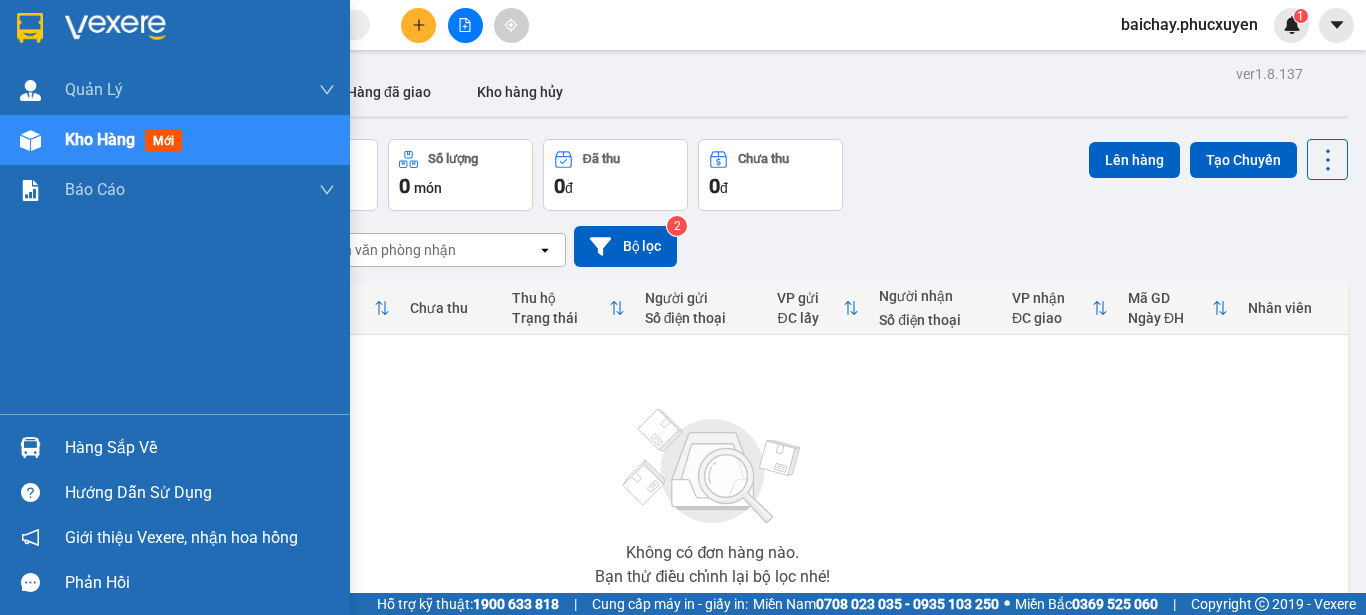click on "Hàng sắp về" at bounding box center (200, 448) 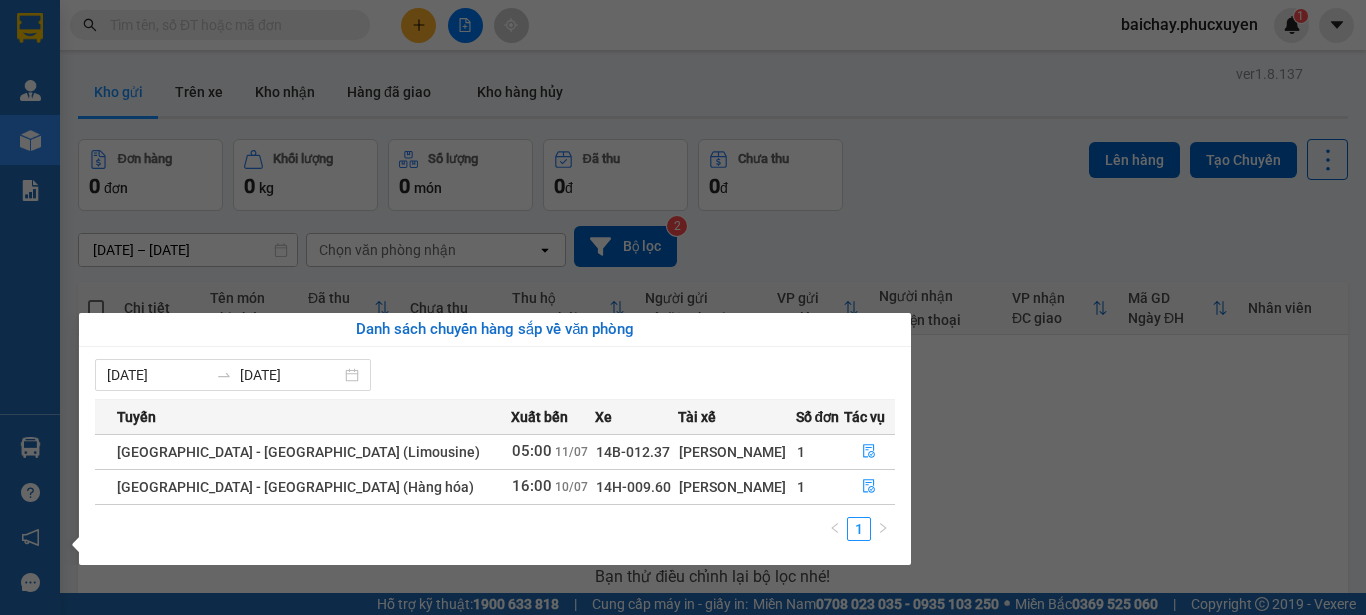 click on "Kết quả tìm kiếm ( 0 )  Bộ lọc  No Data baichay.phucxuyen 1     [PERSON_NAME] lý giao nhận mới Quản lý kiểm kho     Kho hàng mới     Báo cáo  11. Báo cáo đơn giao nhận nội bộ 1. Chi tiết đơn hàng văn phòng 12. Thống kê đơn đối tác 2. Tổng doanh thu theo từng văn phòng 3. Thống kê đơn hàng toàn nhà xe  4. Báo cáo dòng tiền theo nhân viên 5. Doanh thu thực tế chi tiết theo phòng hàng  8. Thống kê nhận và gửi hàng theo văn phòng 9. Thống kê chi tiết đơn hàng theo văn phòng gửi Báo cáo Dòng tiền Thực thu của Nhân viên (Tách cước) Hàng sắp về Hướng dẫn sử dụng Giới thiệu Vexere, nhận hoa hồng Phản hồi Phần mềm hỗ trợ bạn tốt chứ? ver  1.8.137 Kho gửi Trên xe Kho nhận Hàng đã giao Kho hàng hủy Đơn hàng 0 đơn Khối lượng 0 kg Số lượng 0 món Đã thu 0  đ Chưa thu 0  đ Lên hàng Tạo Chuyến [DATE] – [DATE] open 2 |" at bounding box center (683, 307) 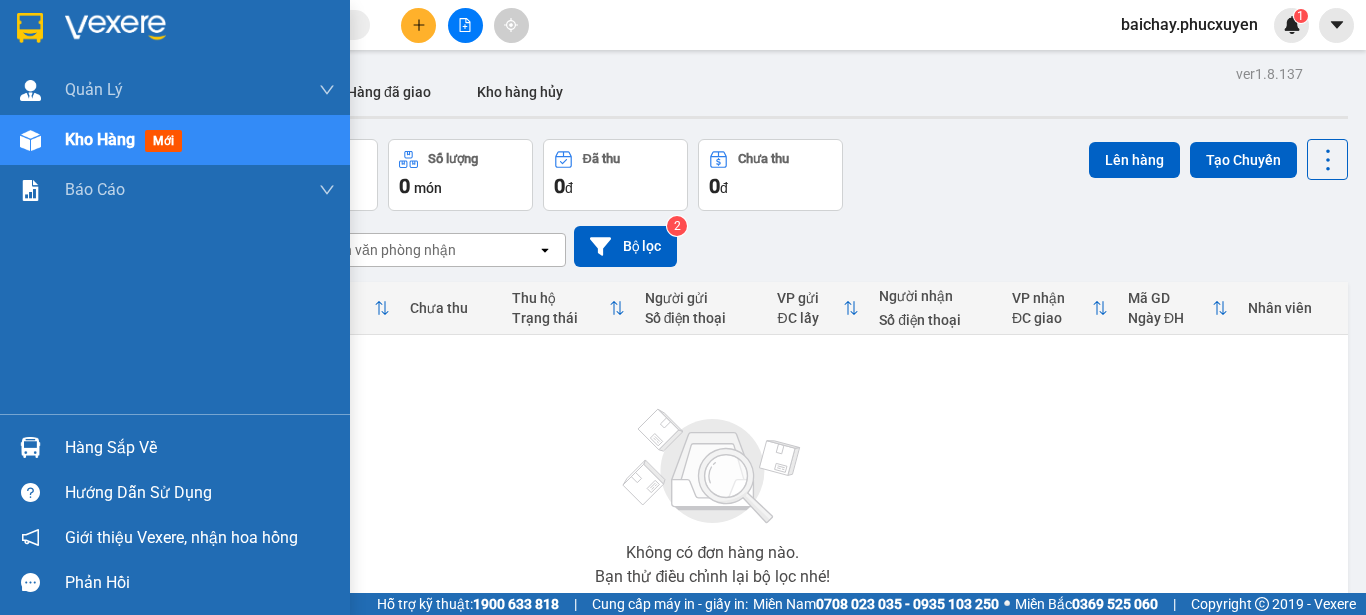 click on "Hàng sắp về" at bounding box center (200, 448) 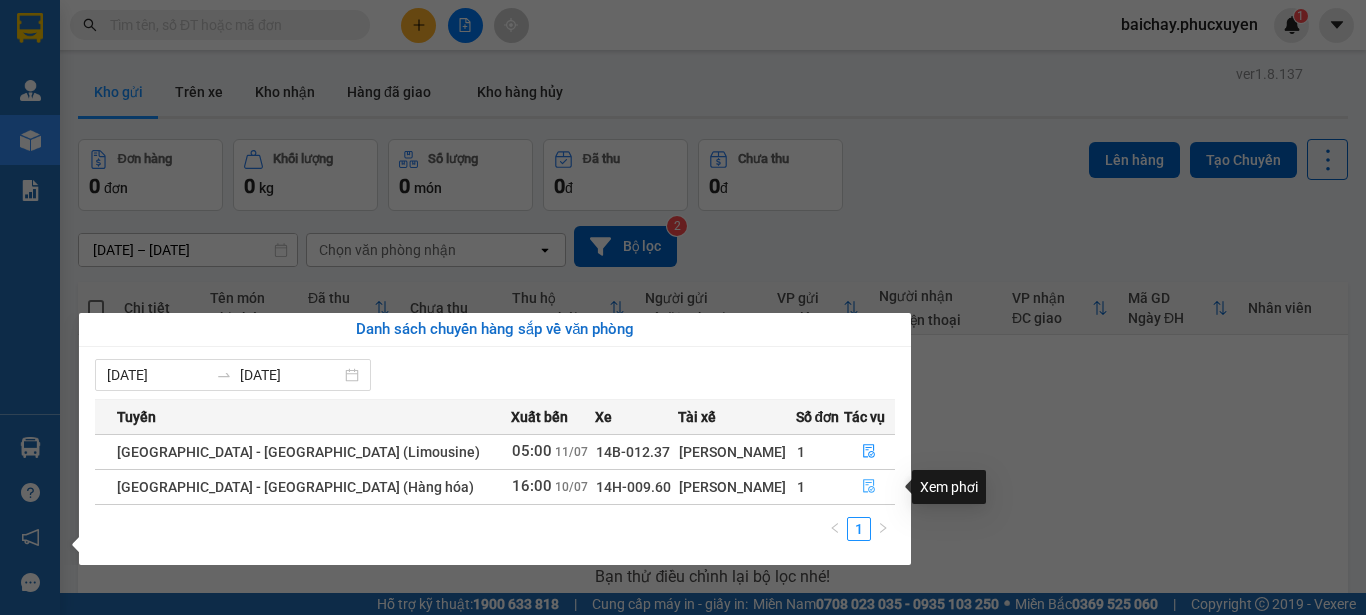 click 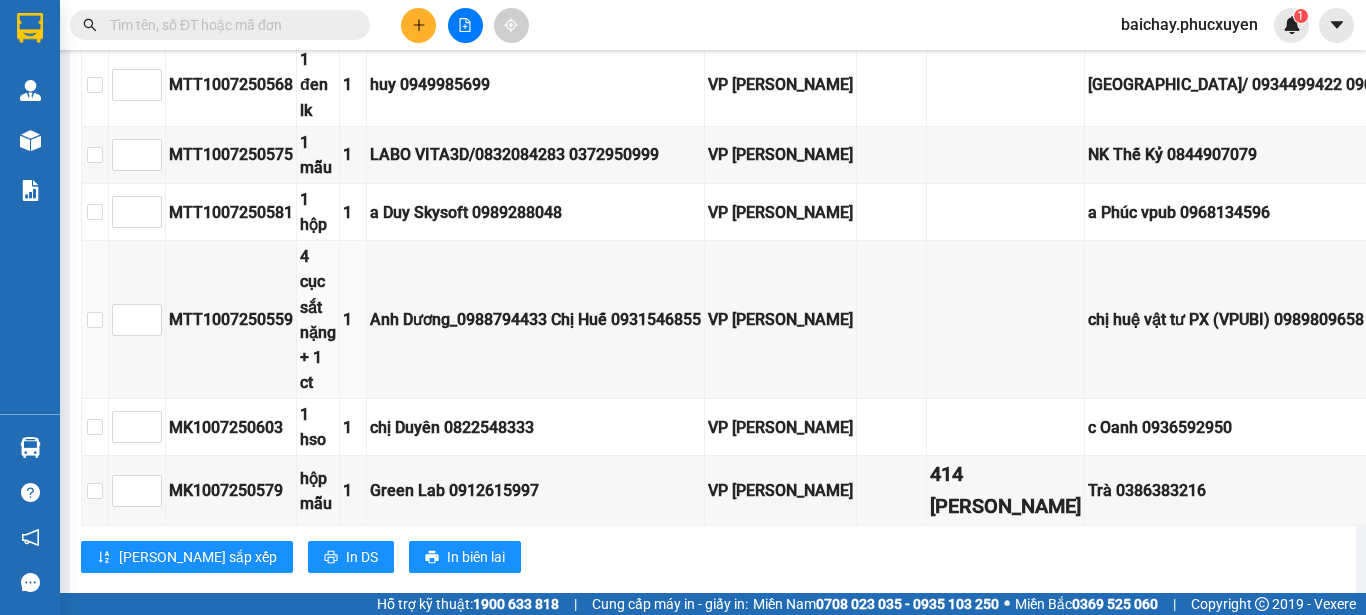 scroll, scrollTop: 2100, scrollLeft: 0, axis: vertical 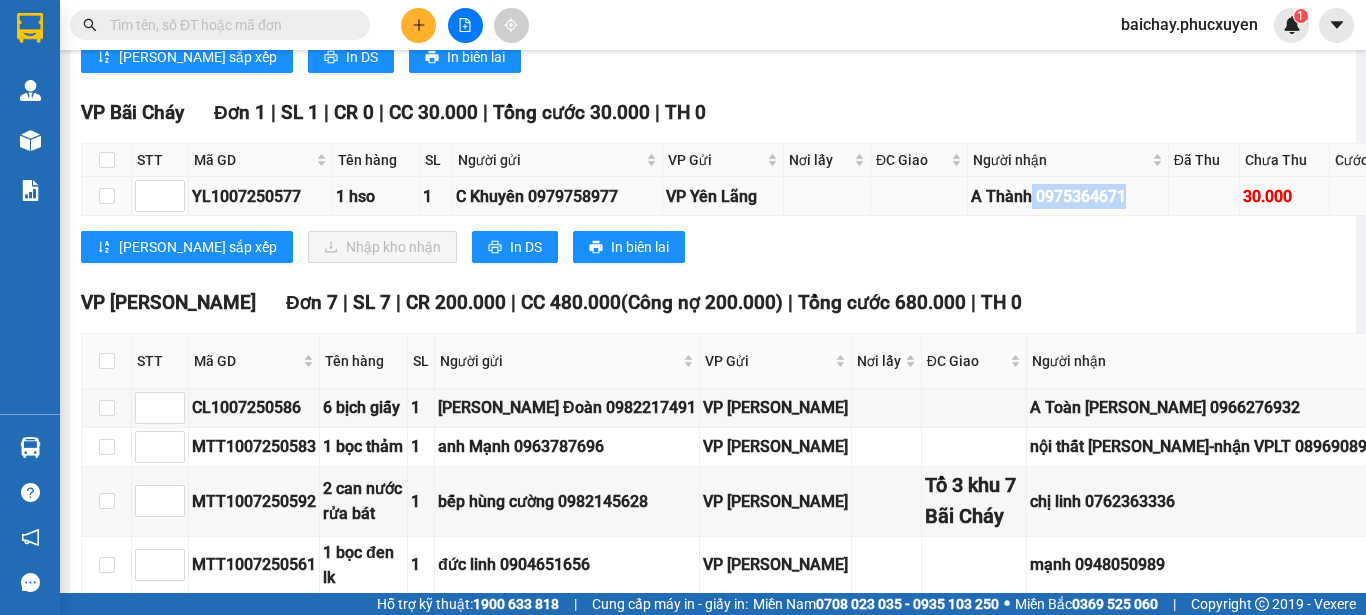 drag, startPoint x: 1081, startPoint y: 285, endPoint x: 984, endPoint y: 294, distance: 97.41663 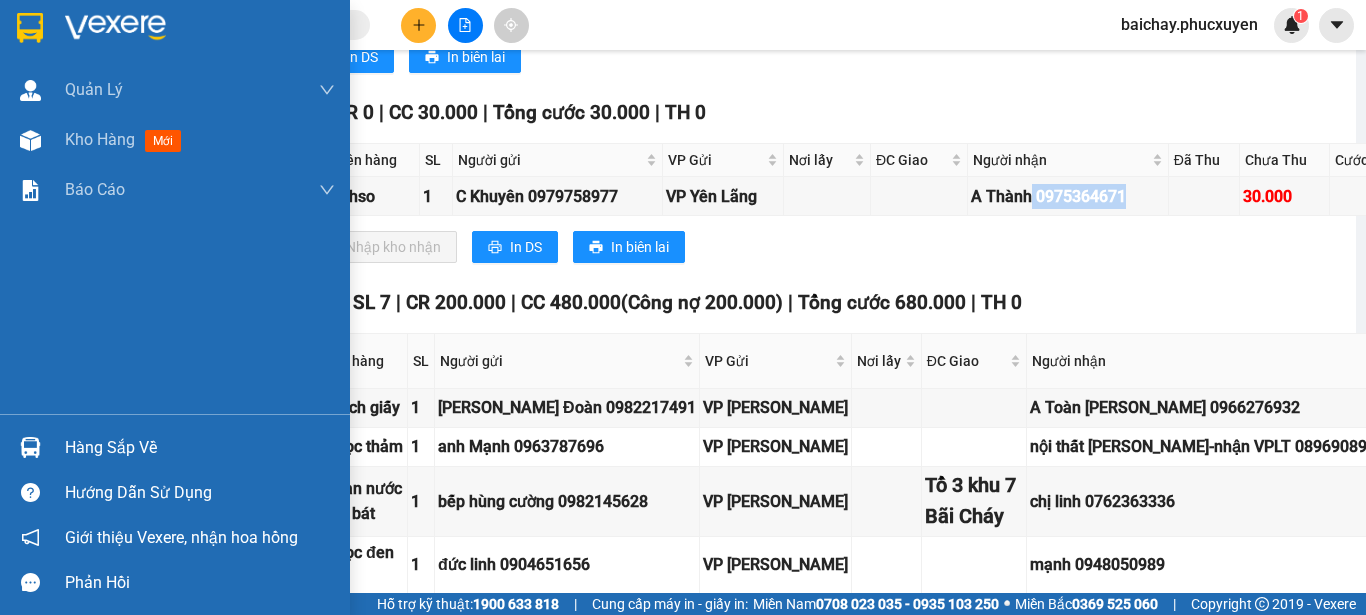 click on "Hàng sắp về" at bounding box center (200, 448) 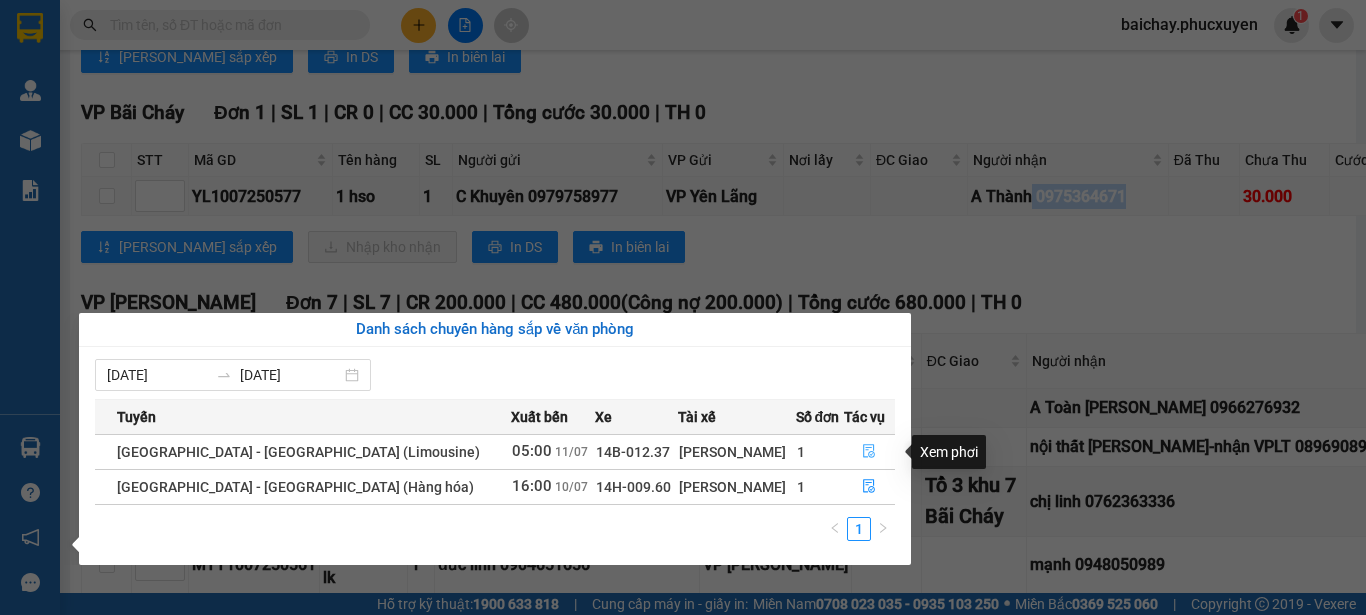click 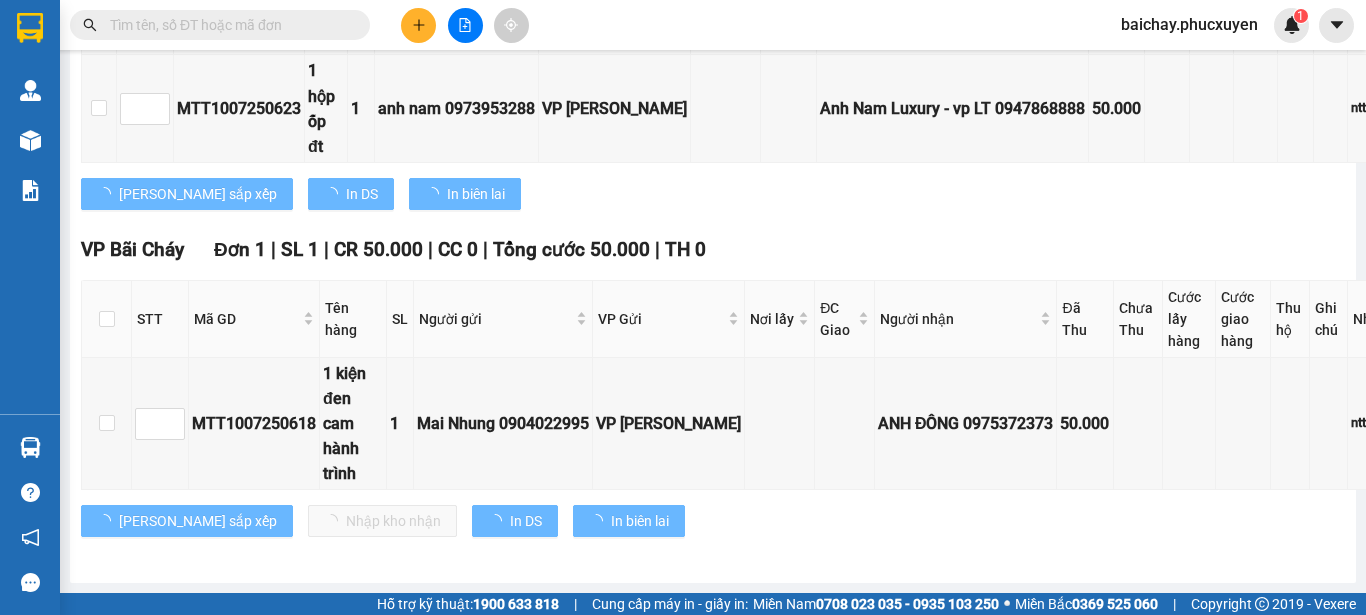 scroll, scrollTop: 1079, scrollLeft: 0, axis: vertical 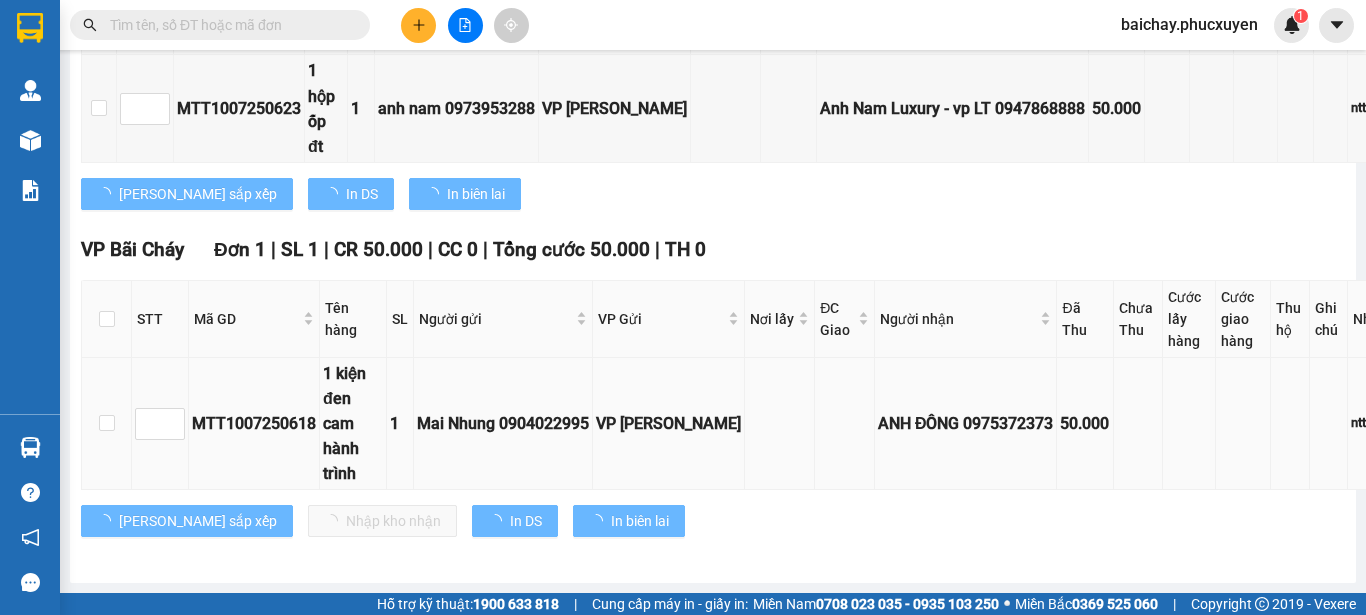 type on "[DATE]" 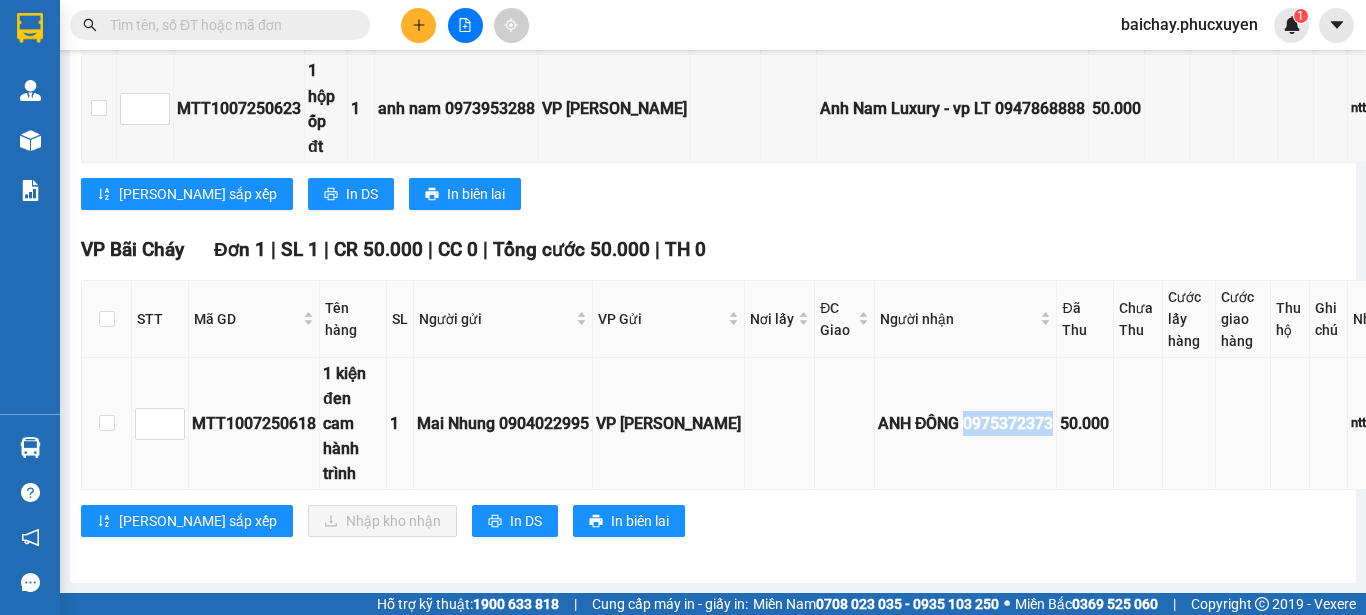 drag, startPoint x: 1087, startPoint y: 409, endPoint x: 997, endPoint y: 416, distance: 90.27181 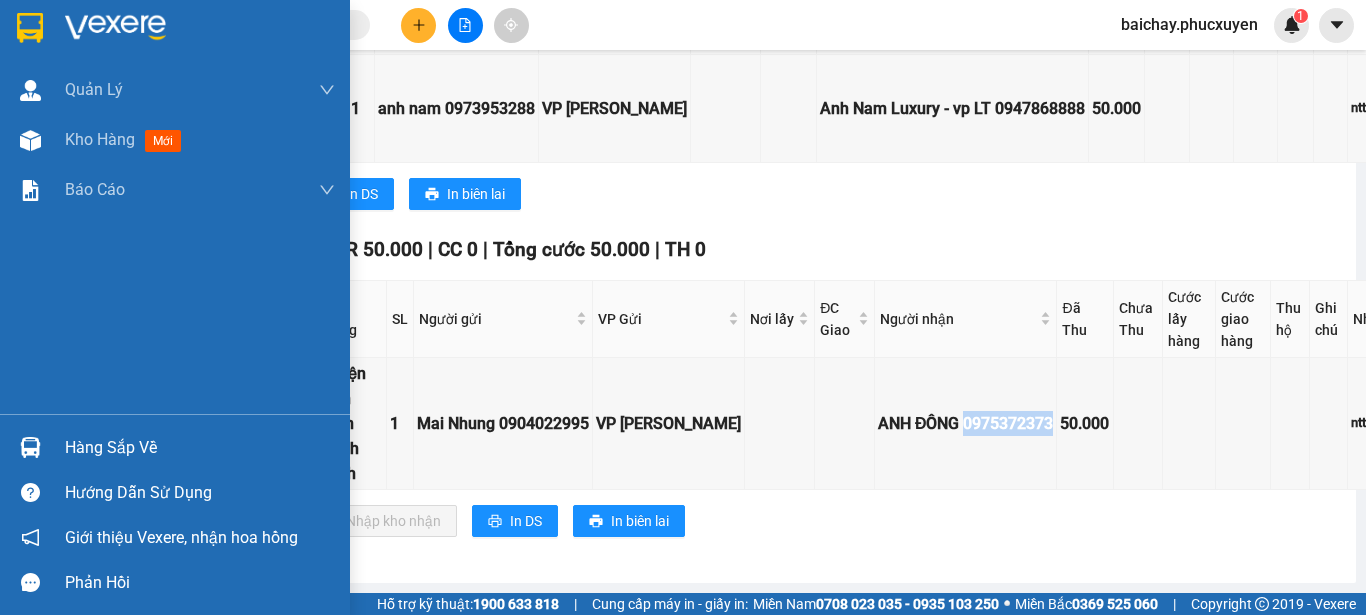 click on "Hàng sắp về" at bounding box center (200, 448) 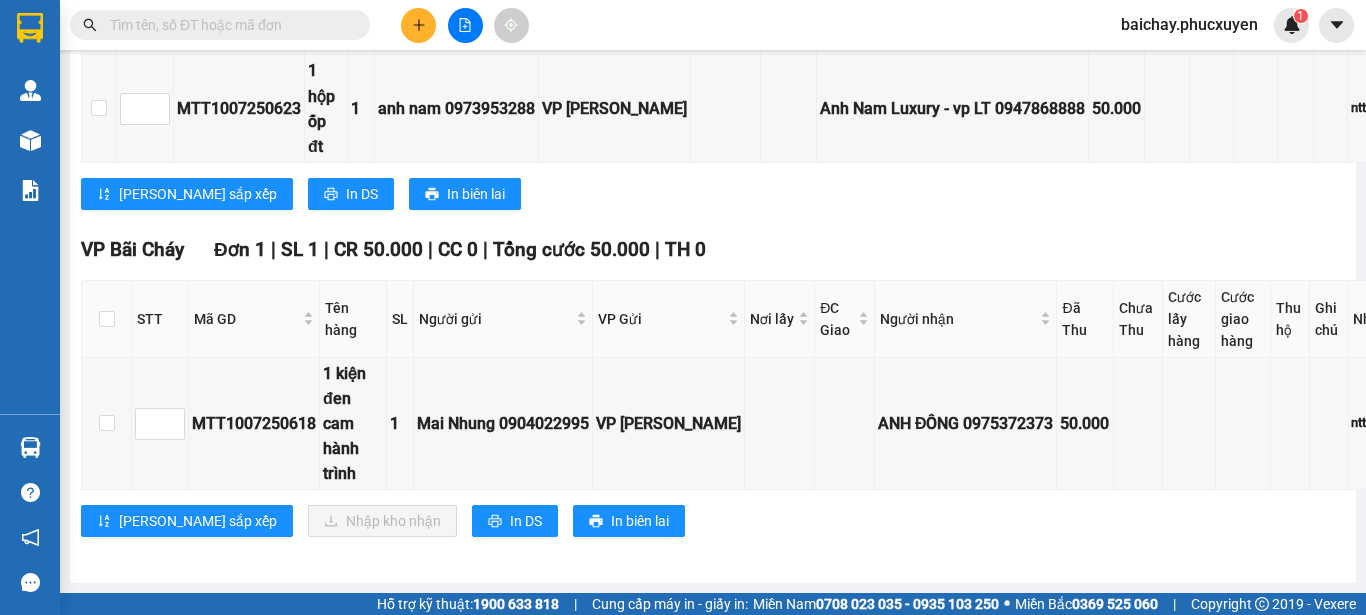 click on "Kết quả tìm kiếm ( 0 )  Bộ lọc  No Data baichay.phucxuyen 1     [PERSON_NAME] lý giao nhận mới Quản lý kiểm kho     Kho hàng mới     Báo cáo  11. Báo cáo đơn giao nhận nội bộ 1. Chi tiết đơn hàng văn phòng 12. Thống kê đơn đối tác 2. Tổng doanh thu theo từng văn phòng 3. Thống kê đơn hàng toàn nhà xe  4. Báo cáo dòng tiền theo nhân viên 5. Doanh thu thực tế chi tiết theo phòng hàng  8. Thống kê nhận và gửi hàng theo văn phòng 9. Thống kê chi tiết đơn hàng theo văn phòng gửi Báo cáo Dòng tiền Thực thu của Nhân viên (Tách cước) Hàng sắp về Hướng dẫn sử dụng Giới thiệu Vexere, nhận hoa hồng Phản hồi Phần mềm hỗ trợ bạn tốt chứ? [GEOGRAPHIC_DATA] - [GEOGRAPHIC_DATA] (Limousine) [DATE] 05:00     - 14B-012.37  Làm mới In phơi In đơn chọn Thống kê Lọc  Đã Thu Lọc  Chưa Thu Chọn tuyến Chọn chuyến Chuyển phơi Xuất Excel Đã giao Trên xe" at bounding box center (683, 307) 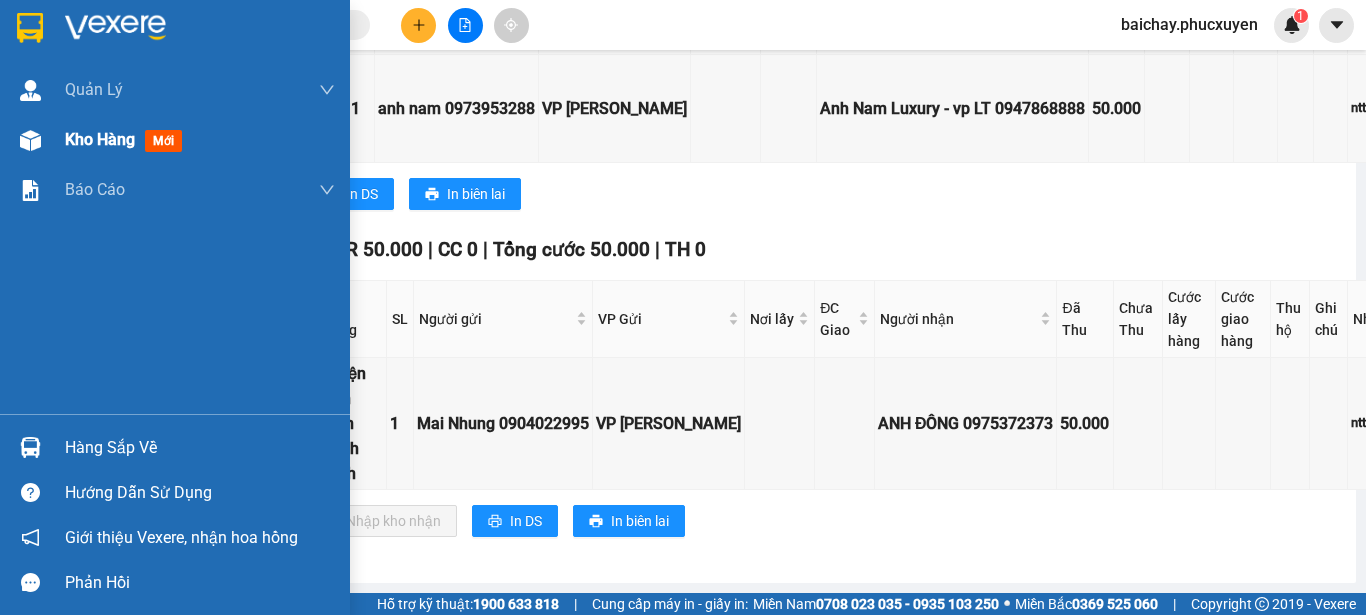 click on "Kho hàng" at bounding box center [100, 139] 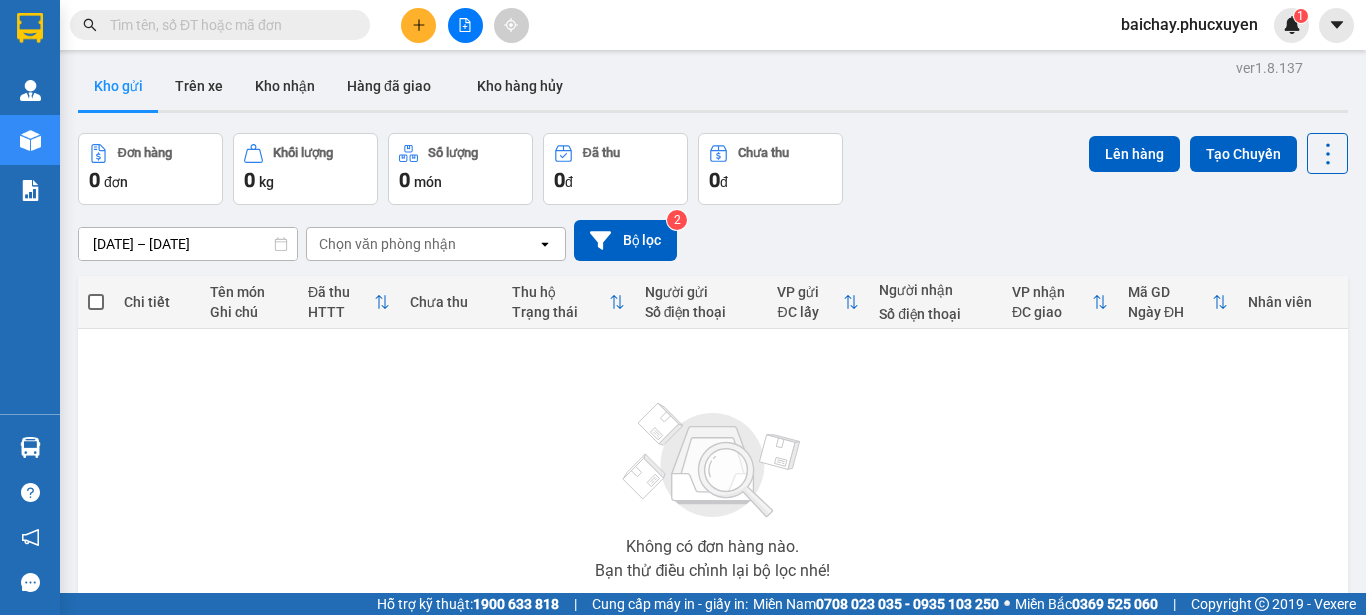 scroll, scrollTop: 0, scrollLeft: 0, axis: both 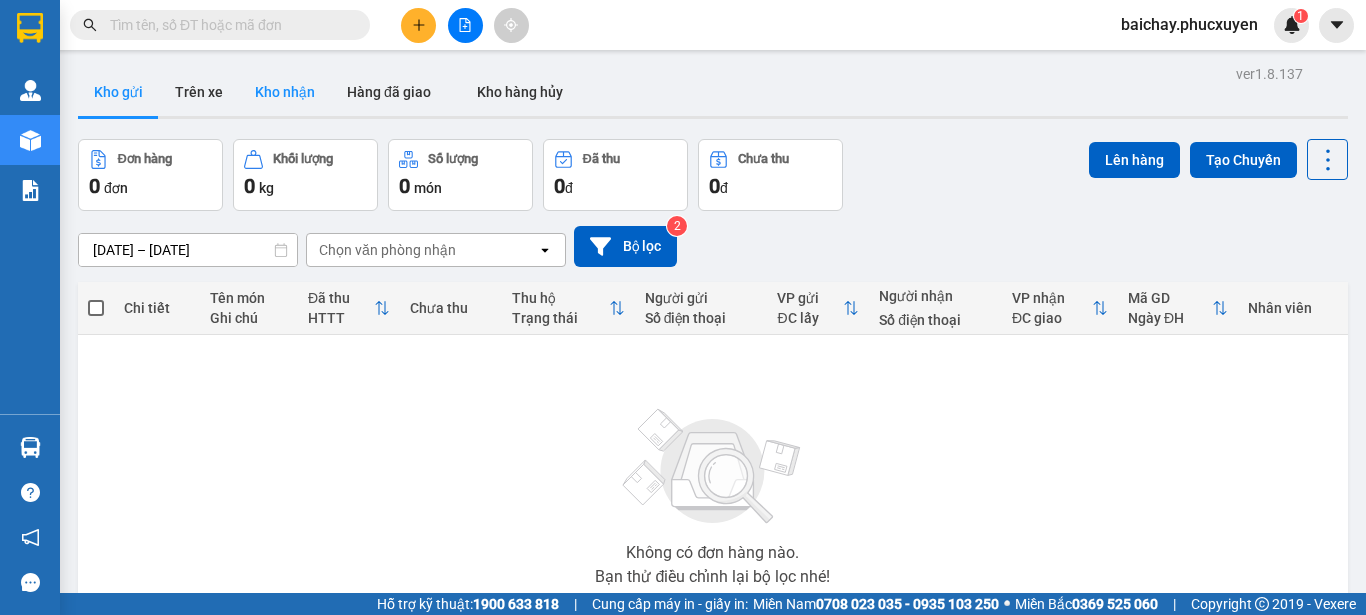 click on "Kho nhận" at bounding box center (285, 92) 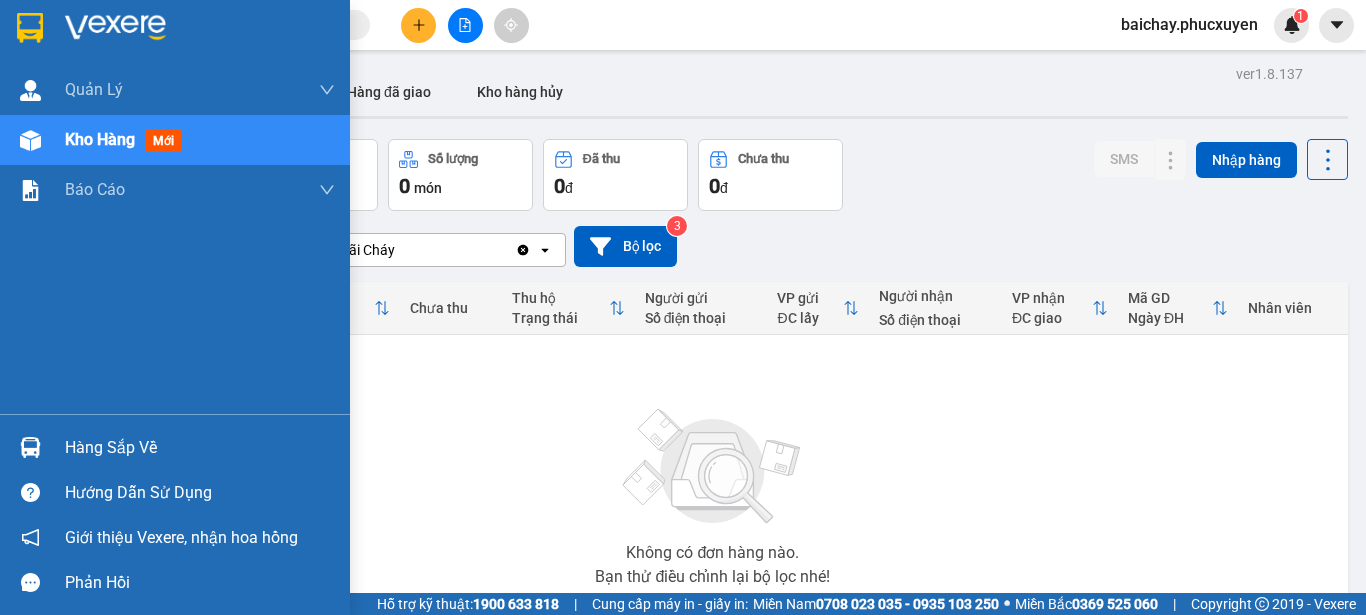 click on "Hàng sắp về" at bounding box center (200, 448) 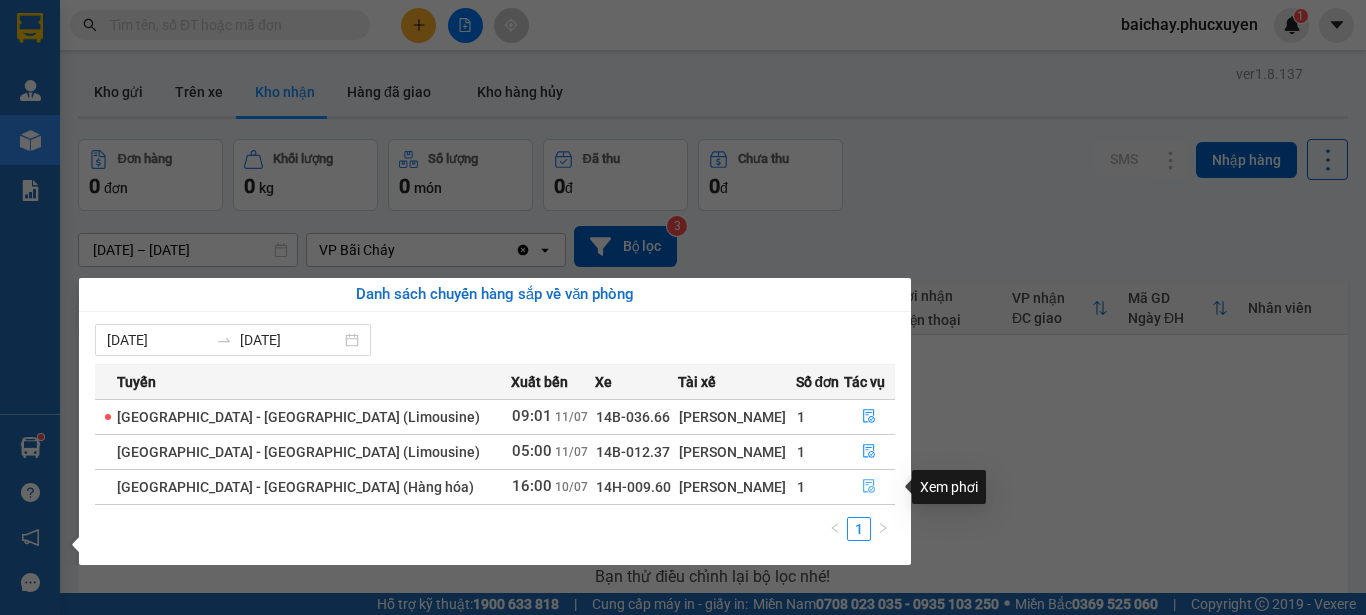 click 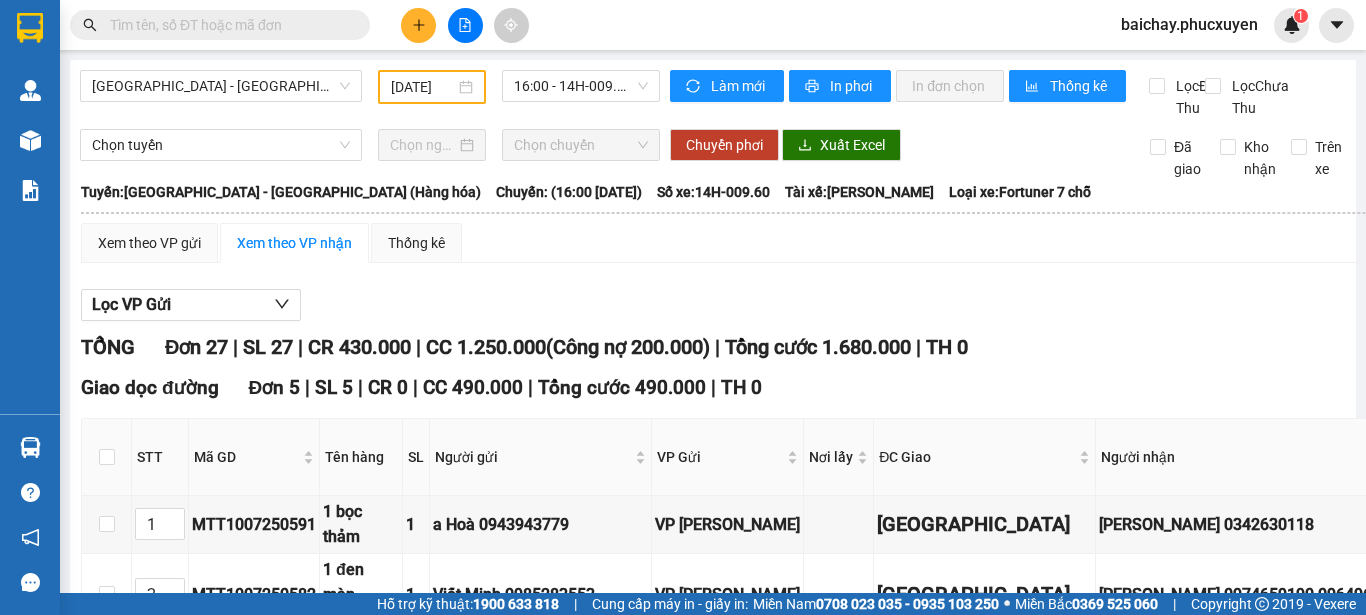 type on "[DATE]" 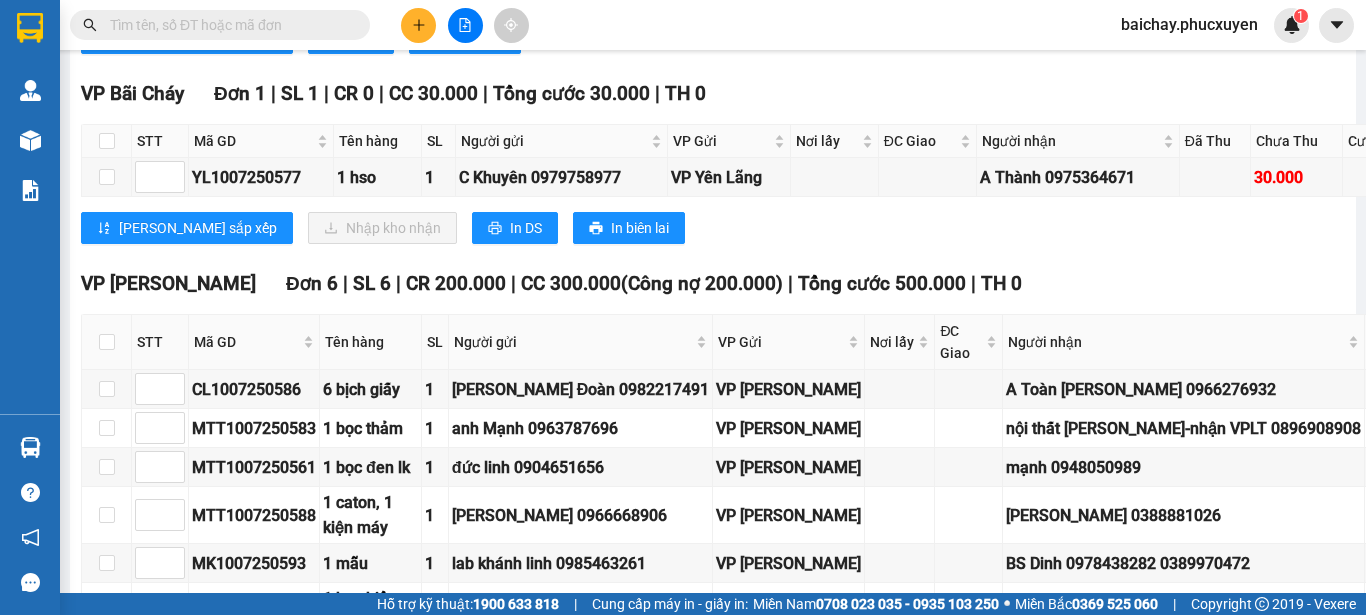 scroll, scrollTop: 2200, scrollLeft: 0, axis: vertical 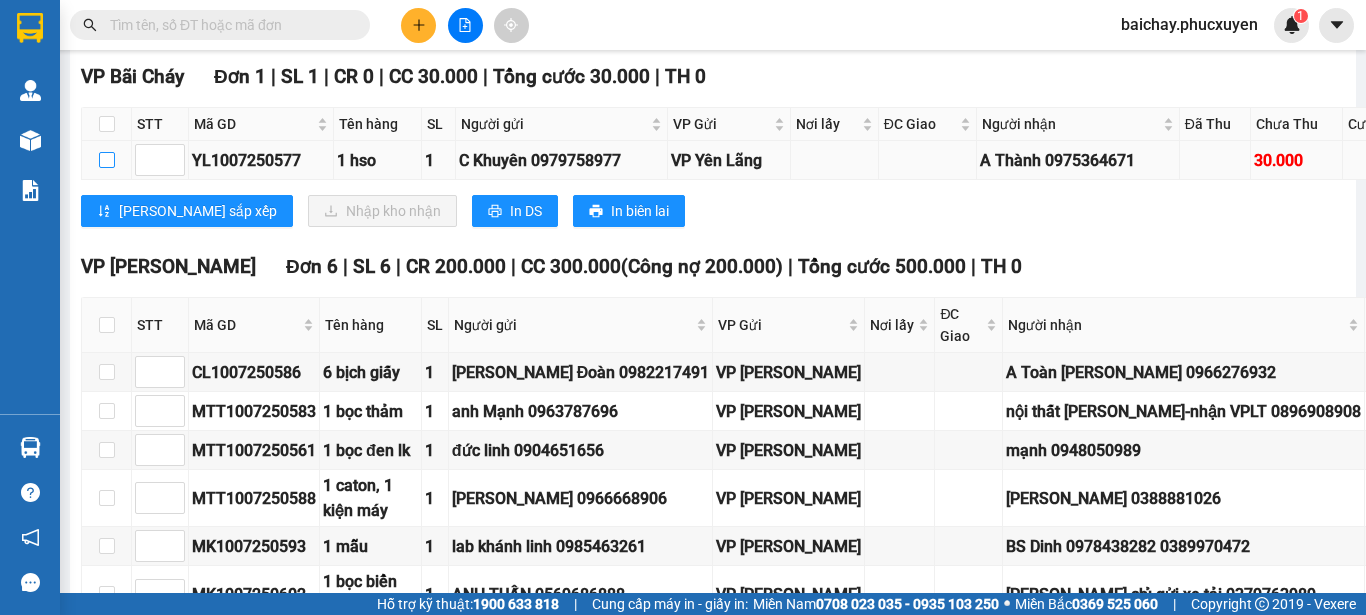 click at bounding box center (107, 160) 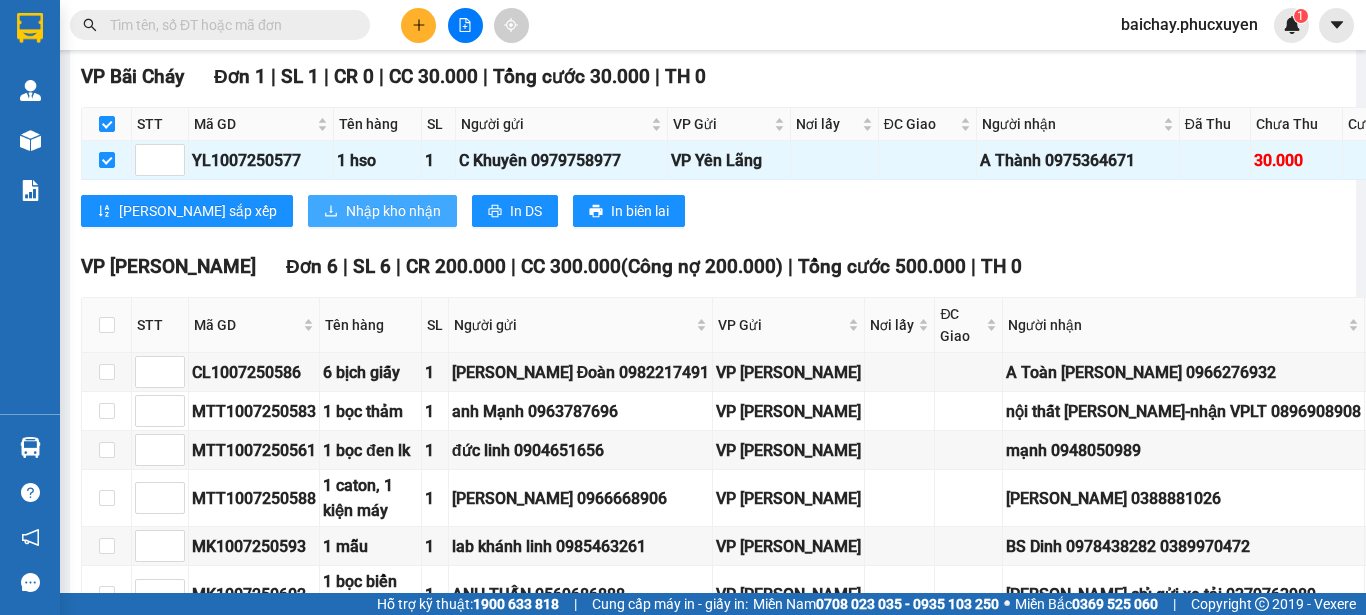 click on "Nhập kho nhận" at bounding box center (393, 211) 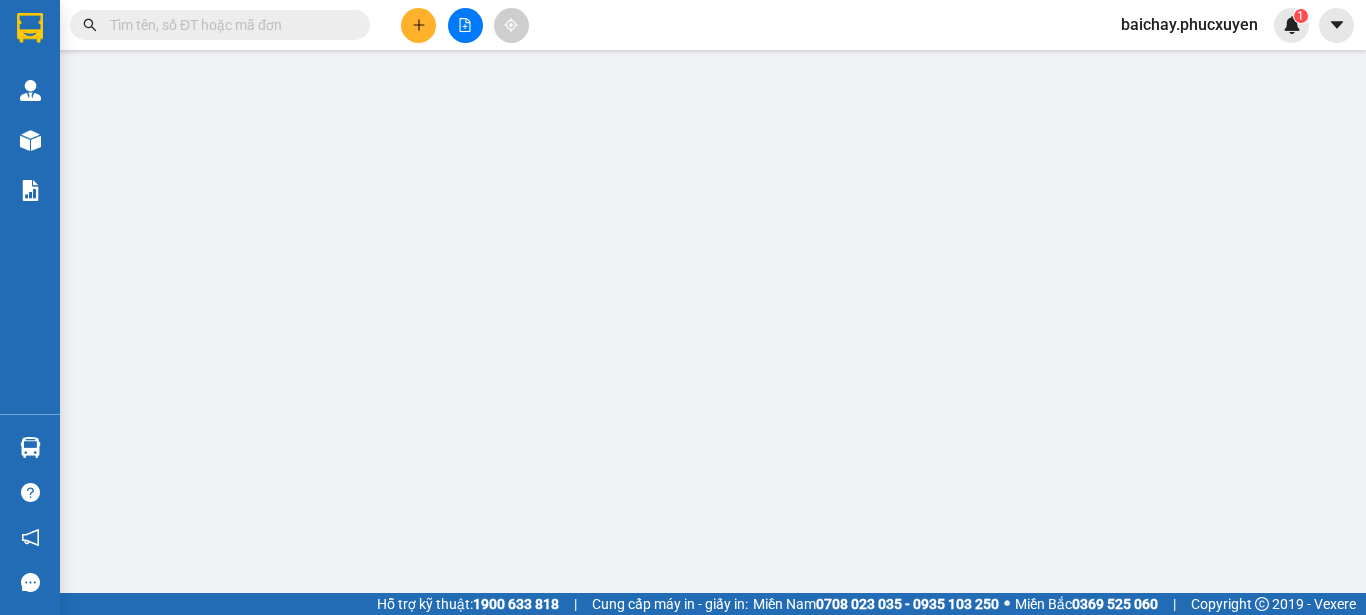 scroll, scrollTop: 0, scrollLeft: 0, axis: both 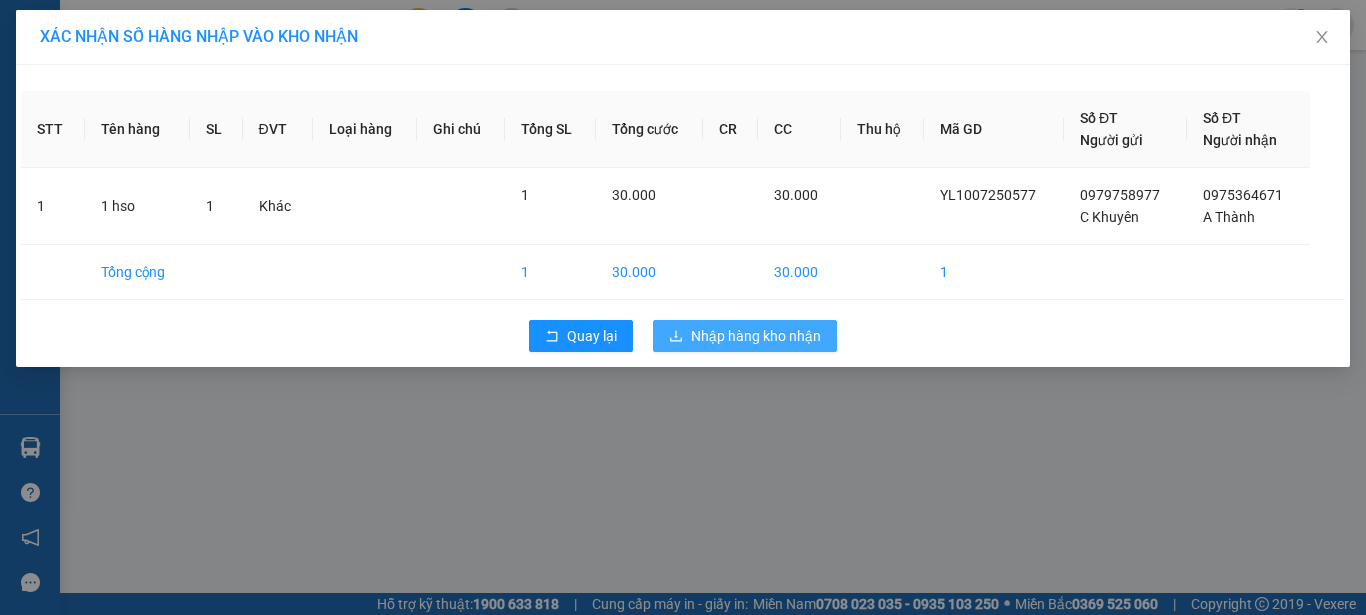 click on "Nhập hàng kho nhận" at bounding box center [756, 336] 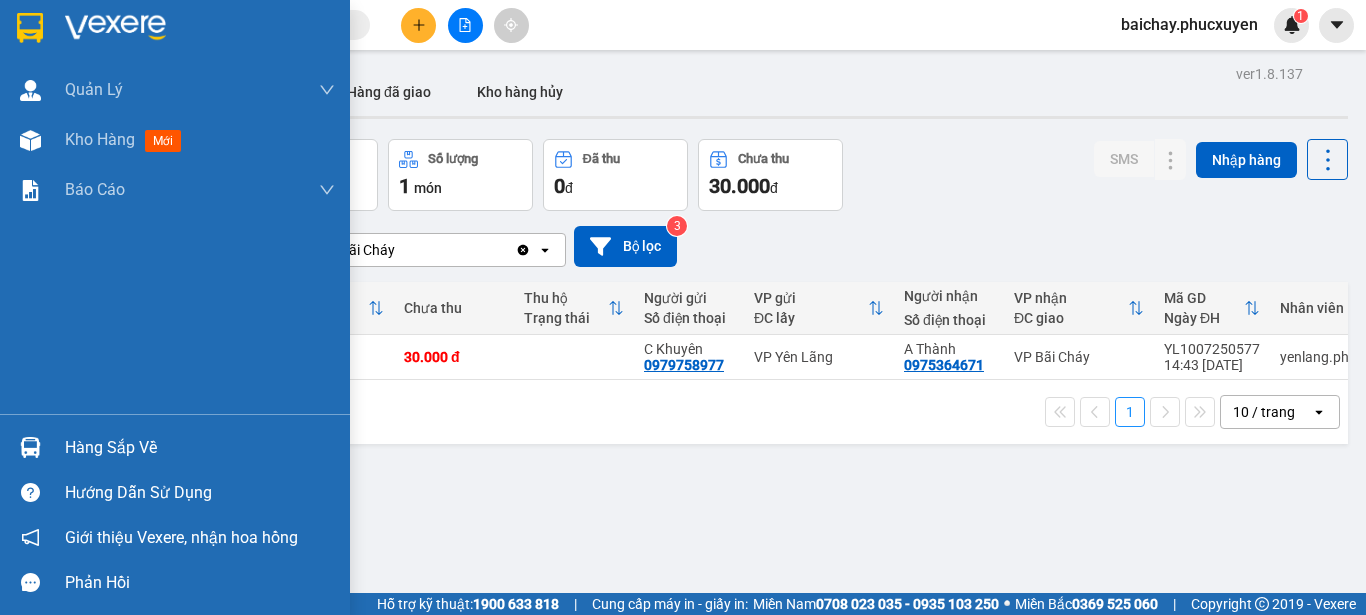 click on "Hàng sắp về" at bounding box center [200, 448] 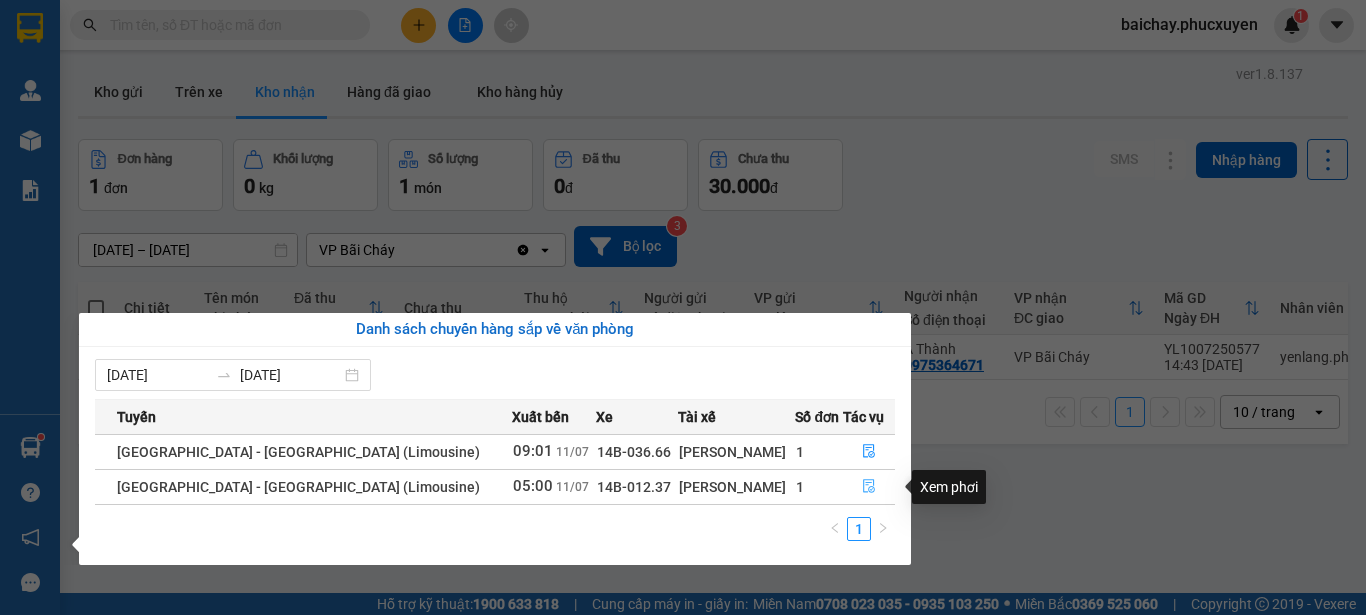 click 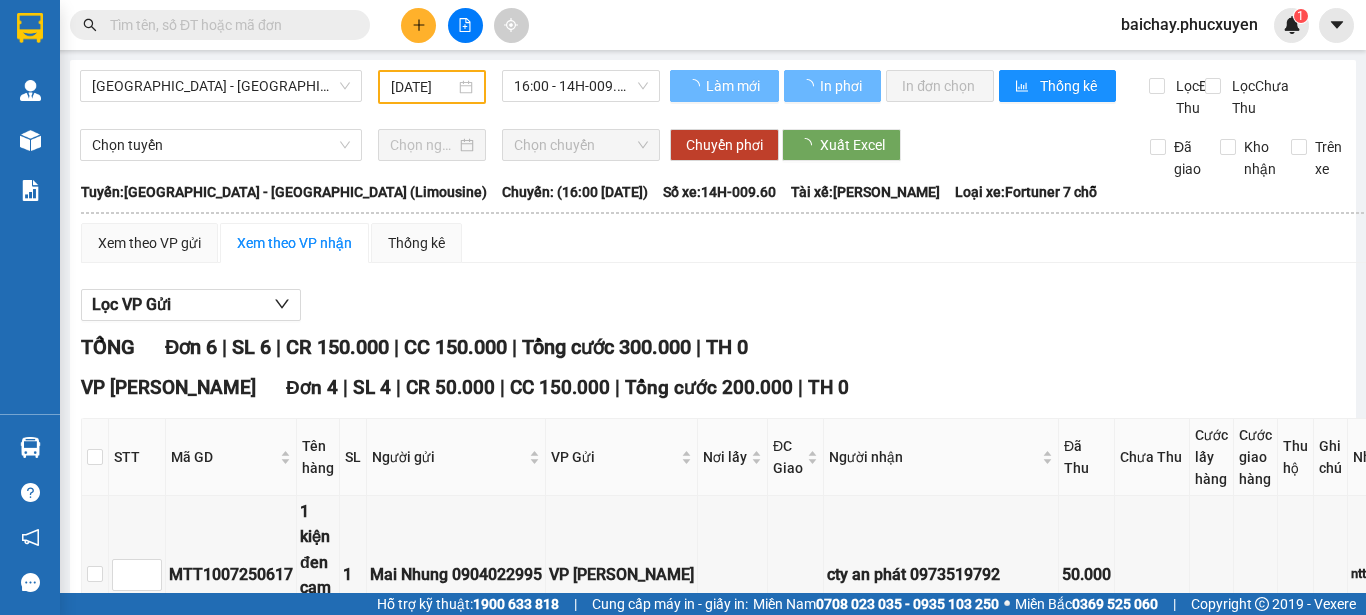 type on "[DATE]" 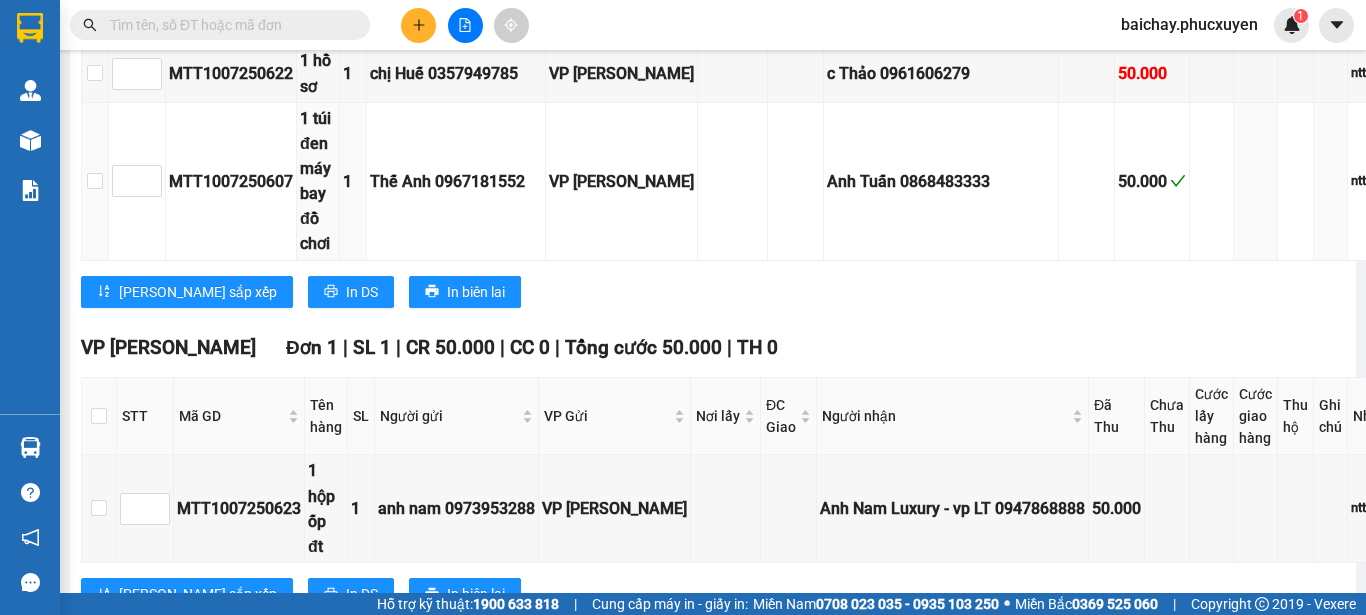 scroll, scrollTop: 700, scrollLeft: 0, axis: vertical 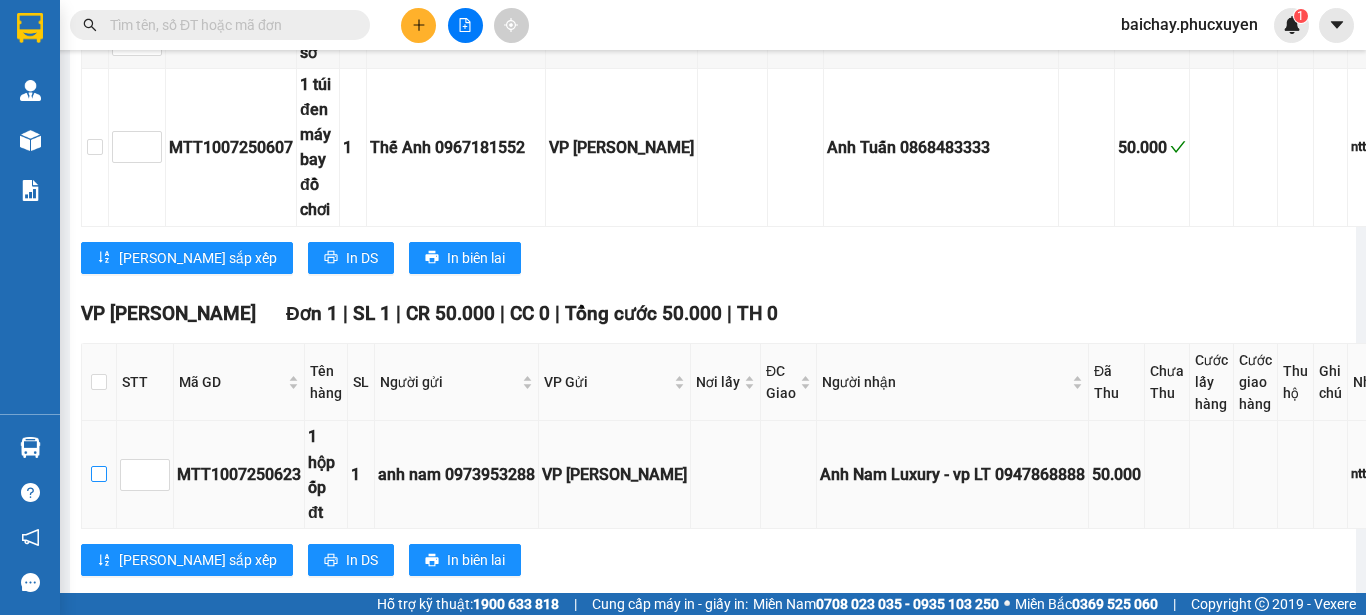 click at bounding box center [99, 474] 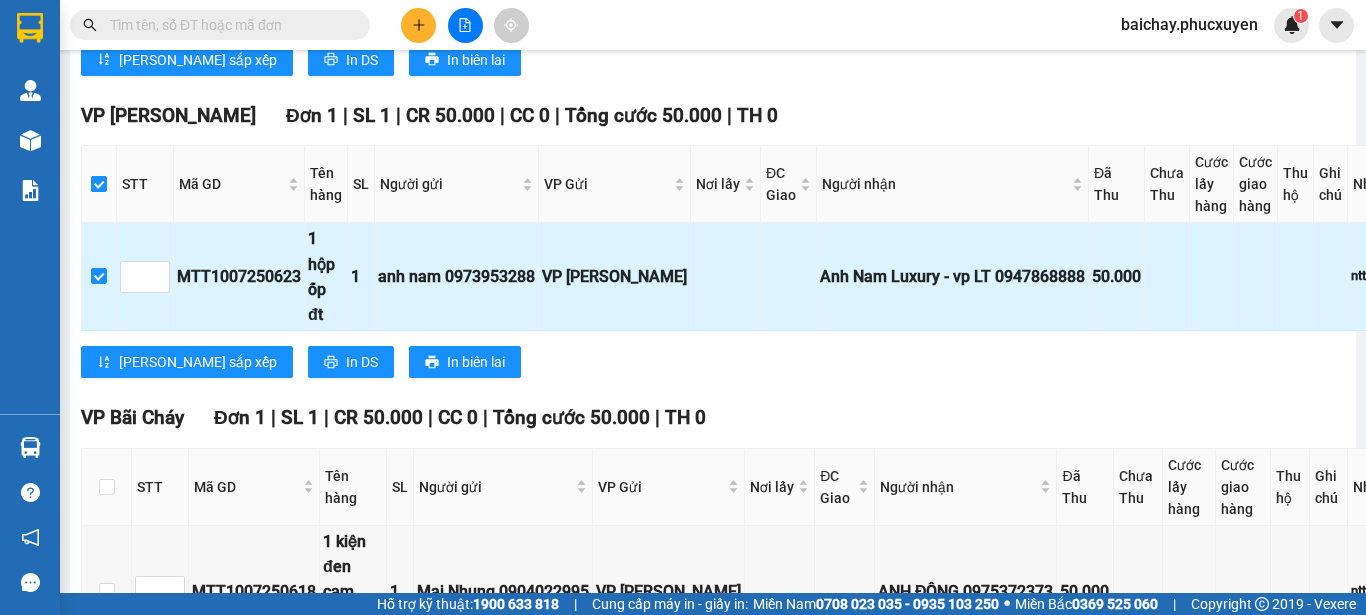 scroll, scrollTop: 900, scrollLeft: 0, axis: vertical 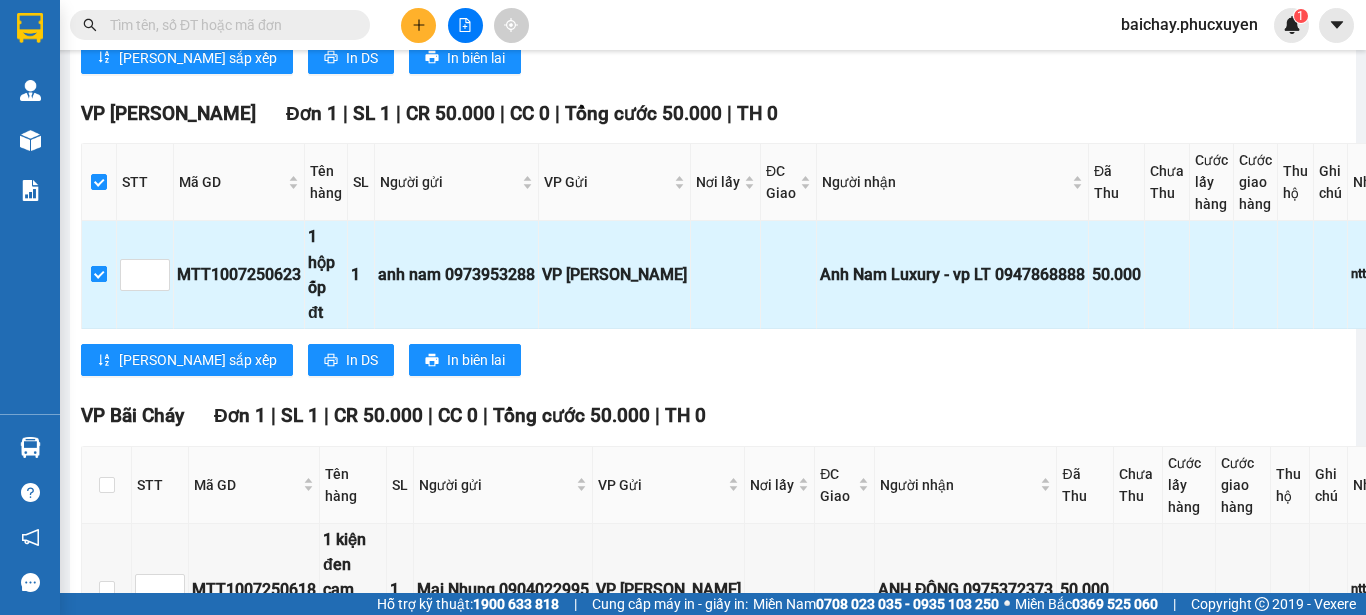 click at bounding box center [99, 274] 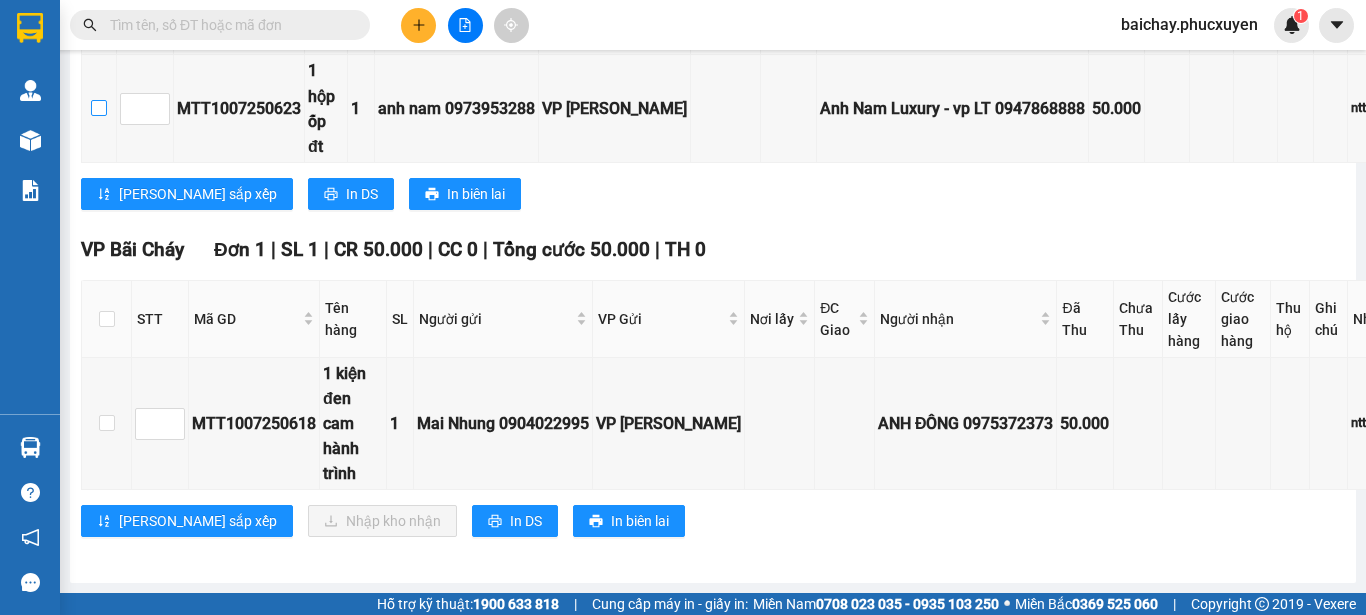 scroll, scrollTop: 1079, scrollLeft: 0, axis: vertical 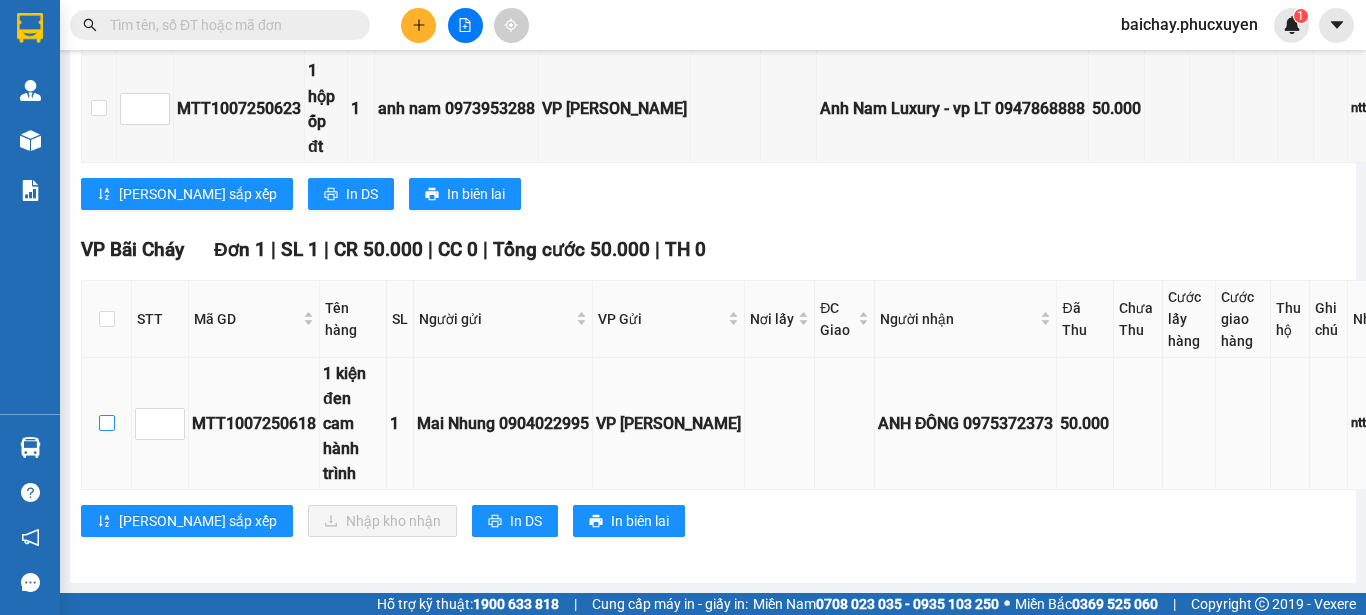 click at bounding box center [107, 423] 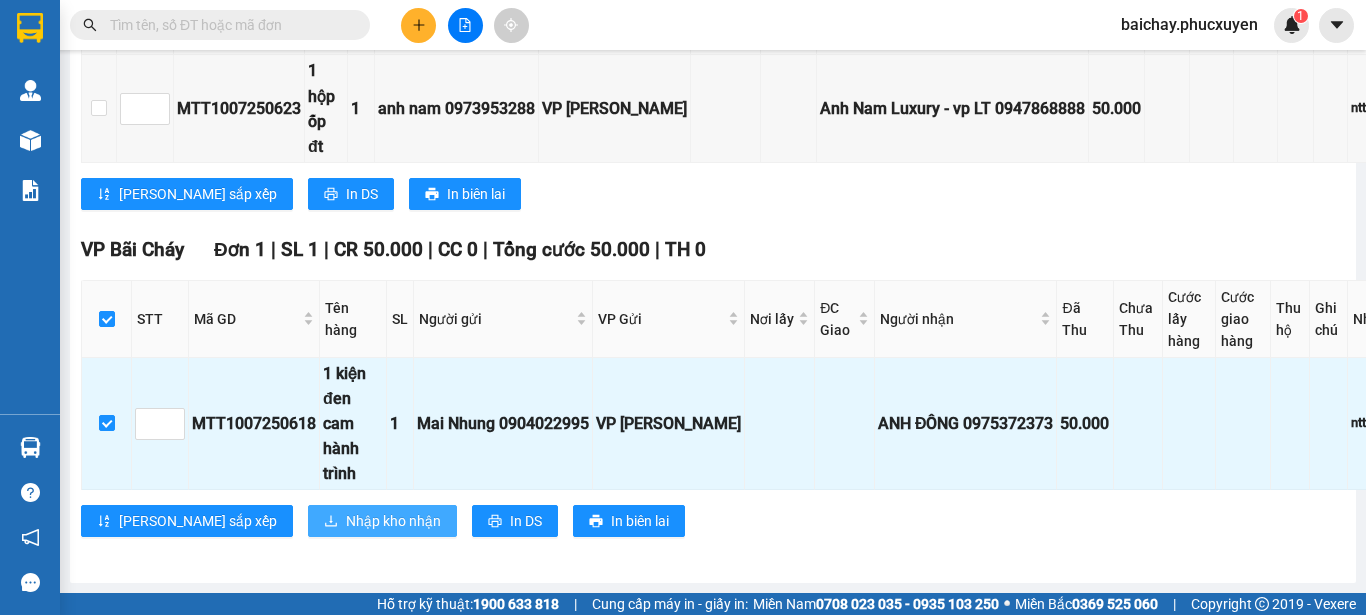 click on "Nhập kho nhận" at bounding box center (393, 521) 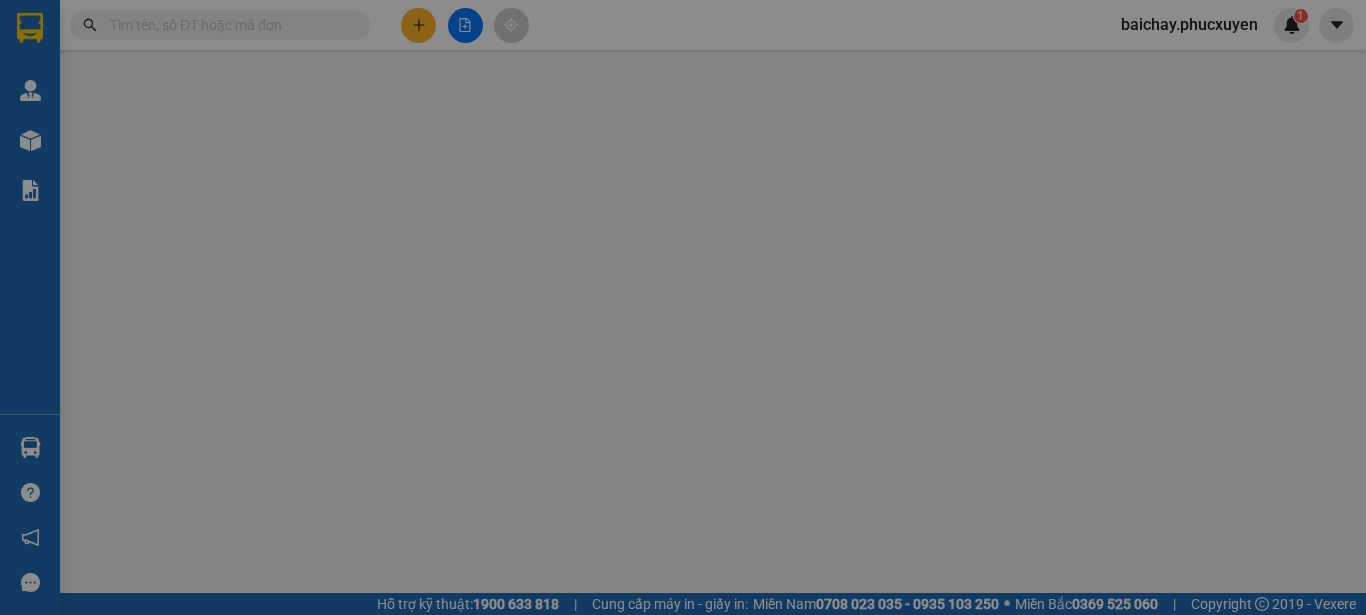 scroll, scrollTop: 0, scrollLeft: 0, axis: both 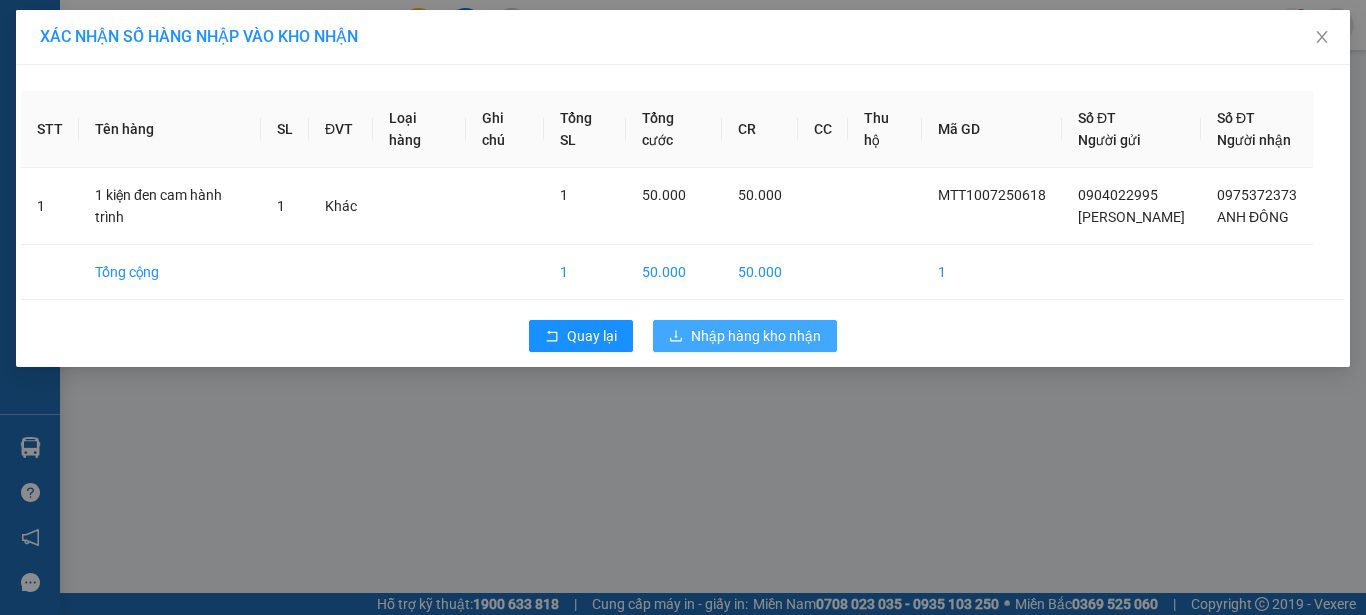 click on "Nhập hàng kho nhận" at bounding box center (756, 336) 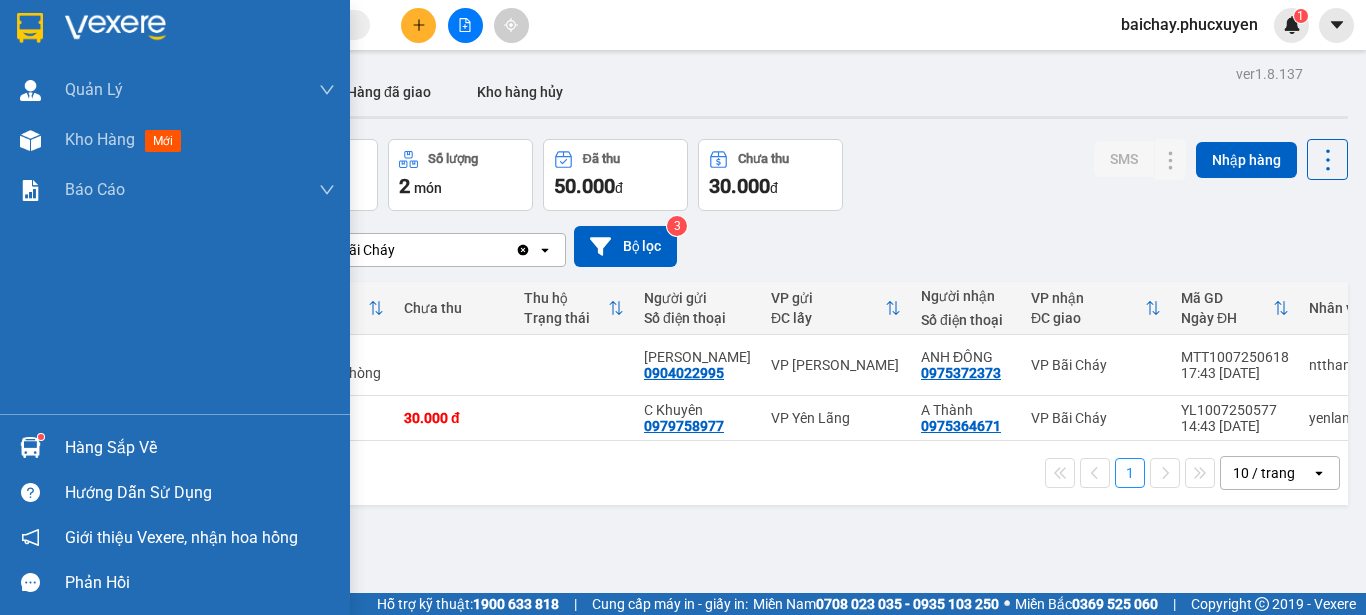 click on "Hàng sắp về" at bounding box center [200, 448] 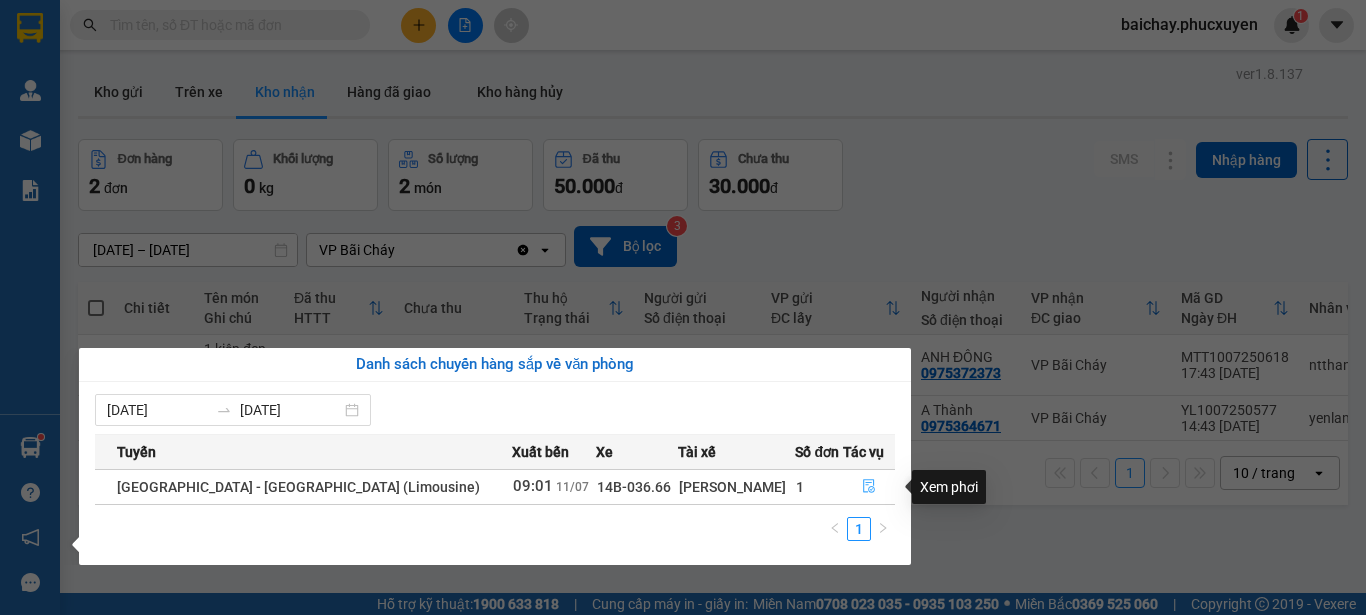 click 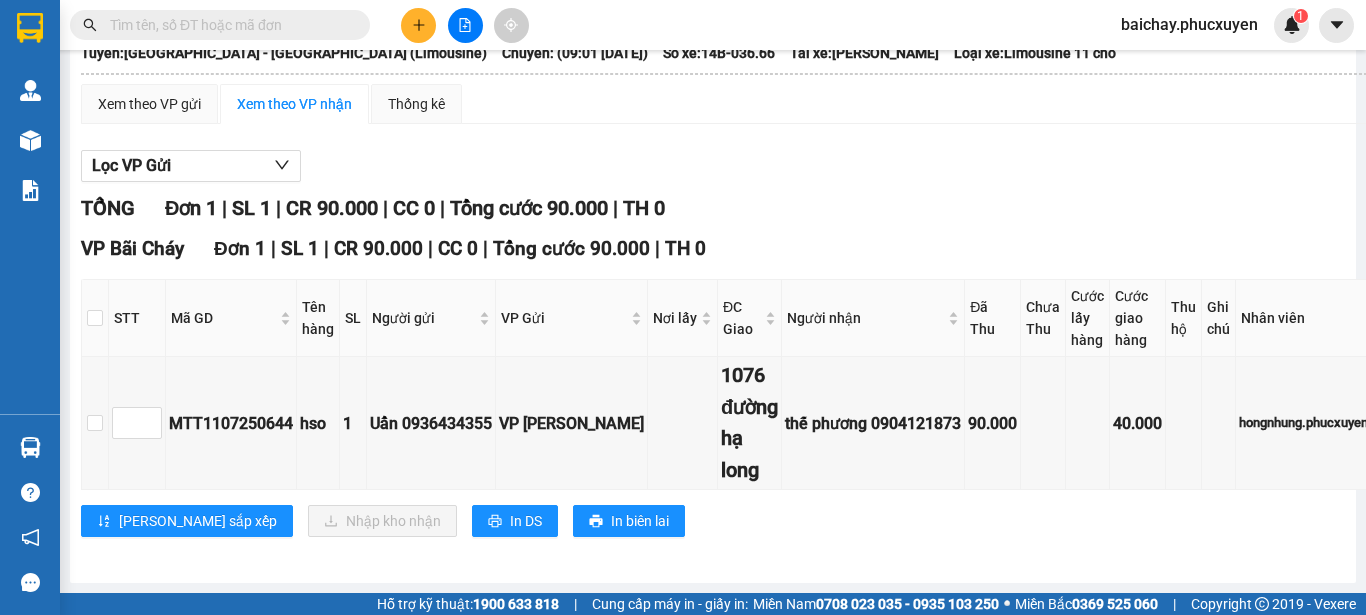 scroll, scrollTop: 177, scrollLeft: 0, axis: vertical 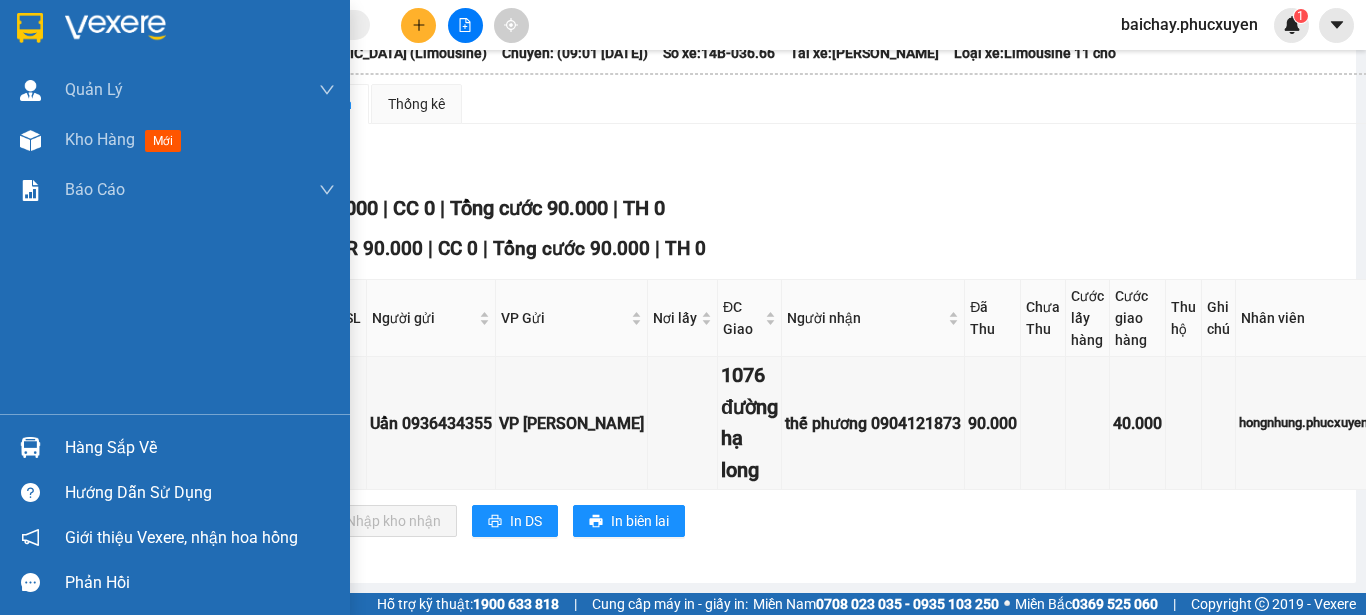 click on "Hàng sắp về" at bounding box center [200, 448] 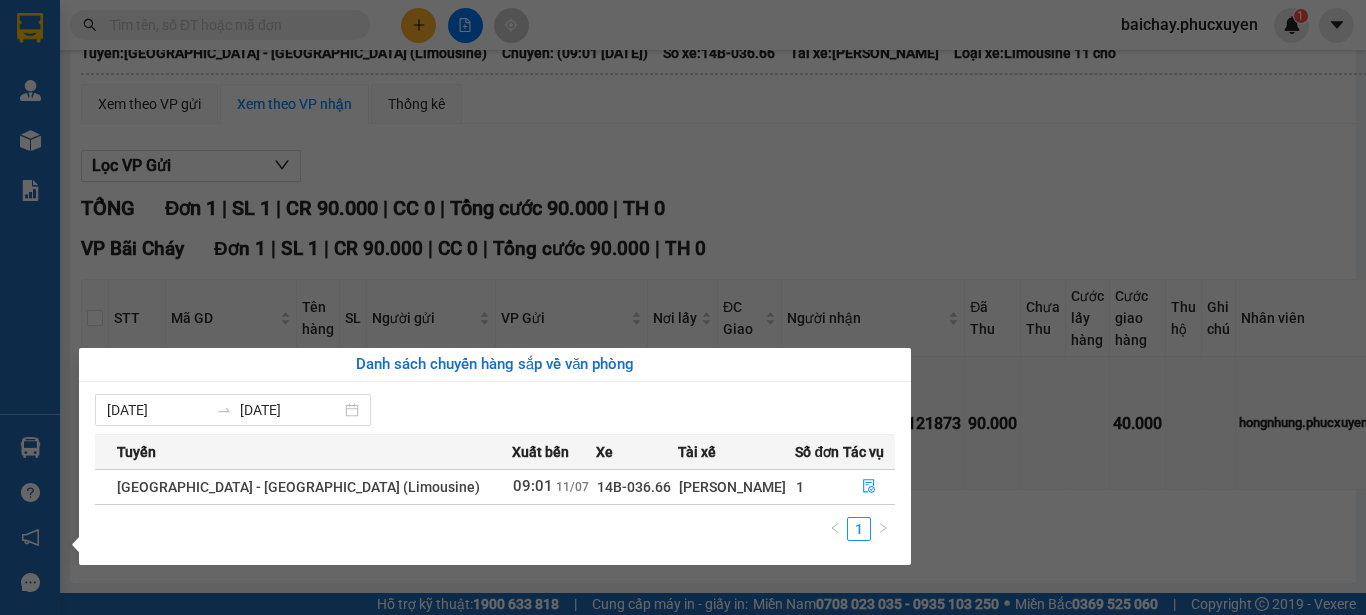 click on "Kết quả tìm kiếm ( 0 )  Bộ lọc  No Data baichay.phucxuyen 1     [PERSON_NAME] lý giao nhận mới Quản lý kiểm kho     Kho hàng mới     Báo cáo  11. Báo cáo đơn giao nhận nội bộ 1. Chi tiết đơn hàng văn phòng 12. Thống kê đơn đối tác 2. Tổng doanh thu theo từng văn phòng 3. Thống kê đơn hàng toàn nhà xe  4. Báo cáo dòng tiền theo nhân viên 5. Doanh thu thực tế chi tiết theo phòng hàng  8. Thống kê nhận và gửi hàng theo văn phòng 9. Thống kê chi tiết đơn hàng theo văn phòng gửi Báo cáo Dòng tiền Thực thu của Nhân viên (Tách cước) Hàng sắp về Hướng dẫn sử dụng Giới thiệu Vexere, nhận hoa hồng Phản hồi Phần mềm hỗ trợ bạn tốt chứ? [GEOGRAPHIC_DATA] - [GEOGRAPHIC_DATA] (Limousine) [DATE] 09:01     - 14B-036.66  Làm mới In phơi In đơn chọn Thống kê Lọc  Đã Thu Lọc  Chưa Thu Chọn tuyến Chọn chuyến Chuyển phơi Xuất Excel Đã giao Trên xe" at bounding box center (683, 307) 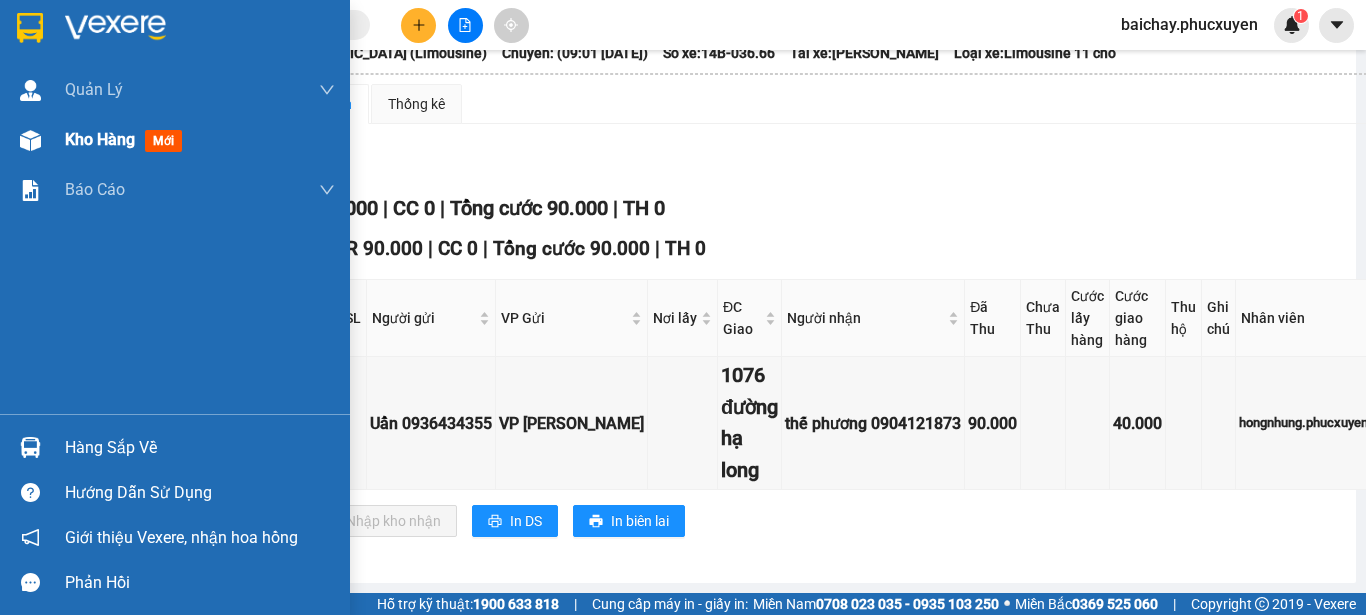 click on "Kho hàng" at bounding box center [100, 139] 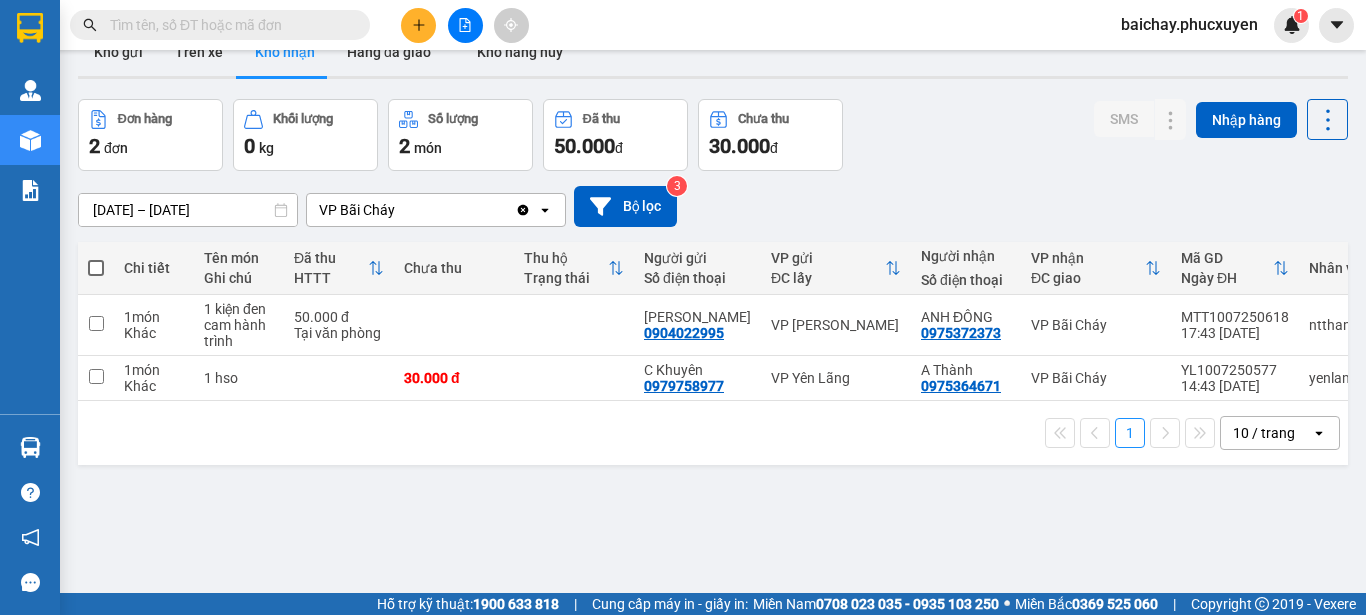 scroll, scrollTop: 0, scrollLeft: 0, axis: both 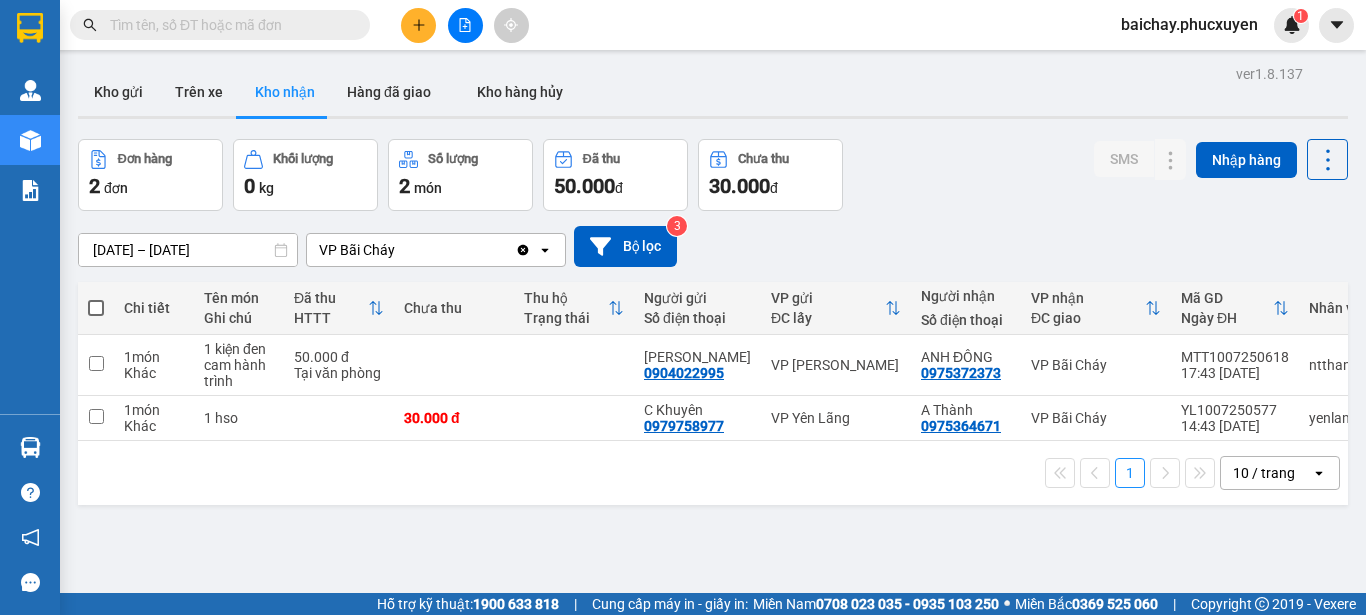 click on "ver  1.8.137 Kho gửi Trên xe Kho nhận Hàng đã giao Kho hàng hủy Đơn hàng 2 đơn Khối lượng 0 kg Số lượng 2 món Đã thu 50.000  đ Chưa thu 30.000  đ SMS Nhập hàng [DATE] – [DATE] Press the down arrow key to interact with the calendar and select a date. Press the escape button to close the calendar. Selected date range is from [DATE] to [DATE]. VP Bãi Cháy Clear value open Bộ lọc 3 Chi tiết Tên món Ghi chú Đã thu HTTT Chưa thu Thu hộ Trạng thái Người gửi Số điện thoại VP gửi ĐC lấy Người nhận Số điện thoại VP nhận ĐC giao Mã GD Ngày ĐH Nhân viên 1  món Khác 1 kiện đen cam hành trình 50.000 đ Tại văn phòng Mai Nhung 0904022995 VP Dương [GEOGRAPHIC_DATA] 0975372373 VP Bãi Cháy MTT1007250618 17:43 [DATE] ntthang.phucxuyen 1  món Khác 1 hso 30.000 đ C Khuyên 0979758977 VP [GEOGRAPHIC_DATA] A Thành 0975364671 VP Bãi Cháy YL1007250577 14:43 [DATE] yenlang.phucxuyen 1 10 / trang open" at bounding box center [713, 367] 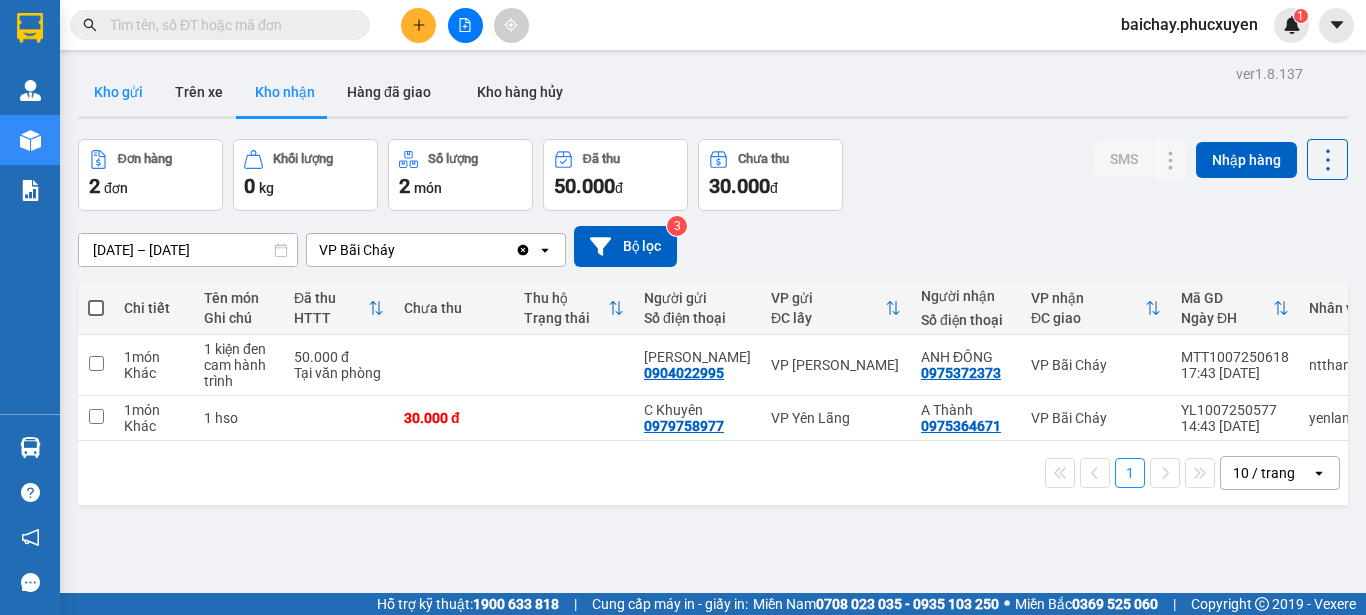 click on "Kho gửi" at bounding box center [118, 92] 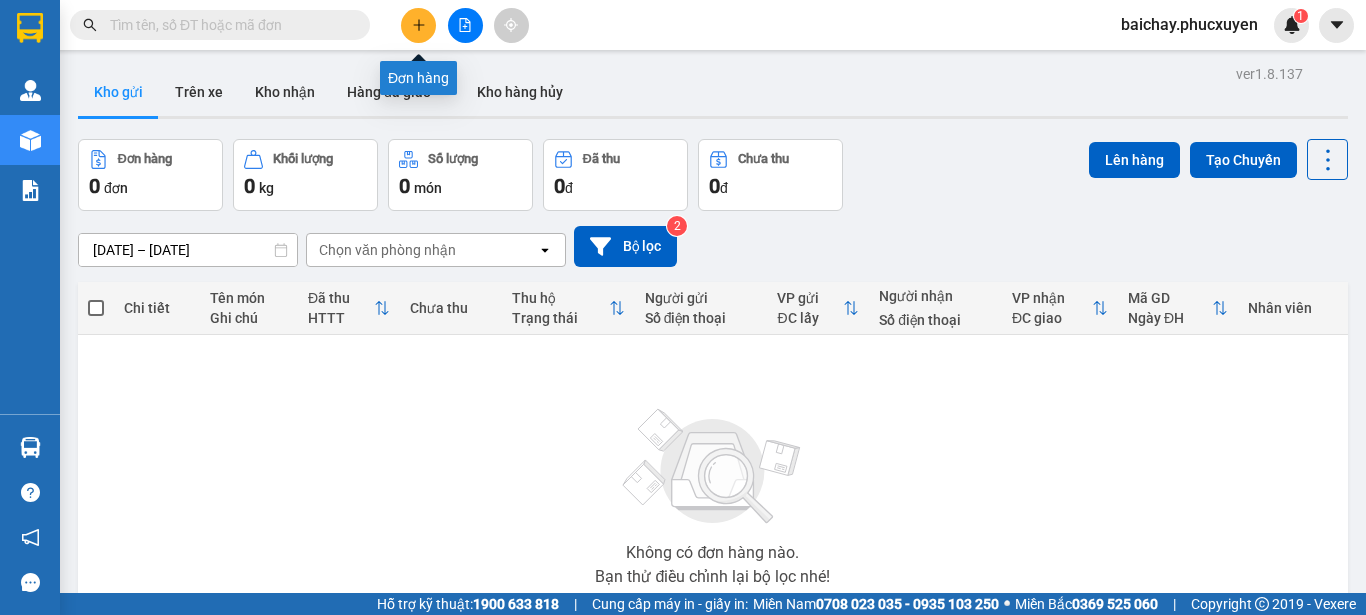 click 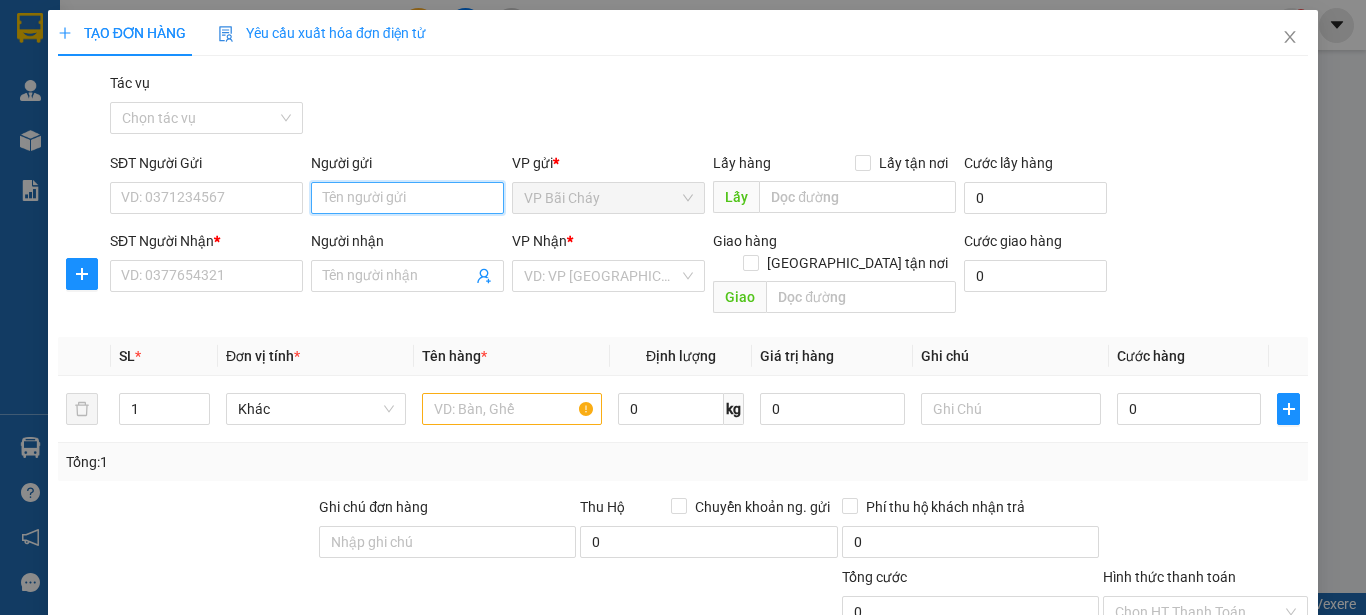 click on "Người gửi" at bounding box center (407, 198) 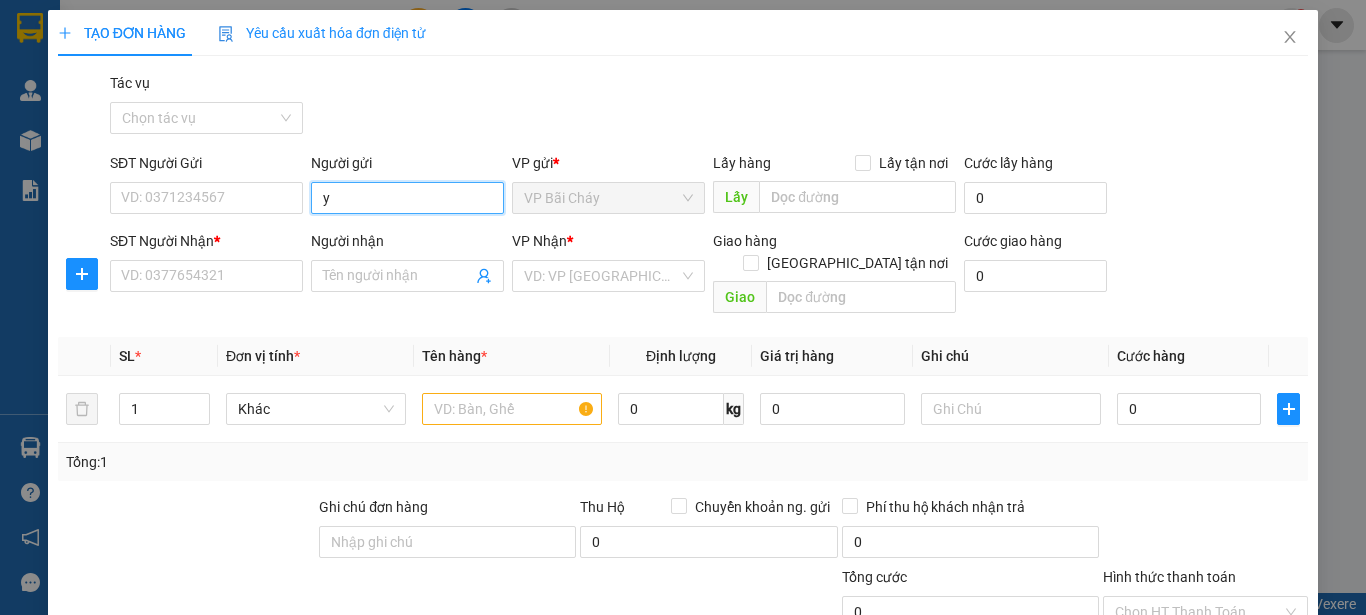 type 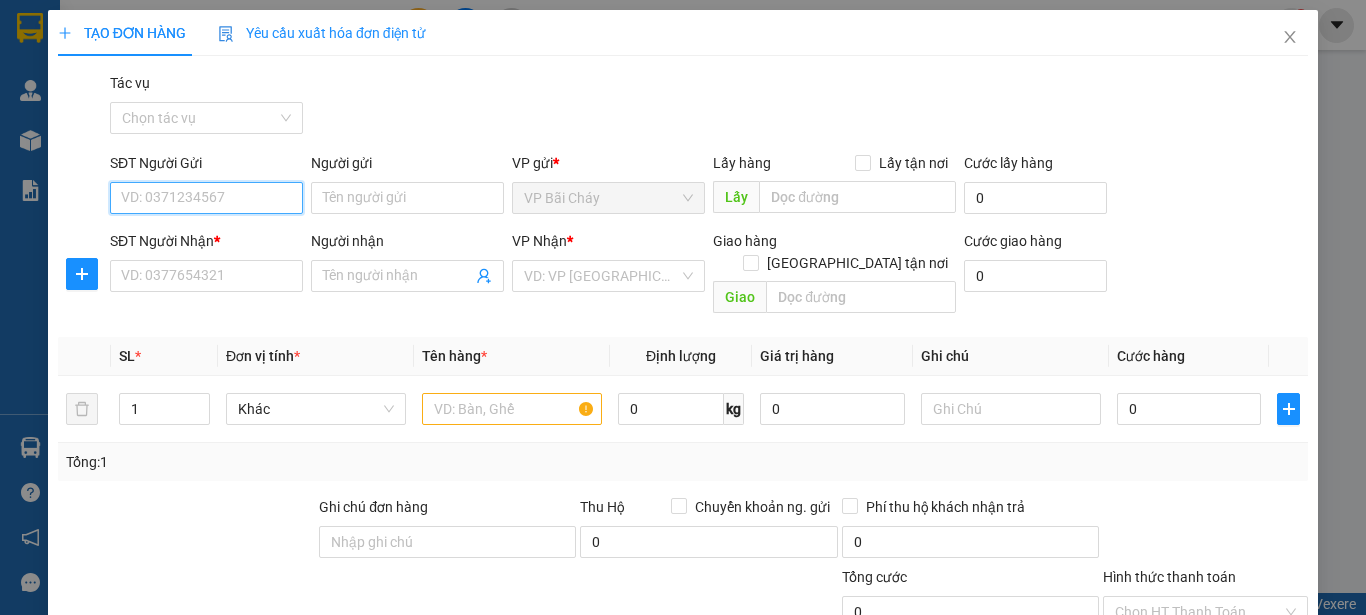 click on "SĐT Người Gửi" at bounding box center [206, 198] 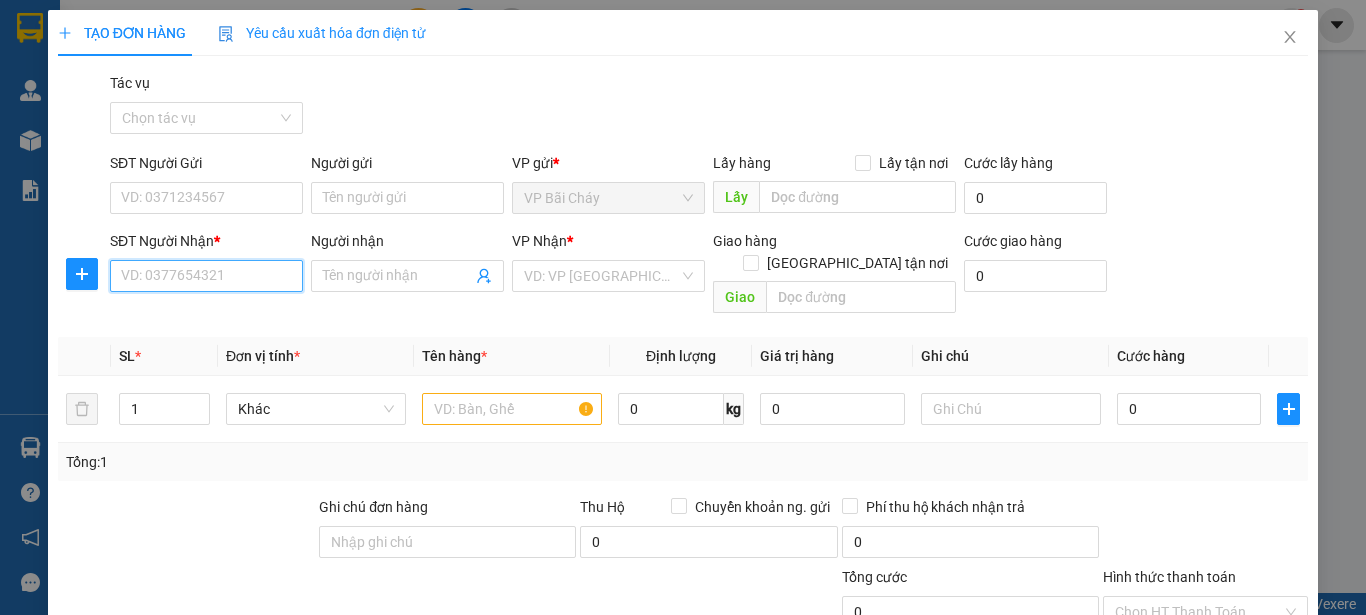 click on "SĐT Người Nhận  *" at bounding box center [206, 276] 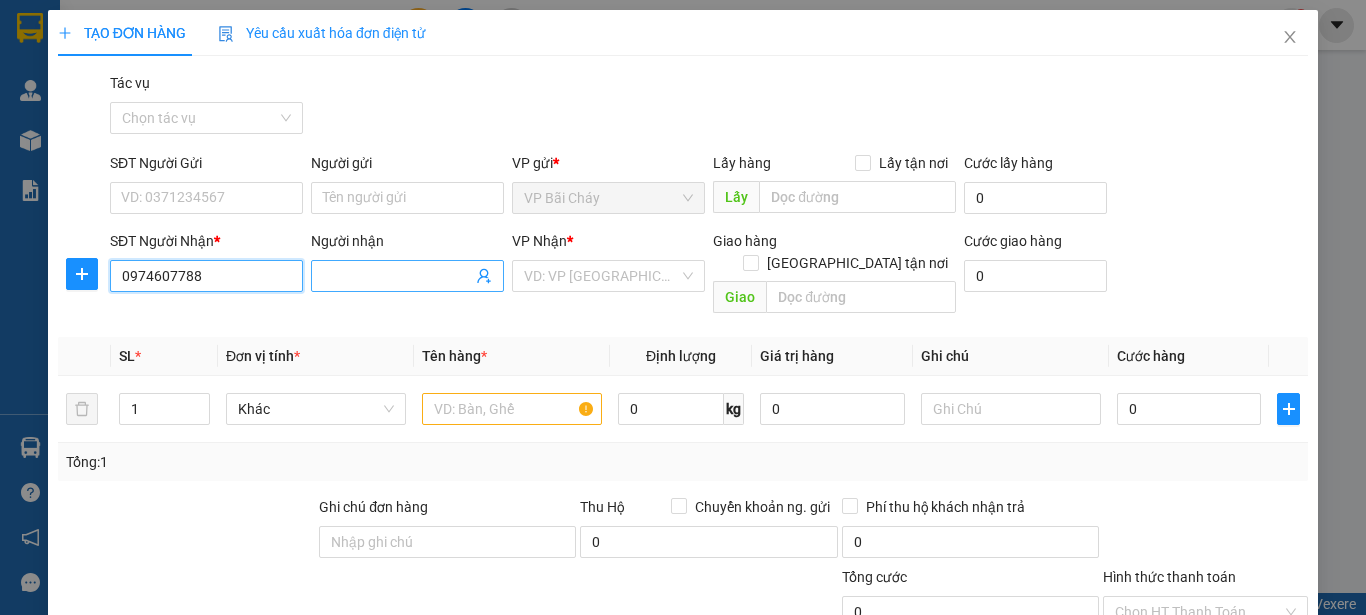 type on "0974607788" 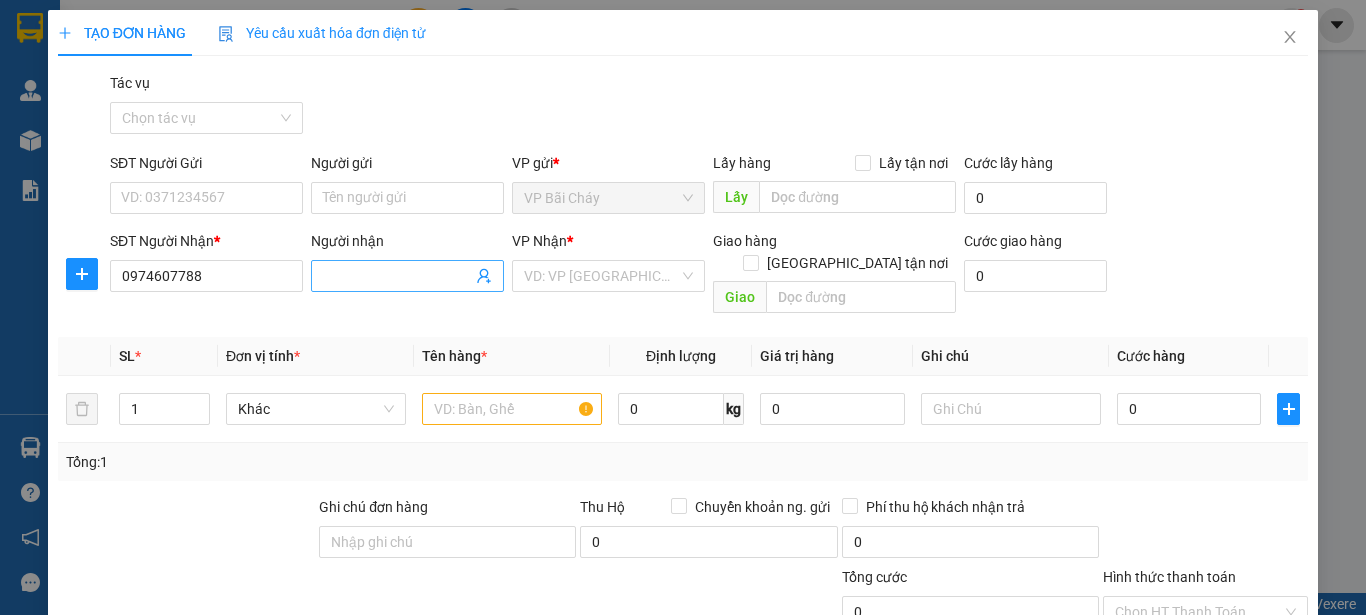 click on "Người nhận" at bounding box center [397, 276] 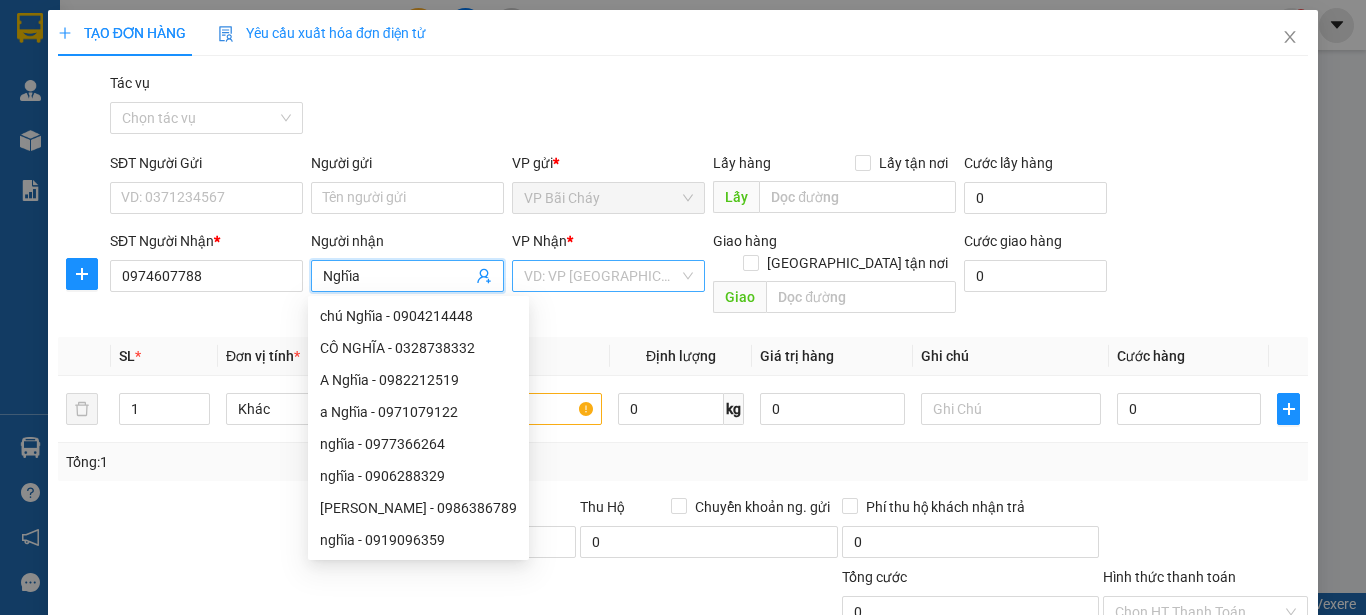 type on "Nghĩa" 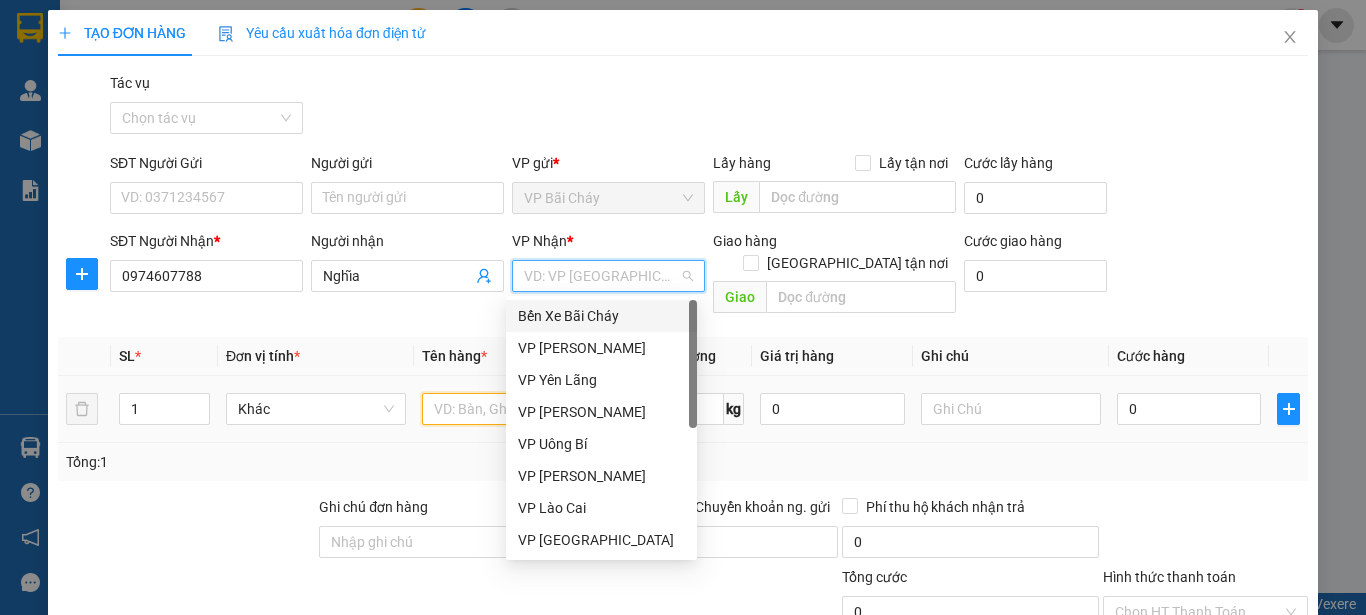 click at bounding box center (512, 409) 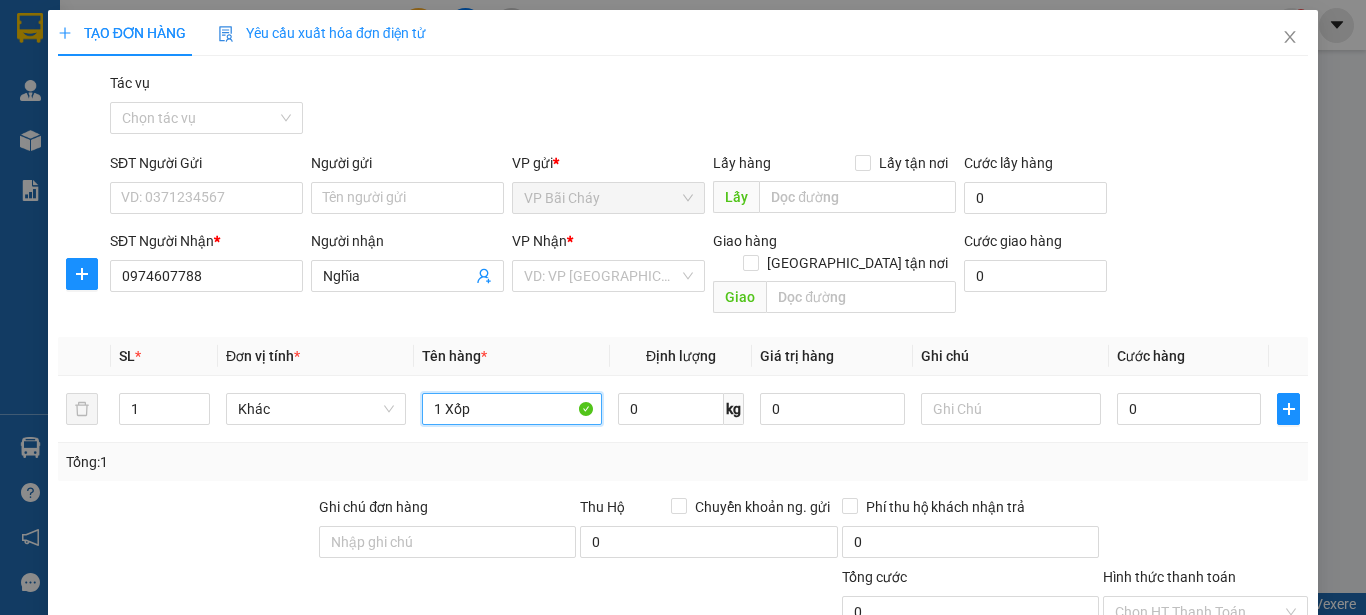 type on "1 Xốp" 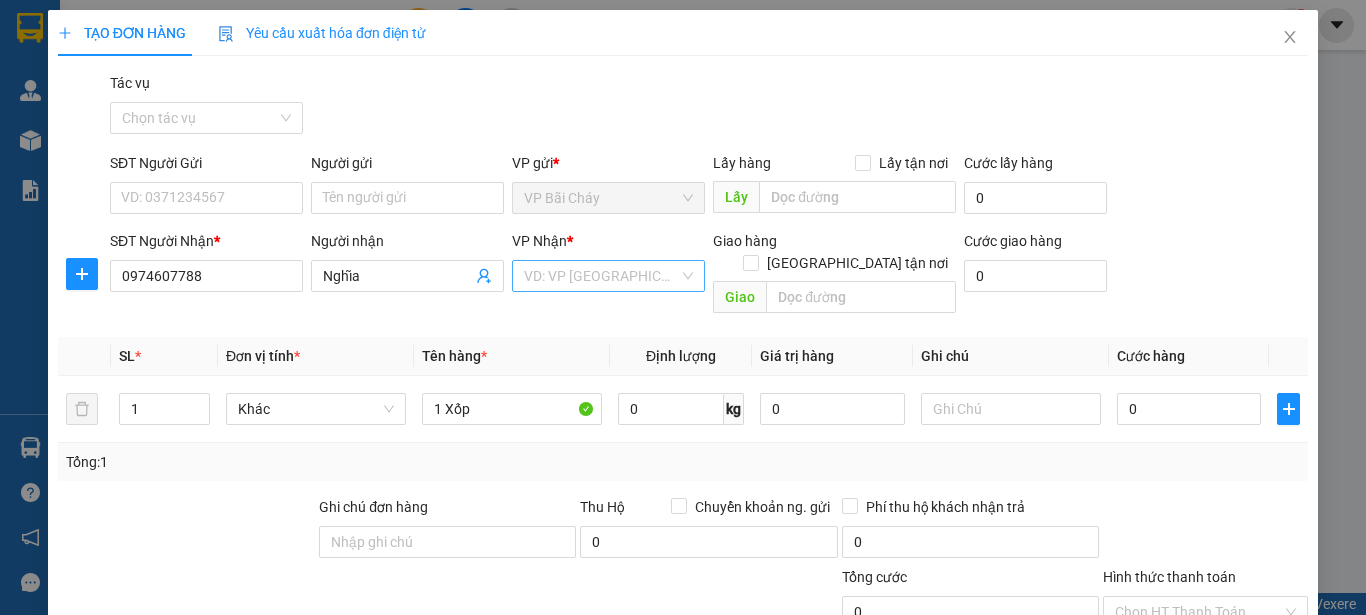 click at bounding box center [601, 276] 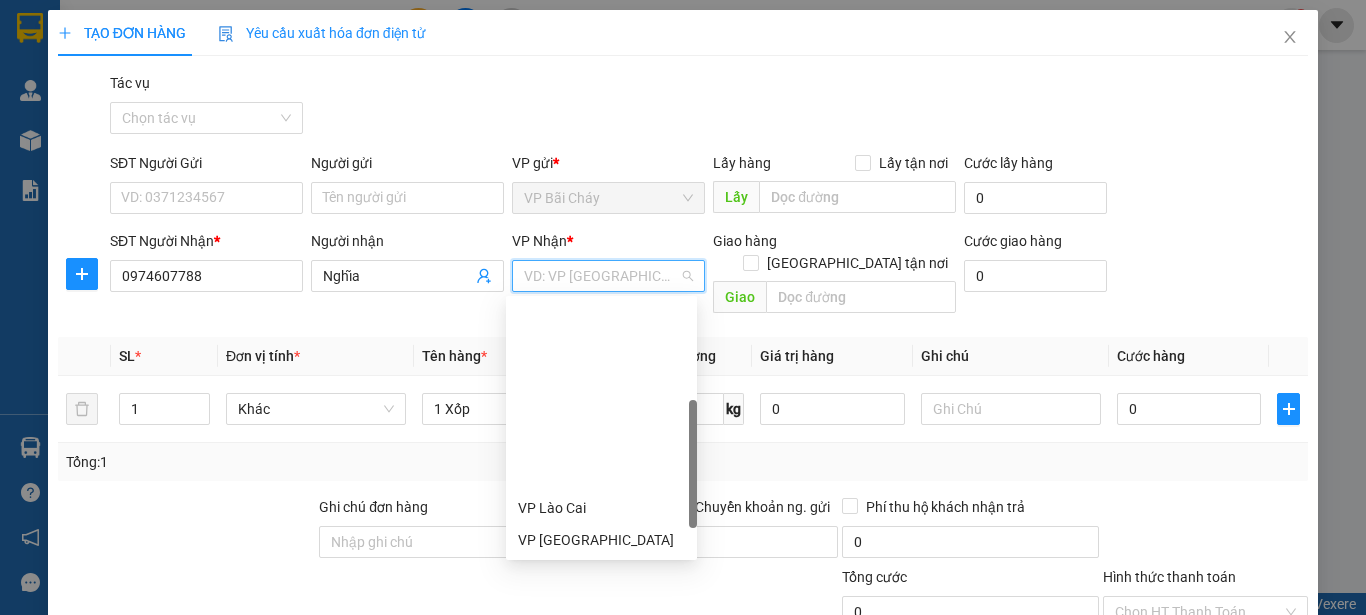 scroll, scrollTop: 288, scrollLeft: 0, axis: vertical 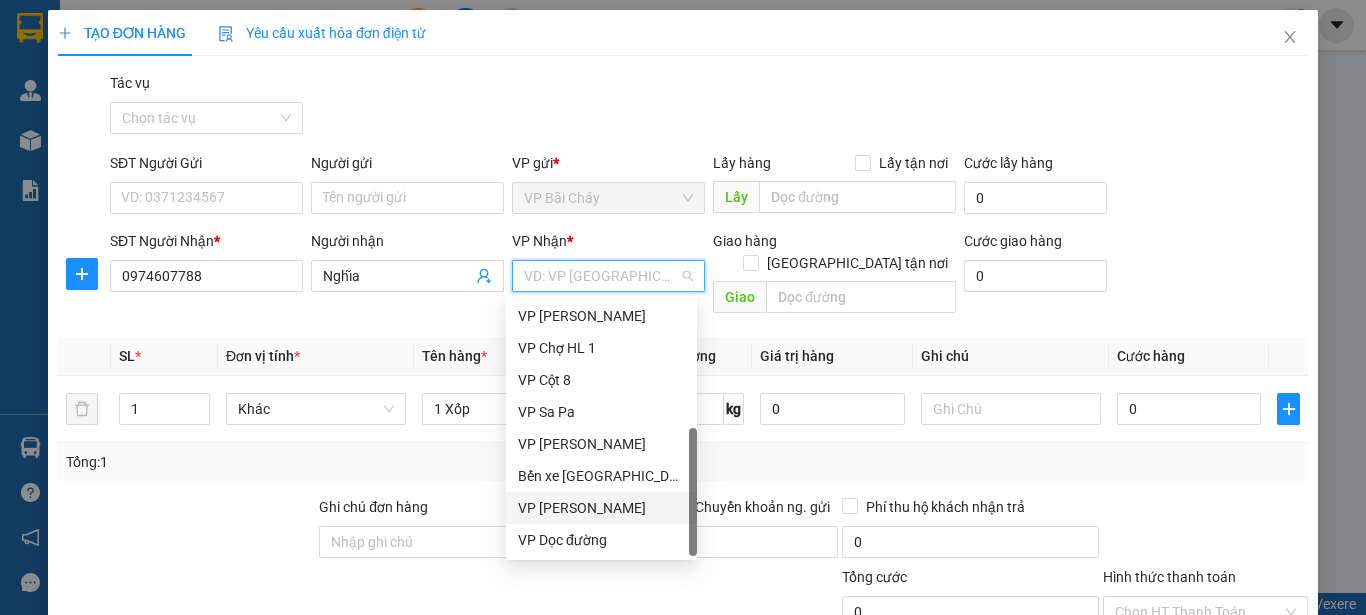 click on "VP [PERSON_NAME]" at bounding box center (601, 508) 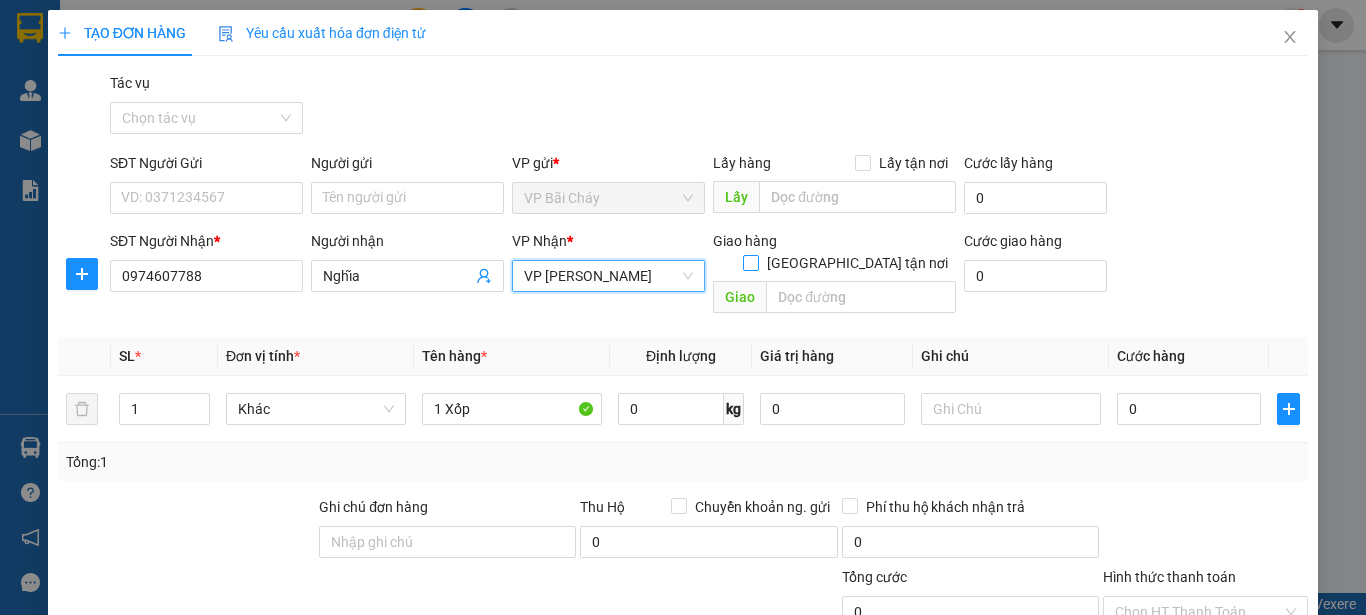click on "[GEOGRAPHIC_DATA] tận nơi" at bounding box center (750, 262) 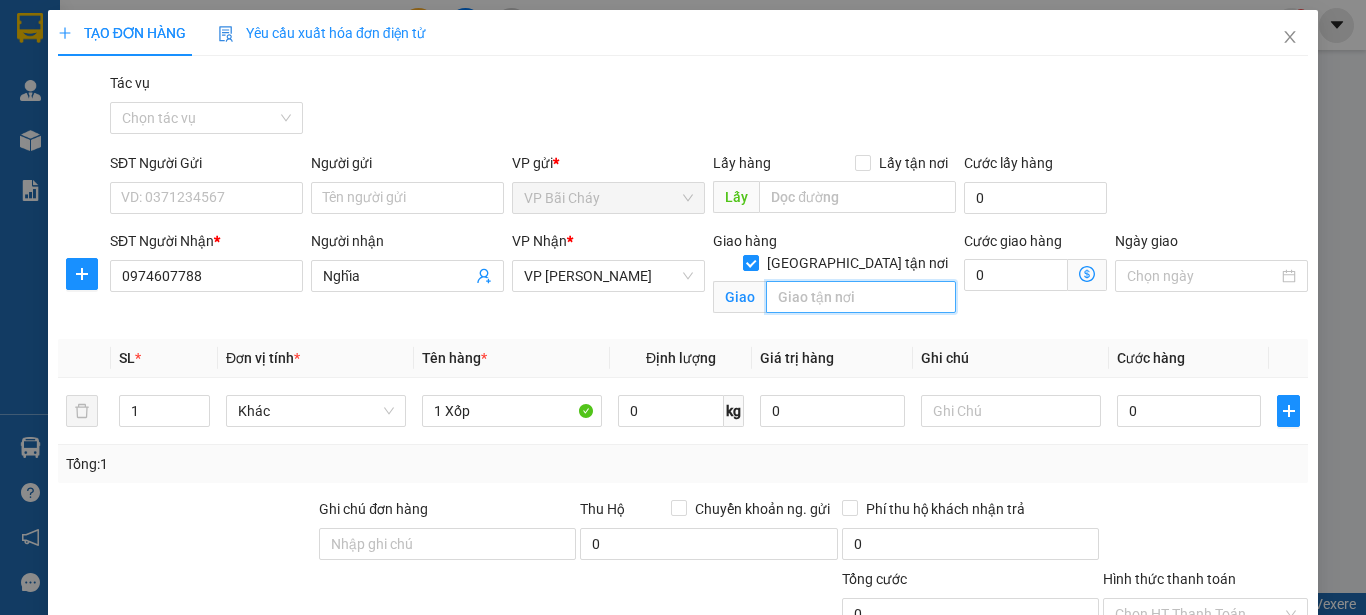 click at bounding box center (861, 297) 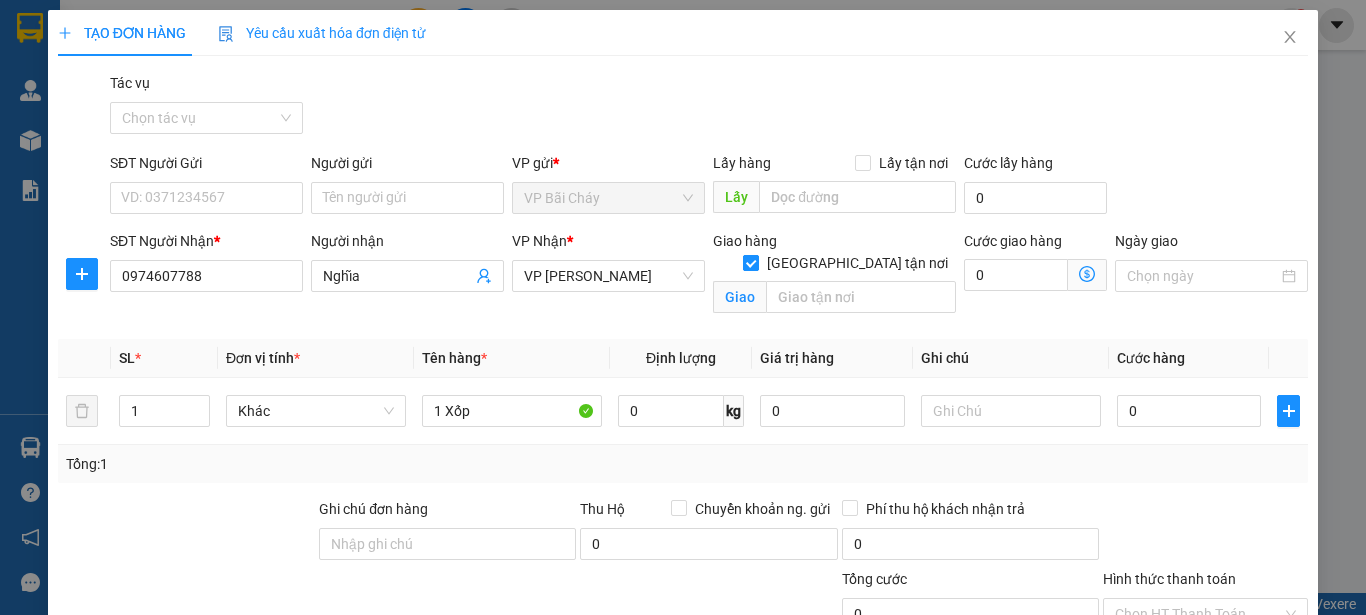click on "[GEOGRAPHIC_DATA] tận nơi" at bounding box center [750, 262] 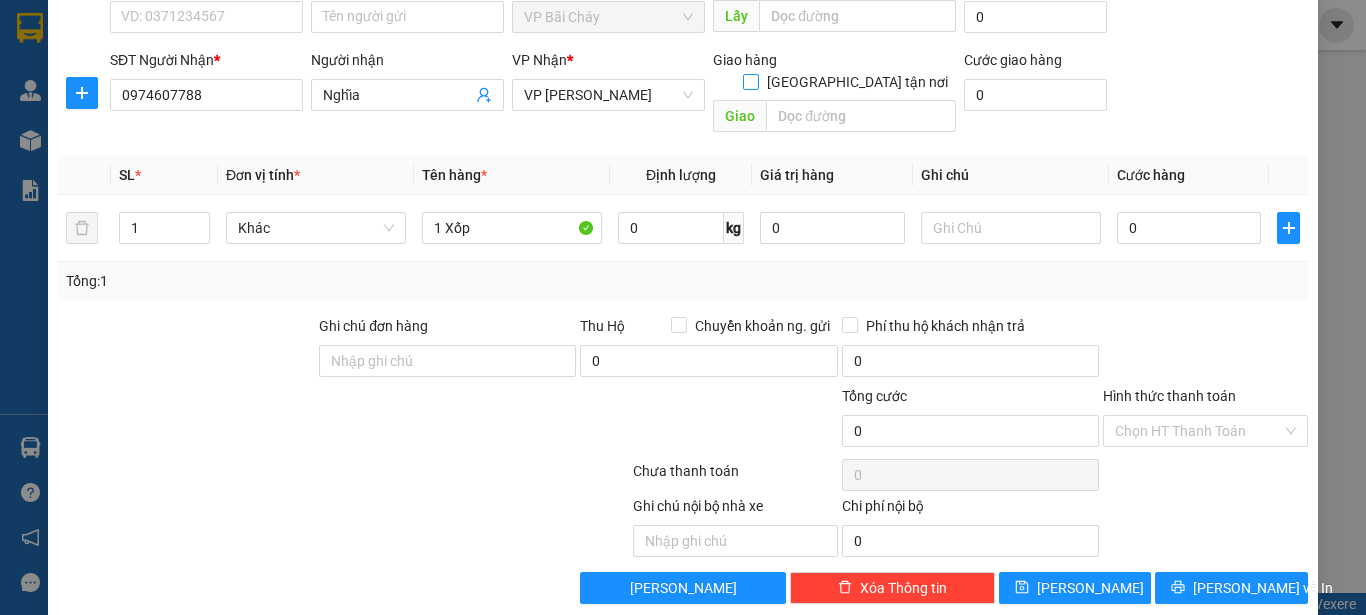 scroll, scrollTop: 187, scrollLeft: 0, axis: vertical 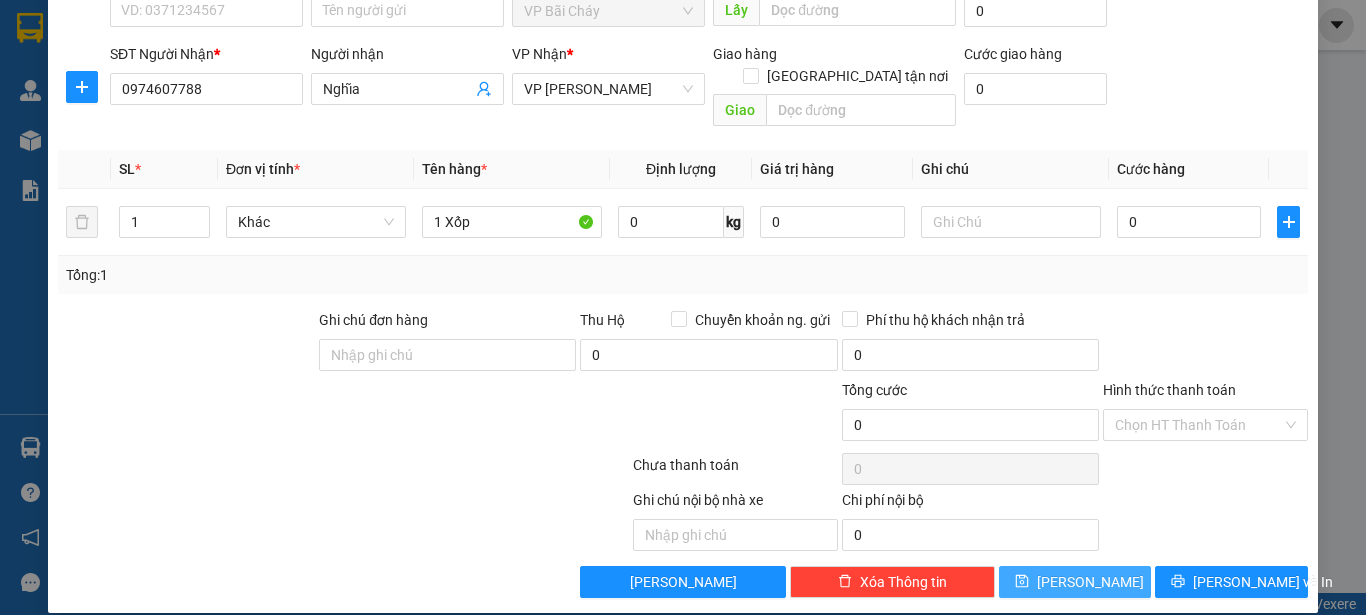 click on "[PERSON_NAME]" at bounding box center [1075, 582] 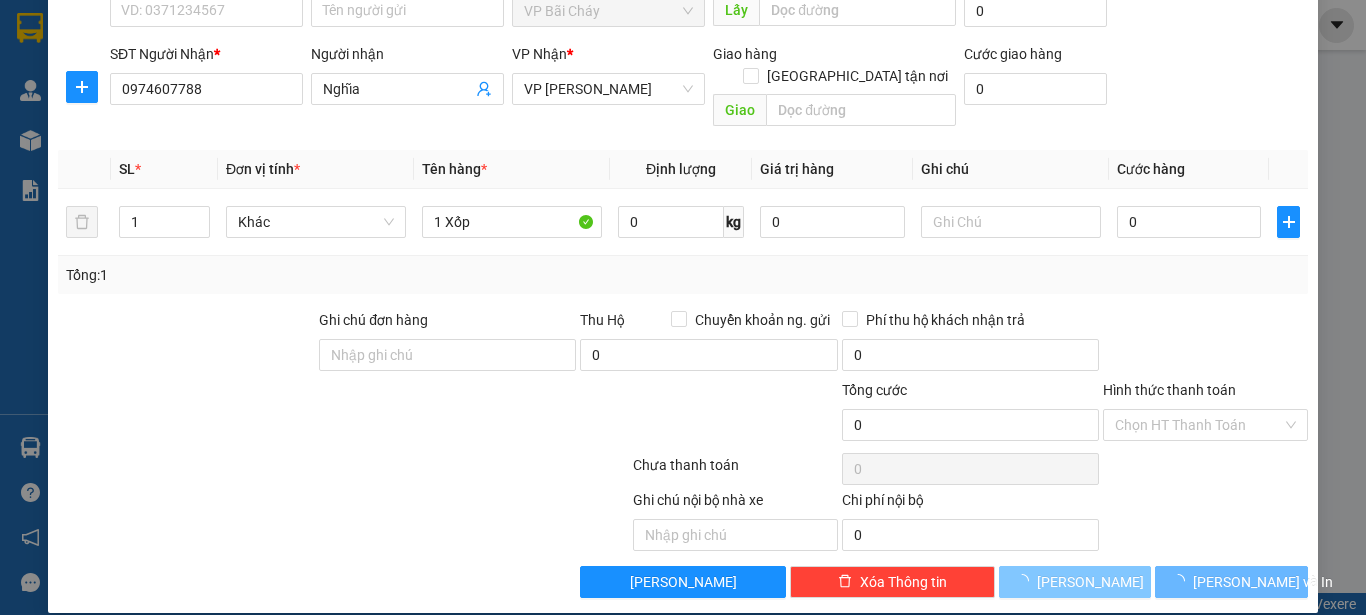 type 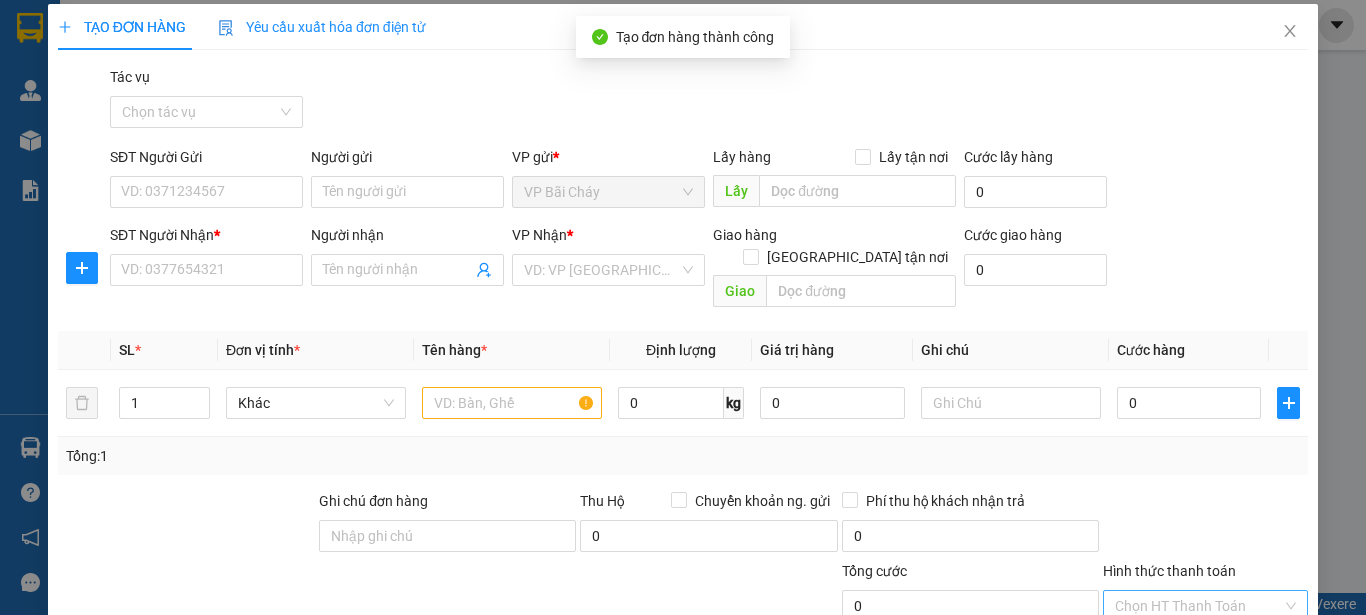 scroll, scrollTop: 0, scrollLeft: 0, axis: both 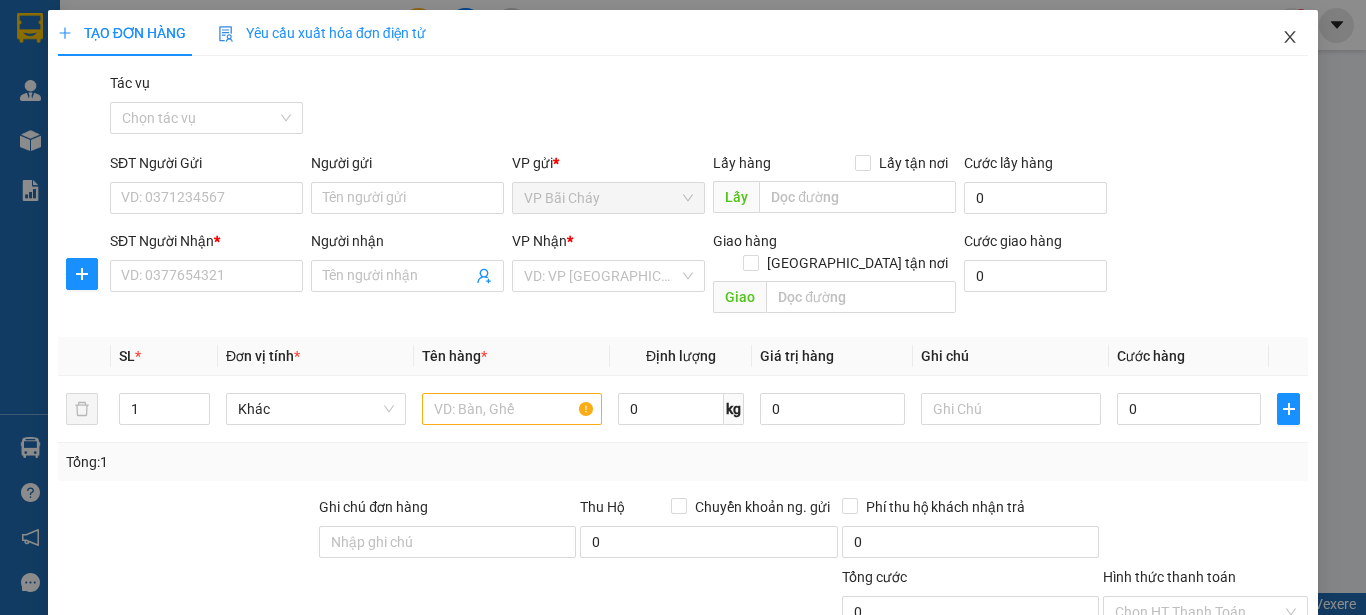 click 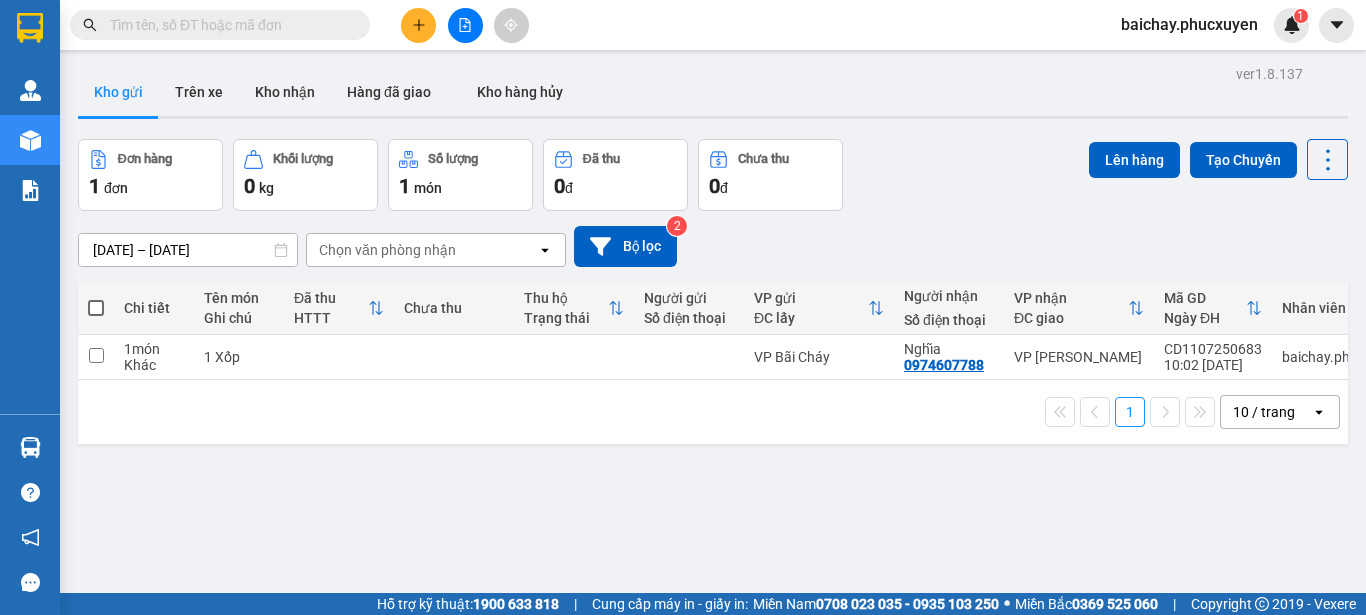 click at bounding box center [228, 25] 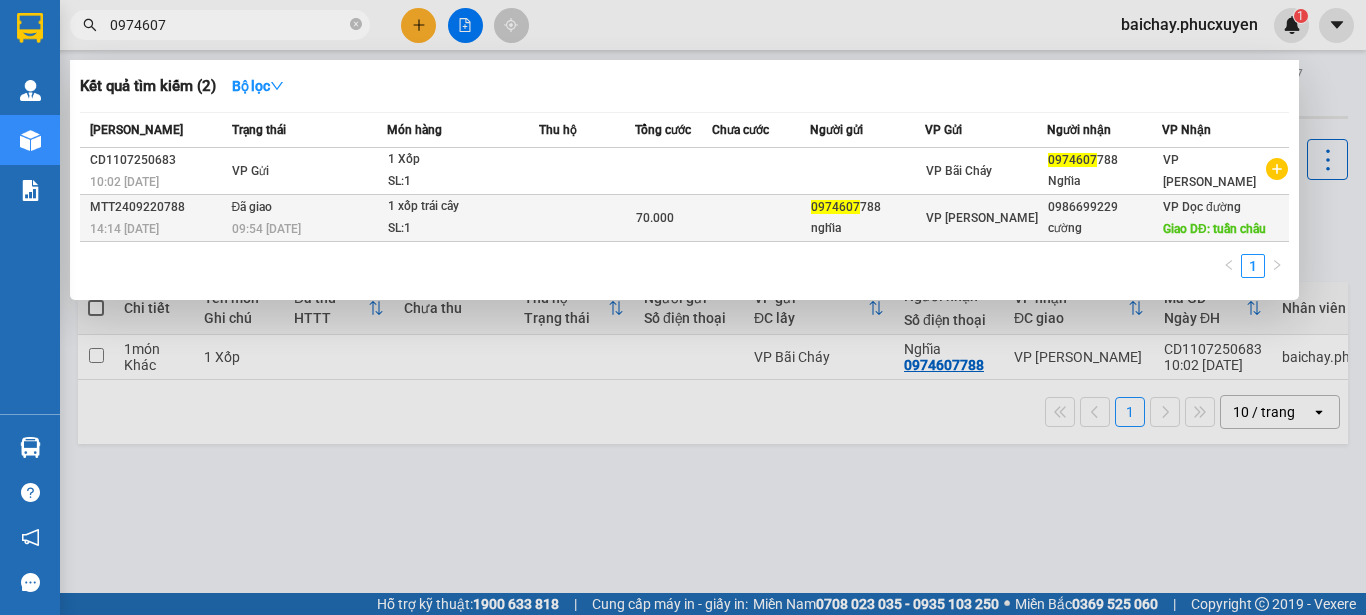type on "0974607" 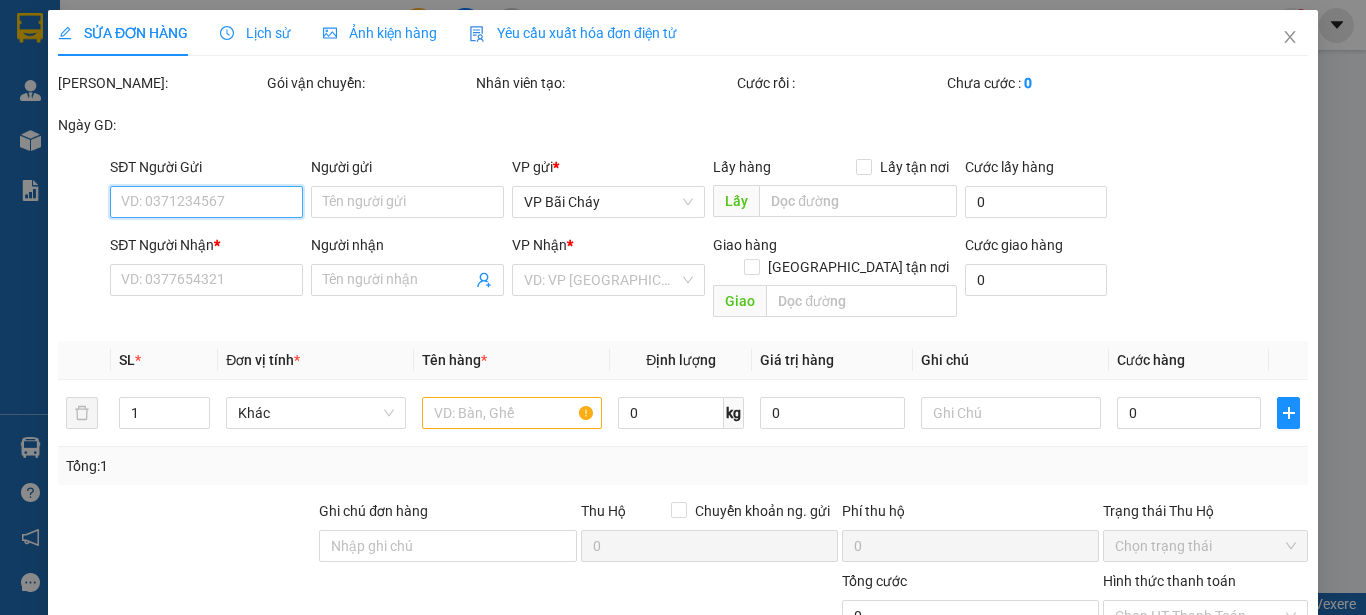 type on "0974607788" 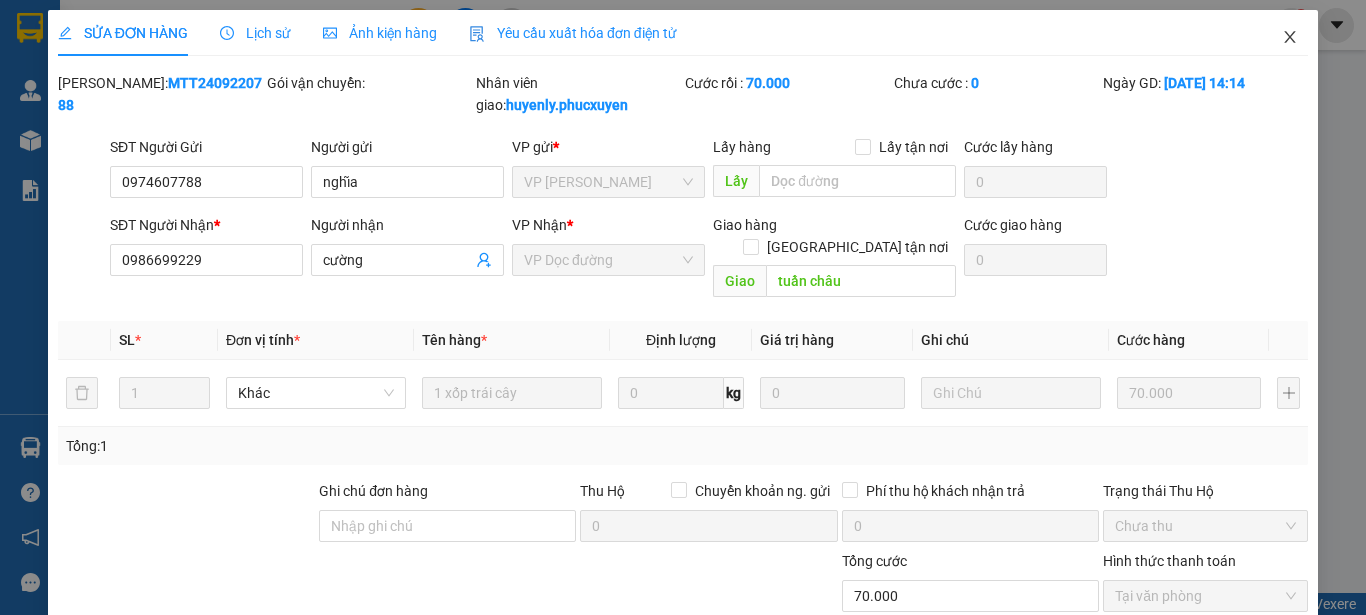 click 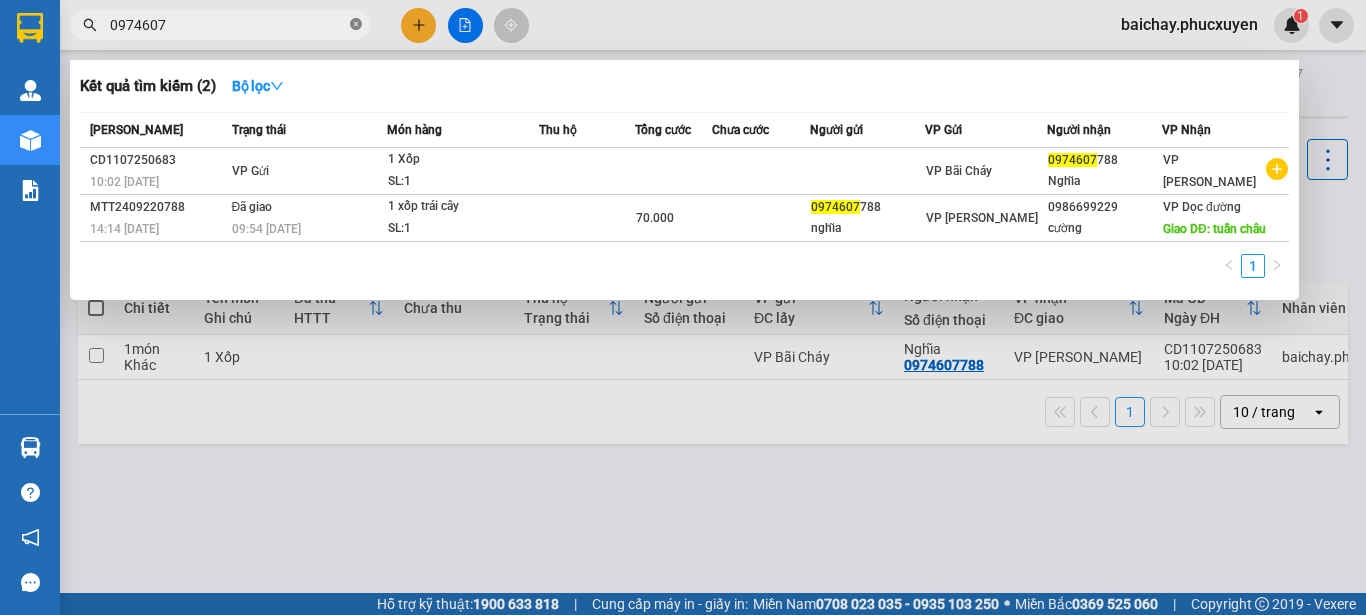 click 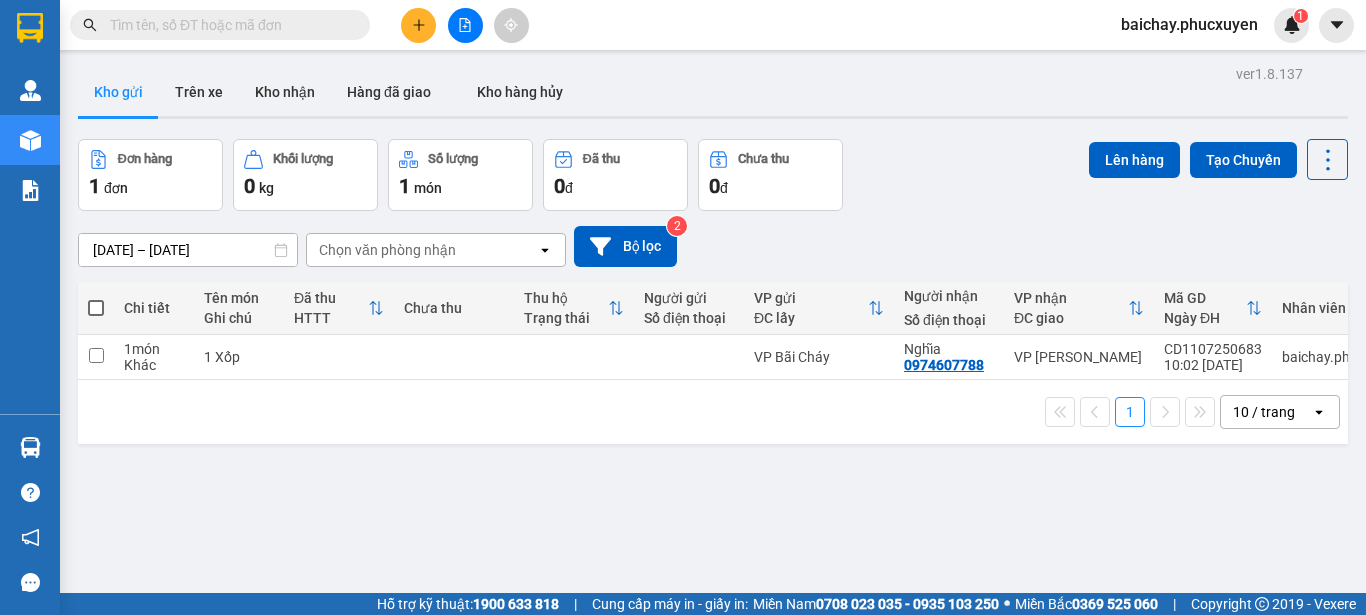 click at bounding box center [228, 25] 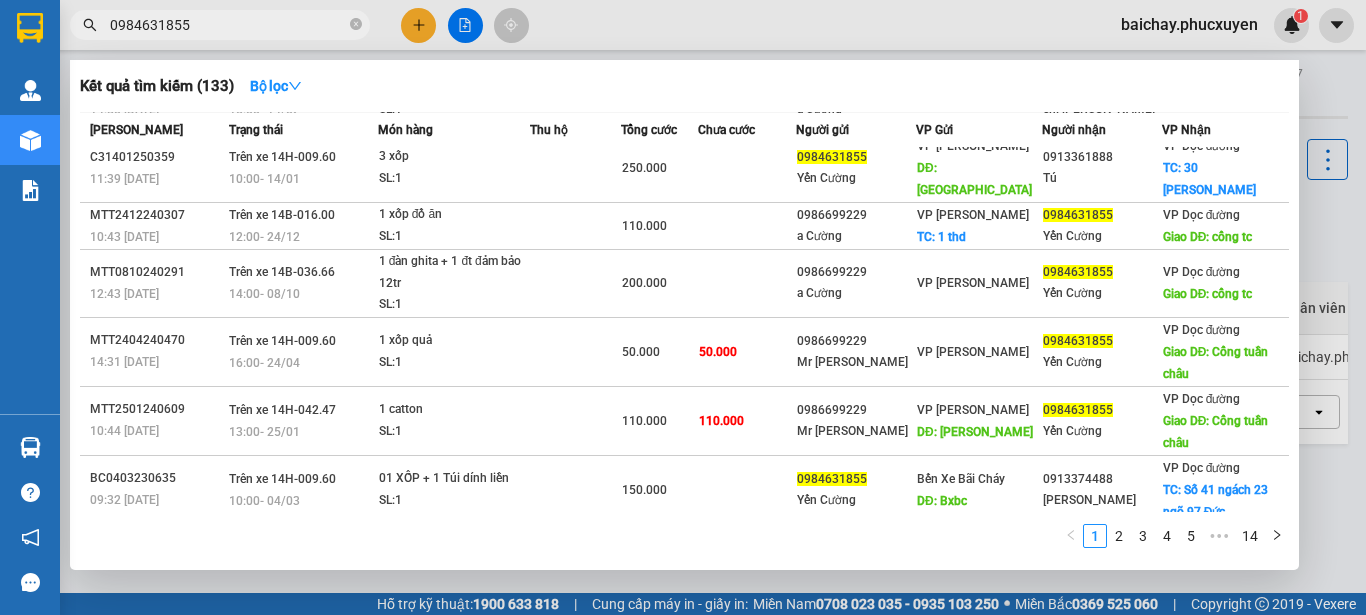 scroll, scrollTop: 300, scrollLeft: 0, axis: vertical 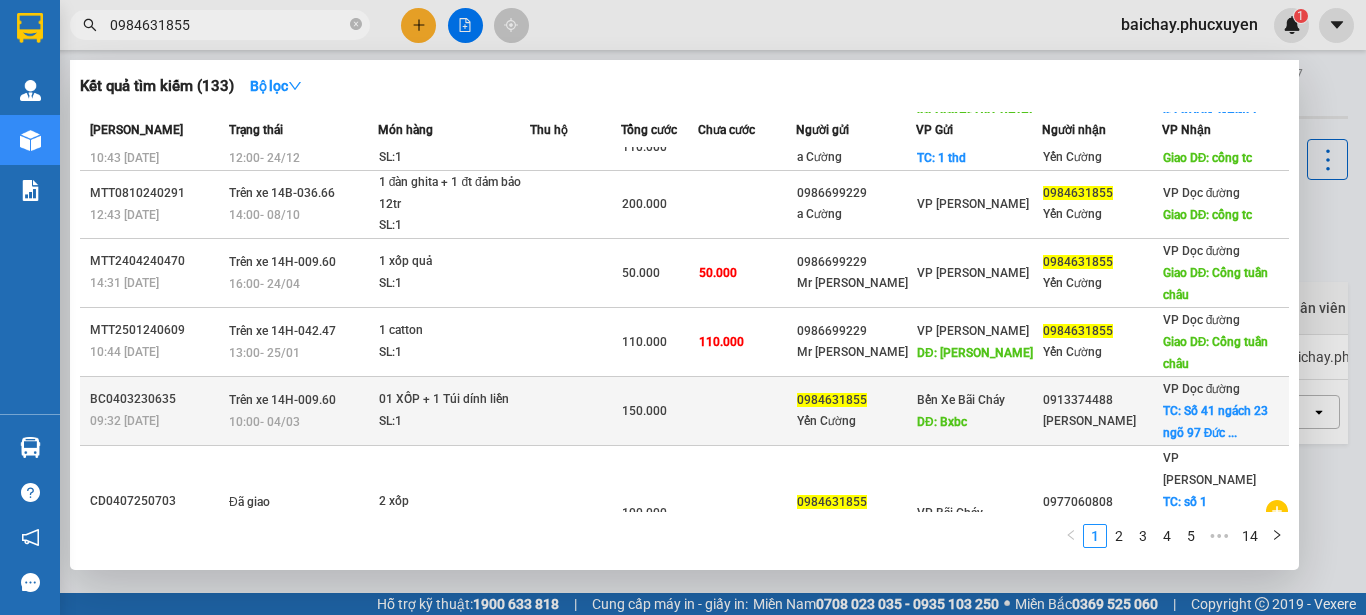 type on "0984631855" 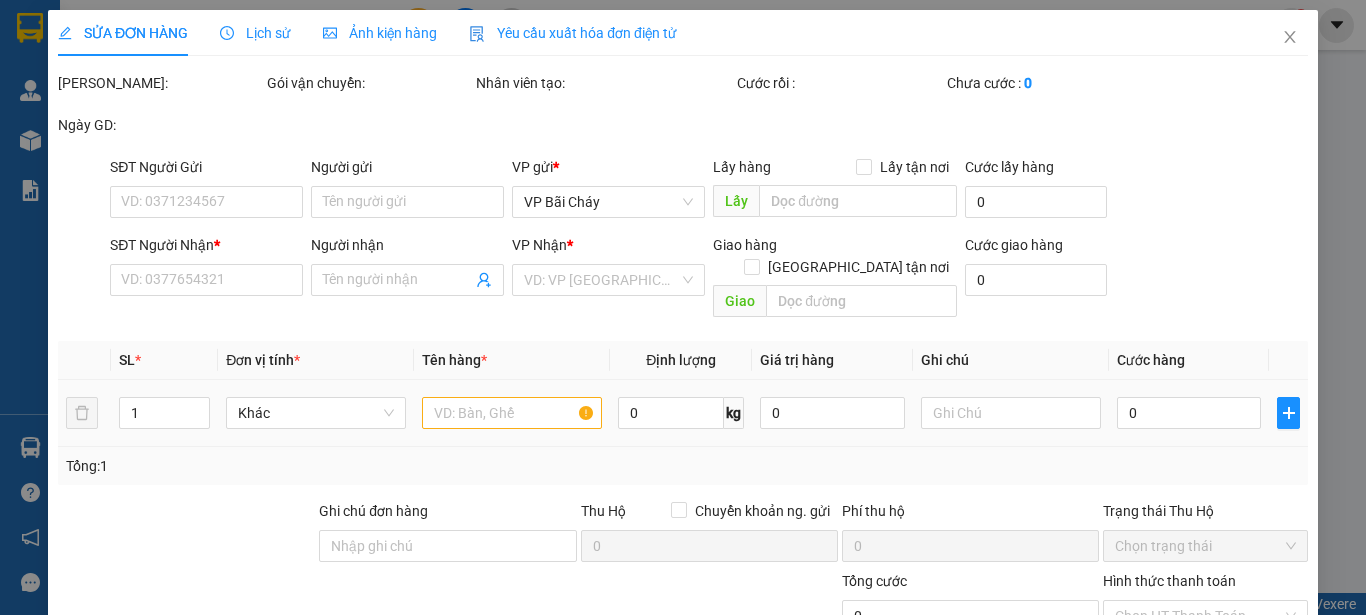 type on "0984631855" 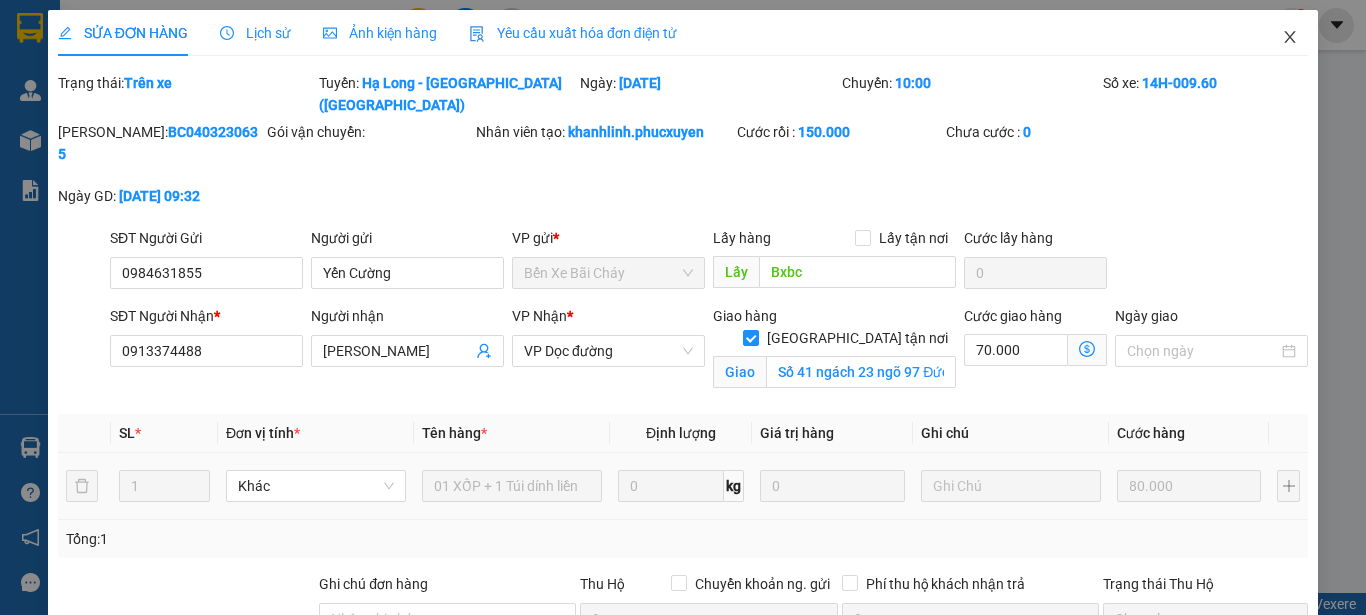 click 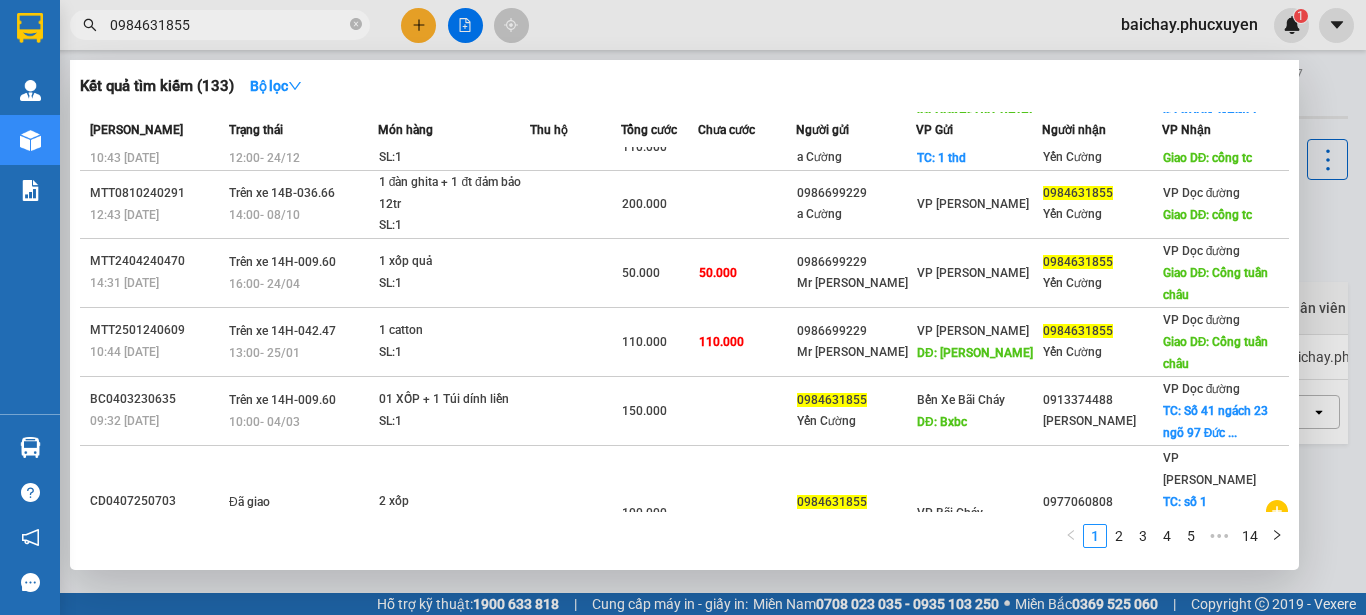 click on "0984631855" at bounding box center (228, 25) 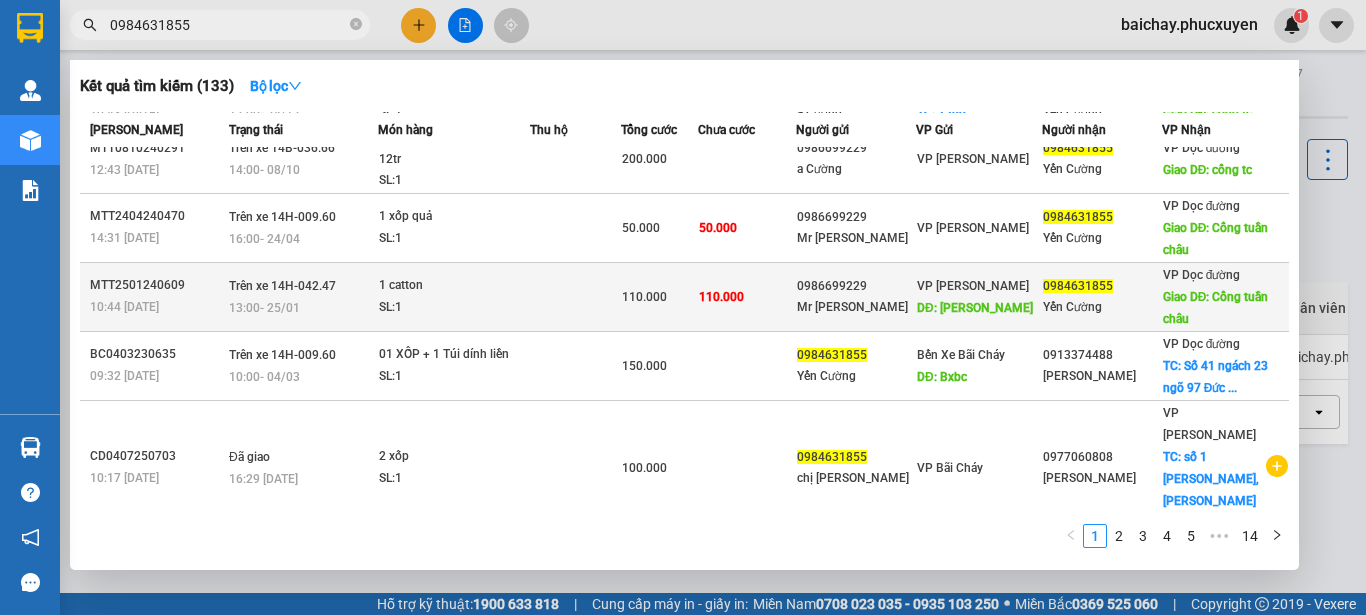 scroll, scrollTop: 347, scrollLeft: 0, axis: vertical 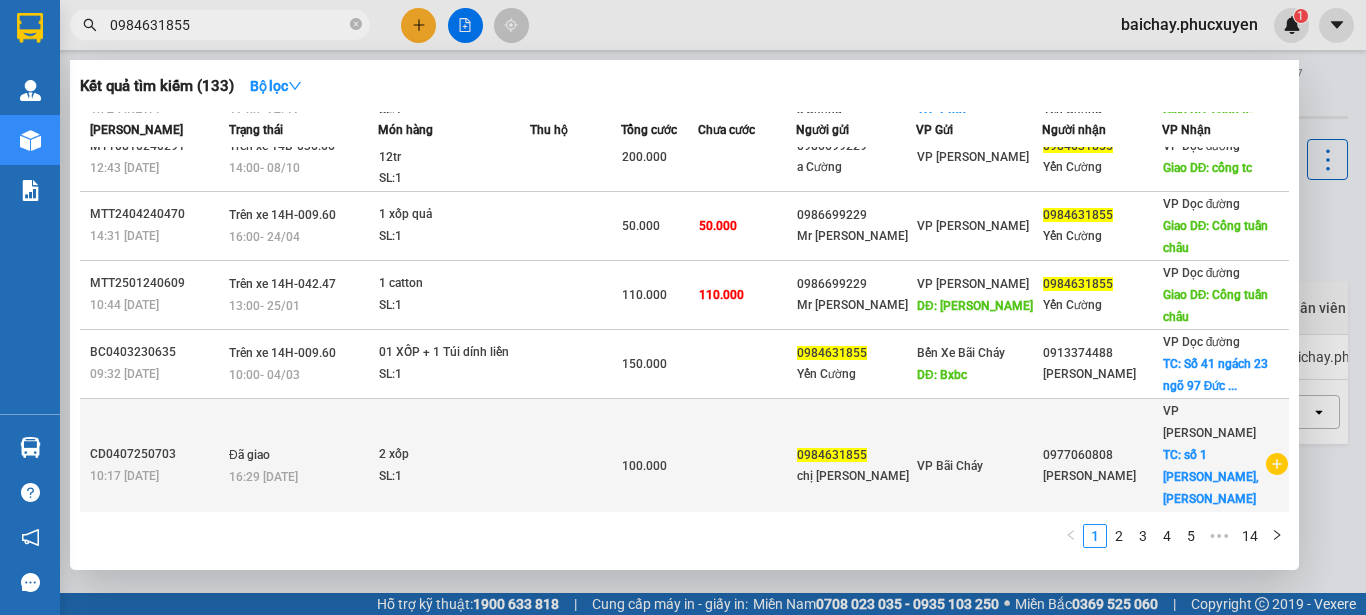 click on "[PERSON_NAME]" at bounding box center [1102, 476] 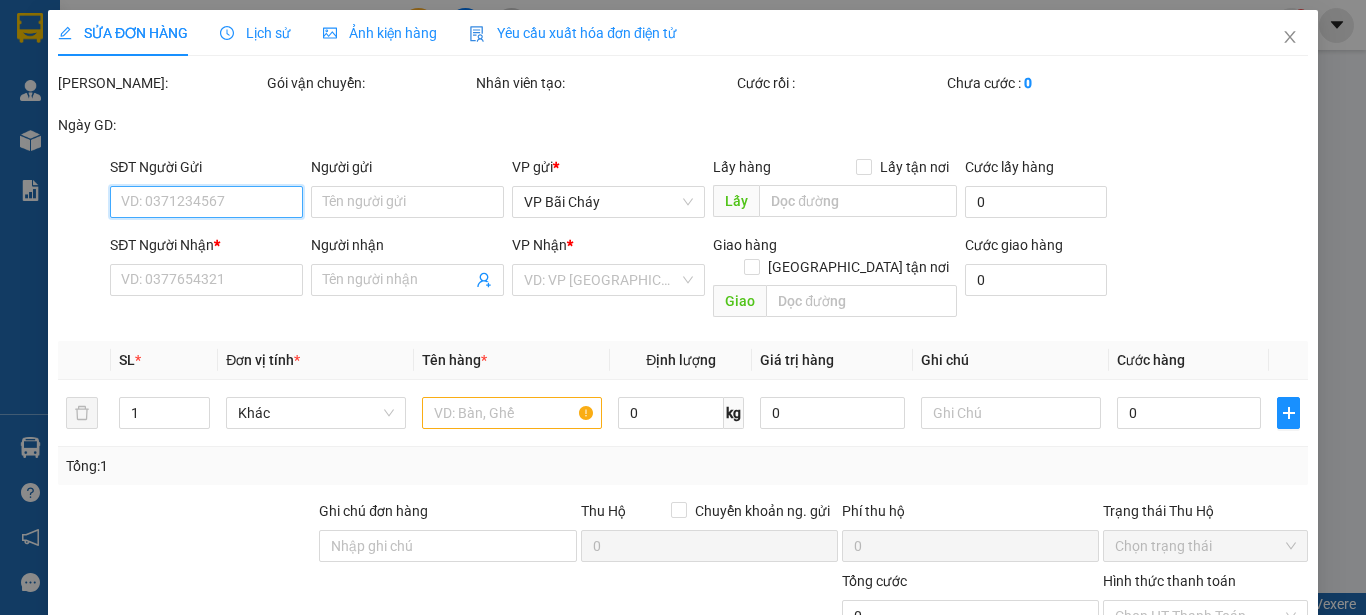 type on "0984631855" 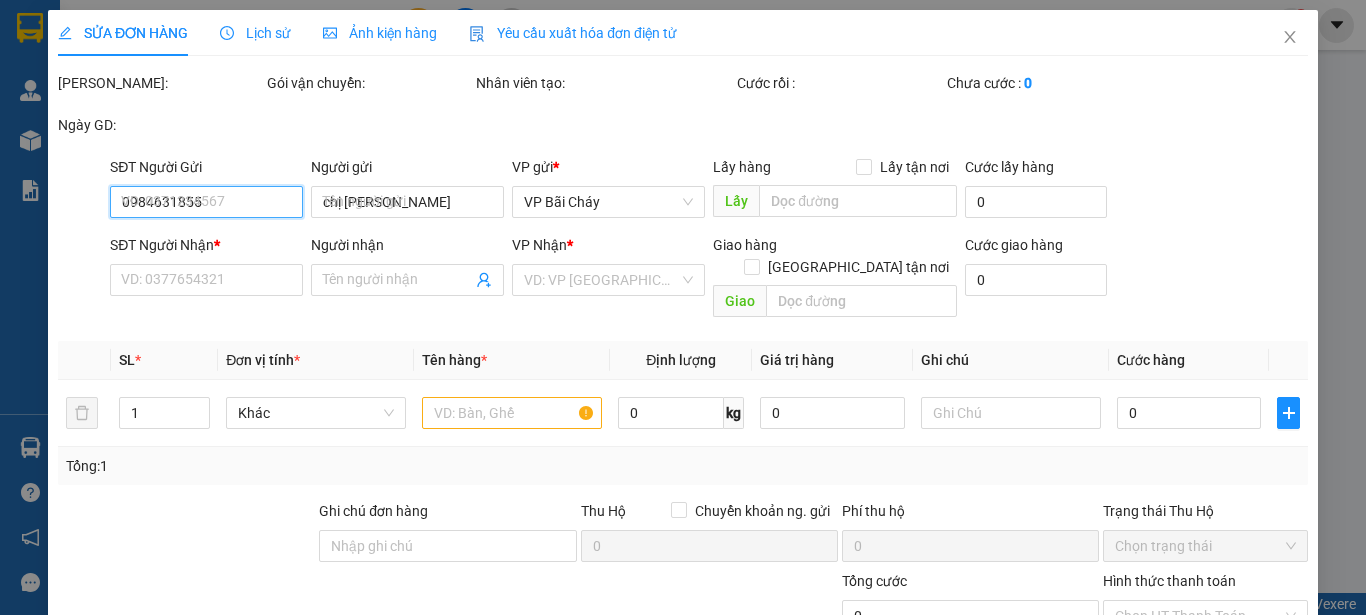 type on "0977060808" 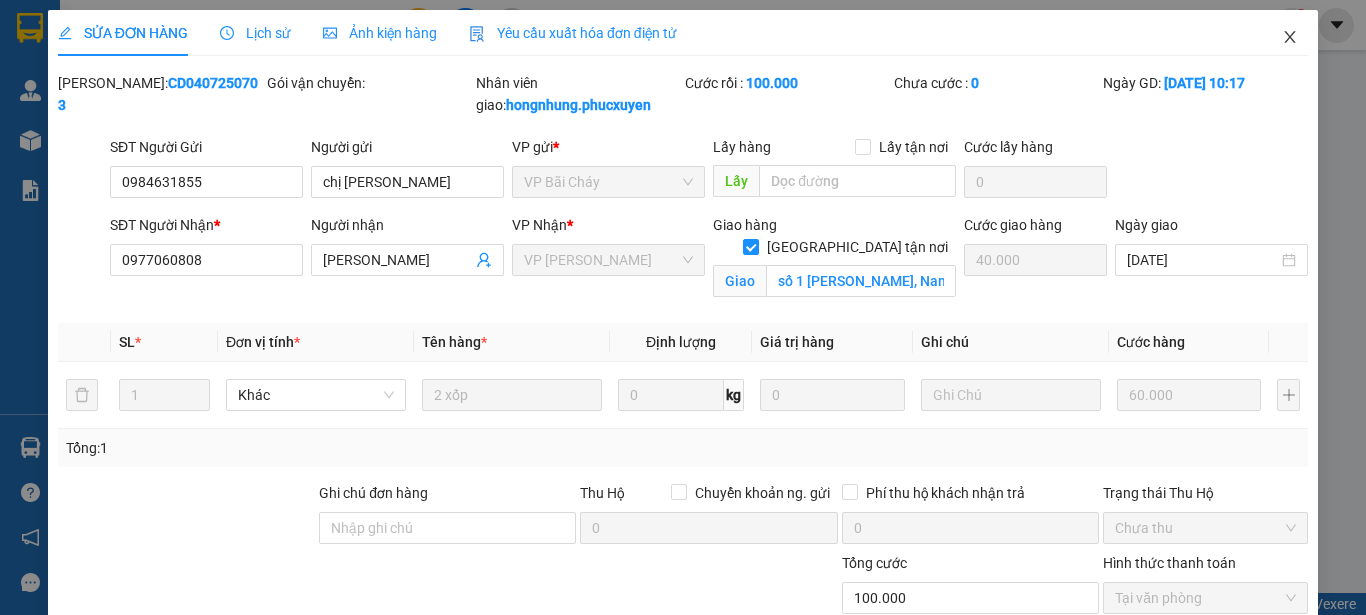 click 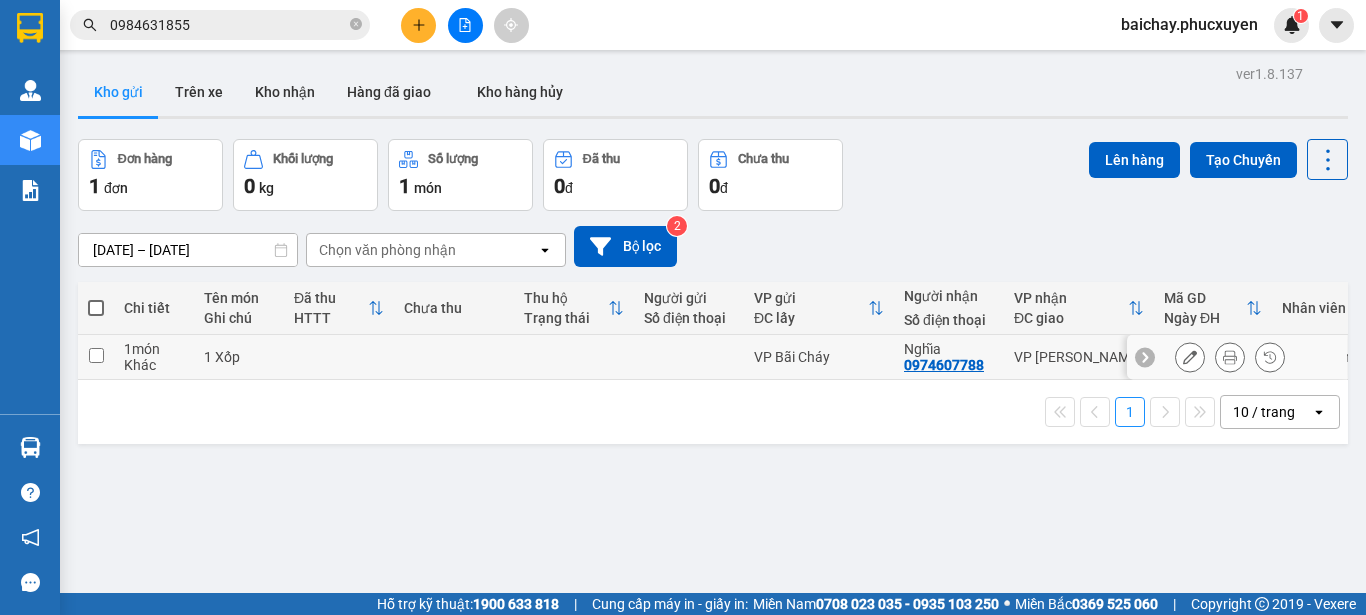 click 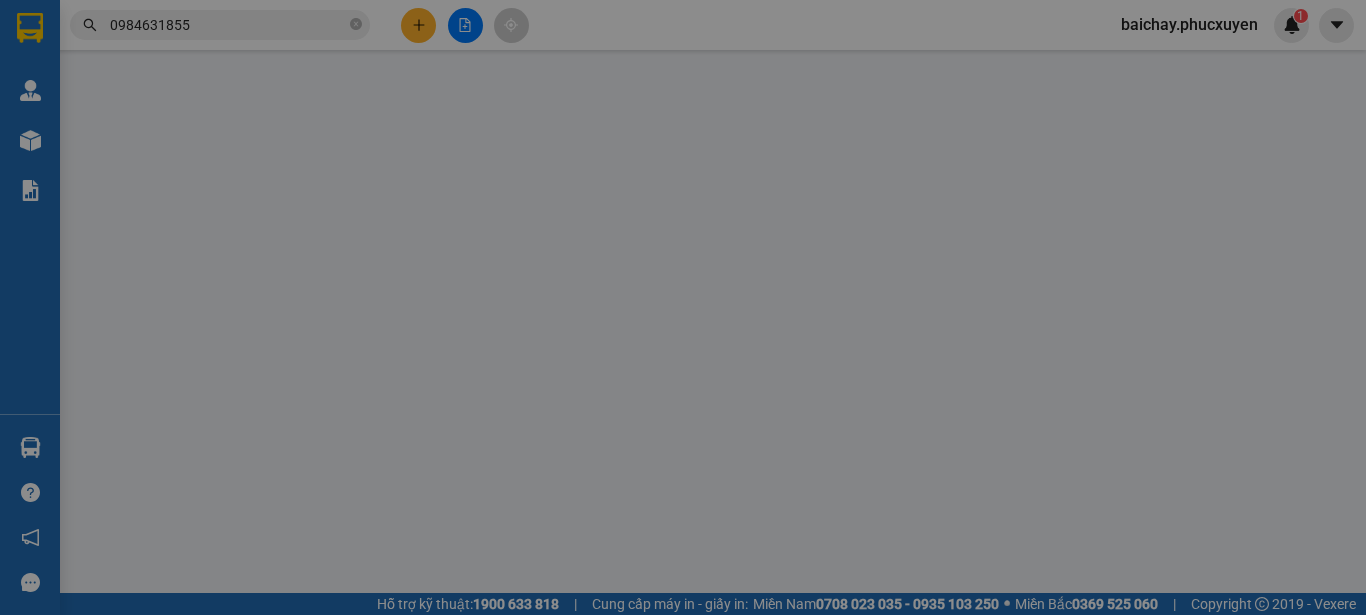 type on "0974607788" 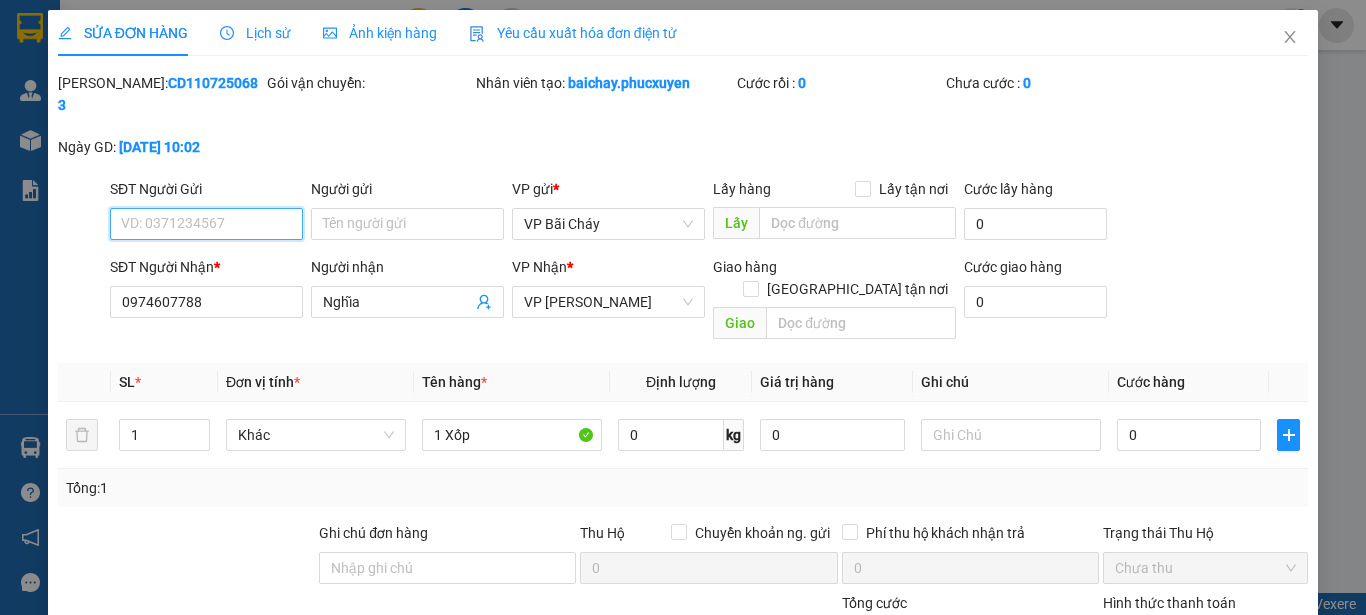 click on "SĐT Người Gửi" at bounding box center (206, 224) 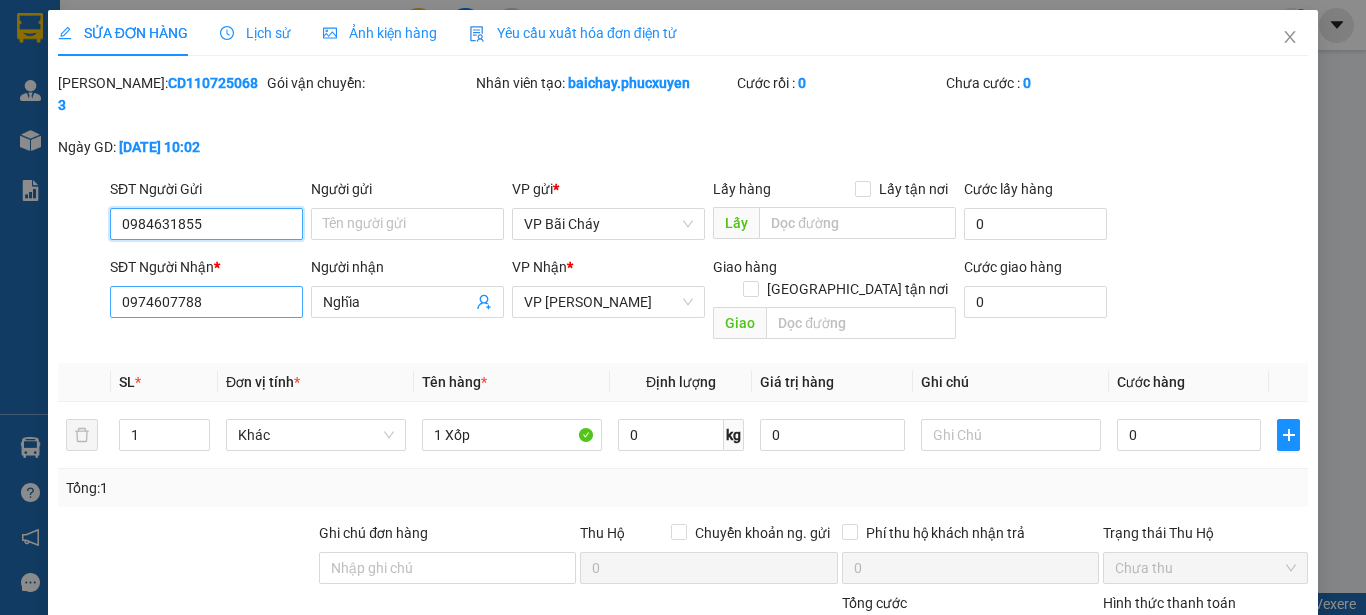 type on "0984631855" 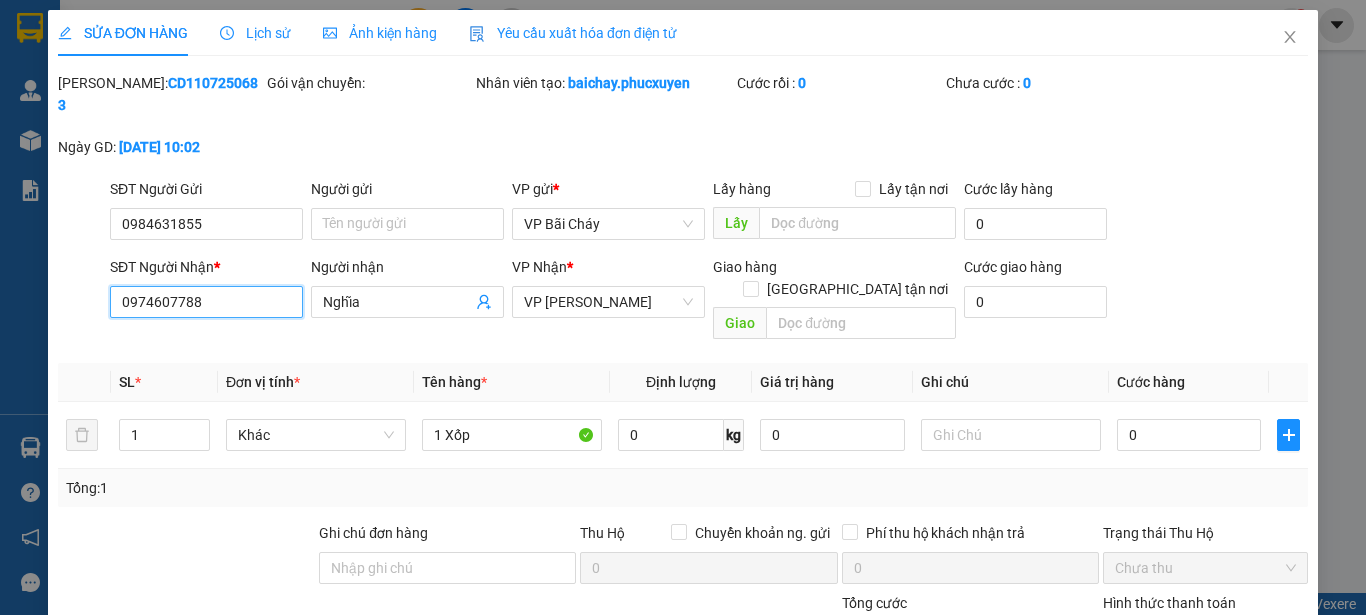 drag, startPoint x: 216, startPoint y: 280, endPoint x: 121, endPoint y: 278, distance: 95.02105 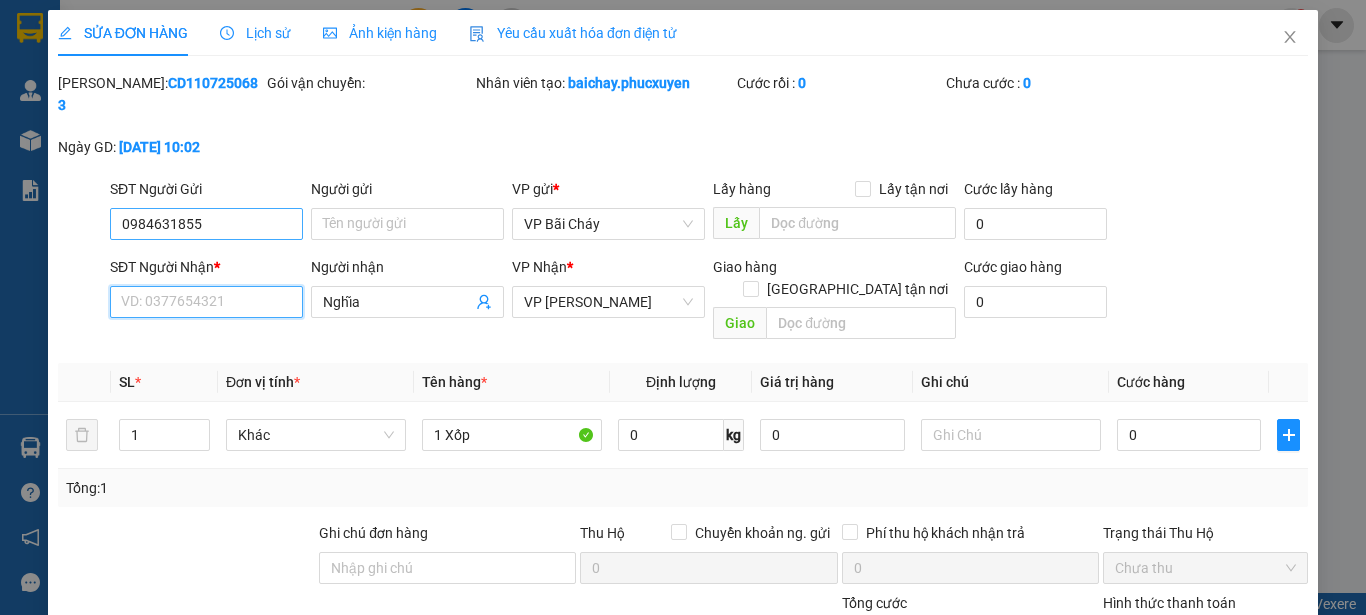 type 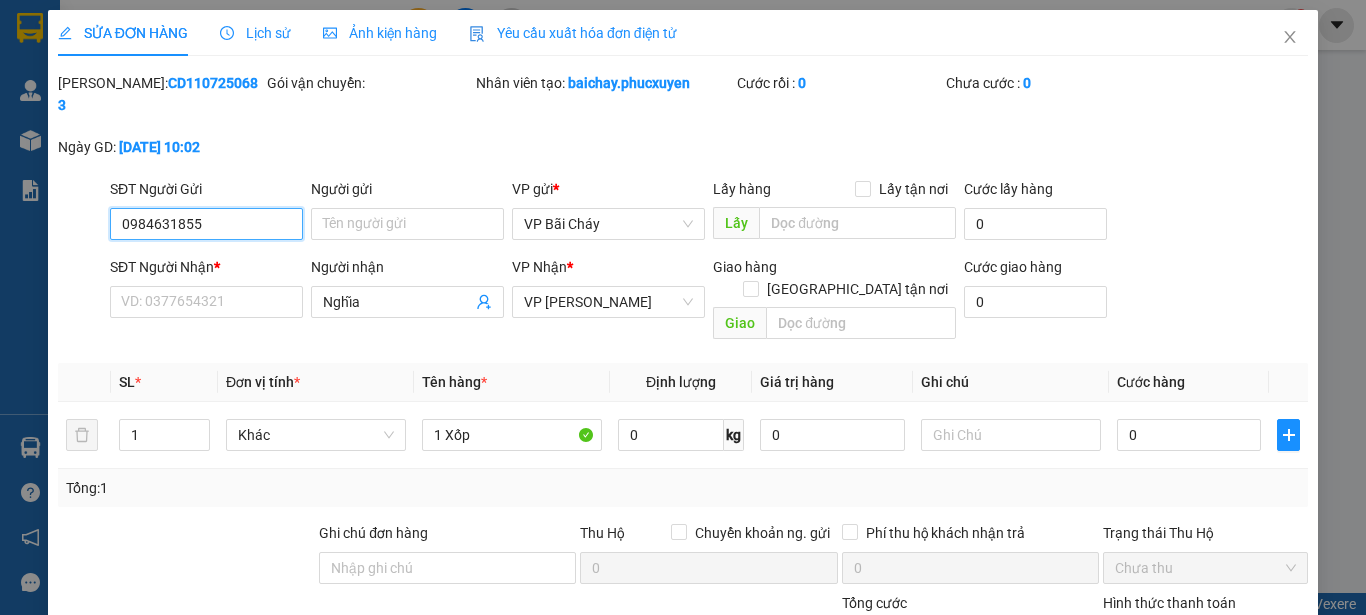 click on "0984631855" at bounding box center (206, 224) 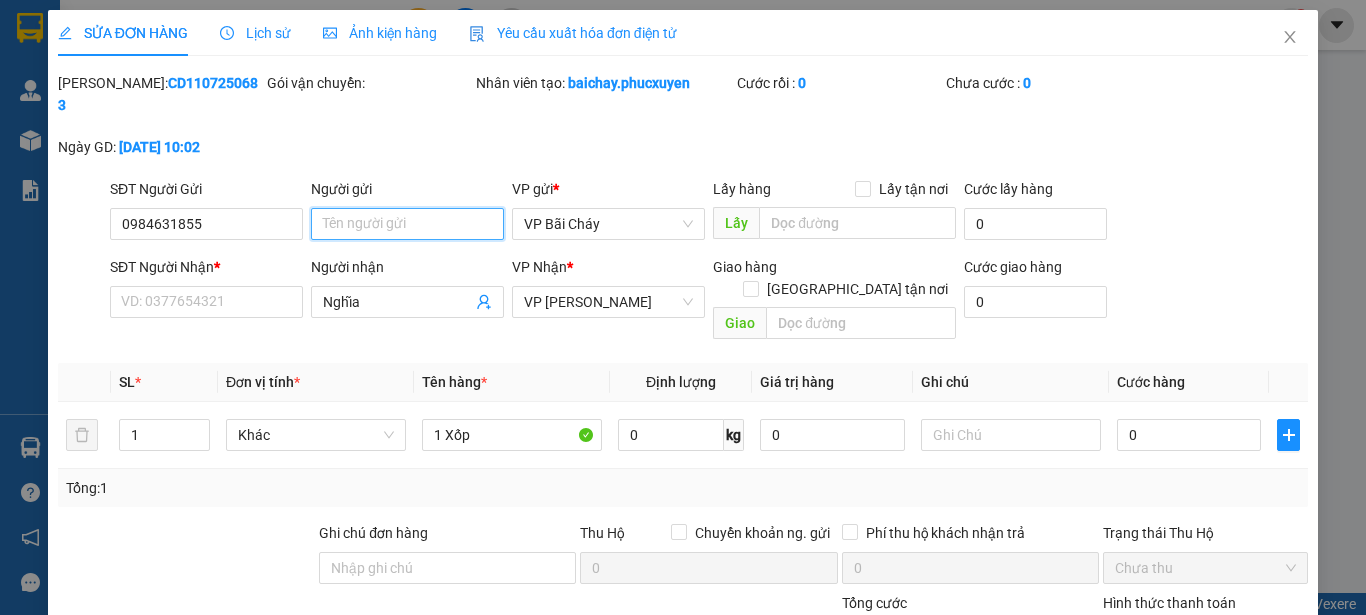 click on "Người gửi" at bounding box center (407, 224) 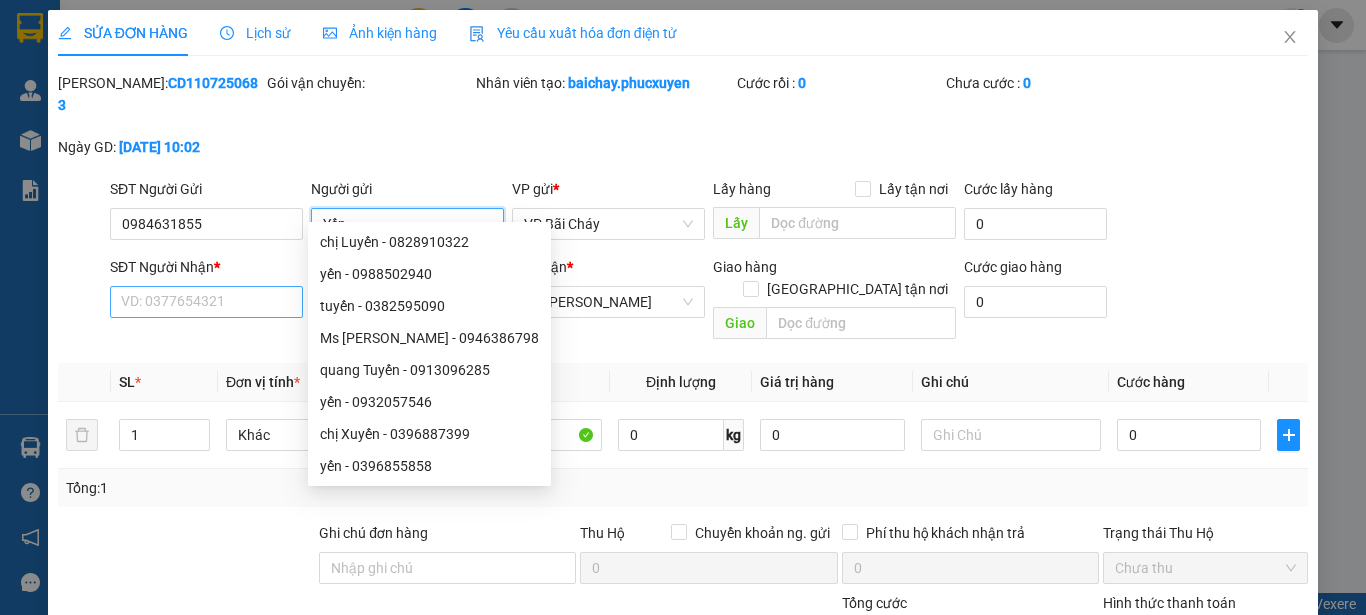 type on "Yến" 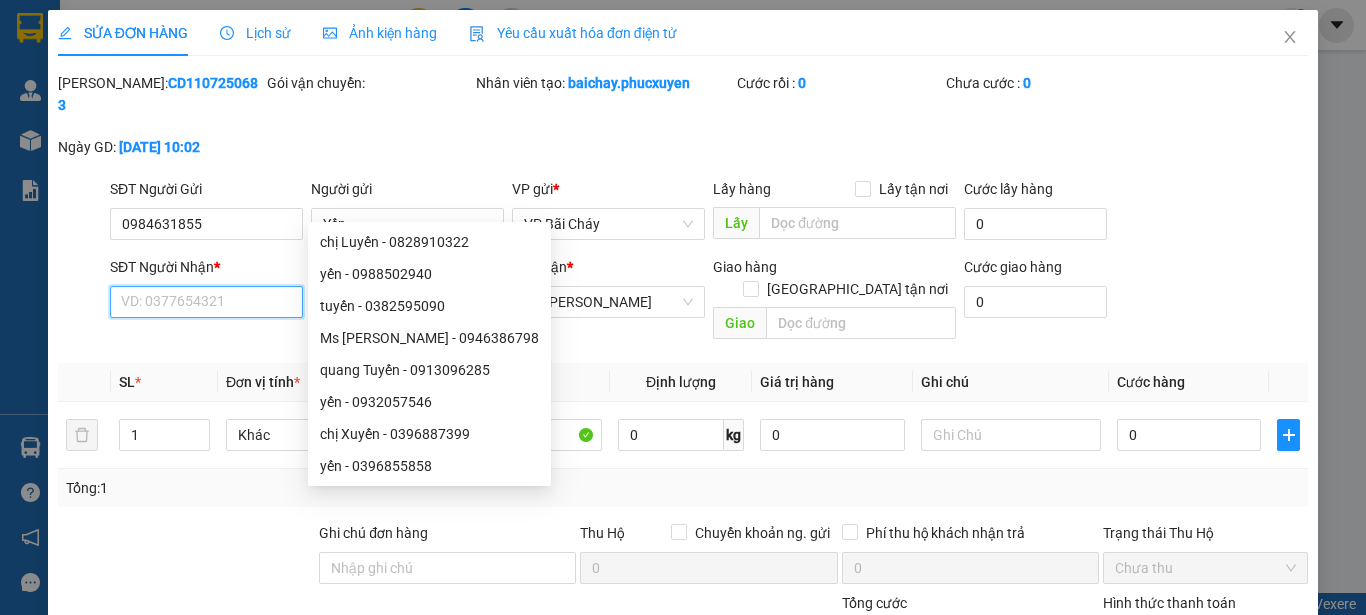 click on "SĐT Người Nhận  *" at bounding box center [206, 302] 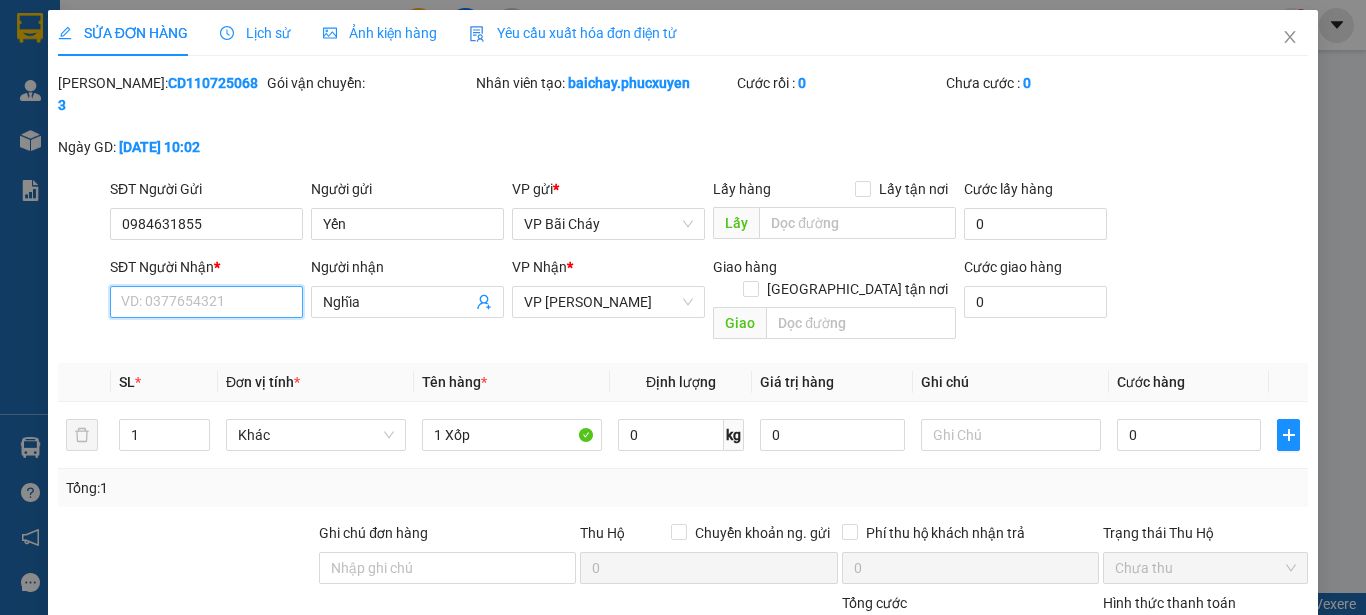 click on "SĐT Người Nhận  *" at bounding box center [206, 302] 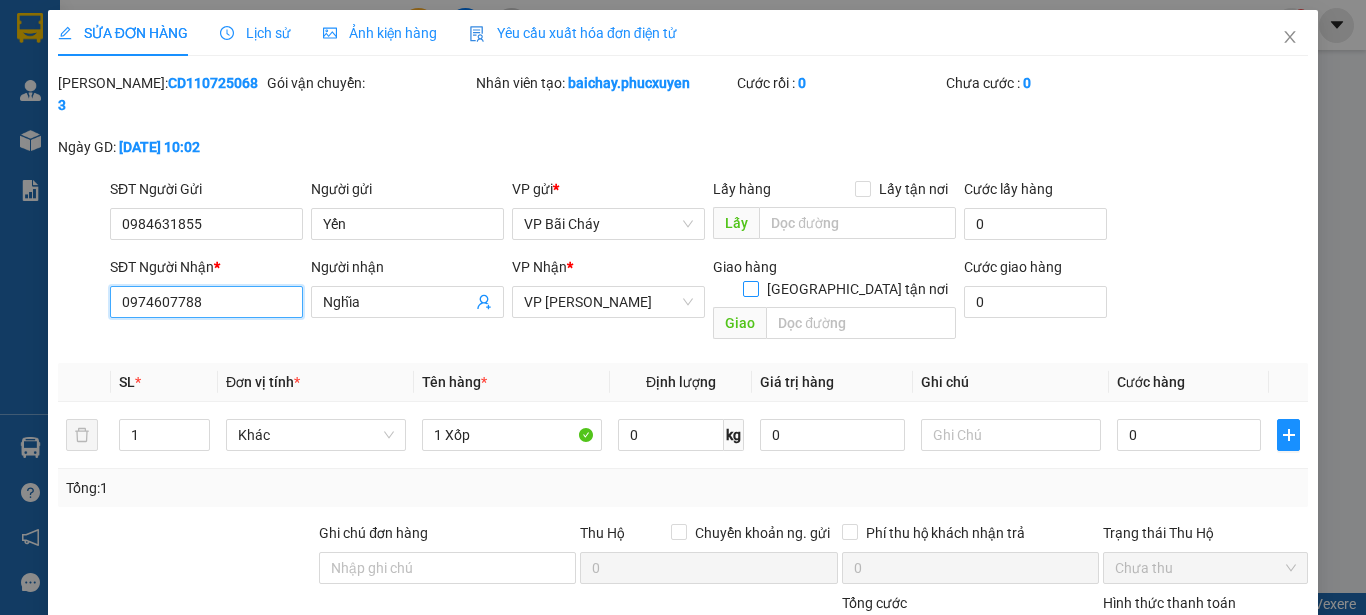 type on "0974607788" 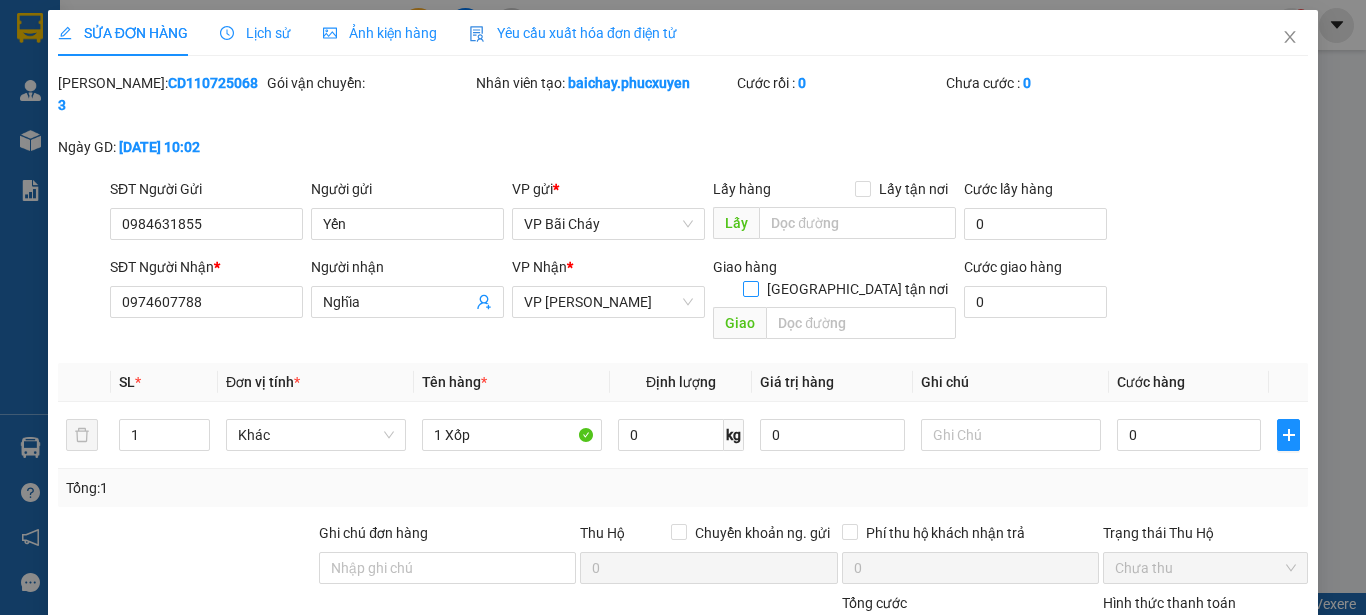 click on "[GEOGRAPHIC_DATA] tận nơi" at bounding box center (750, 288) 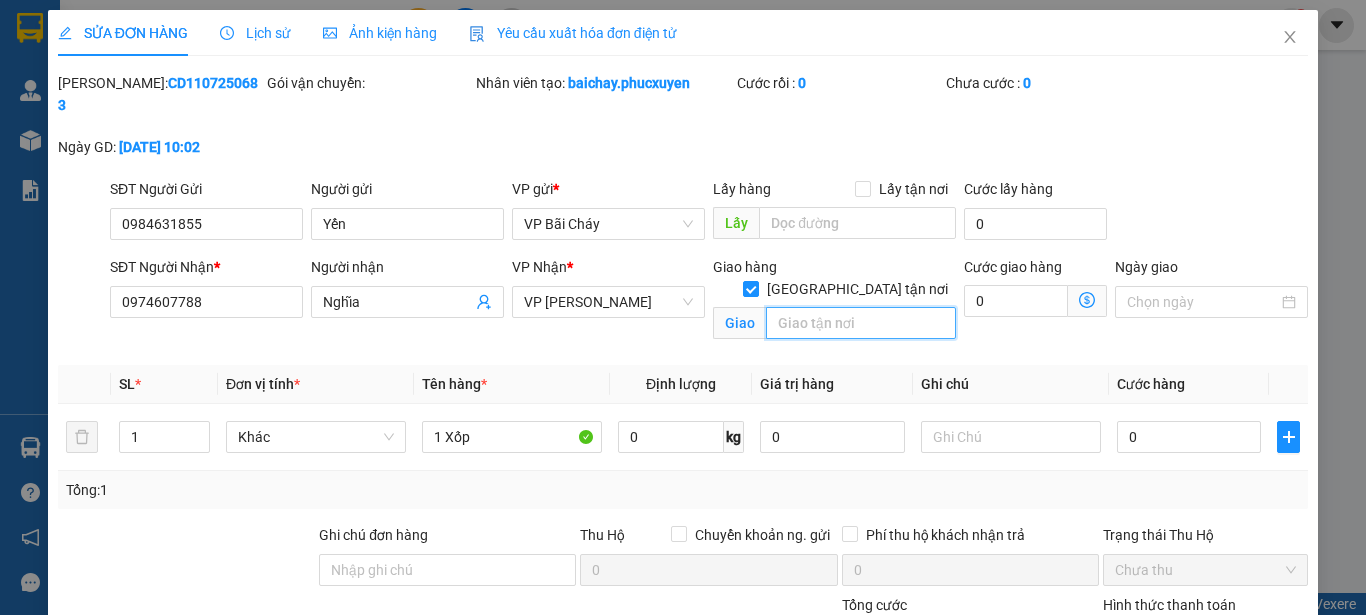 click at bounding box center (861, 323) 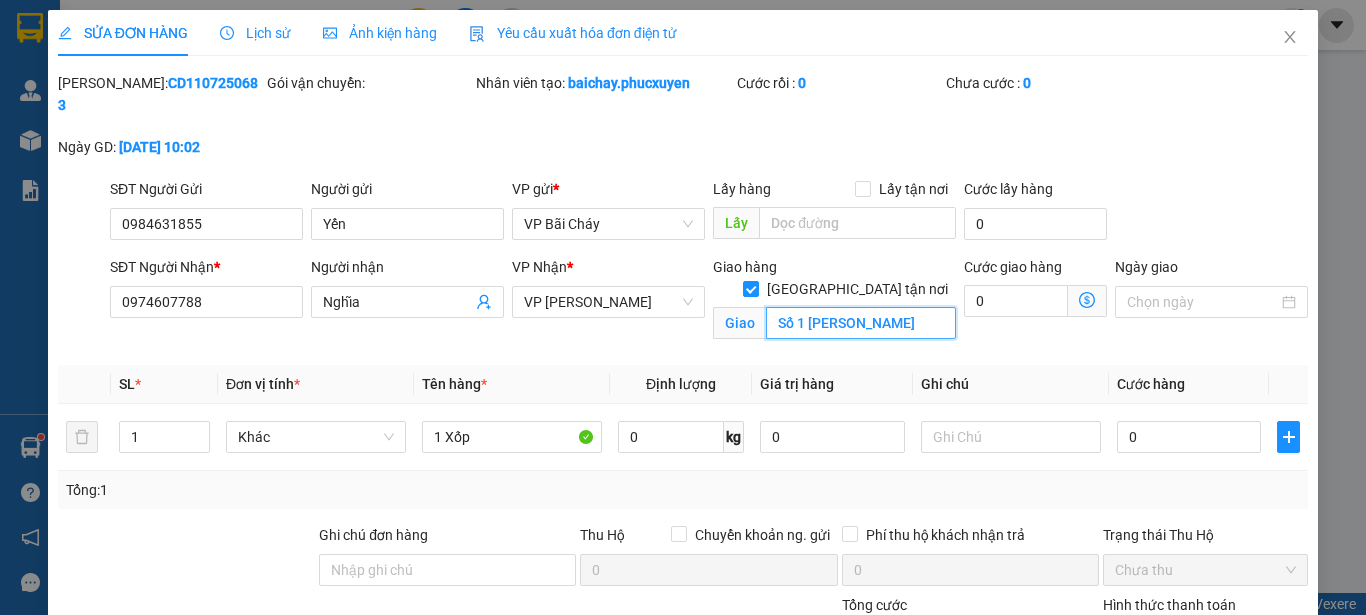 click on "Số 1 [PERSON_NAME]" at bounding box center [861, 323] 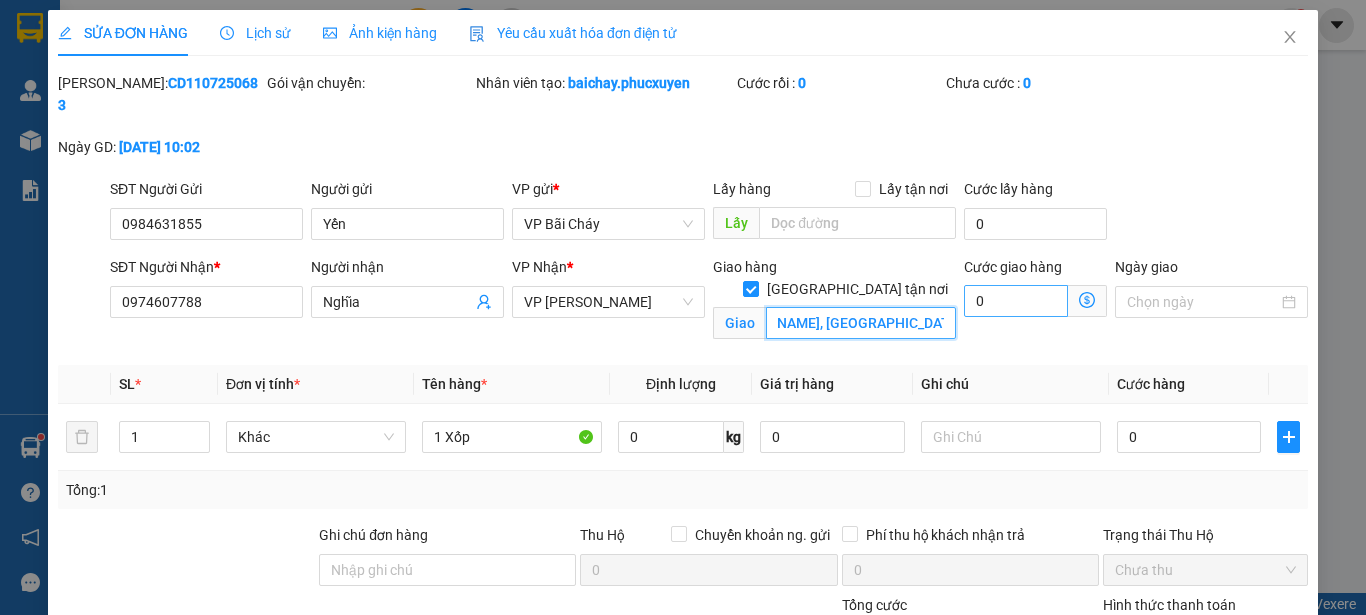 scroll, scrollTop: 0, scrollLeft: 95, axis: horizontal 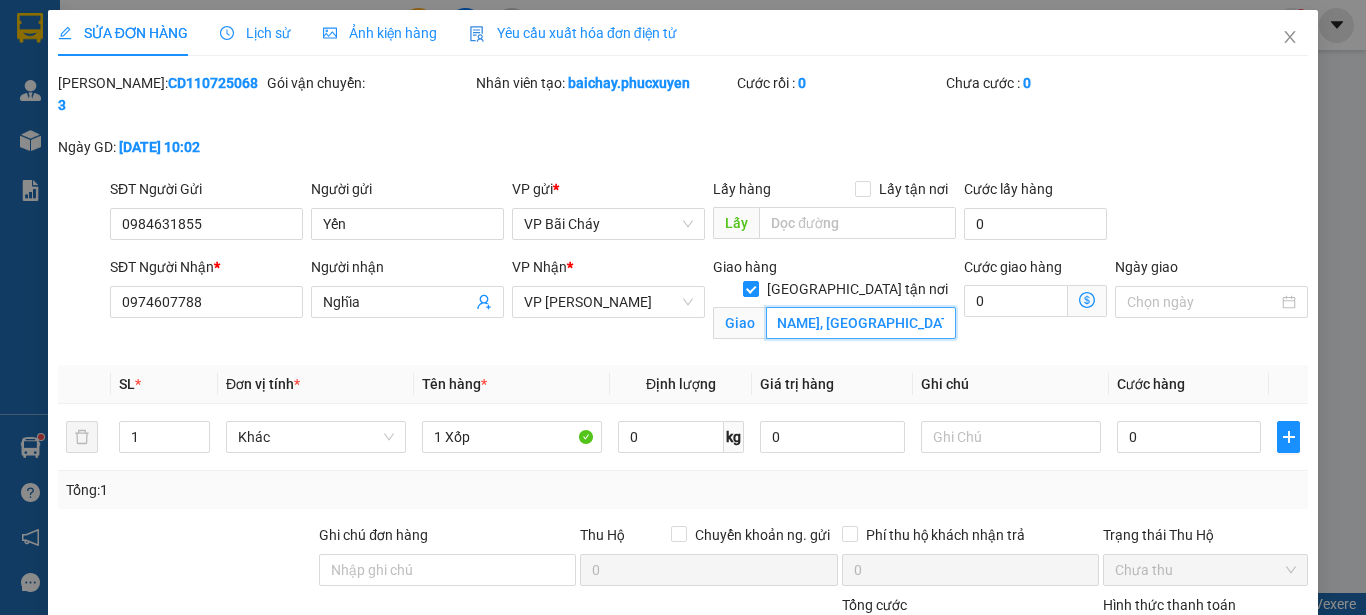 type on "Số 1 [PERSON_NAME], [GEOGRAPHIC_DATA], [GEOGRAPHIC_DATA]" 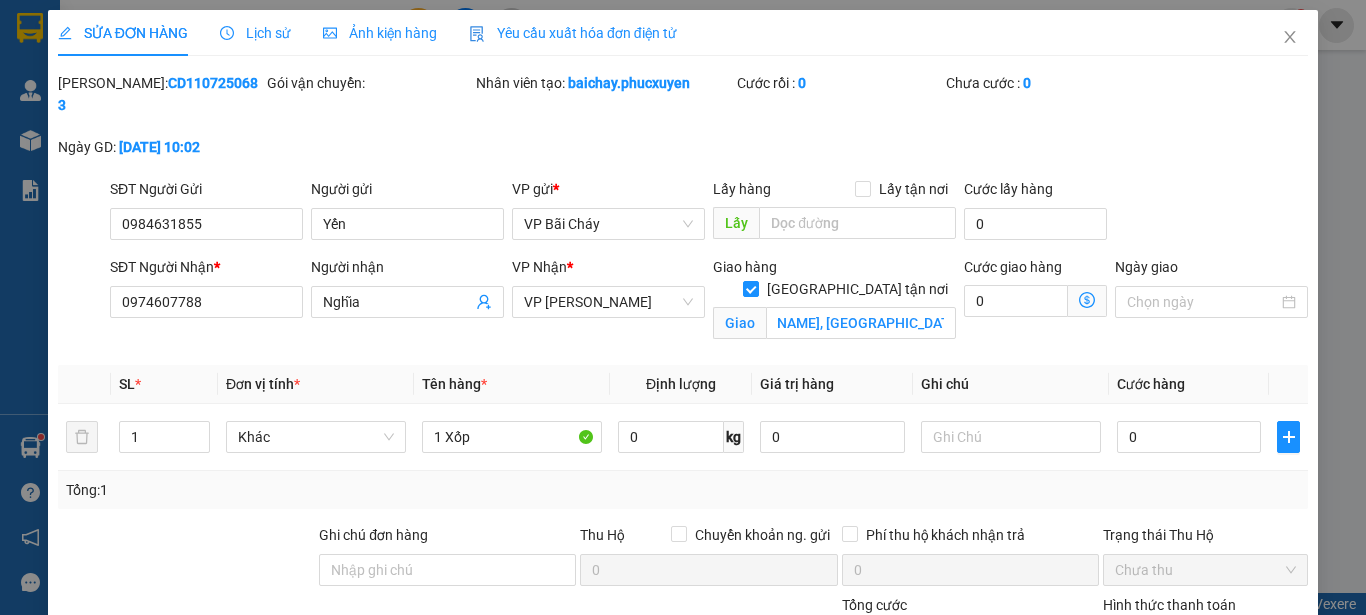 scroll, scrollTop: 0, scrollLeft: 0, axis: both 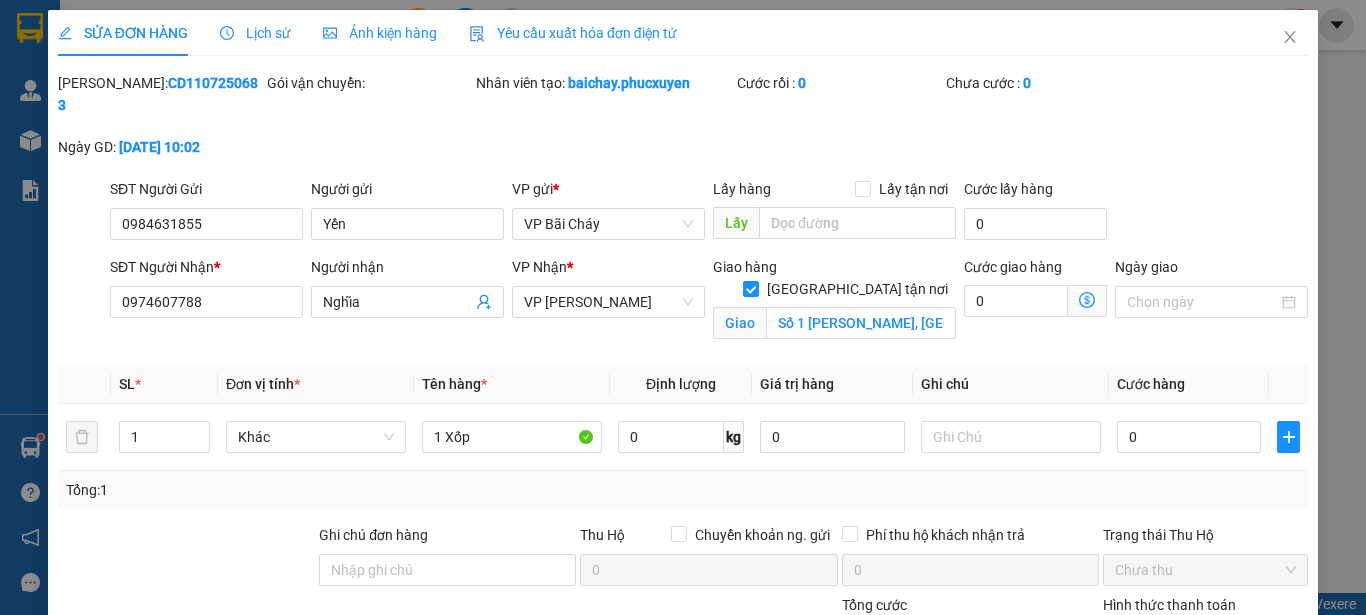 click 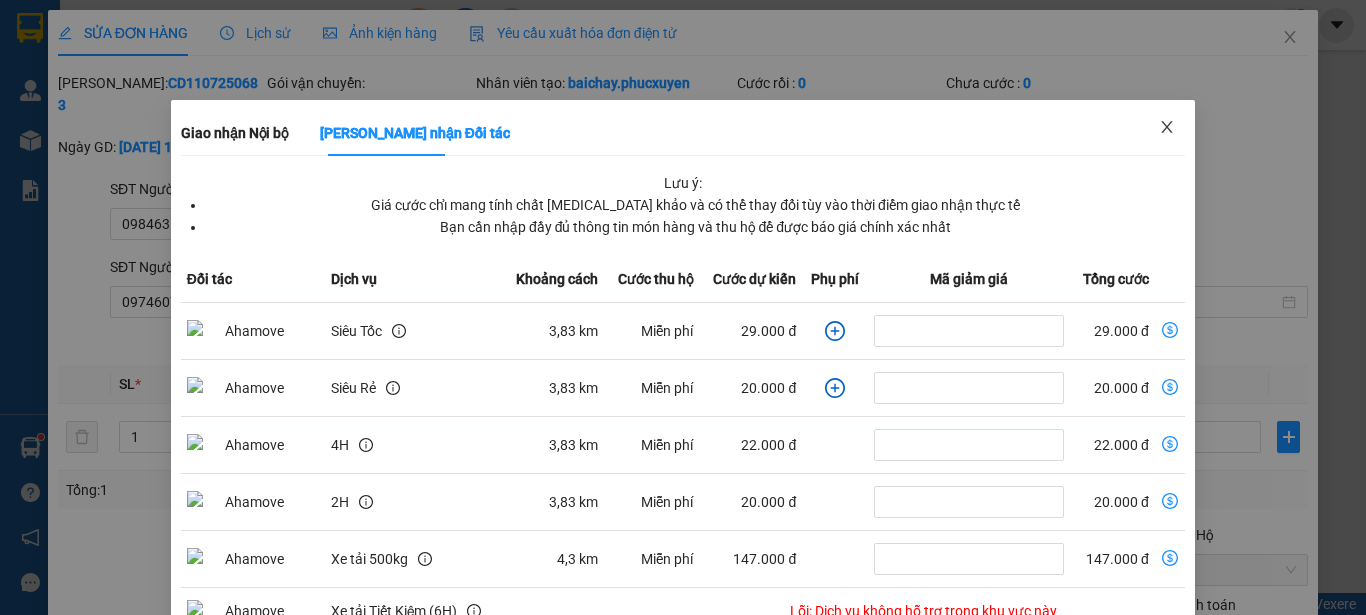click 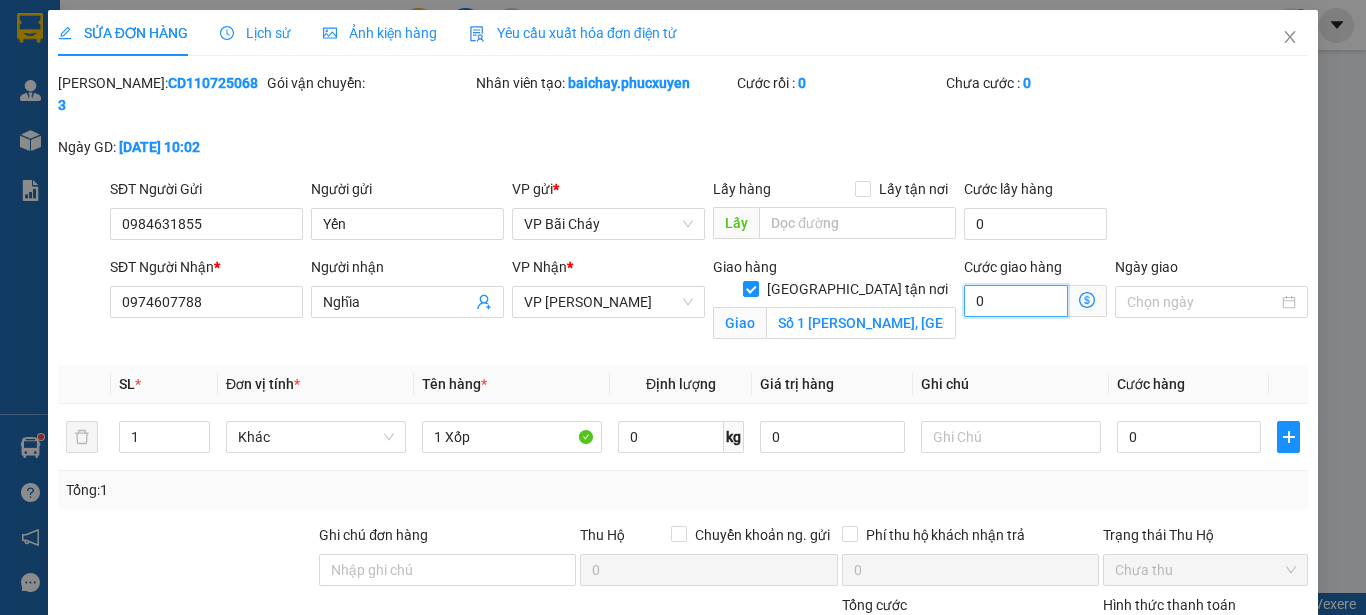 click on "0" at bounding box center (1016, 301) 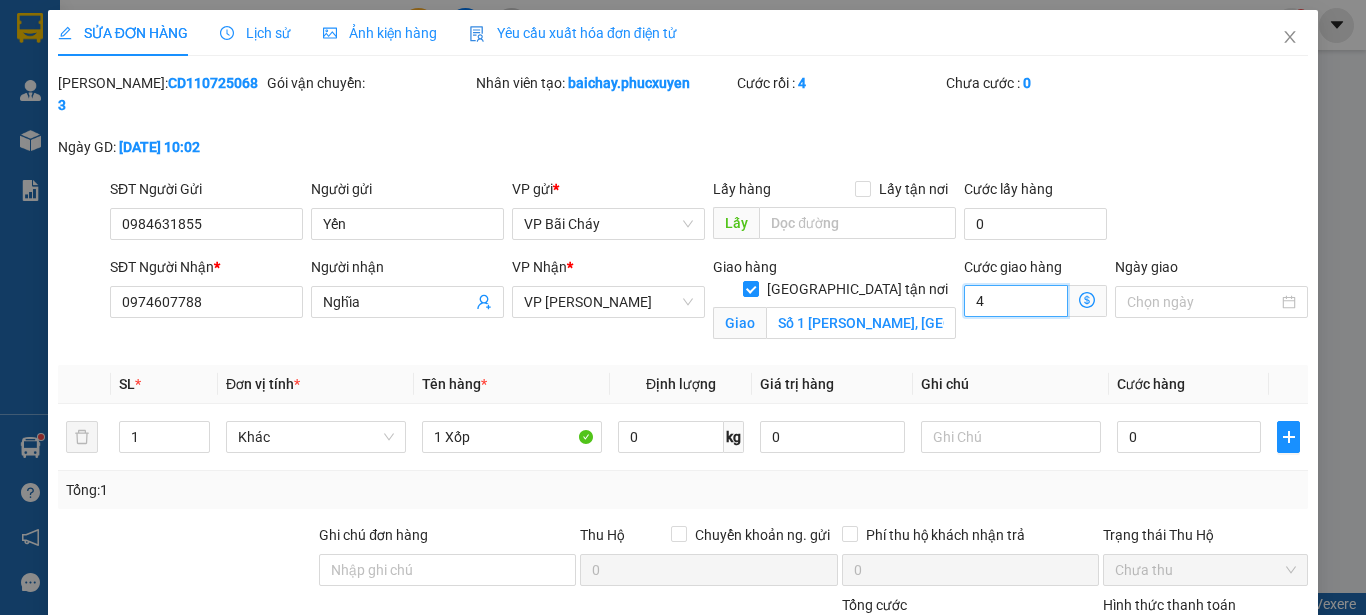 type on "40" 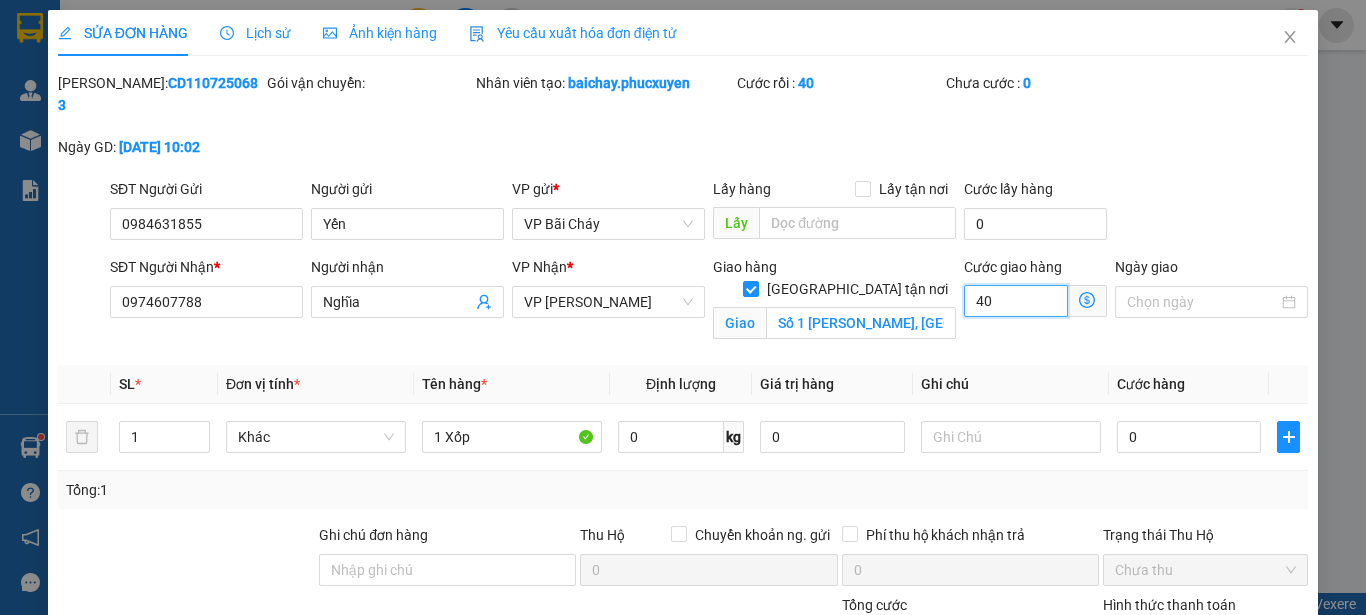 type on "40" 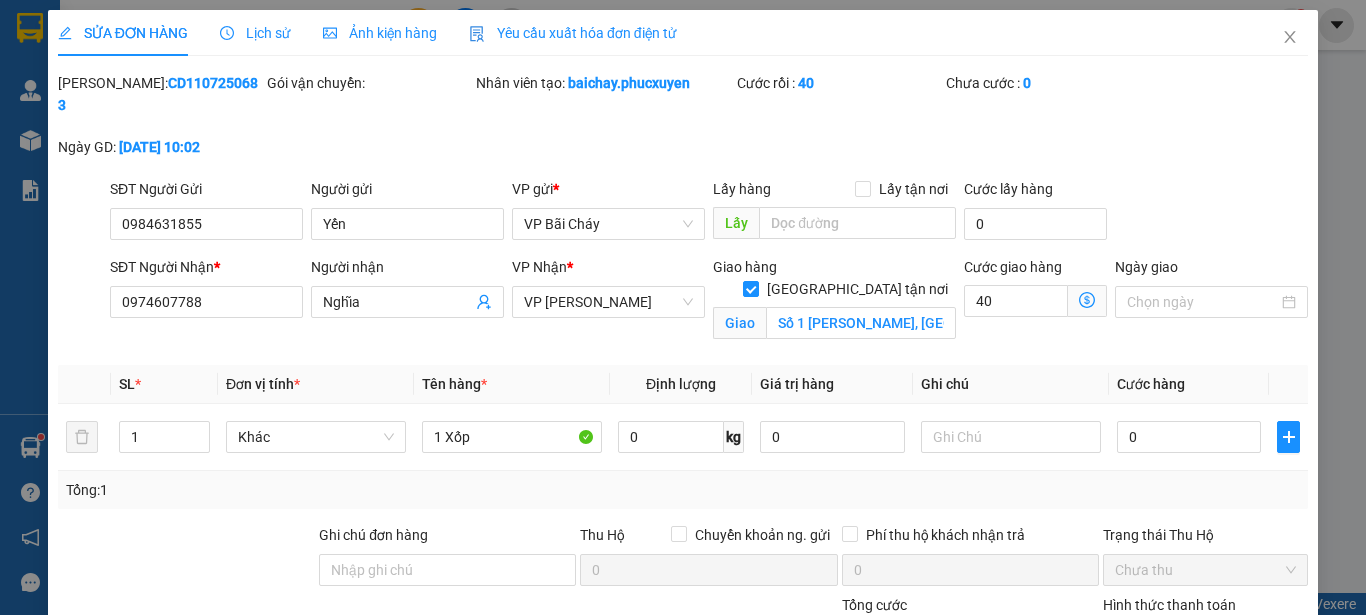 type on "40.000" 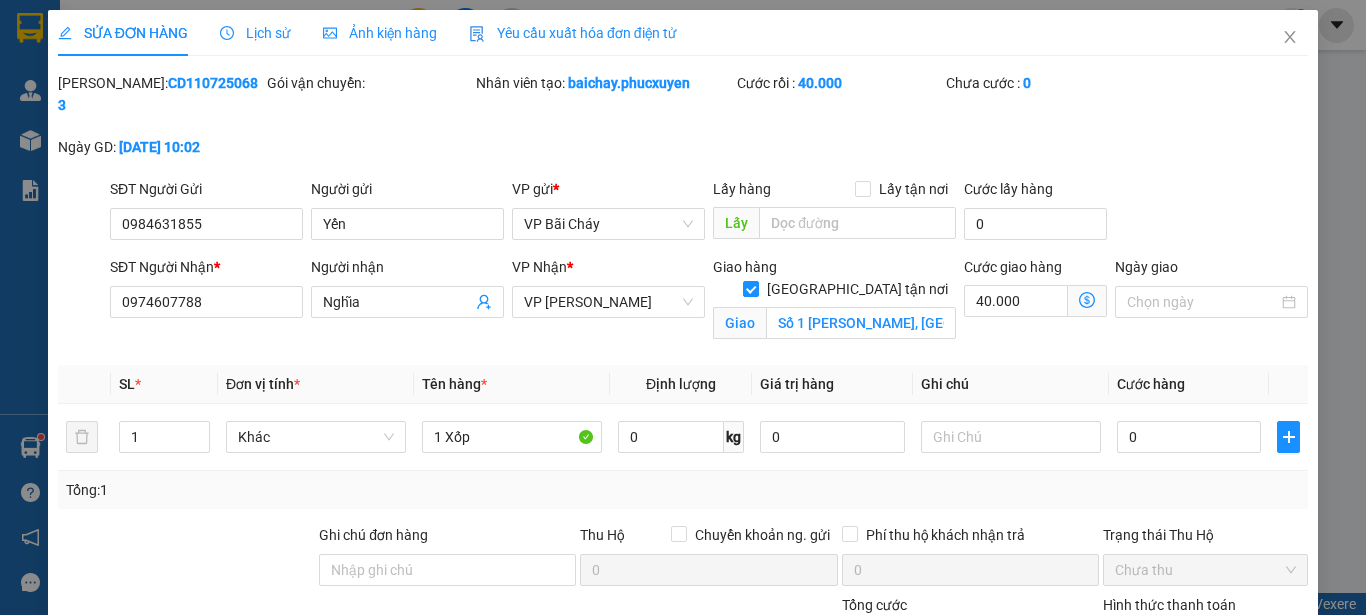 click on "Tổng:  1" at bounding box center [683, 490] 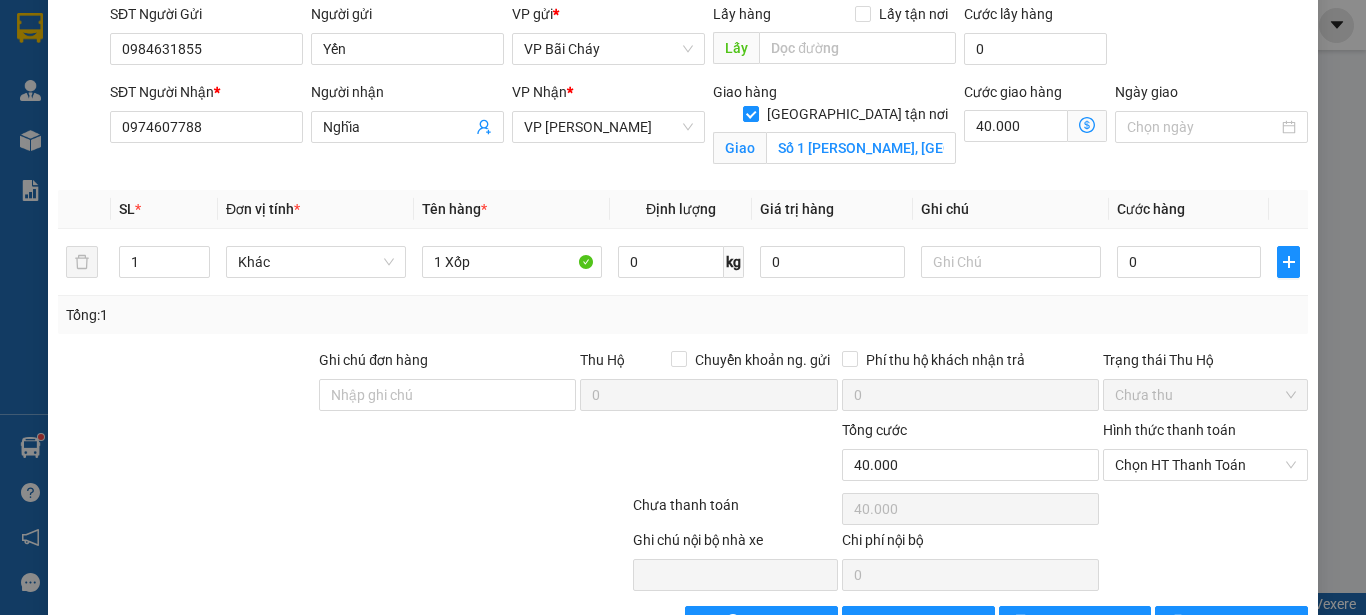 scroll, scrollTop: 200, scrollLeft: 0, axis: vertical 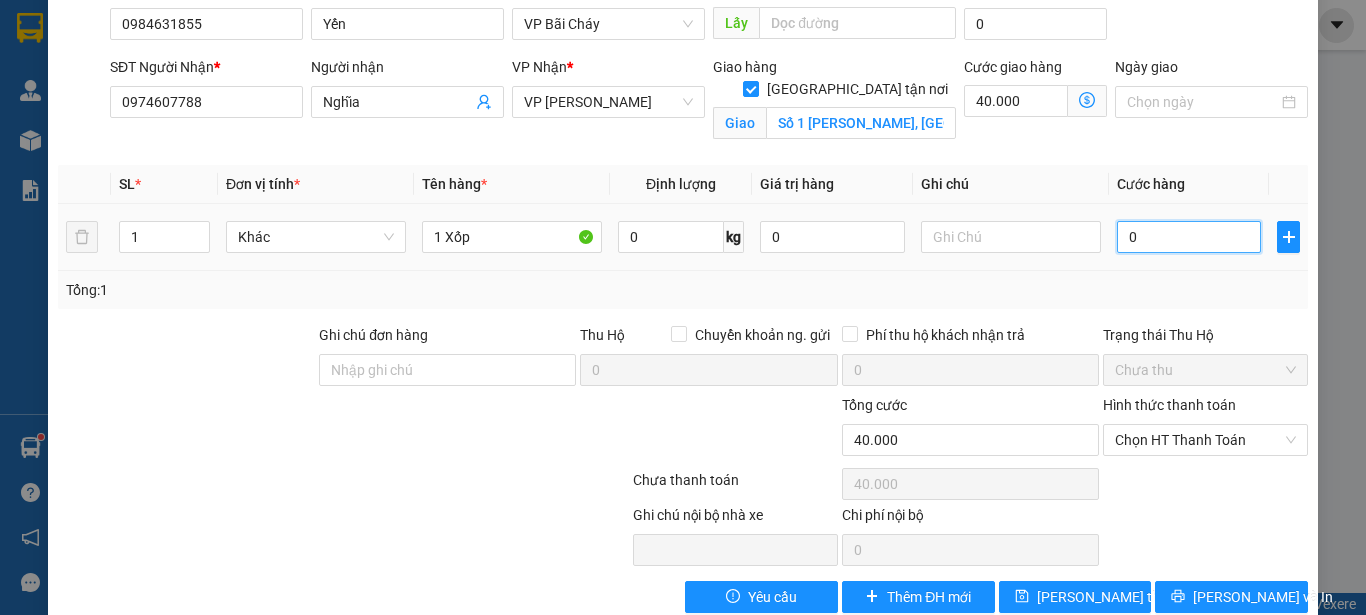 click on "0" at bounding box center [1189, 237] 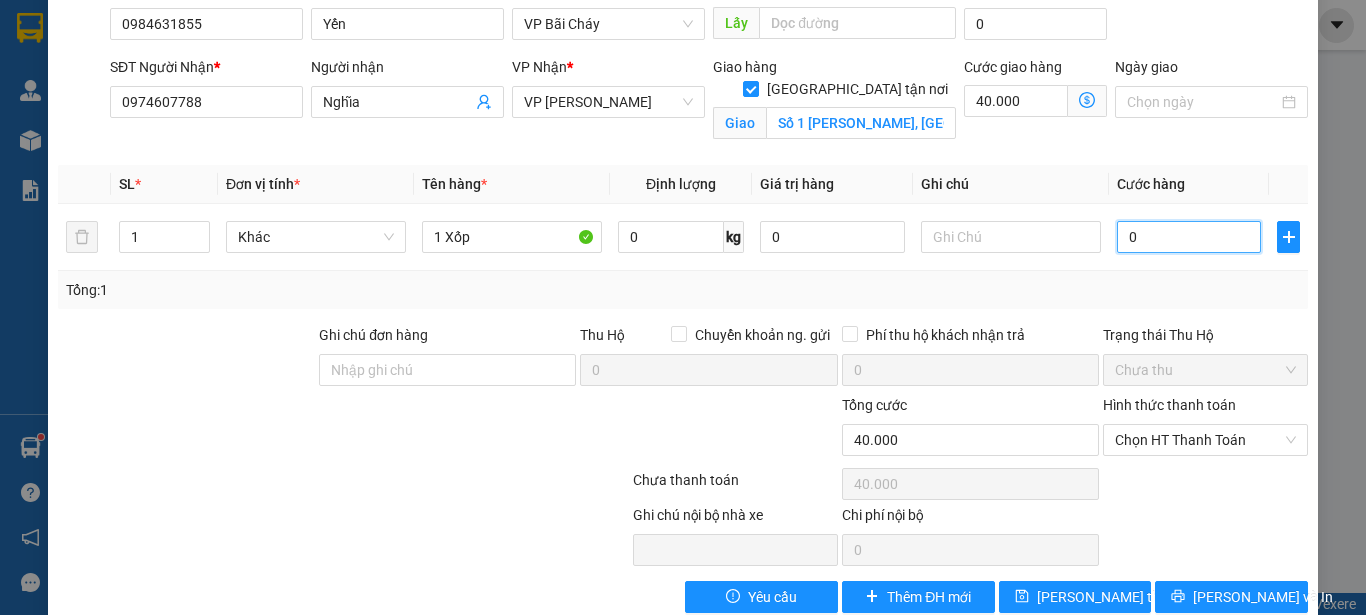 type on "6" 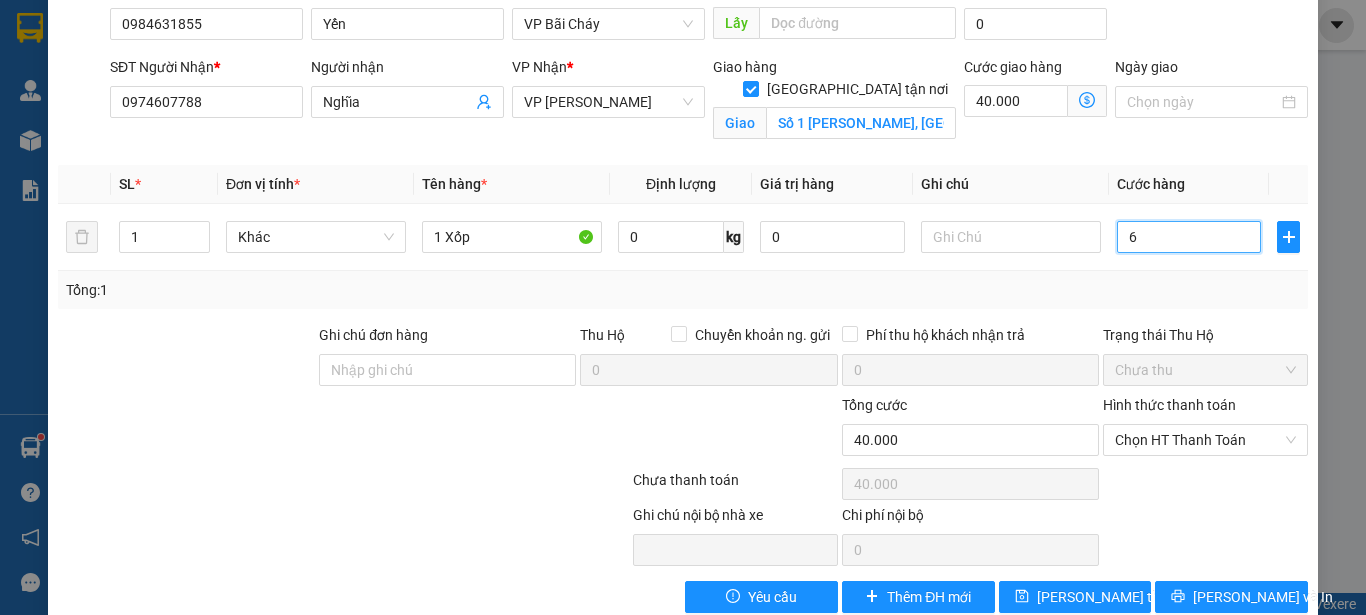 type on "40.006" 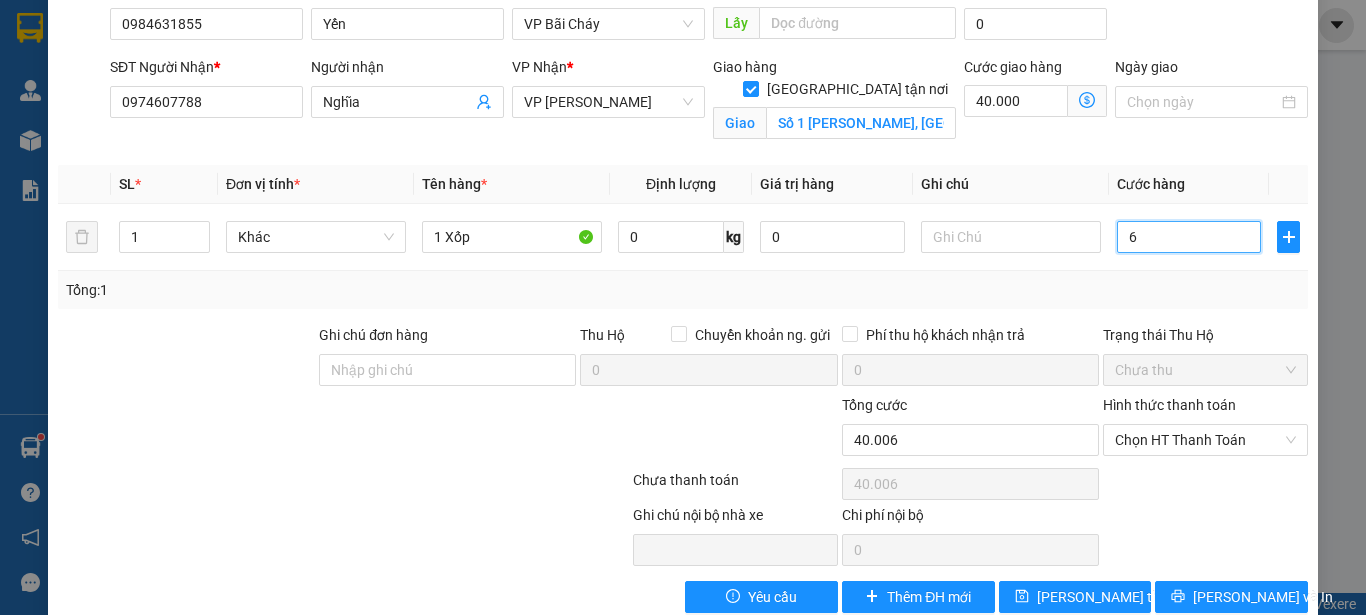type on "40.060" 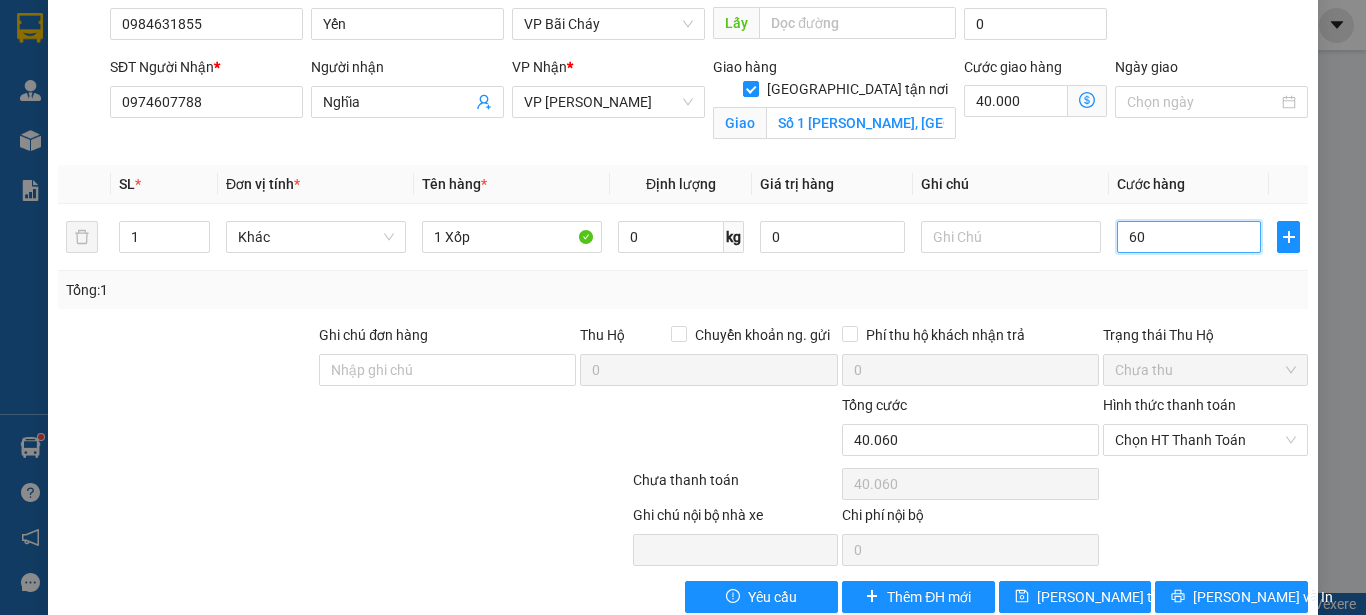type on "60" 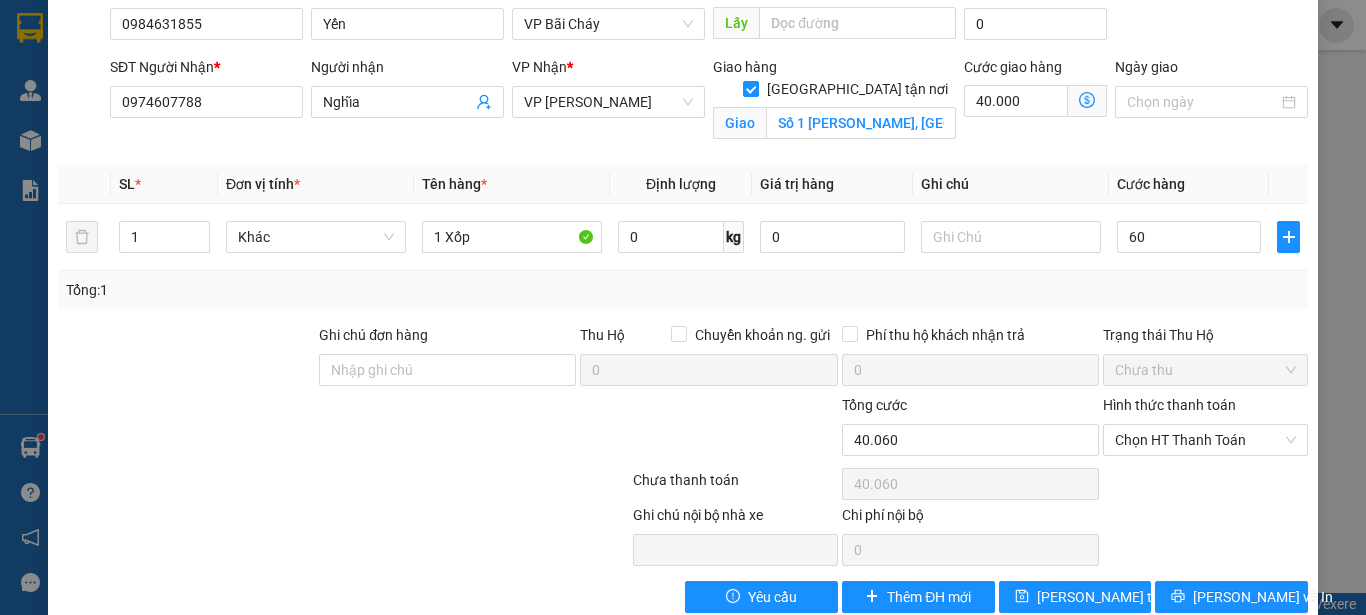 type on "100.000" 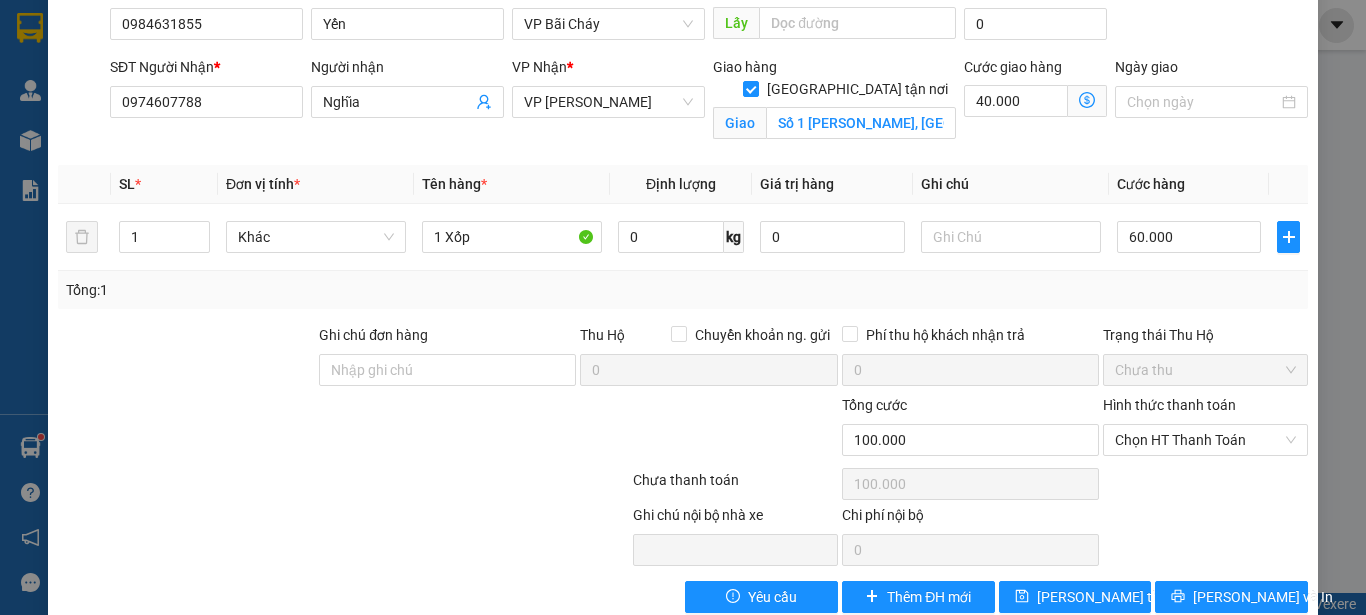 click on "Ghi chú nội bộ nhà xe Chi phí nội bộ 0" at bounding box center [683, 535] 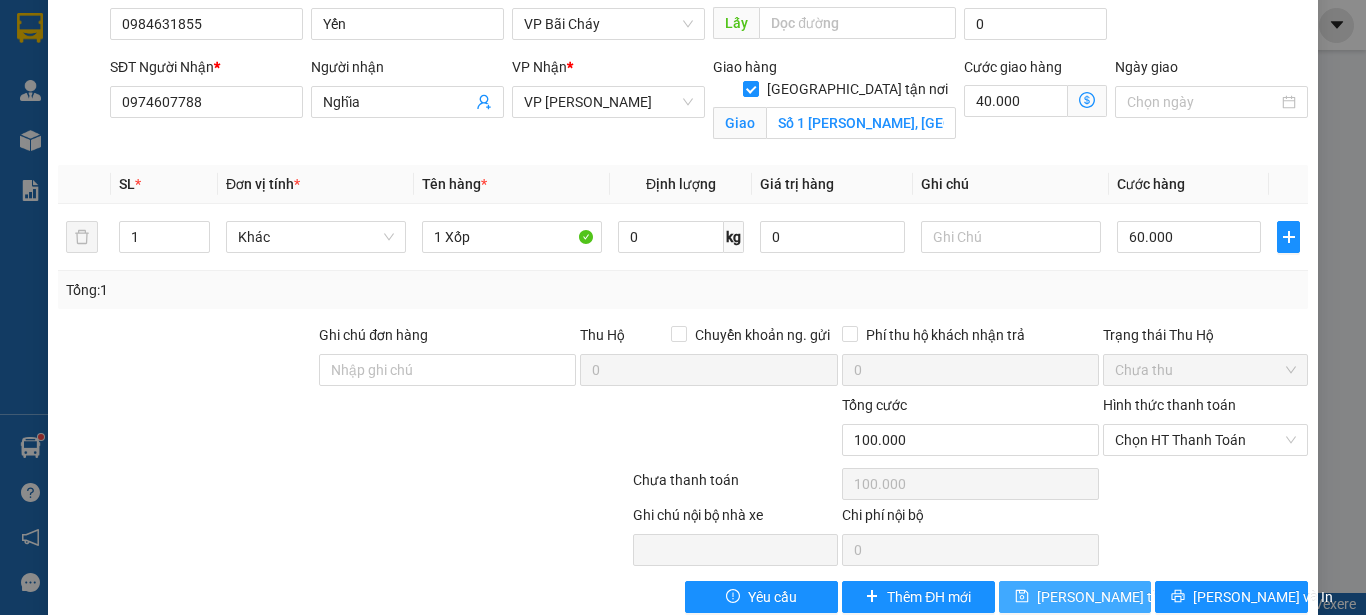 click on "[PERSON_NAME] thay đổi" at bounding box center [1117, 597] 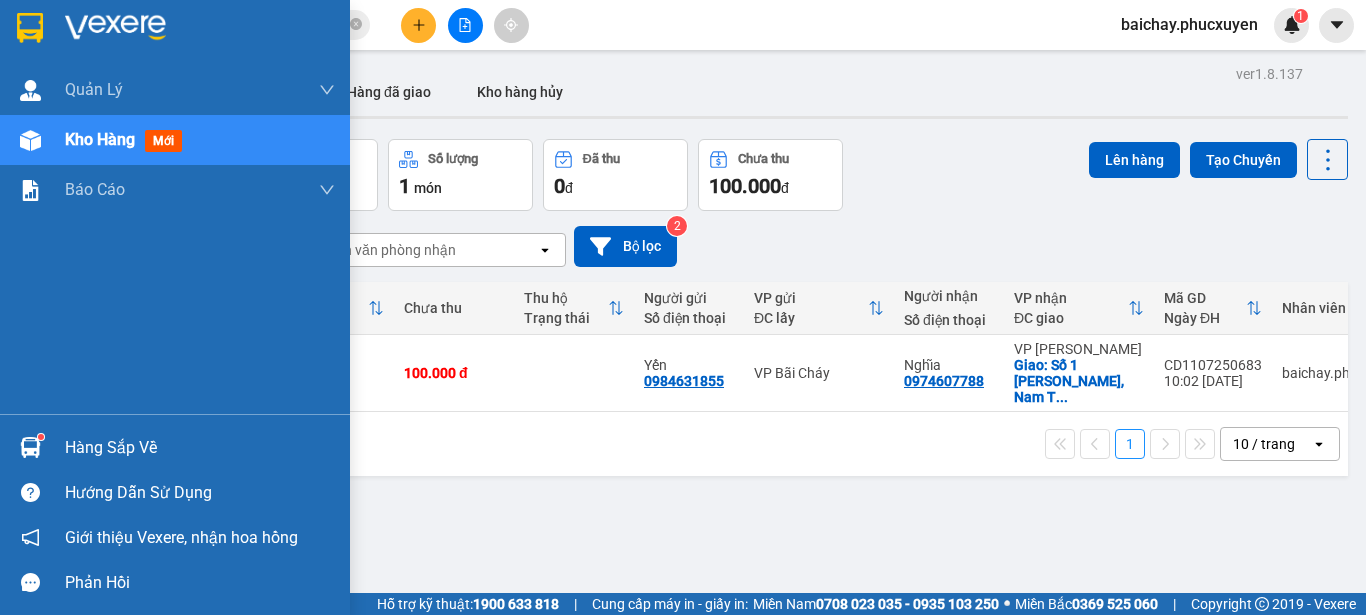 click on "Hàng sắp về" at bounding box center [200, 448] 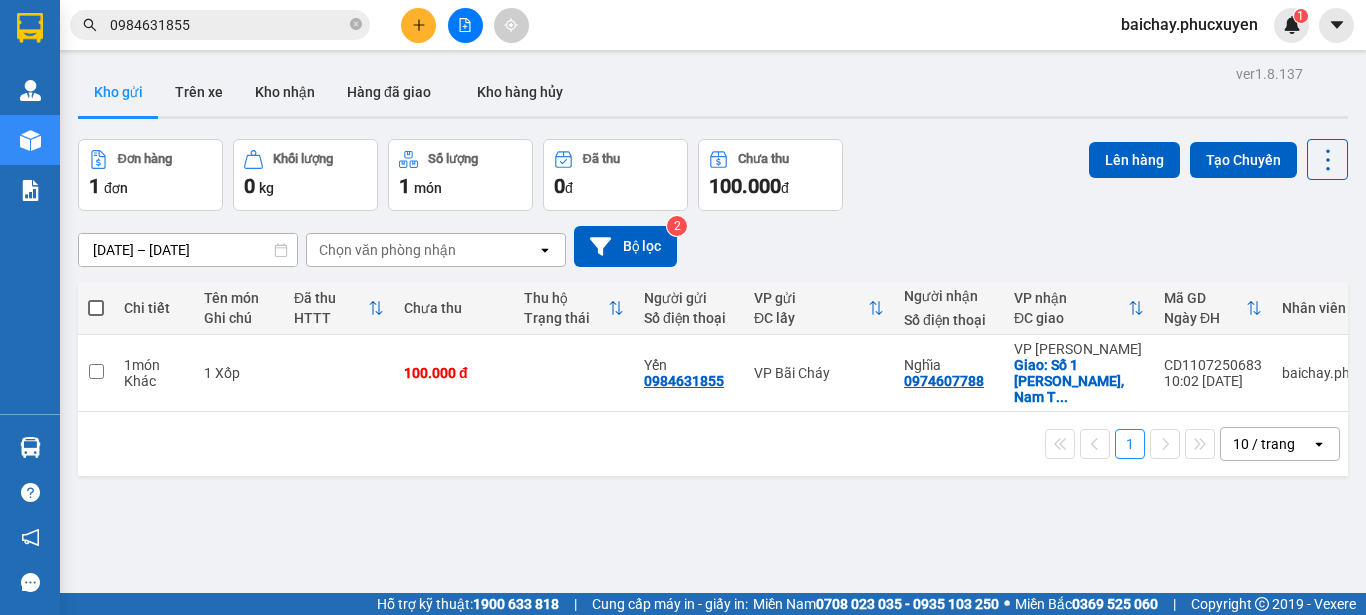 click on "Kết quả tìm kiếm ( 133 )  Bộ lọc  Mã ĐH Trạng thái Món hàng Thu hộ Tổng cước Chưa cước Người gửi VP Gửi Người nhận VP Nhận MTT0103251039 17:54 [DATE] Trên xe   14G-000.05 19:00  [DATE] 2 can rượu, 1 túi đỏ lạp xưởng SL:  1 100.000 100.000 0989210404 anh [GEOGRAPHIC_DATA] Nghệ 0984631855 chị Yến VP Dọc đường  Giao DĐ: [GEOGRAPHIC_DATA] 19:32 [DATE] Trên xe   14H-042.97 06:00  [DATE] 1 túi giấy bánh kẹo SL:  1 80.000 0986699229 a [GEOGRAPHIC_DATA] Nghệ 0984631855 chị Yến VP Dọc đường  Giao DĐ: Cổng [GEOGRAPHIC_DATA] MTT1402250761 14:50 [DATE] Trên xe   14B-036.66 16:00  [DATE] 1 túi trắng thuốc SL:  1 70.000 0986699229 a Cường VP [PERSON_NAME] 0984631855 chị Yến VP Dọc đường  Giao DĐ: Cổng [GEOGRAPHIC_DATA] C31401250359 11:39 [DATE] Trên xe   14H-009.60 10:00  [DATE] 3 xốp SL:  1 250.000 0984631855 Yến Cường VP [GEOGRAPHIC_DATA]  DĐ: [GEOGRAPHIC_DATA] Tú    -" at bounding box center (683, 307) 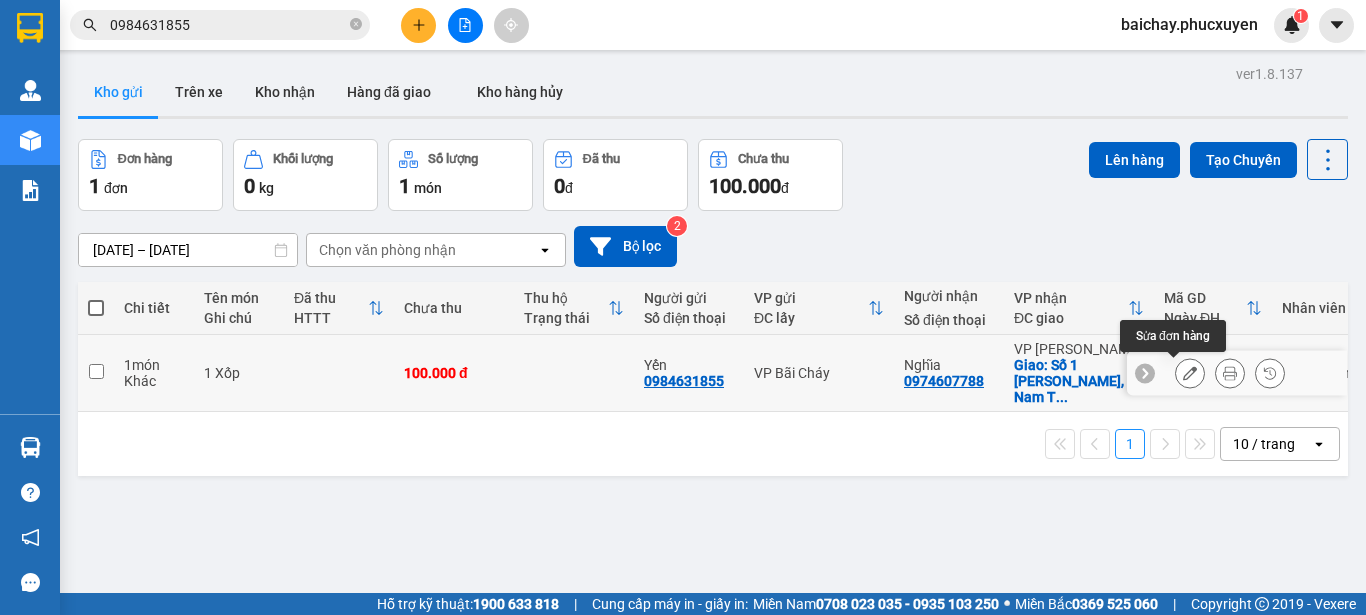 click 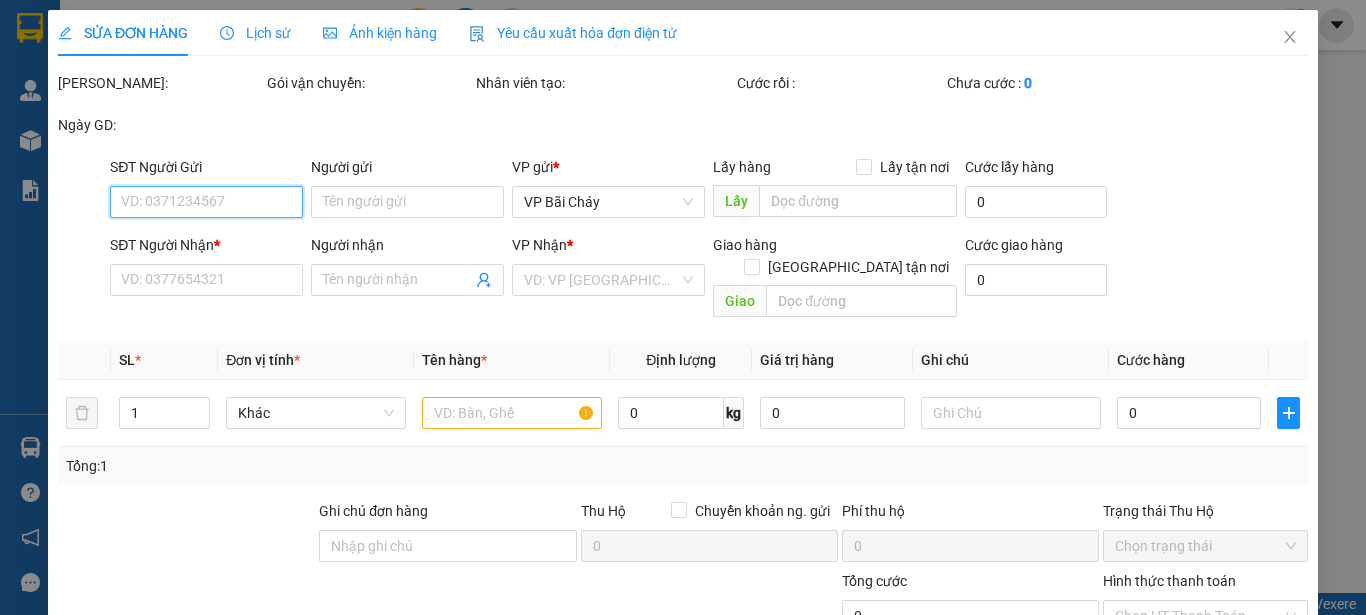 type on "0984631855" 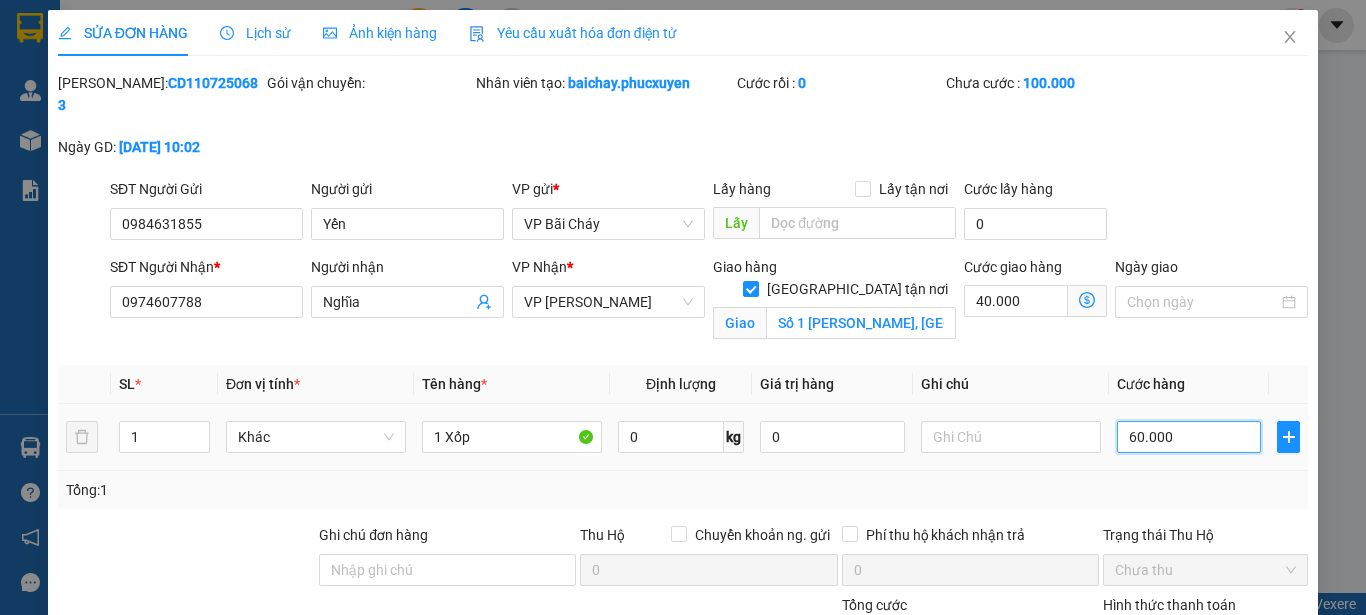 click on "60.000" at bounding box center [1189, 437] 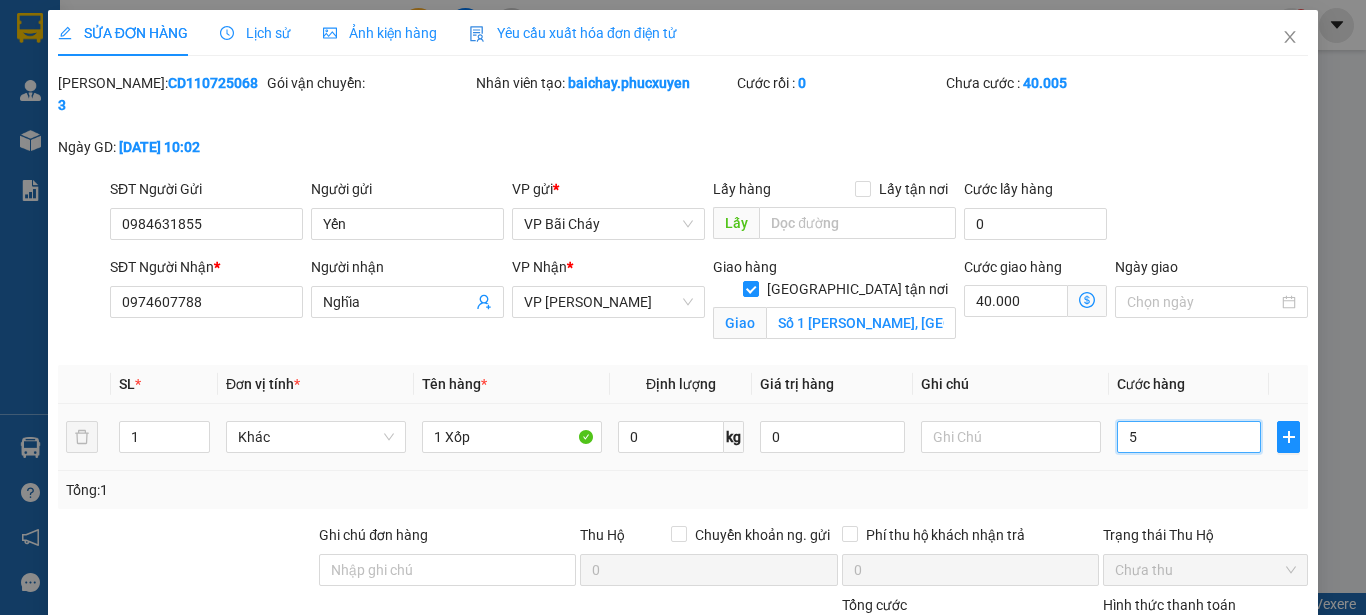 type on "40.050" 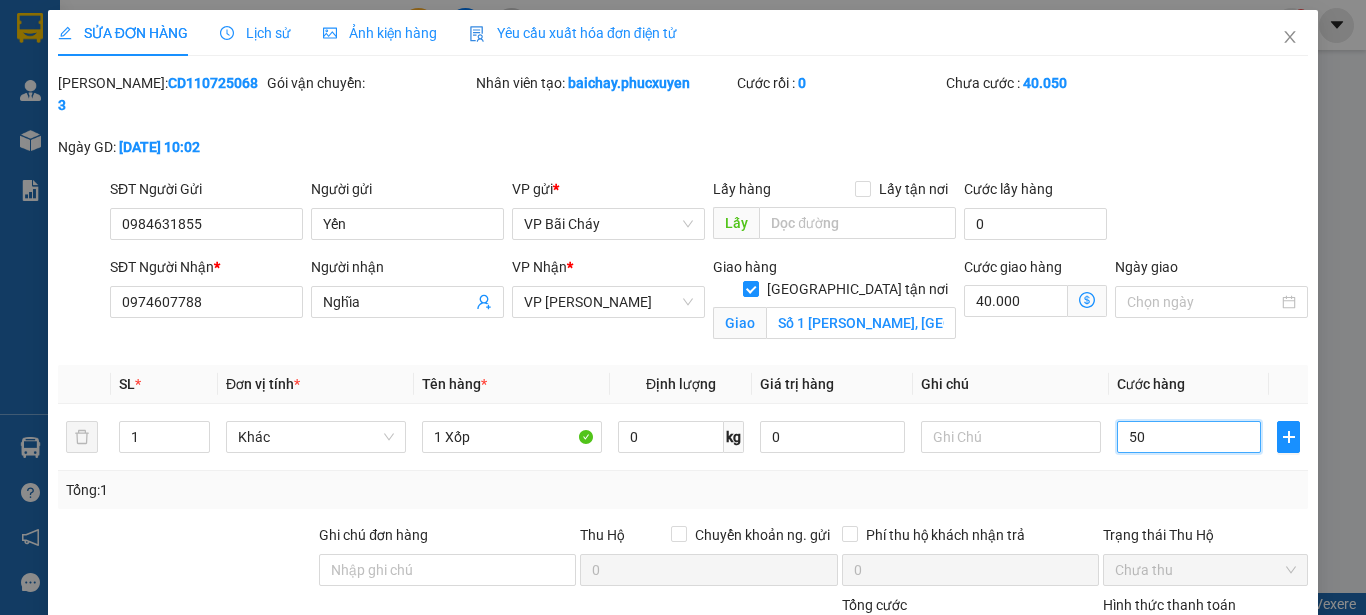 type on "50" 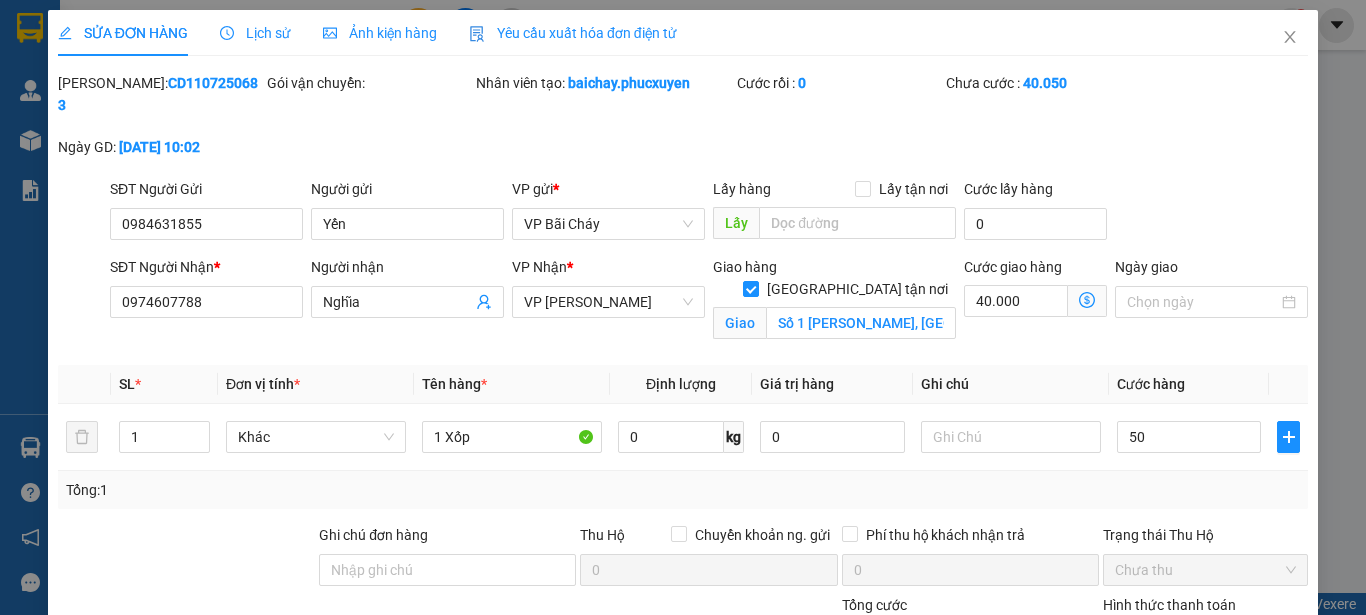 type on "90.000" 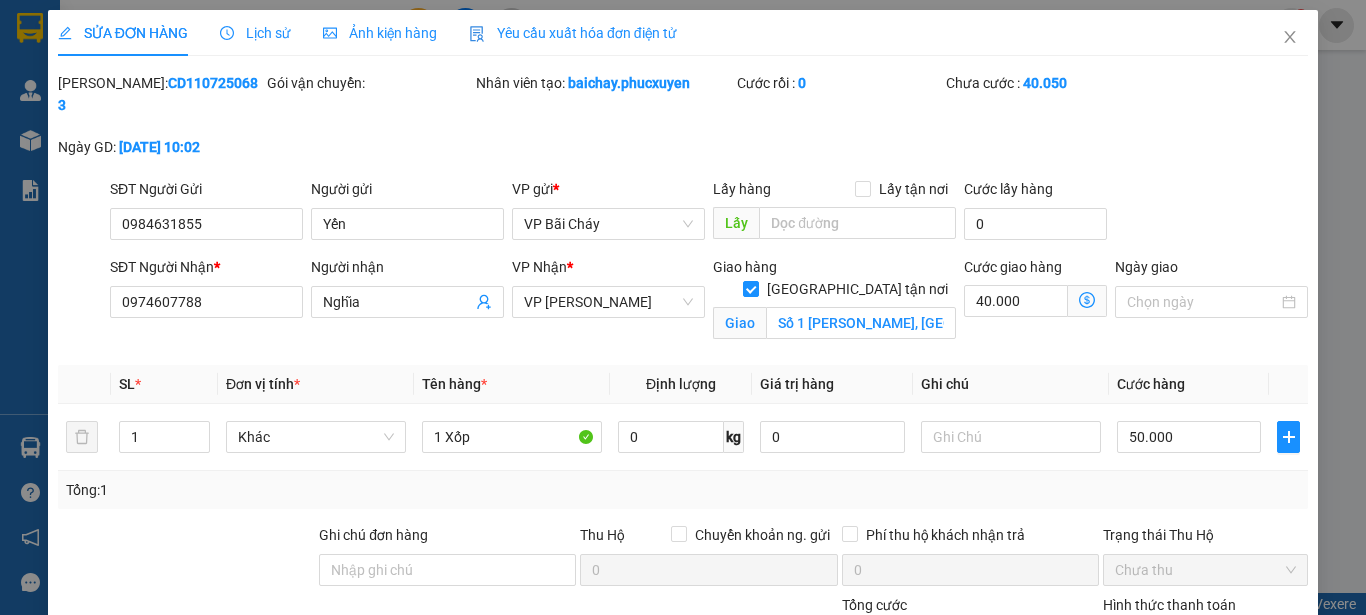 click on "Tổng:  1" at bounding box center (683, 490) 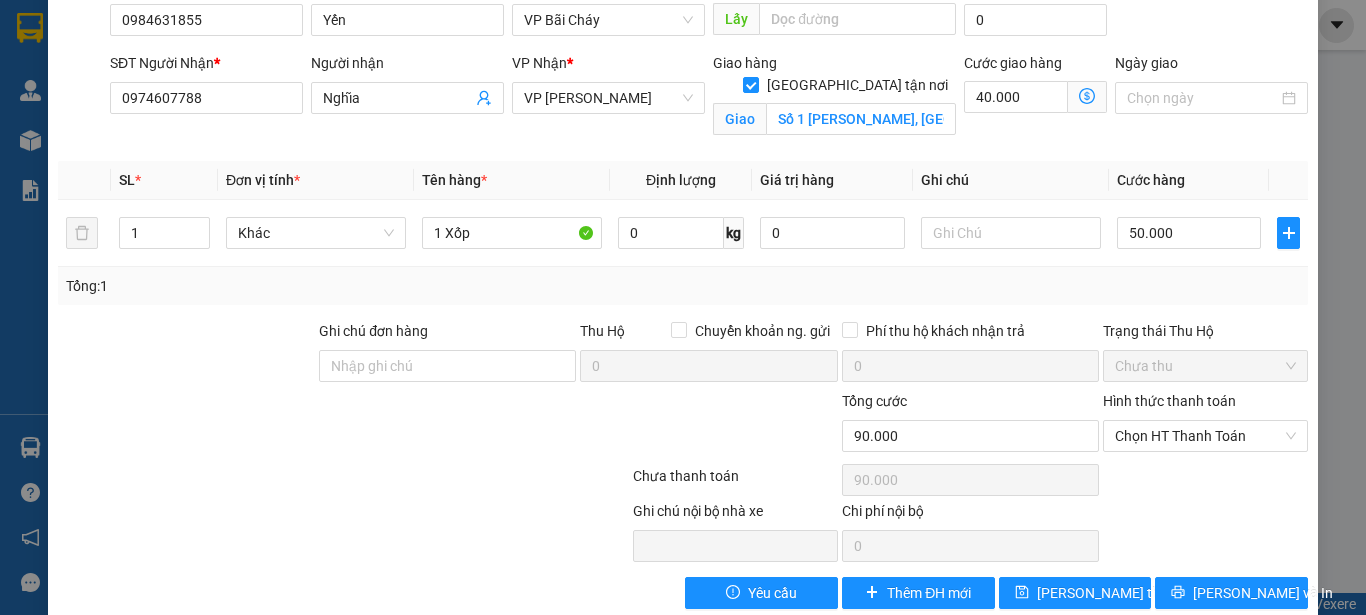 scroll, scrollTop: 215, scrollLeft: 0, axis: vertical 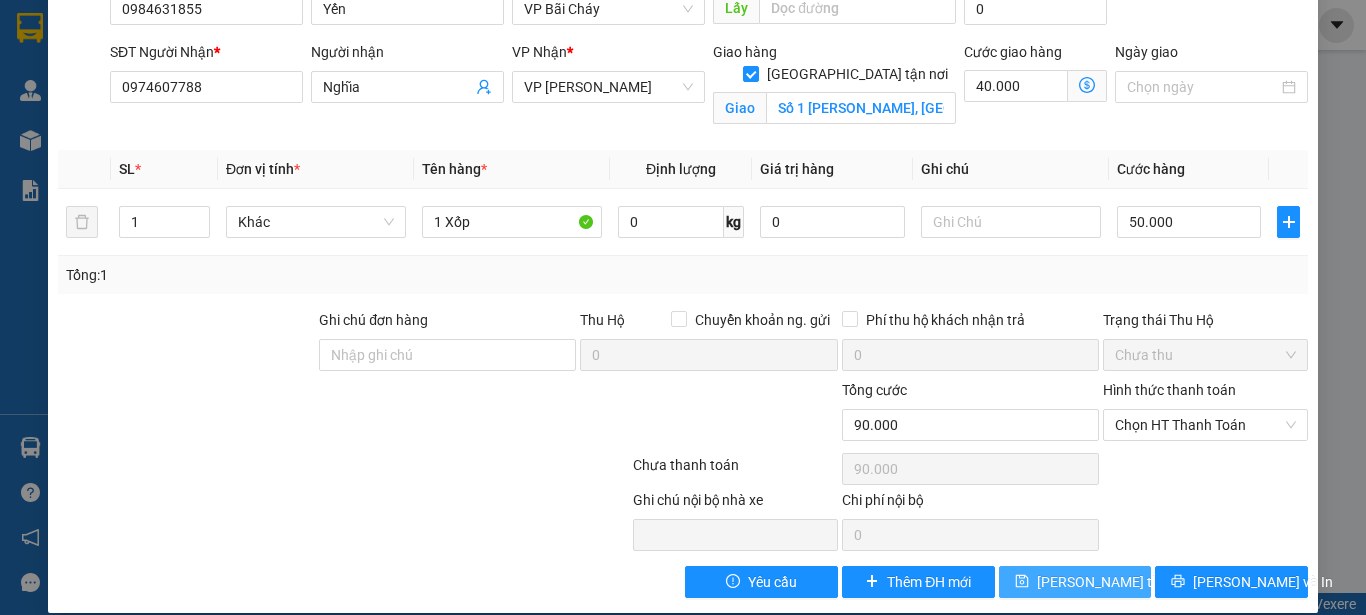 click on "[PERSON_NAME] thay đổi" at bounding box center [1117, 582] 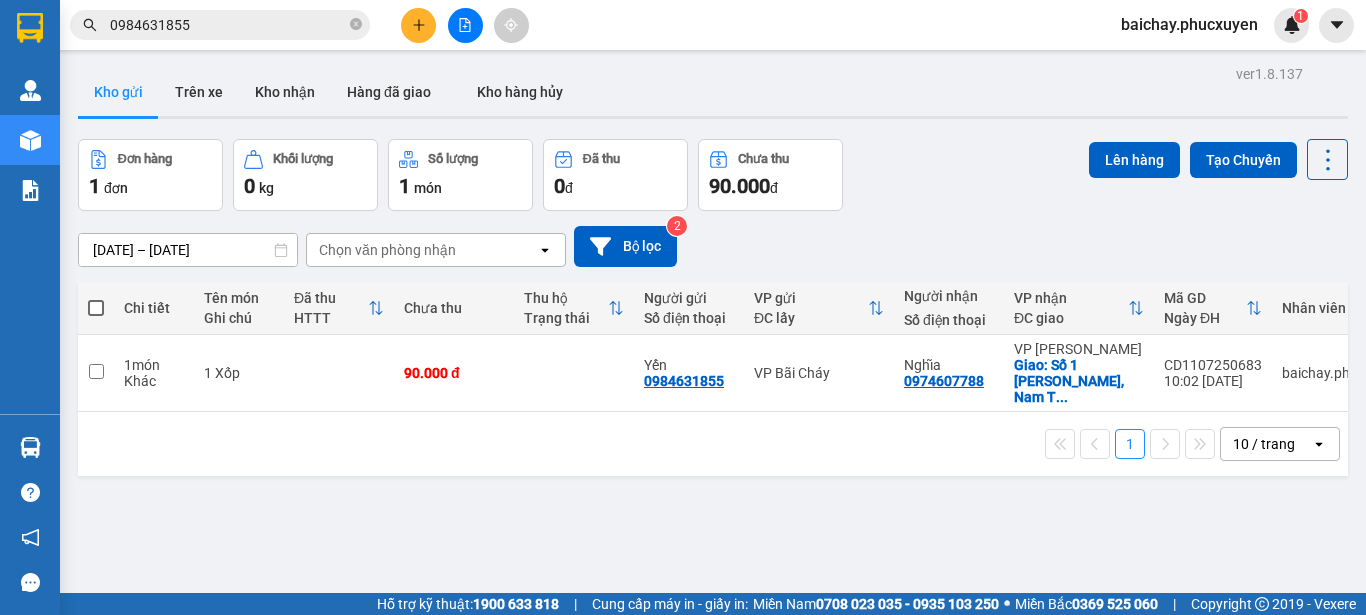 click on "0984631855" at bounding box center (228, 25) 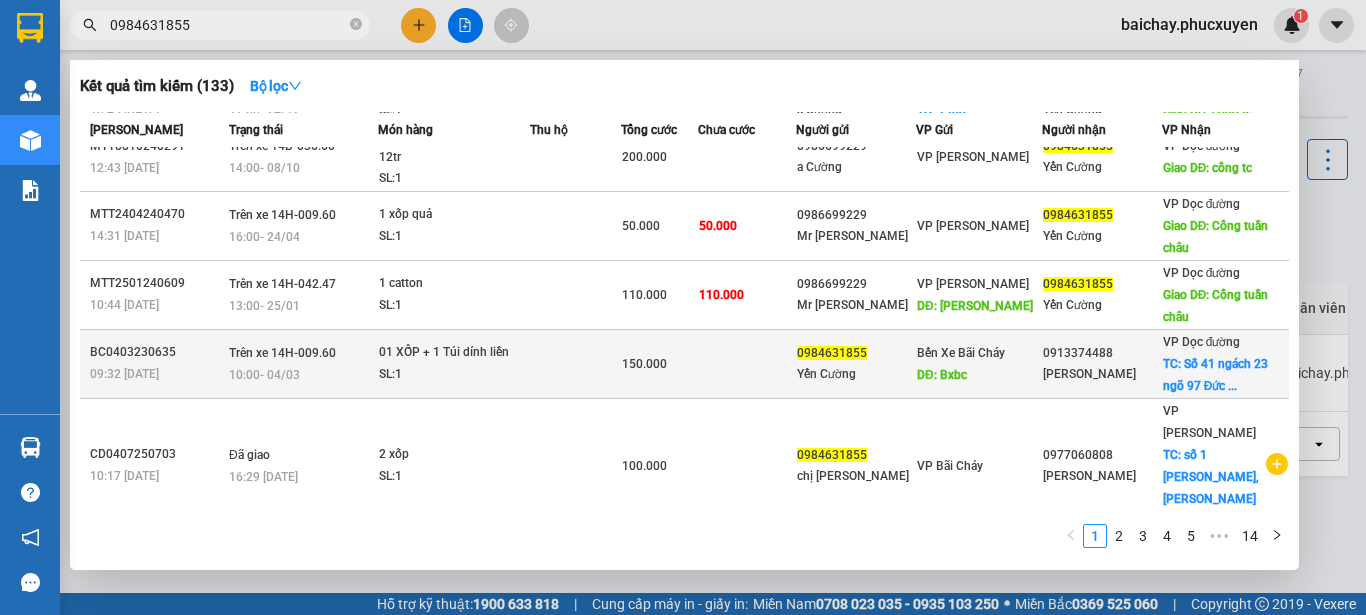 scroll, scrollTop: 0, scrollLeft: 0, axis: both 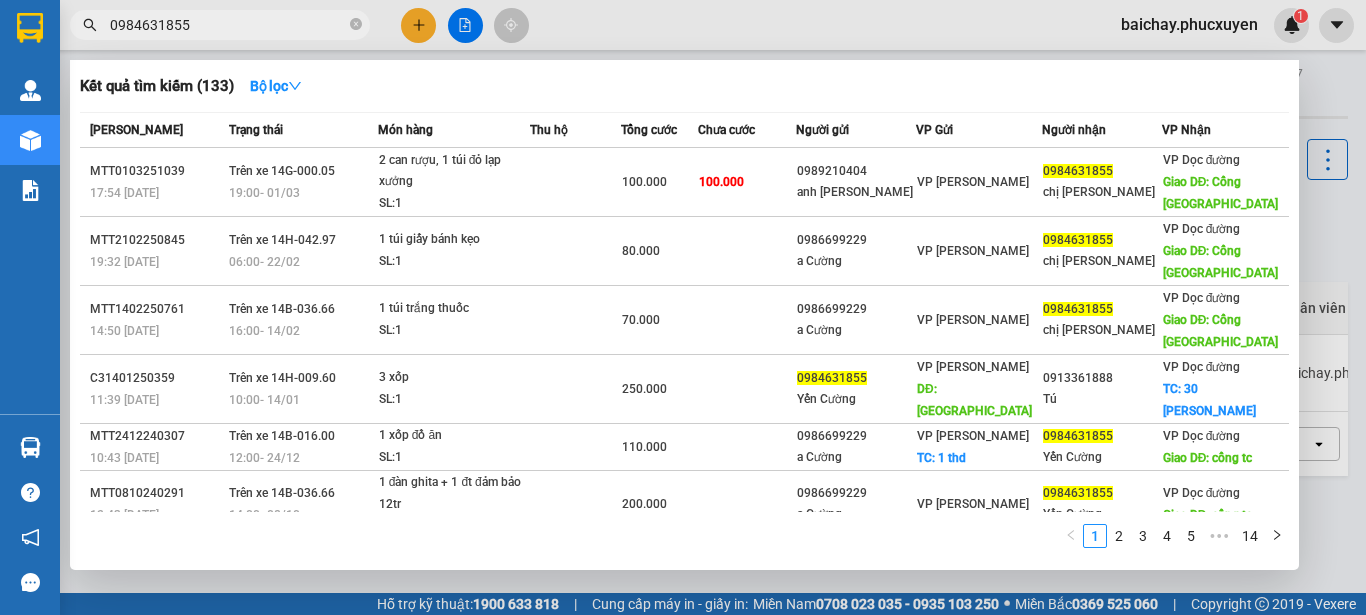 click on "TC: 30 [PERSON_NAME]" at bounding box center (1209, 400) 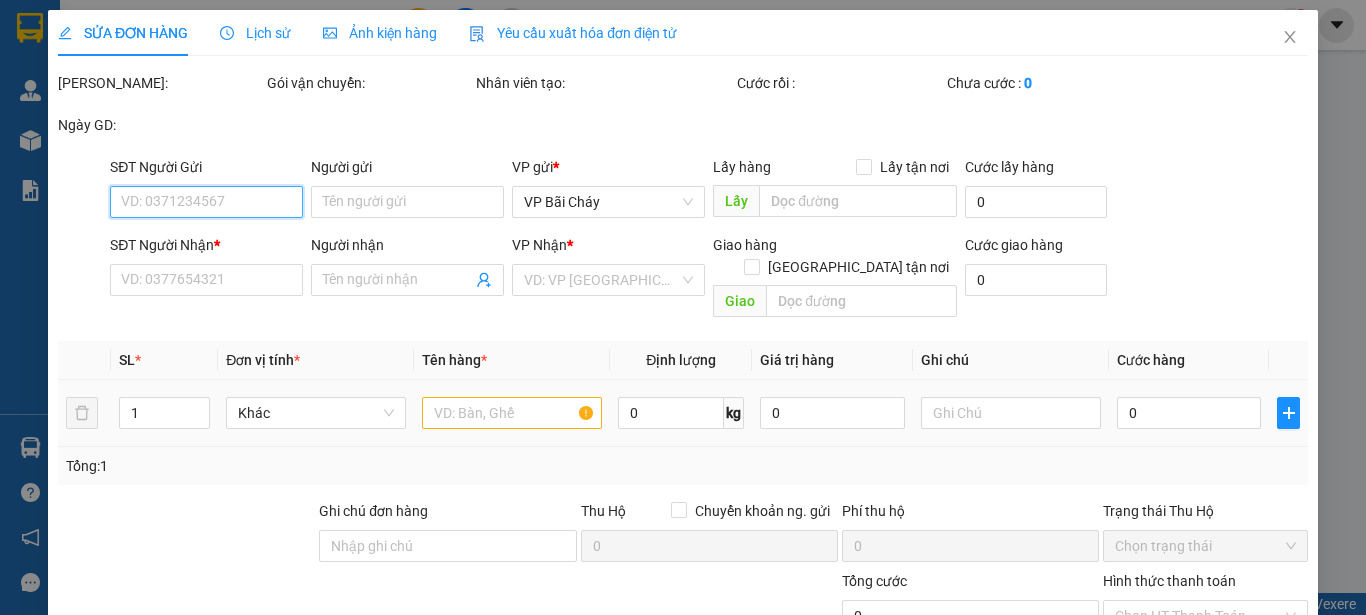type on "0984631855" 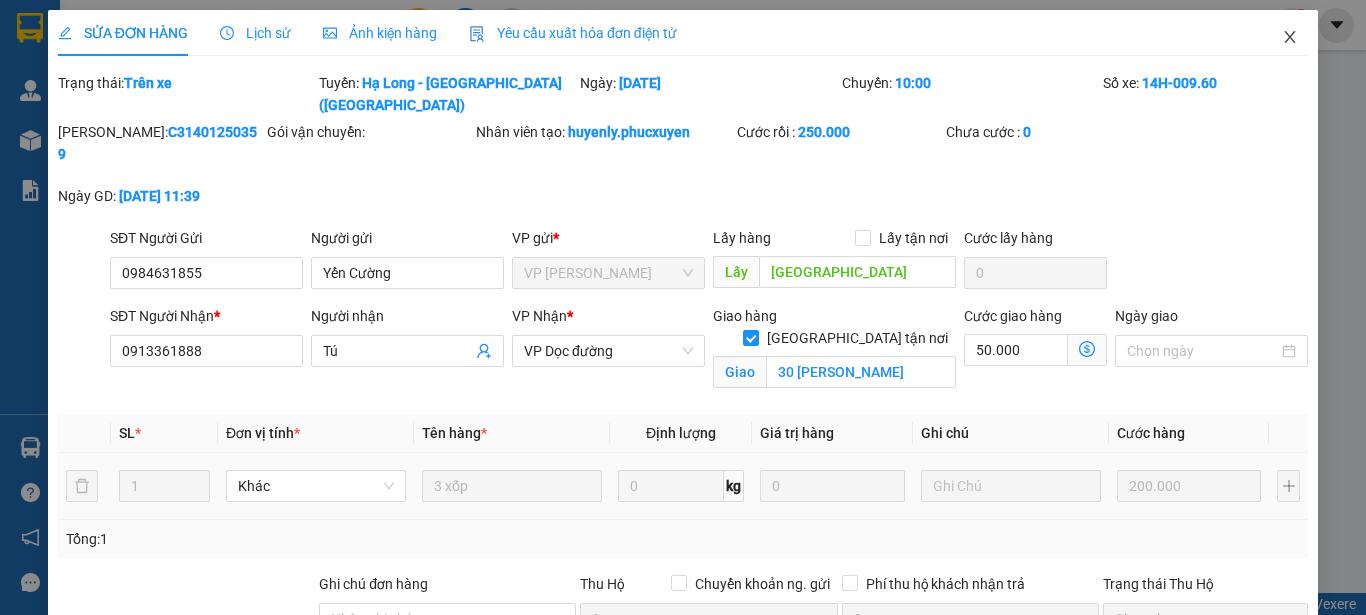 click 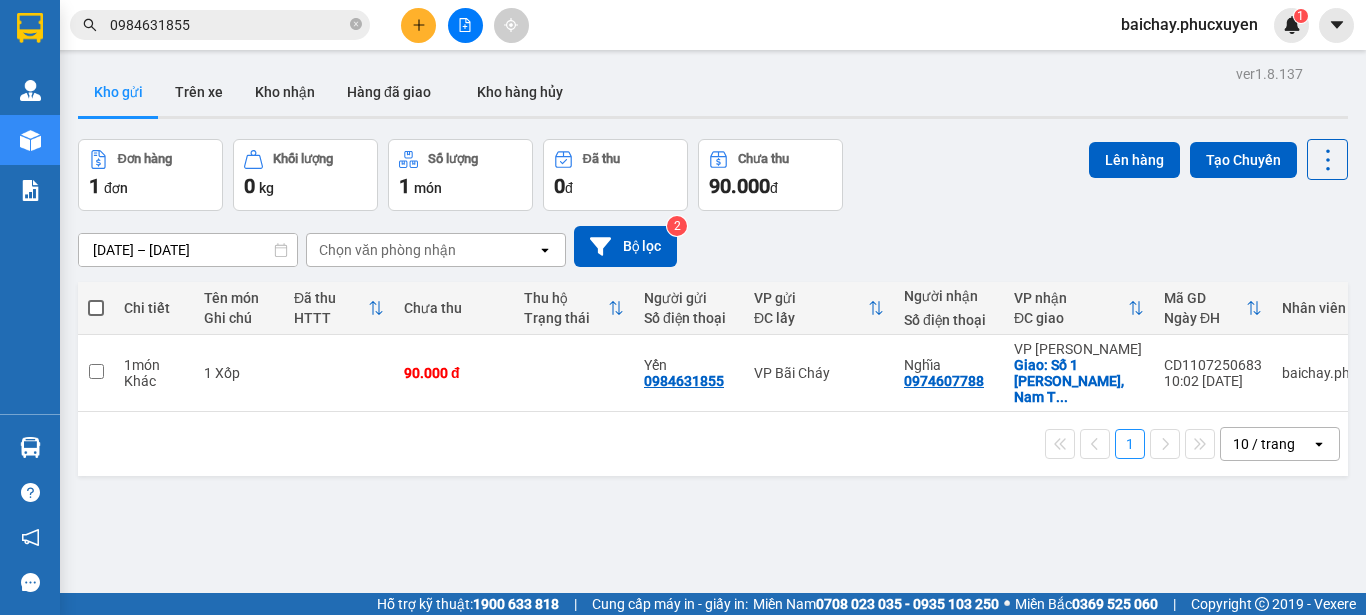 click on "0984631855" at bounding box center (228, 25) 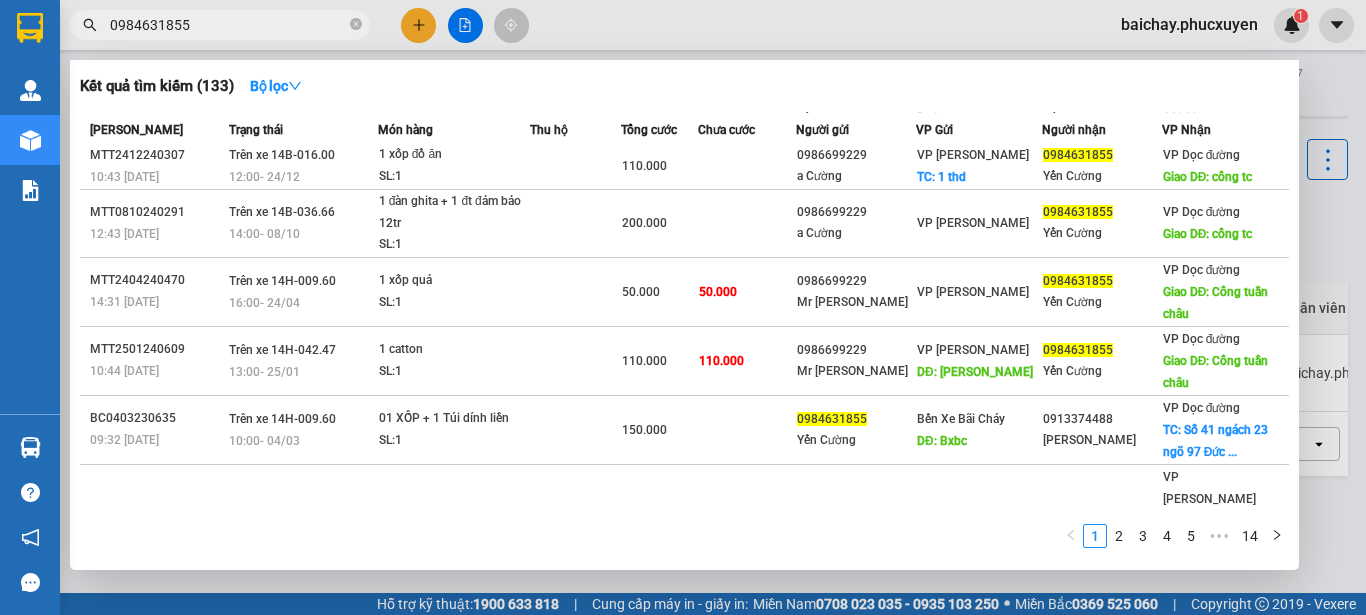scroll, scrollTop: 347, scrollLeft: 0, axis: vertical 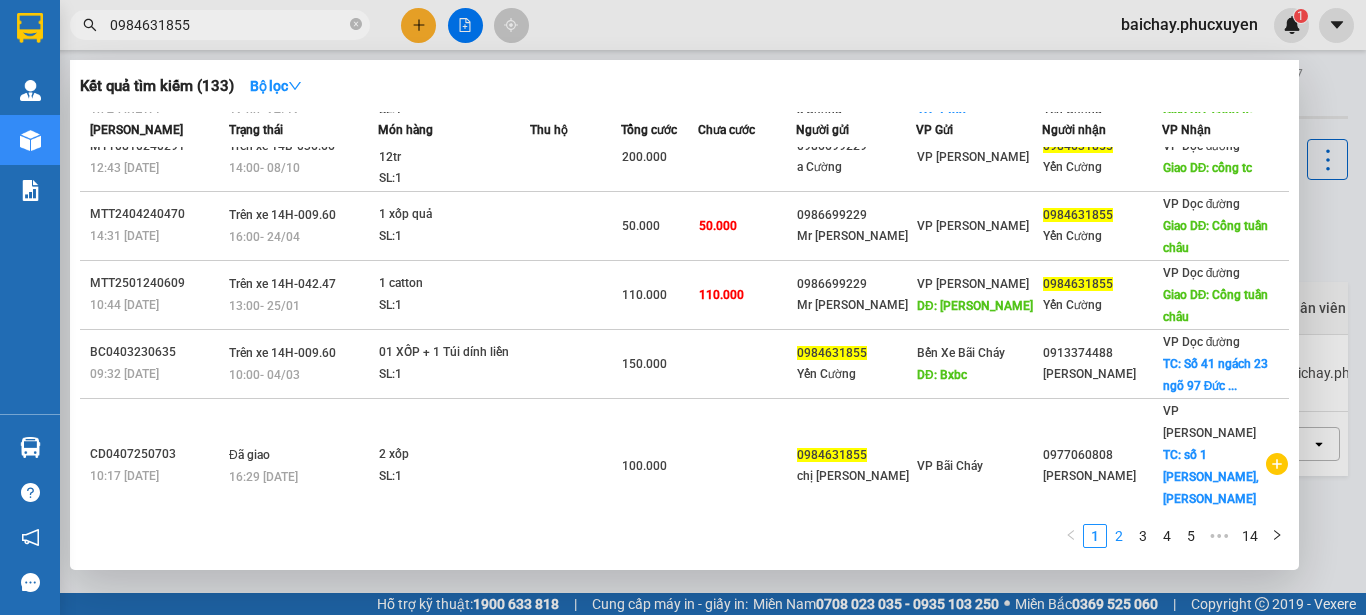 click on "2" at bounding box center [1119, 536] 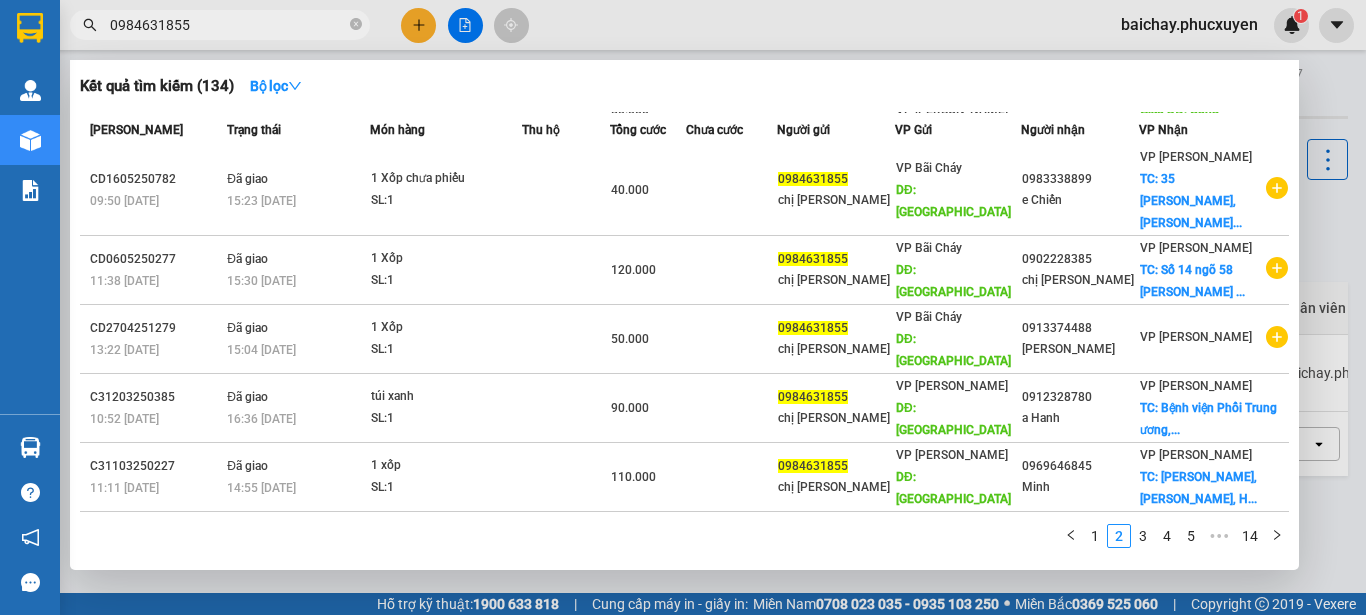 scroll, scrollTop: 502, scrollLeft: 0, axis: vertical 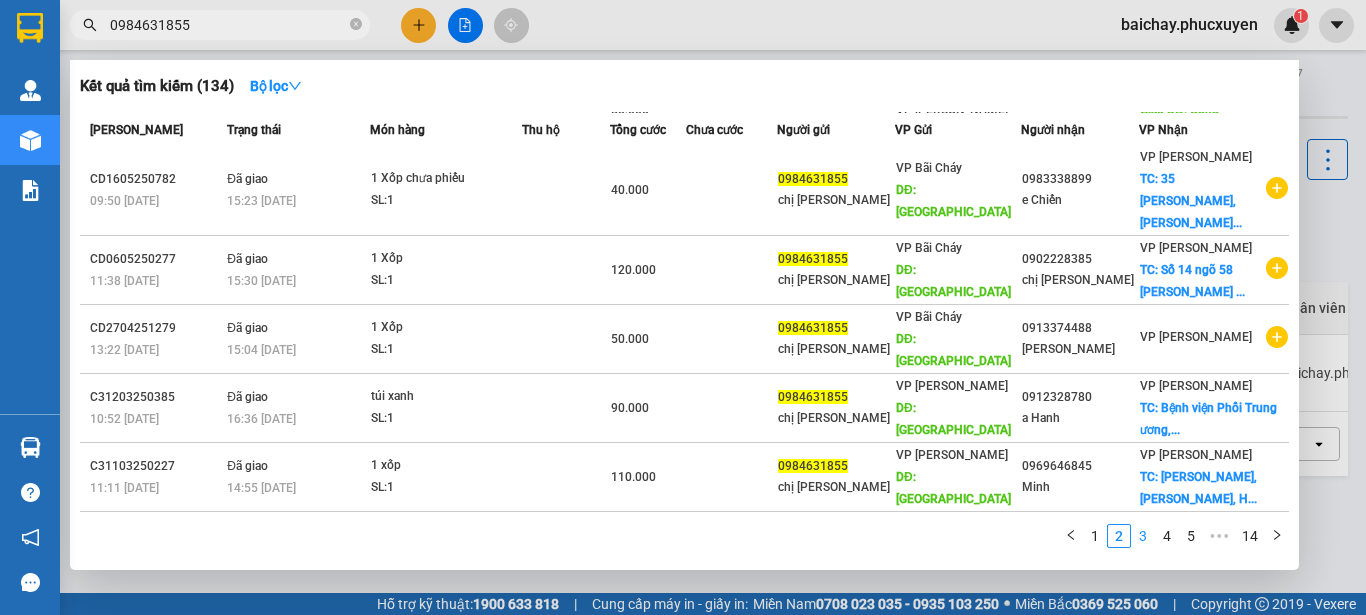 click on "3" at bounding box center [1143, 536] 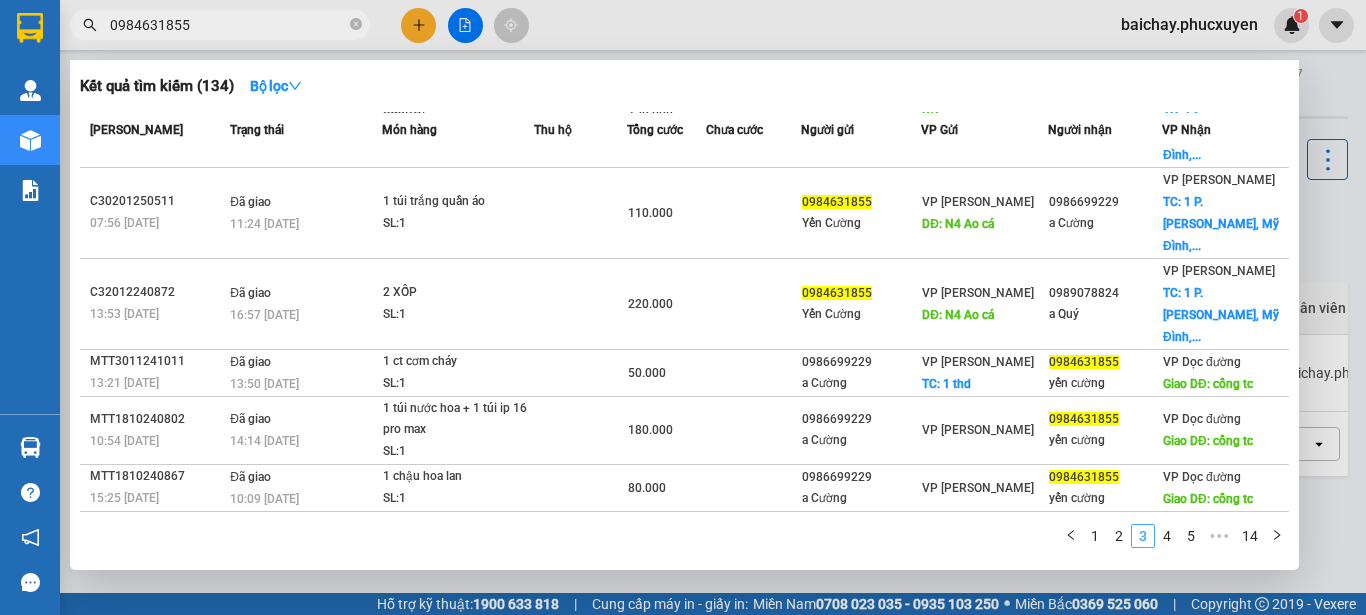 scroll, scrollTop: 391, scrollLeft: 0, axis: vertical 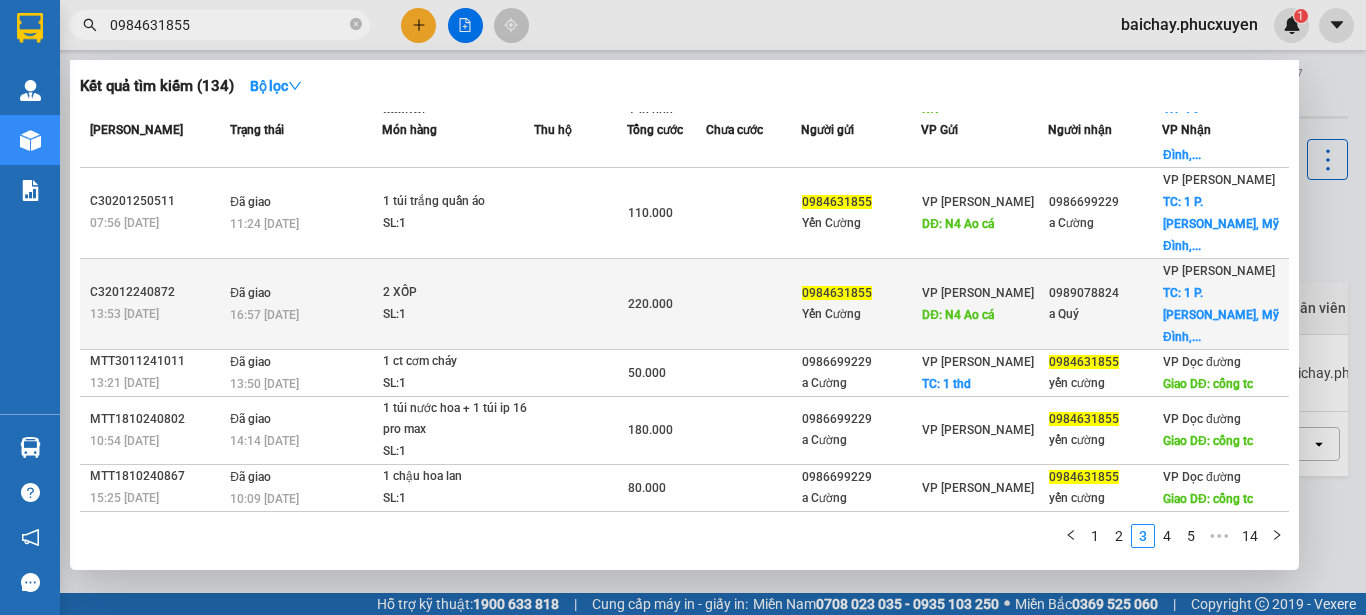 click on "a Quý" at bounding box center [1105, 314] 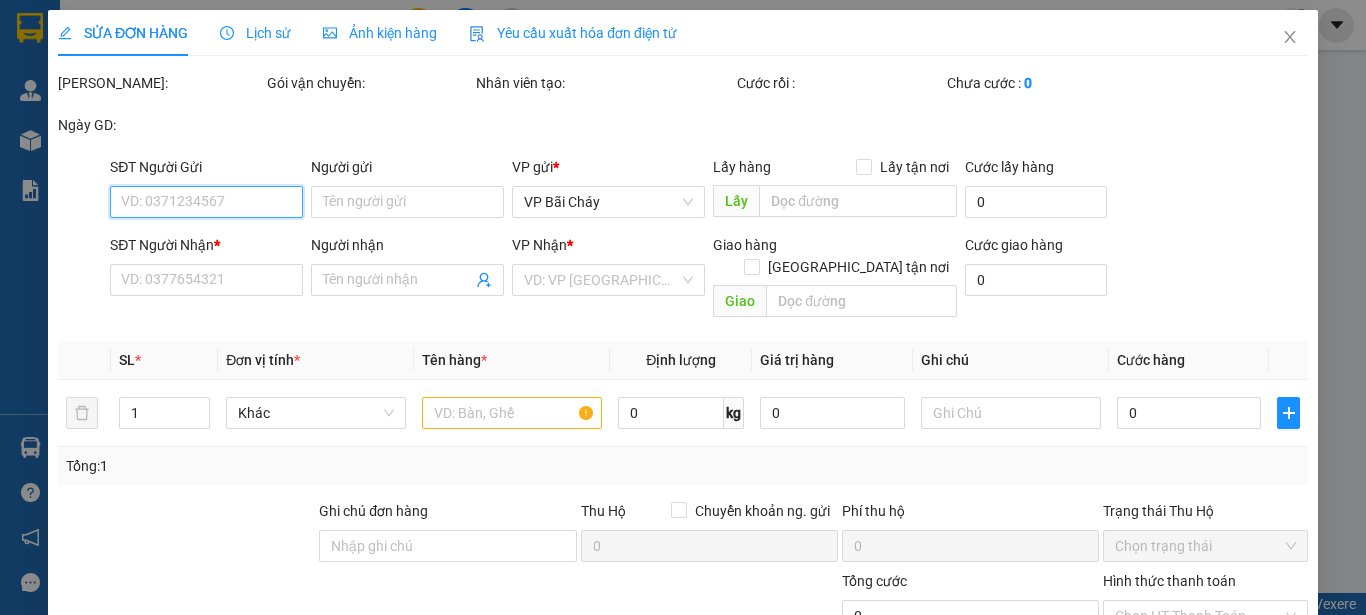 type on "0984631855" 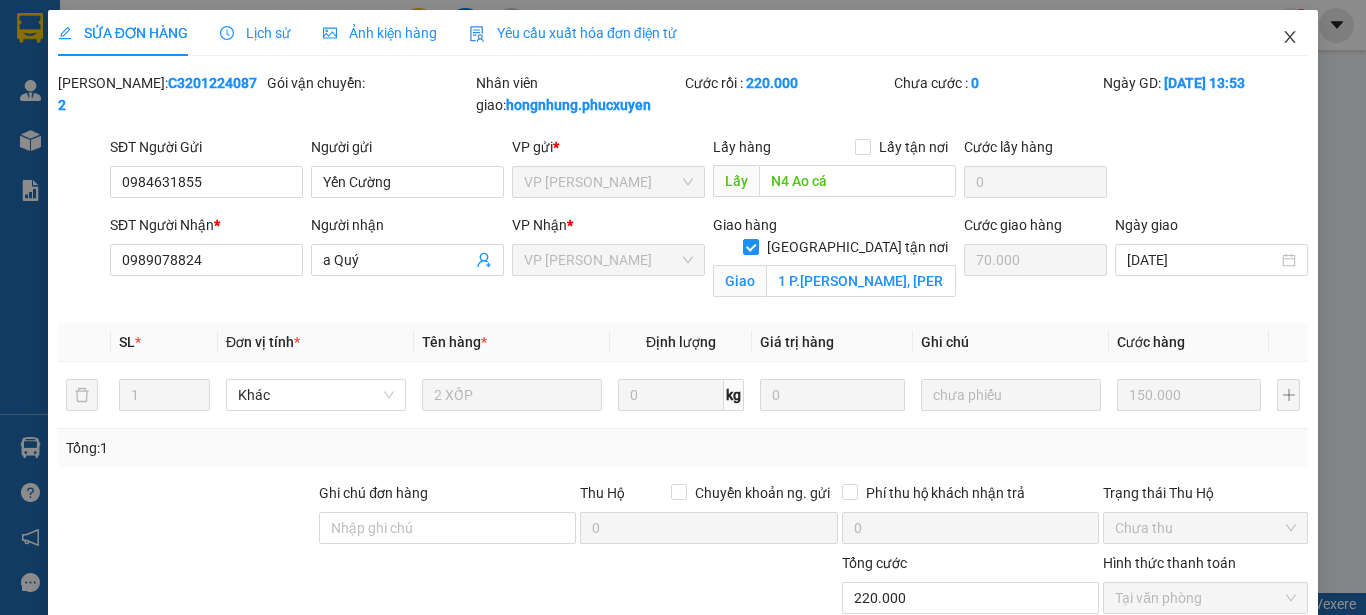 click 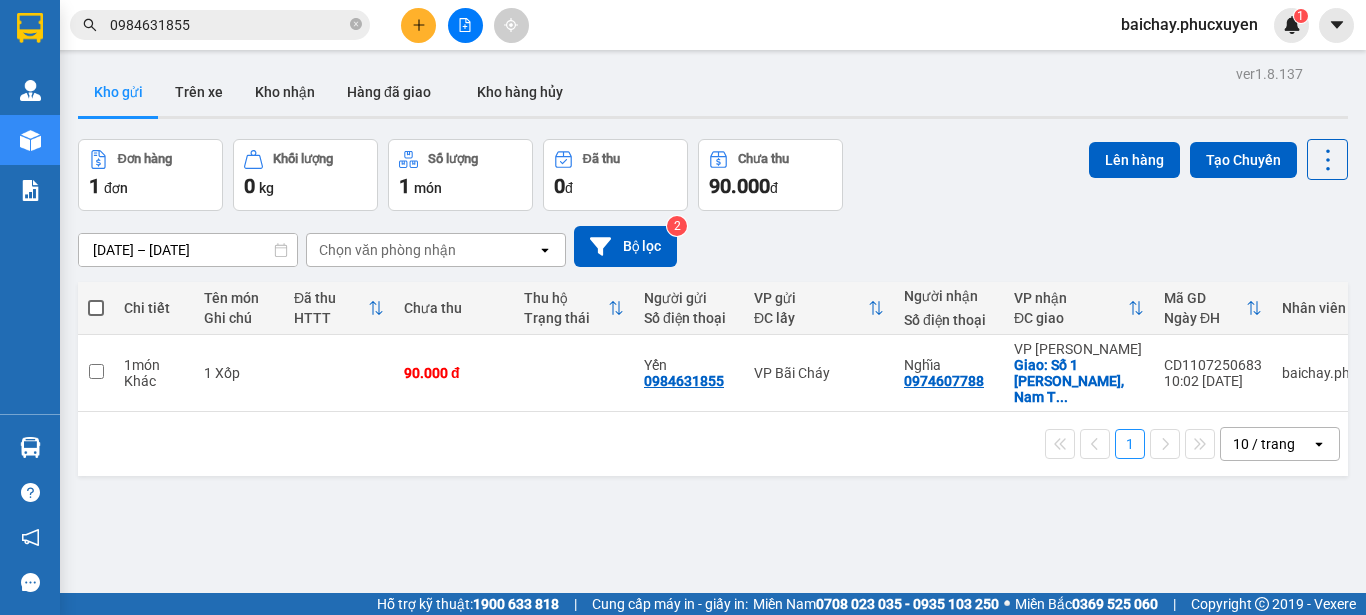 click on "0984631855" at bounding box center [228, 25] 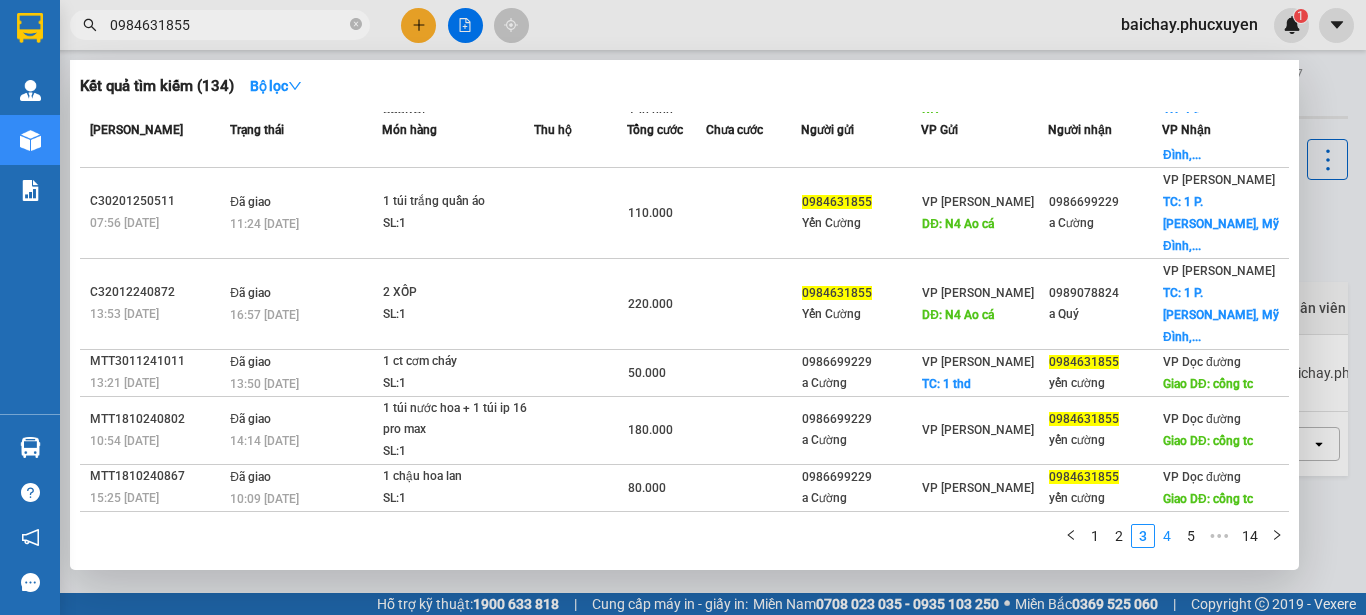 click on "4" at bounding box center (1167, 536) 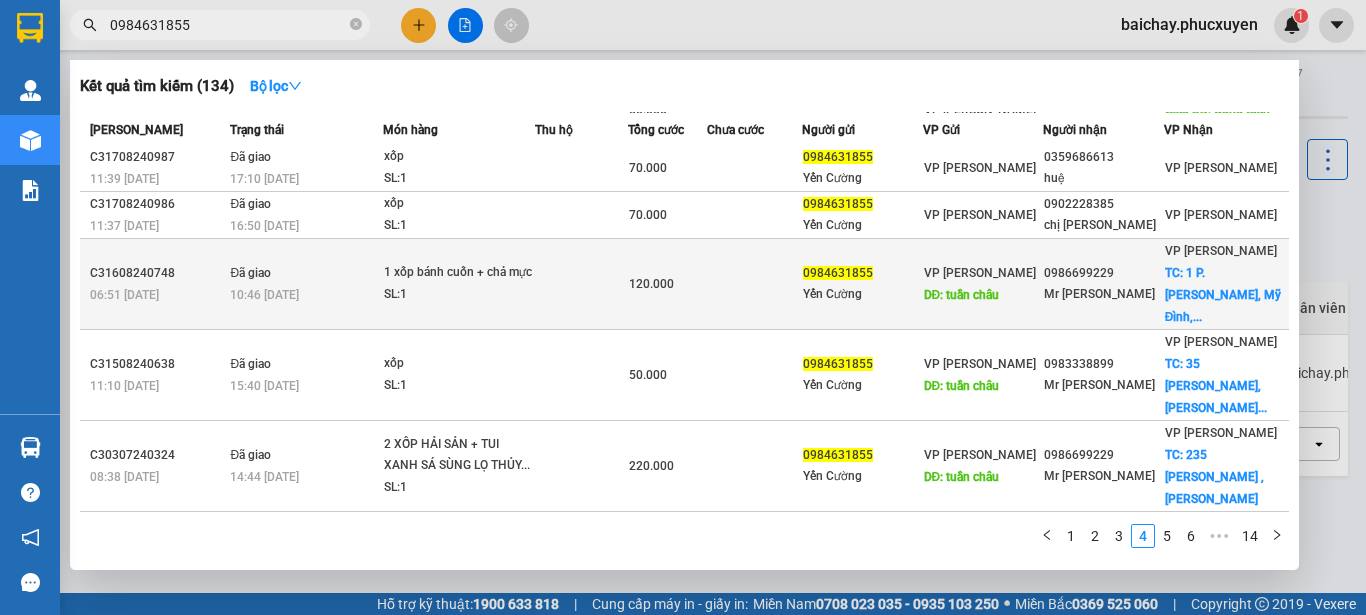 click on "Mr [PERSON_NAME]" at bounding box center [1103, 294] 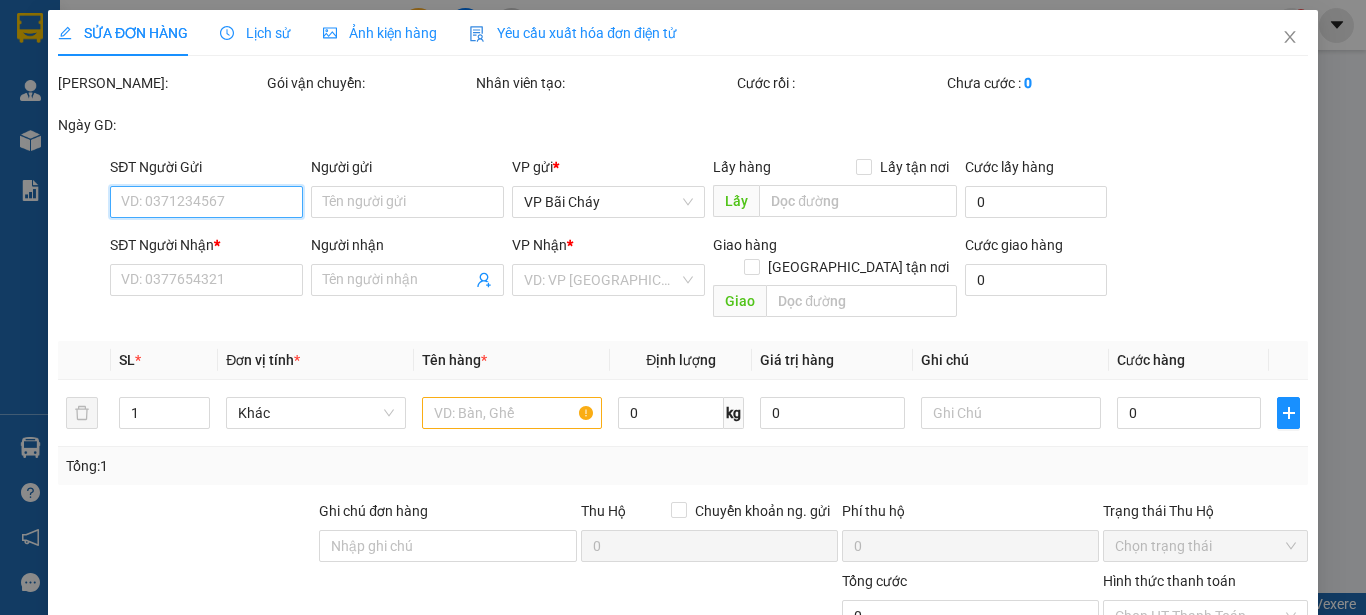 type on "0984631855" 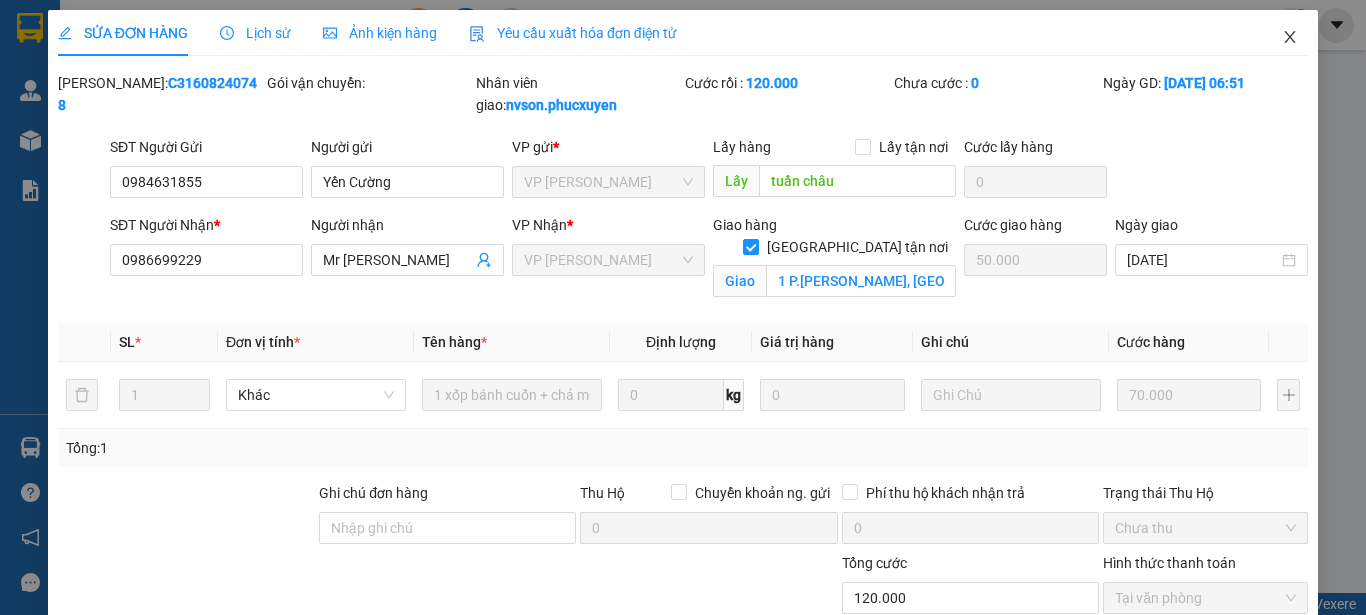 click 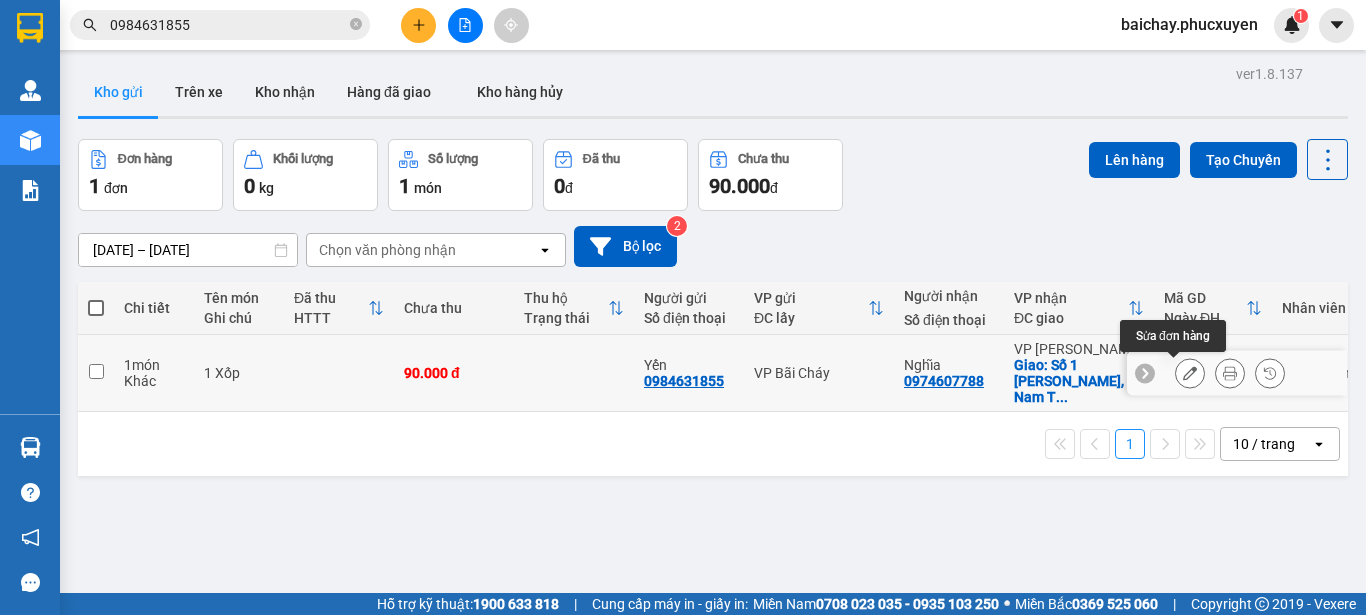 click 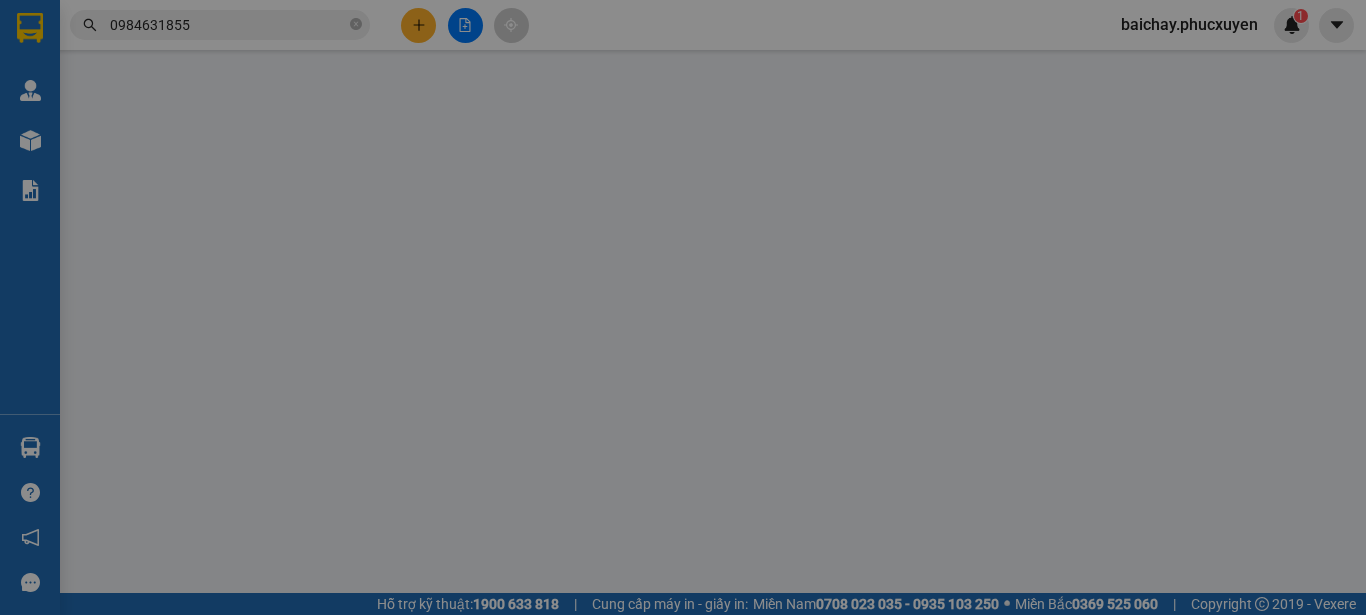 type on "0984631855" 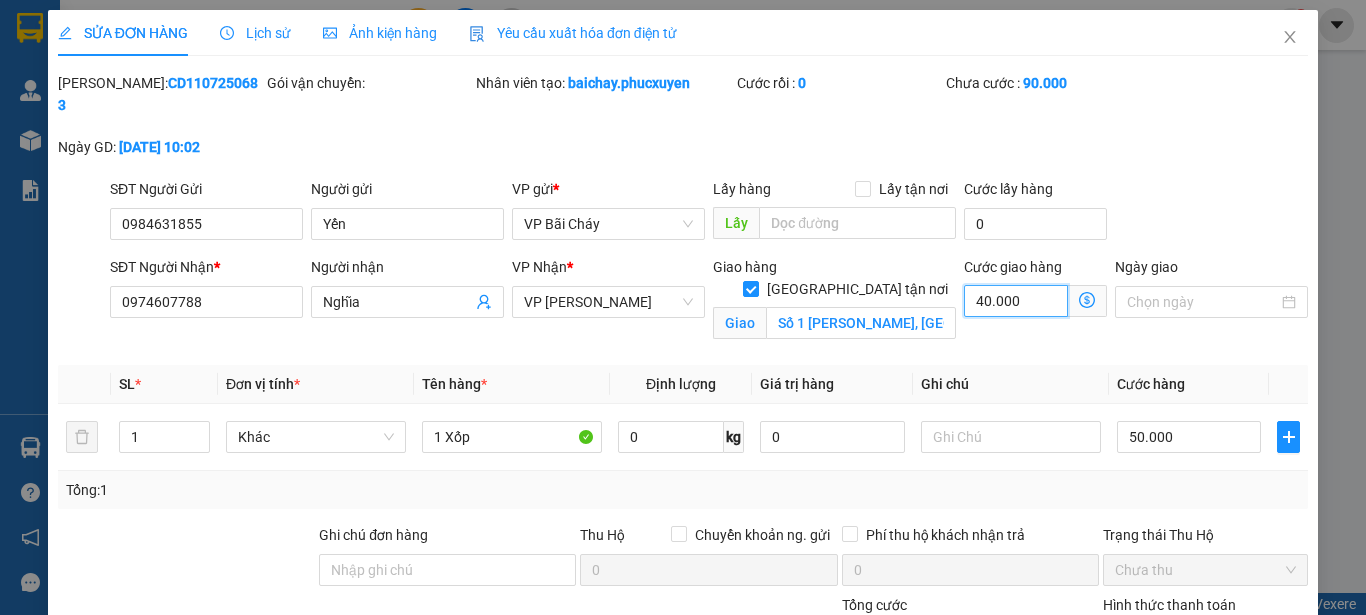 click on "40.000" at bounding box center [1016, 301] 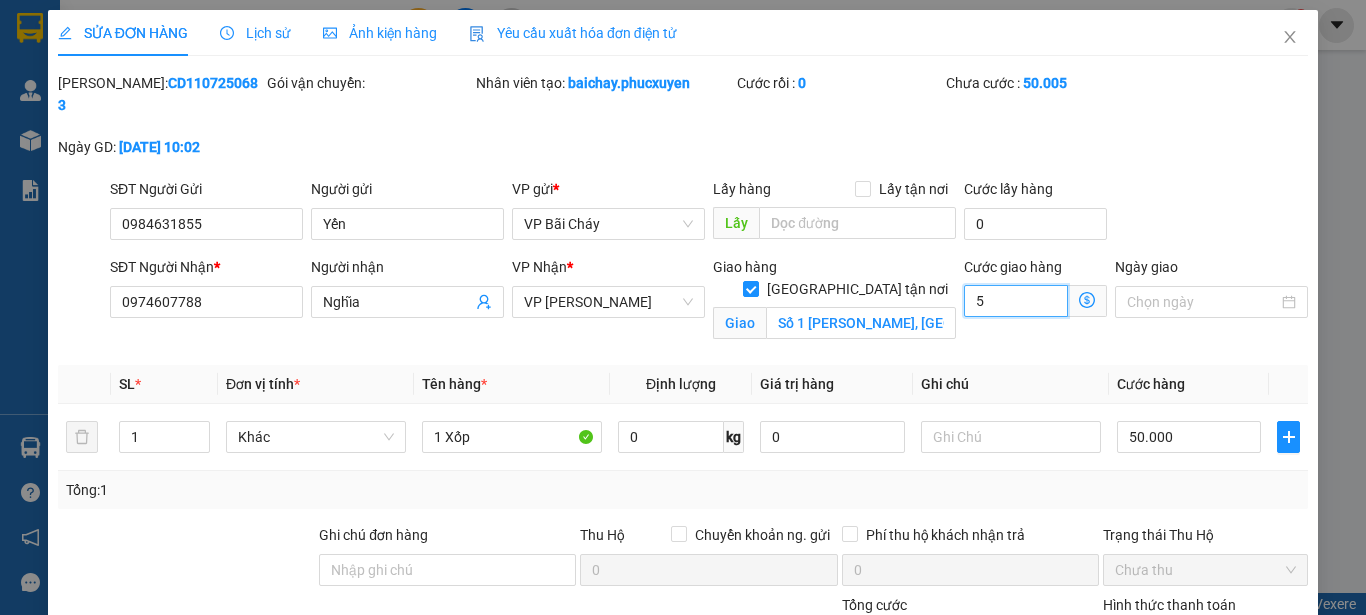type on "50.050" 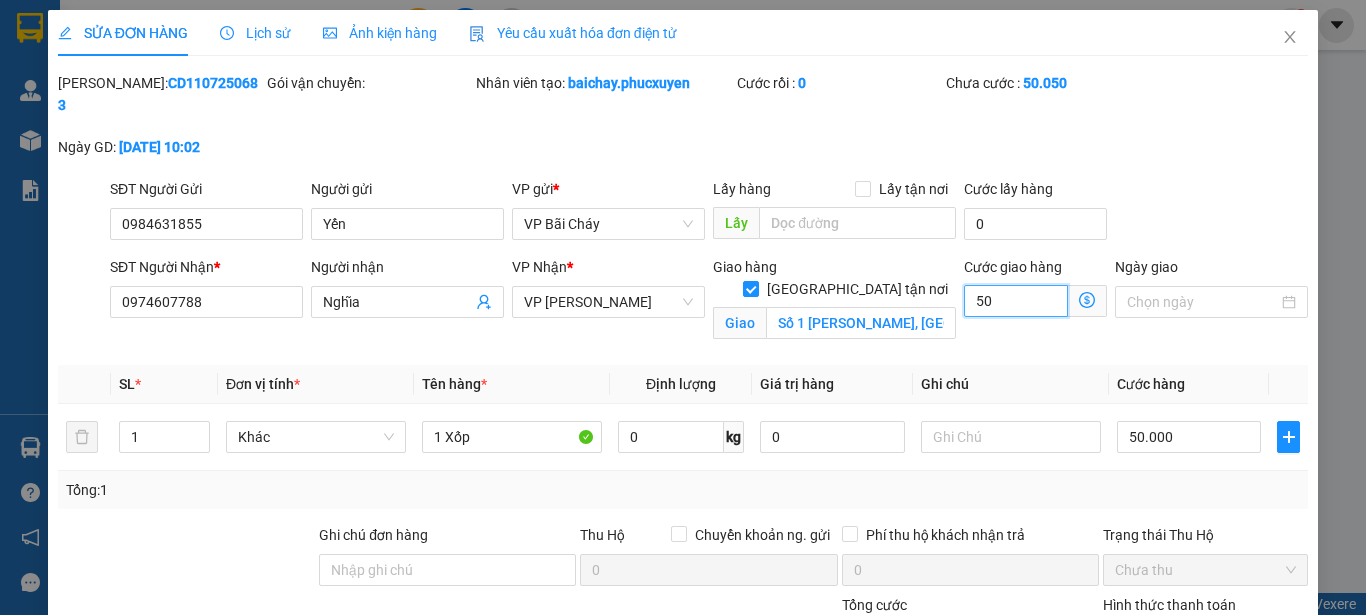 type on "50" 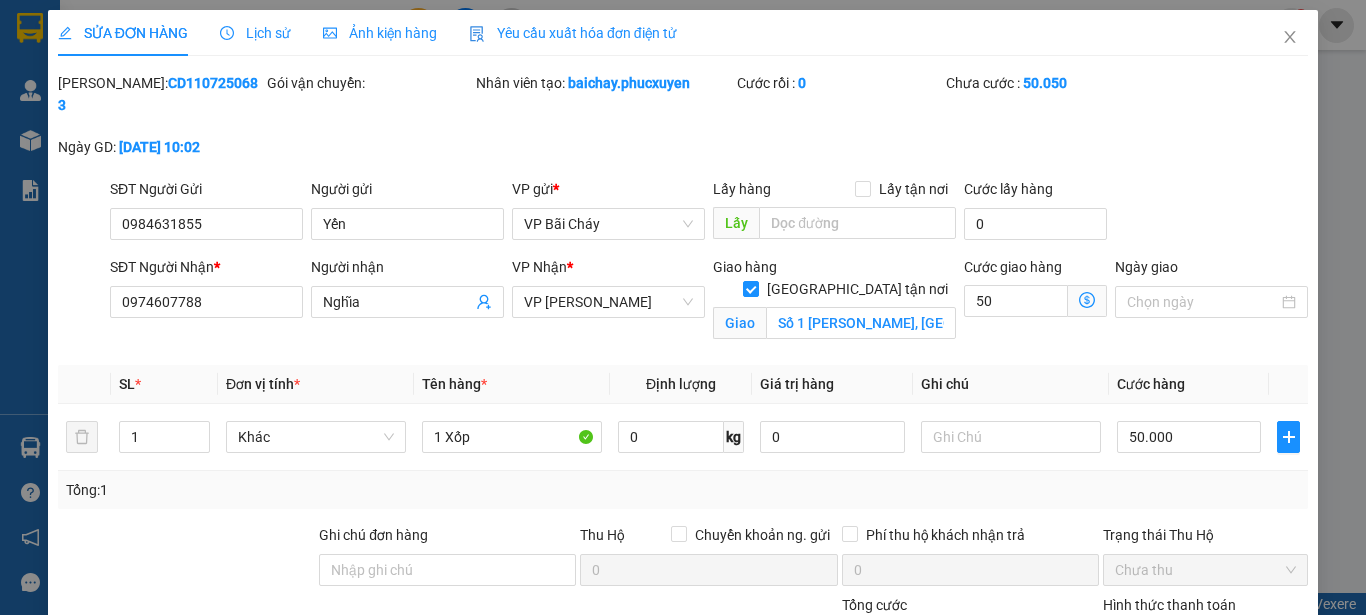 type on "100.000" 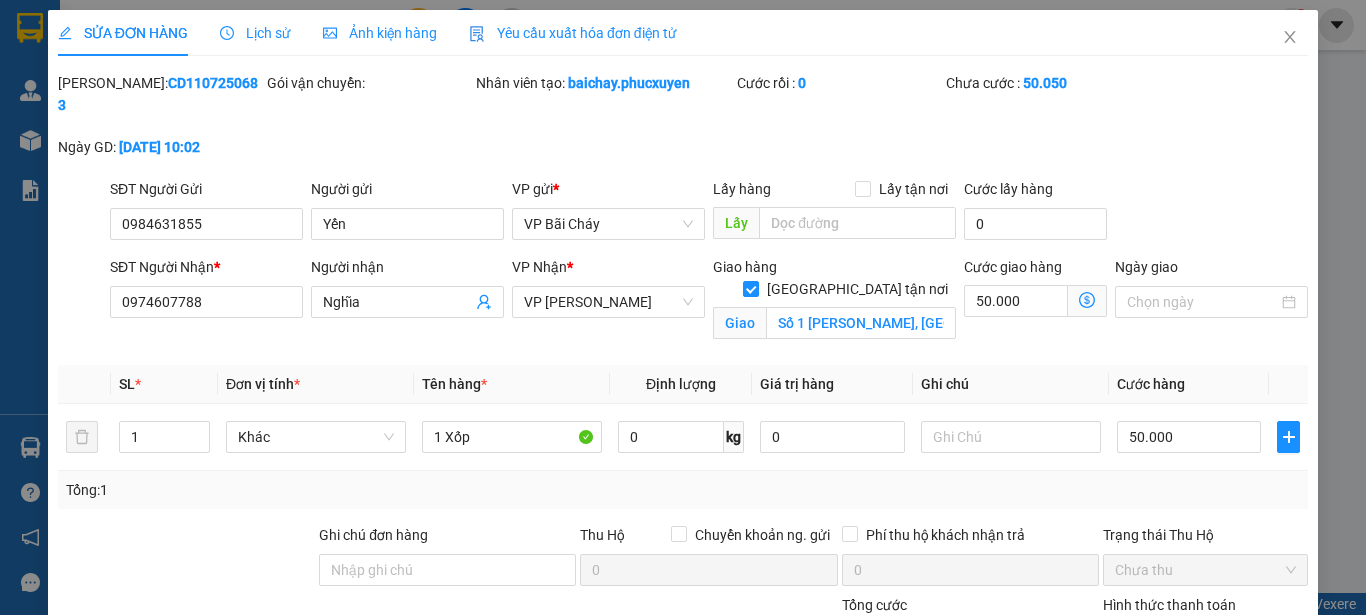 click on "Trạng thái Thu Hộ" at bounding box center [1205, 535] 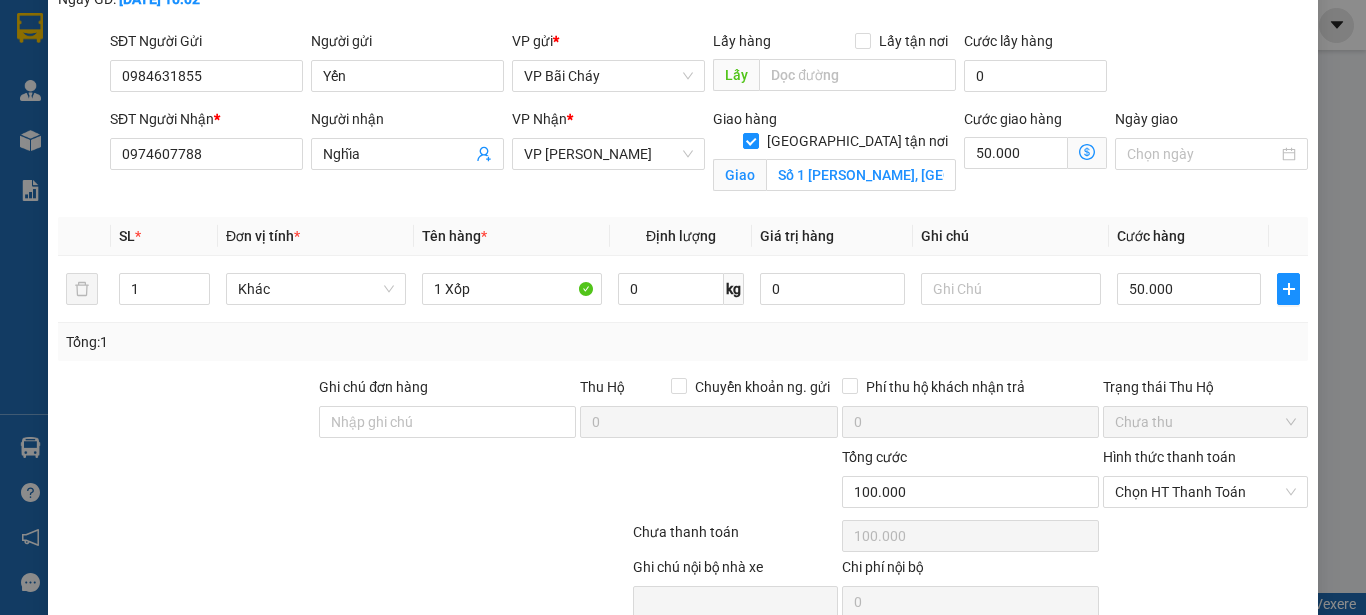 scroll, scrollTop: 200, scrollLeft: 0, axis: vertical 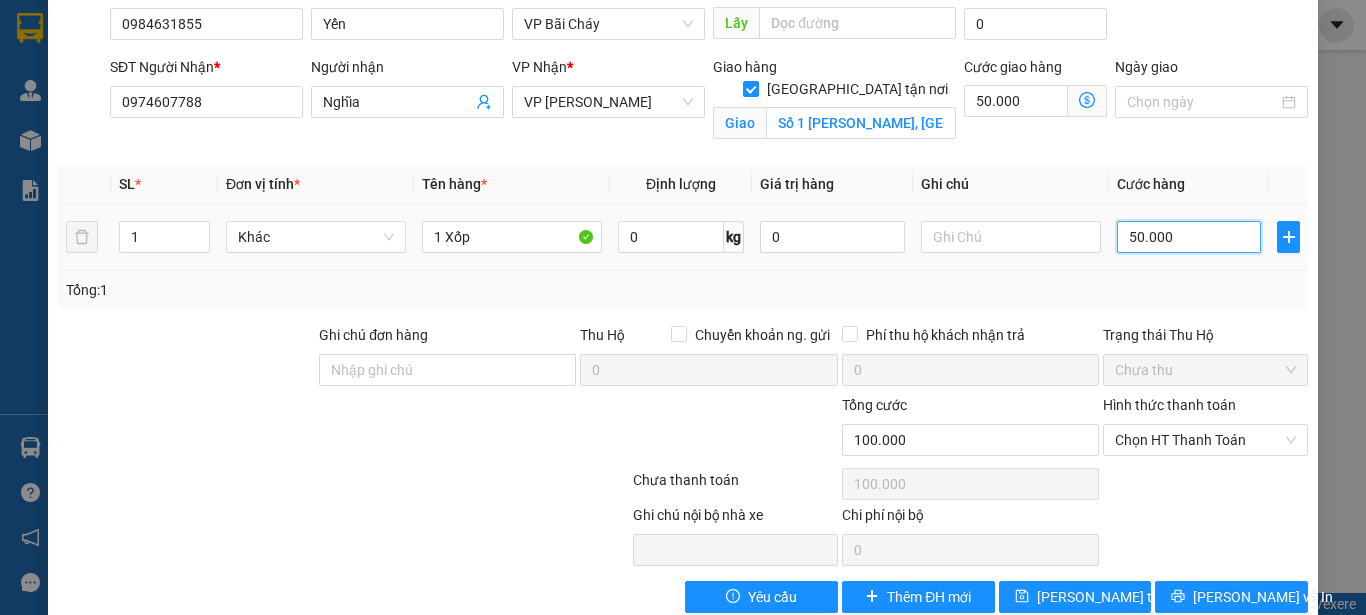 click on "50.000" at bounding box center (1189, 237) 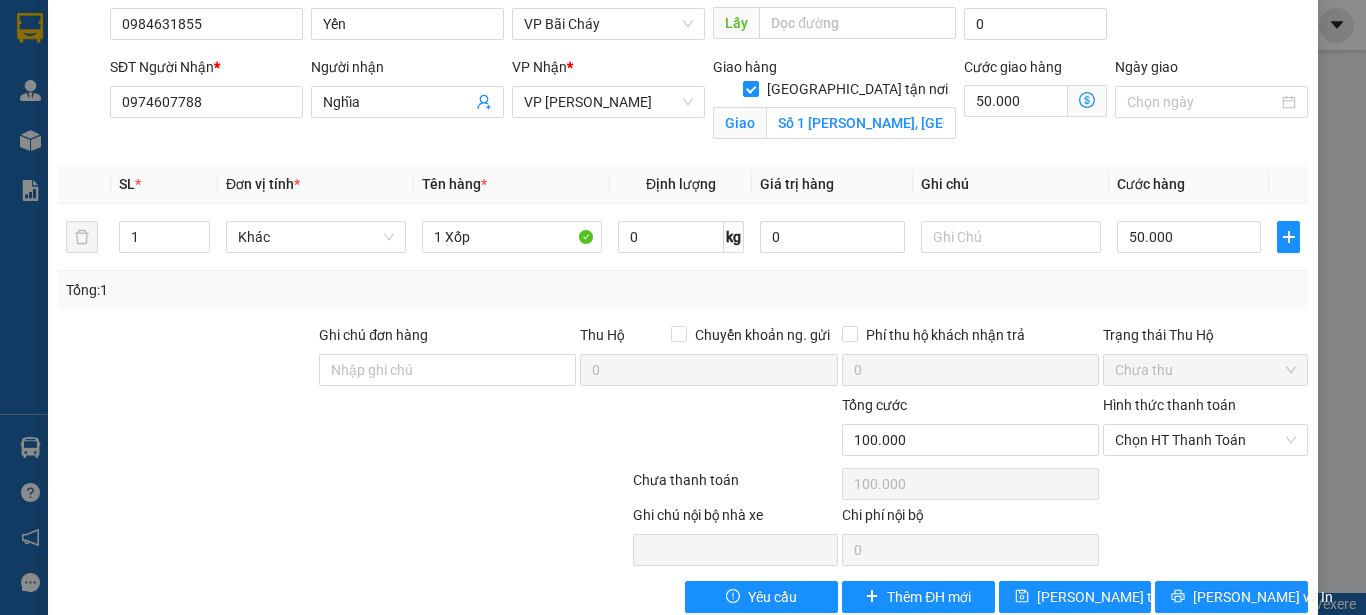 click on "Chọn HT Thanh Toán" at bounding box center (1205, 484) 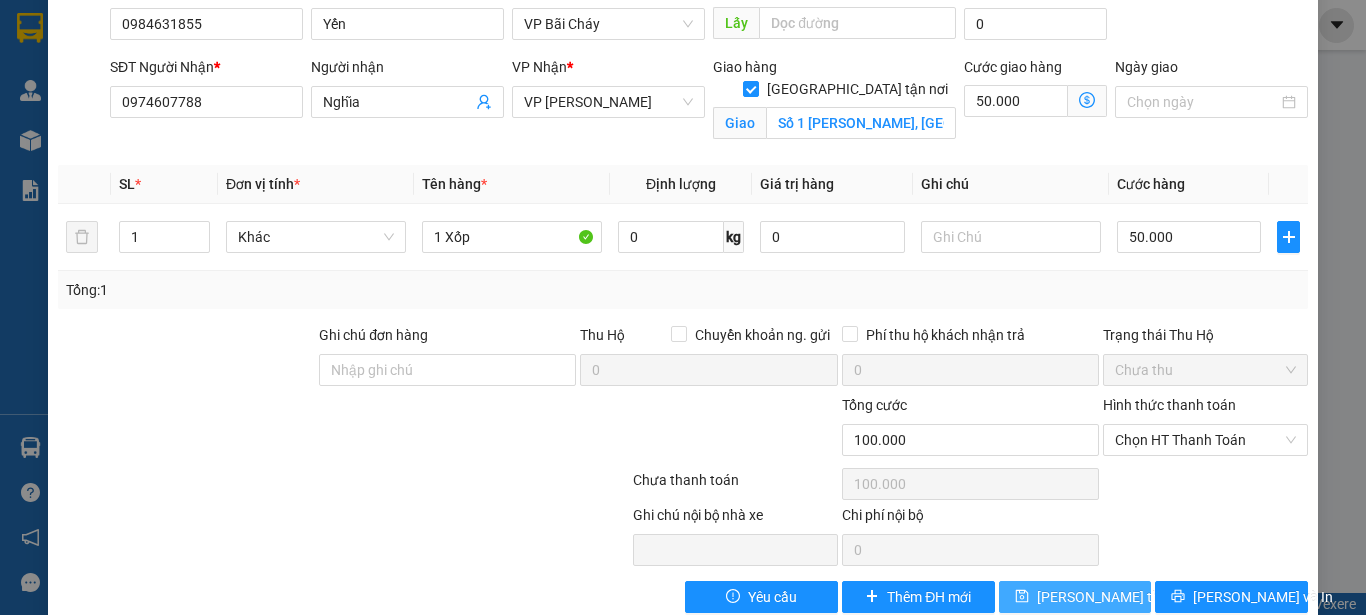 click on "[PERSON_NAME] thay đổi" at bounding box center (1117, 597) 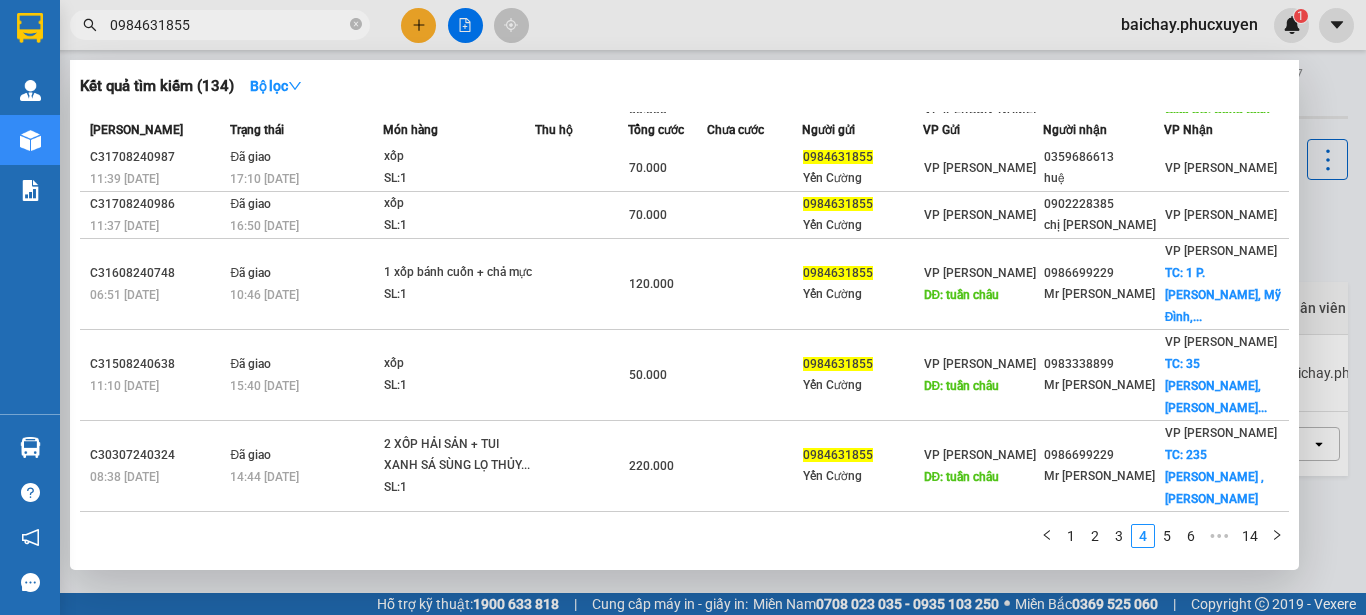 click 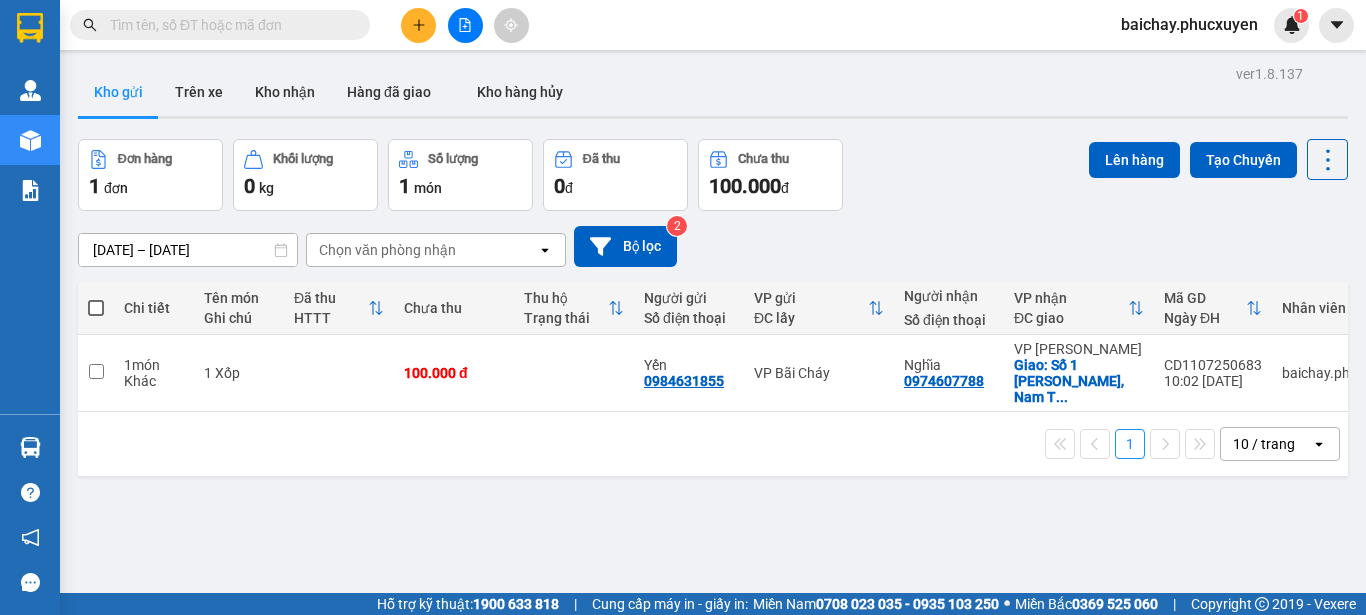 click on "ver  1.8.137 Kho gửi Trên xe Kho nhận Hàng đã giao Kho hàng hủy Đơn hàng 1 đơn Khối lượng 0 kg Số lượng 1 món Đã thu 0  đ Chưa thu 100.000  đ Lên hàng Tạo Chuyến [DATE] – [DATE] Press the down arrow key to interact with the calendar and select a date. Press the escape button to close the calendar. Selected date range is from [DATE] to [DATE]. Chọn văn phòng nhận open Bộ lọc 2 Chi tiết Tên món Ghi chú Đã thu HTTT Chưa thu Thu hộ Trạng thái Người gửi Số điện thoại VP gửi ĐC lấy Người nhận Số điện thoại VP nhận ĐC giao Mã GD Ngày ĐH Nhân viên 1  món Khác 1 Xốp 100.000 đ Yến 0984631855 VP Bãi Cháy Nghĩa 0974607788 VP [PERSON_NAME] [GEOGRAPHIC_DATA]: Số 1 [PERSON_NAME], Nam T ... CD1107250683 10:02 [DATE] baichay.phucxuyen 1 10 / trang open Đang tải dữ liệu" at bounding box center (713, 367) 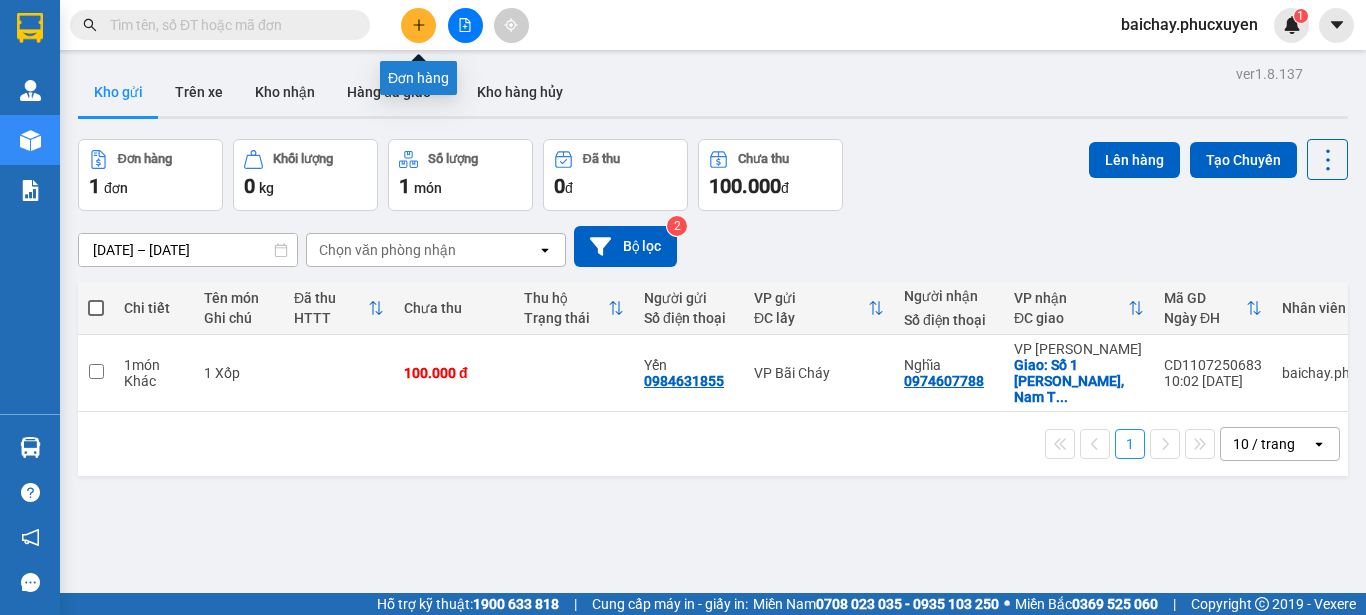 click 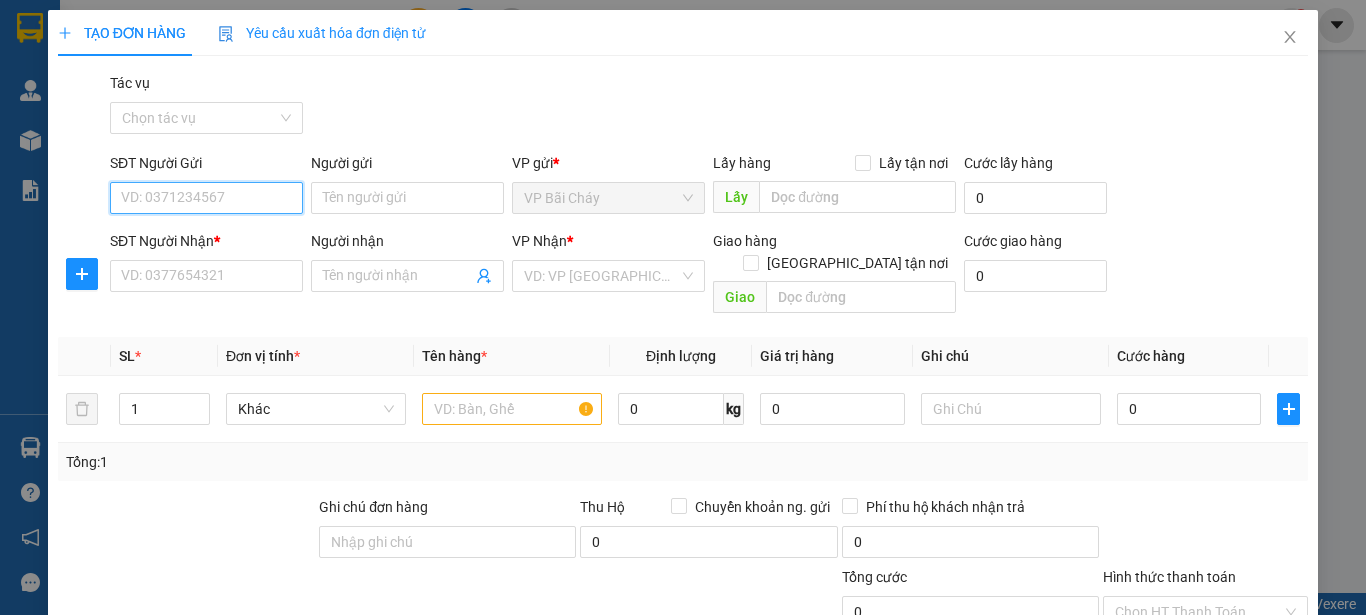 click on "SĐT Người Gửi" at bounding box center [206, 198] 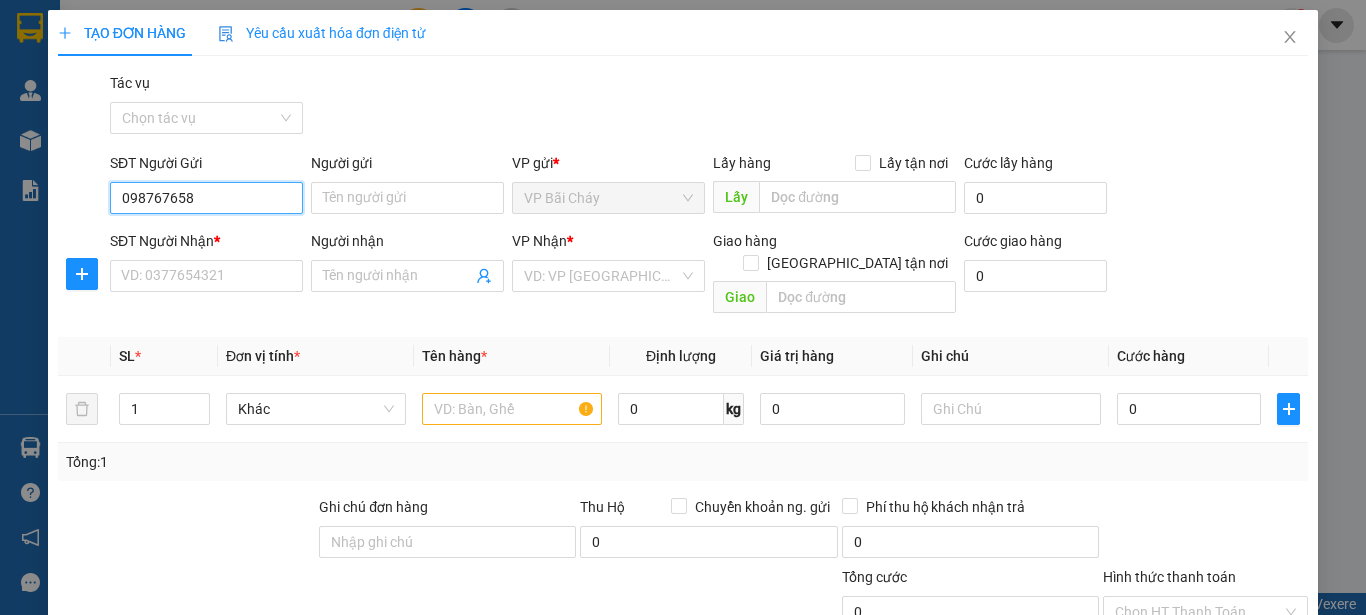 type on "0987676580" 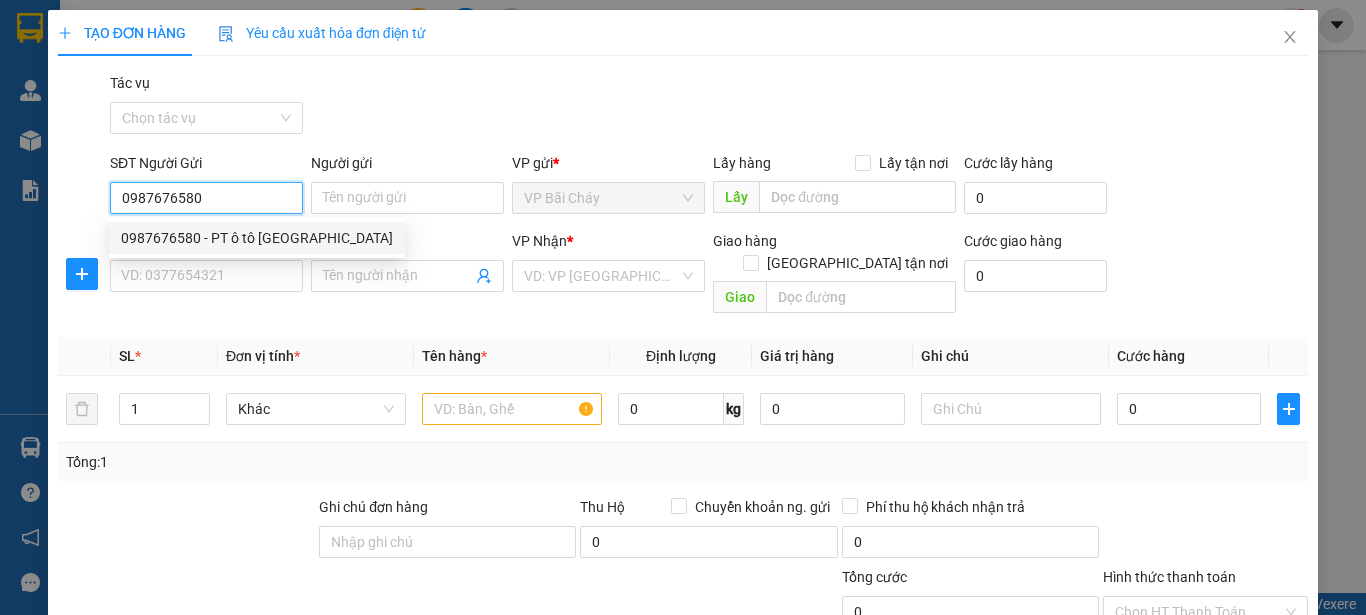 click on "0987676580 - PT ô tô [GEOGRAPHIC_DATA]" at bounding box center (257, 238) 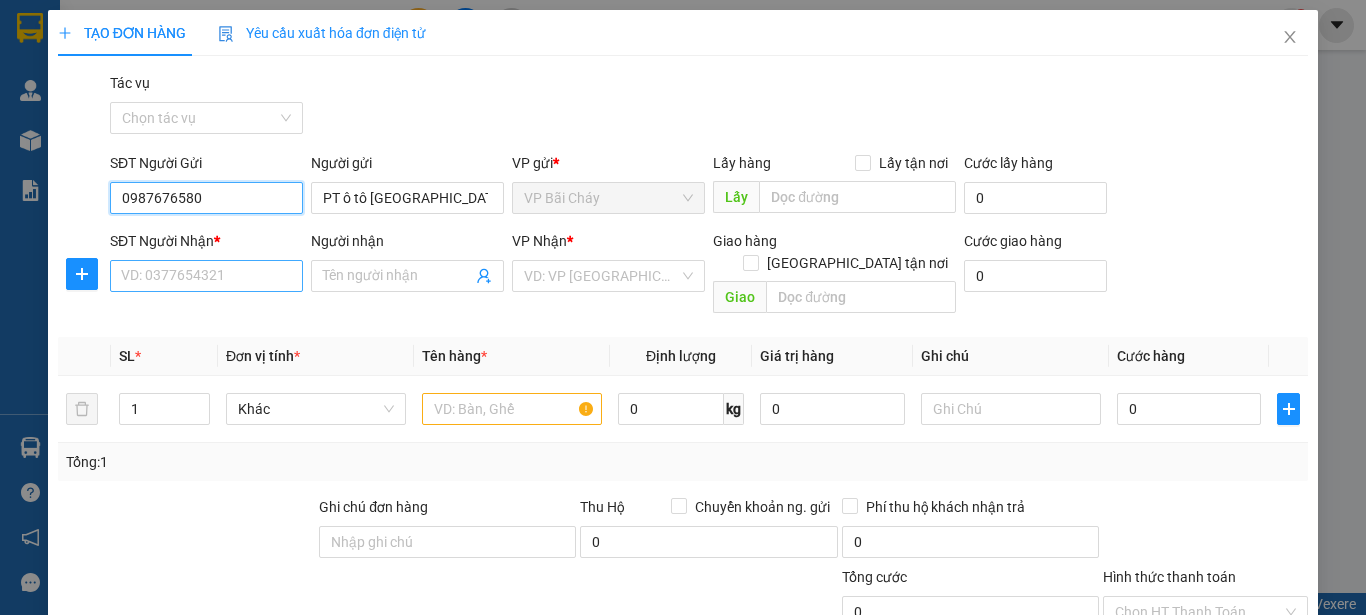 type on "0987676580" 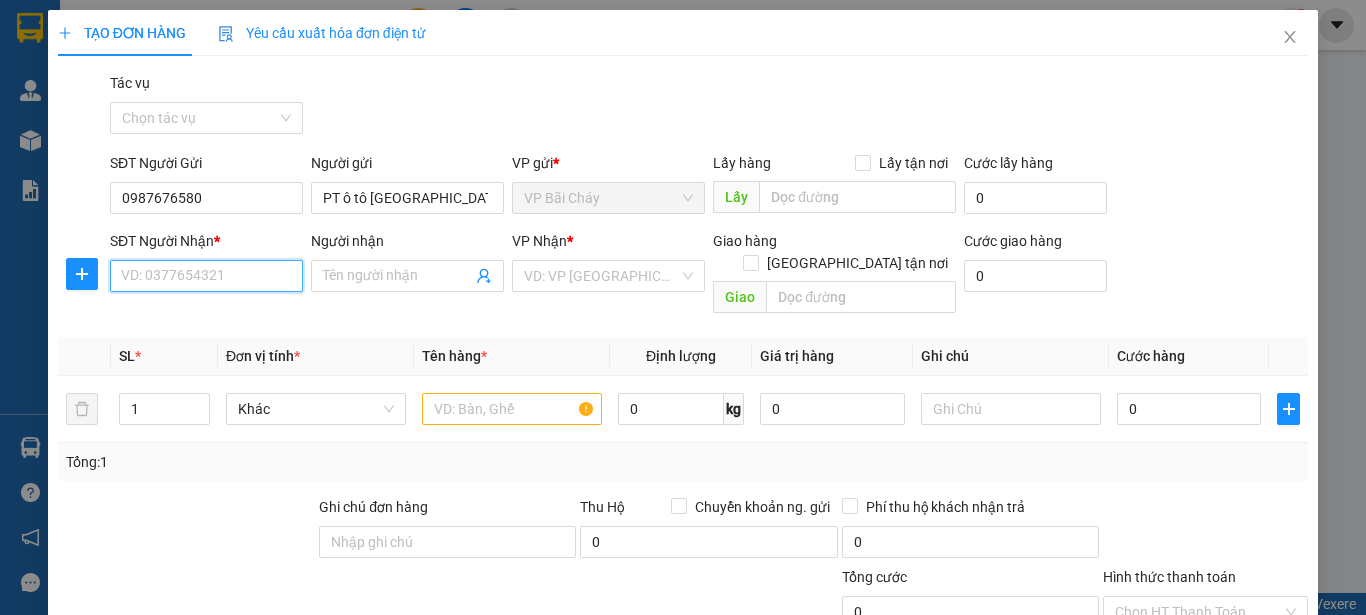 click on "SĐT Người Nhận  *" at bounding box center (206, 276) 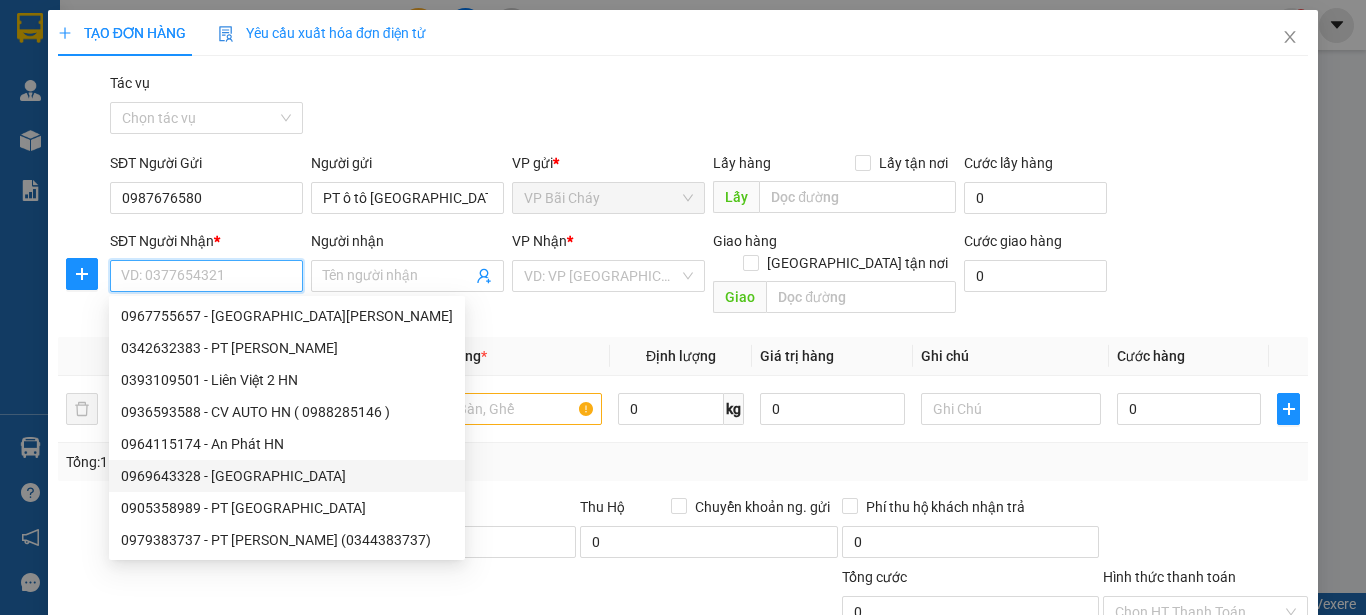 click on "0969643328 - [GEOGRAPHIC_DATA]" at bounding box center [287, 476] 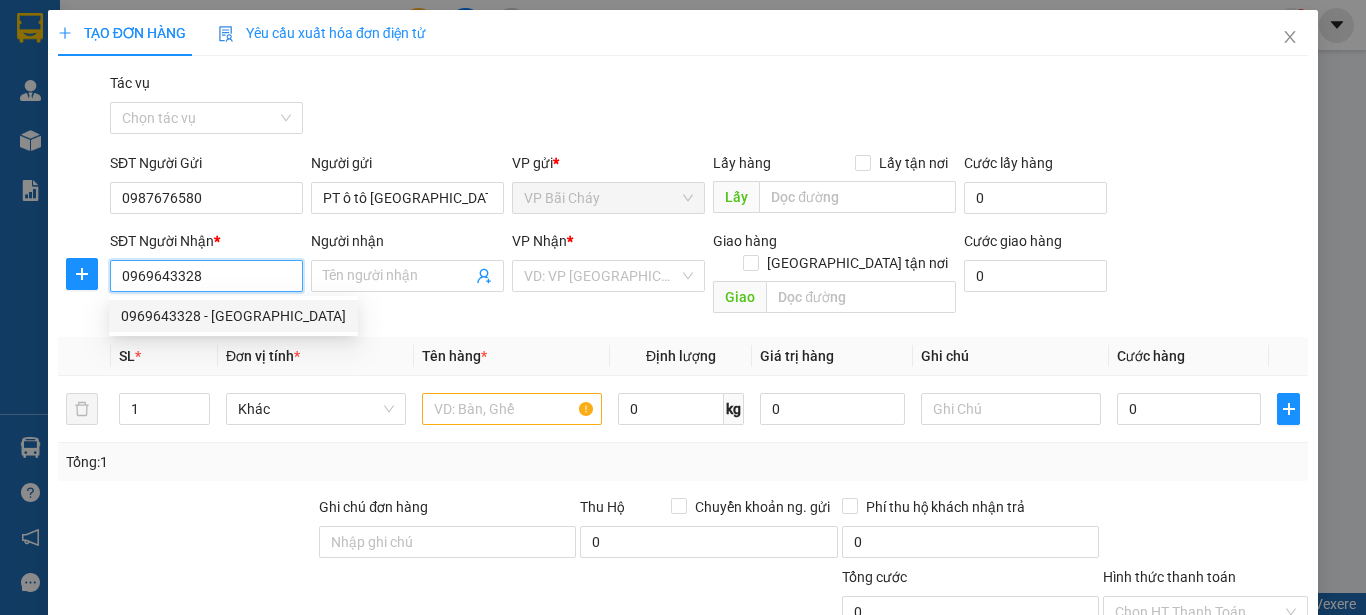 type on "Khiếu Phong HN" 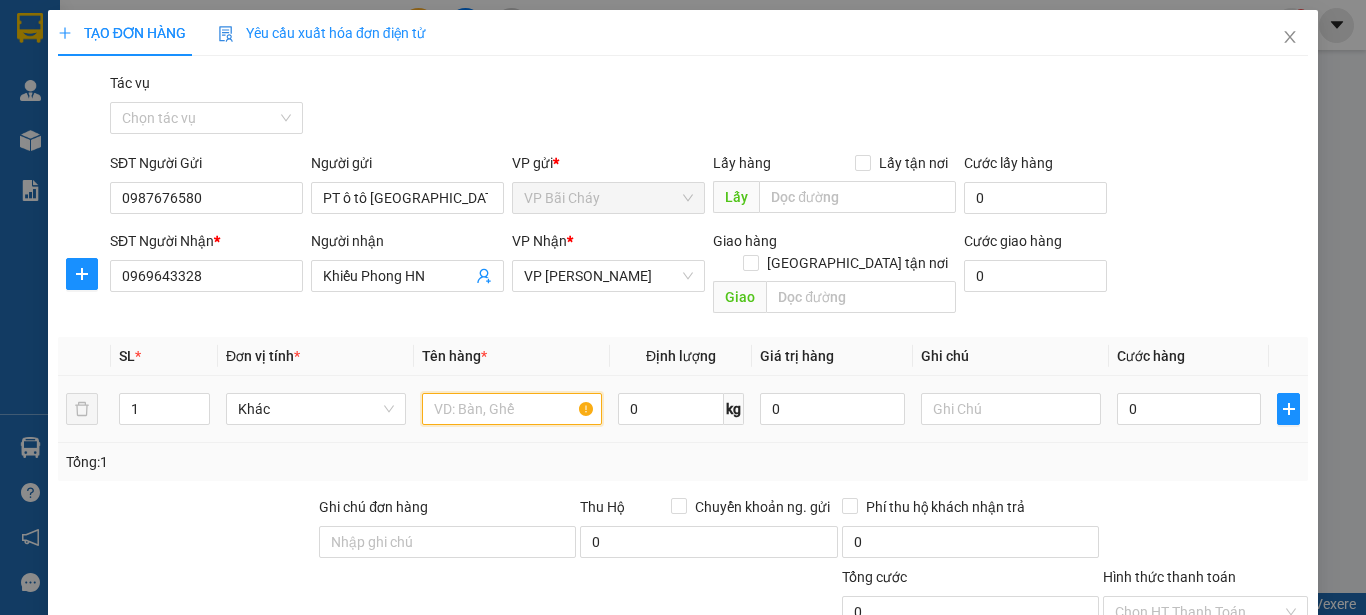 click at bounding box center (512, 409) 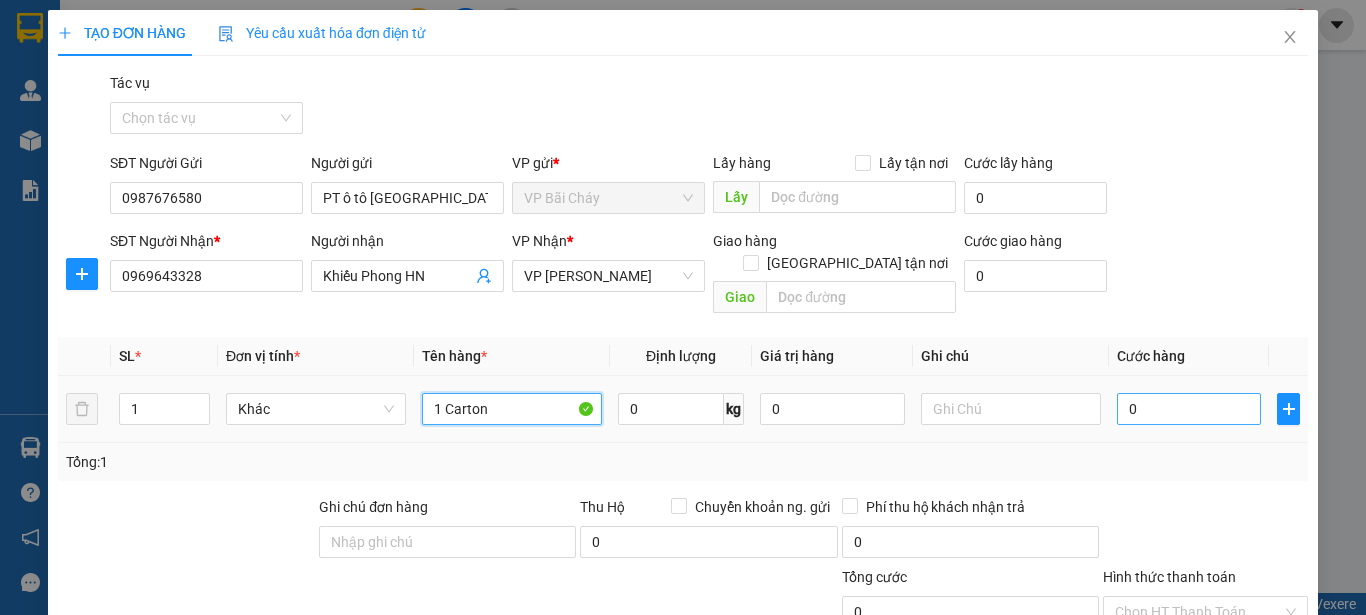 type on "1 Carton" 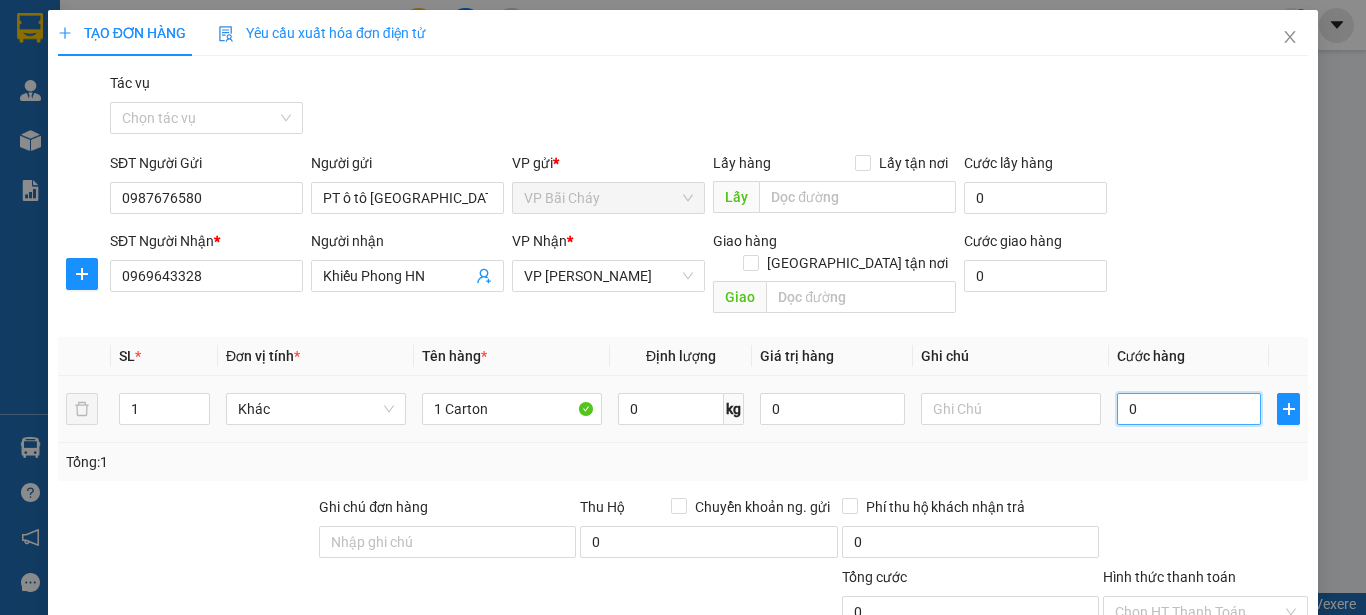 click on "0" at bounding box center [1189, 409] 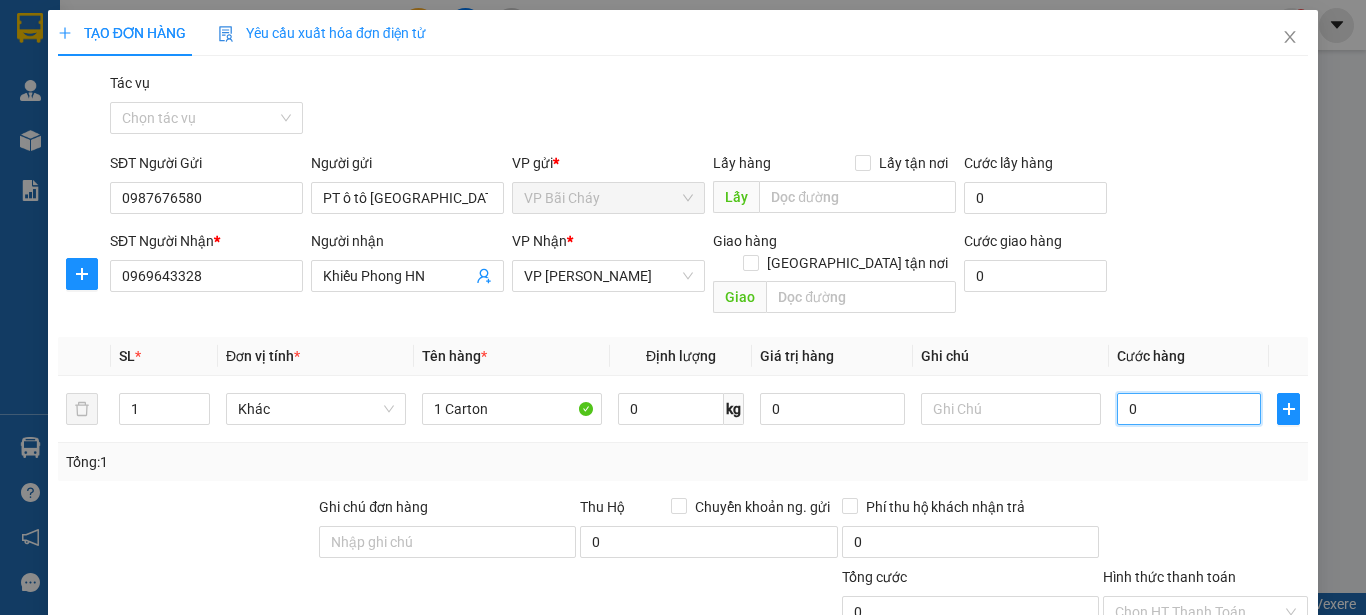 type on "6" 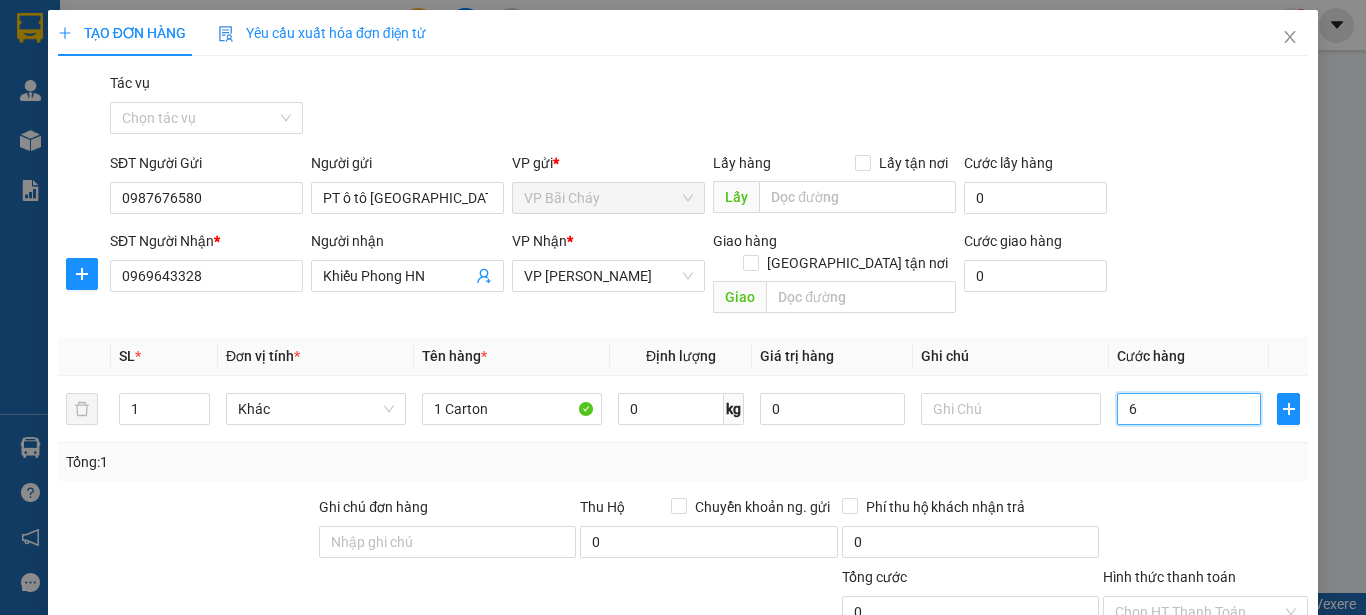 type on "6" 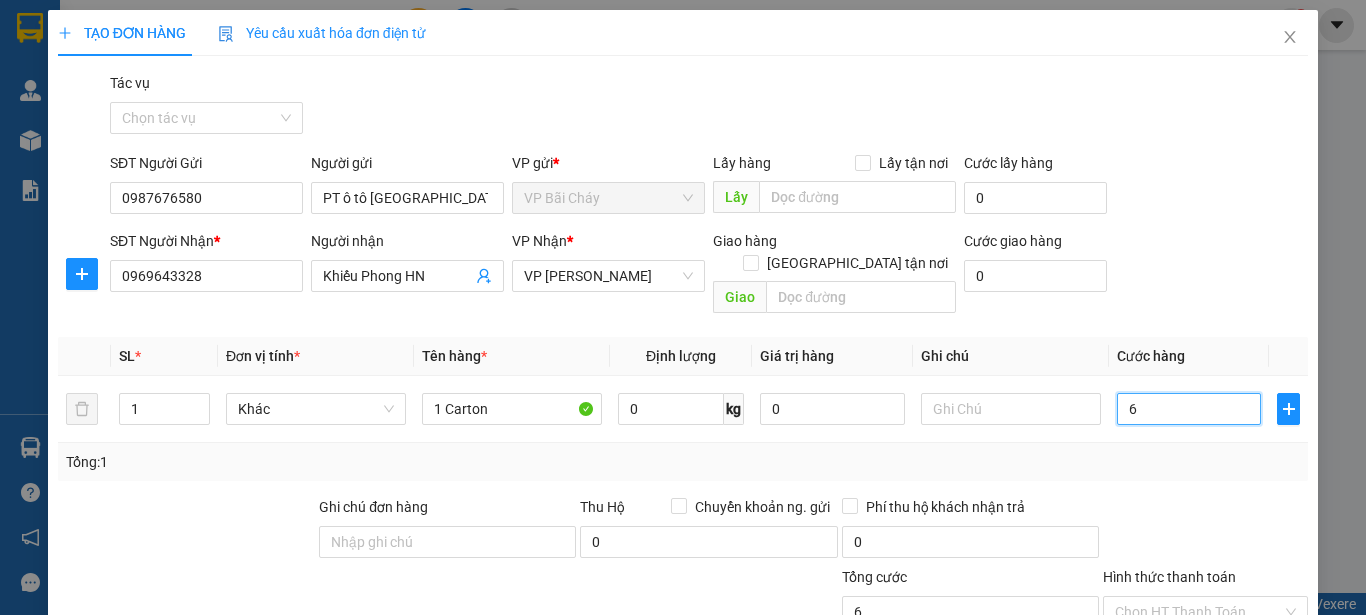 type on "60" 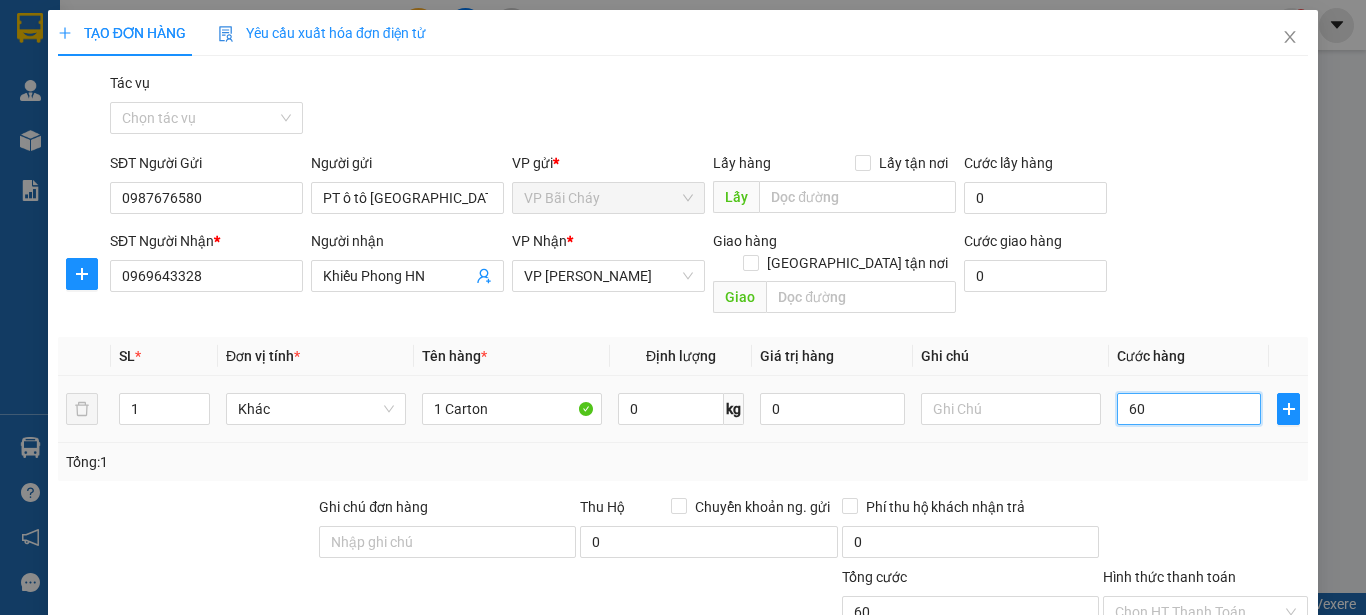 type on "6" 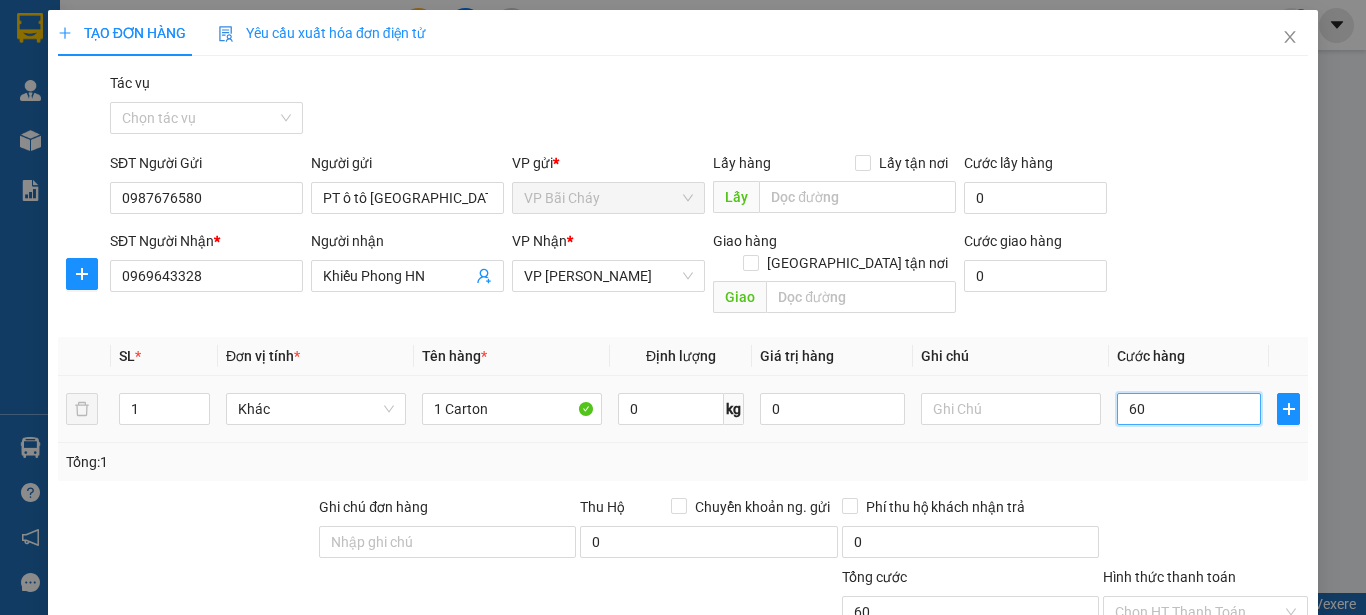 type on "6" 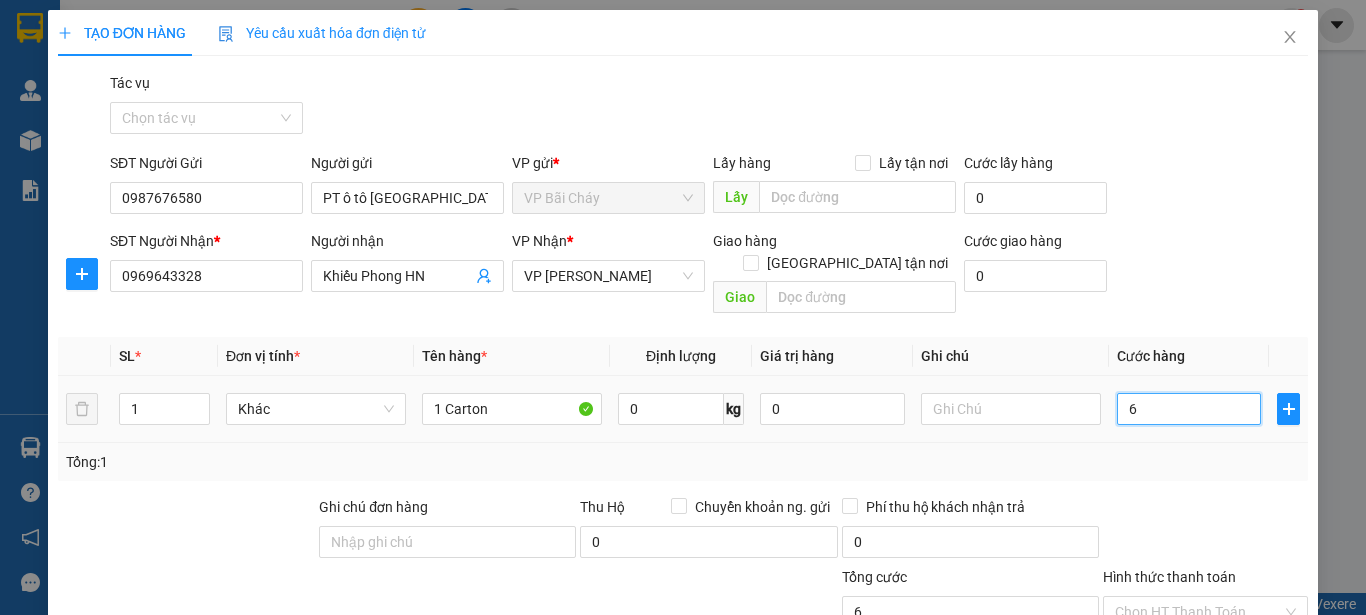type on "0" 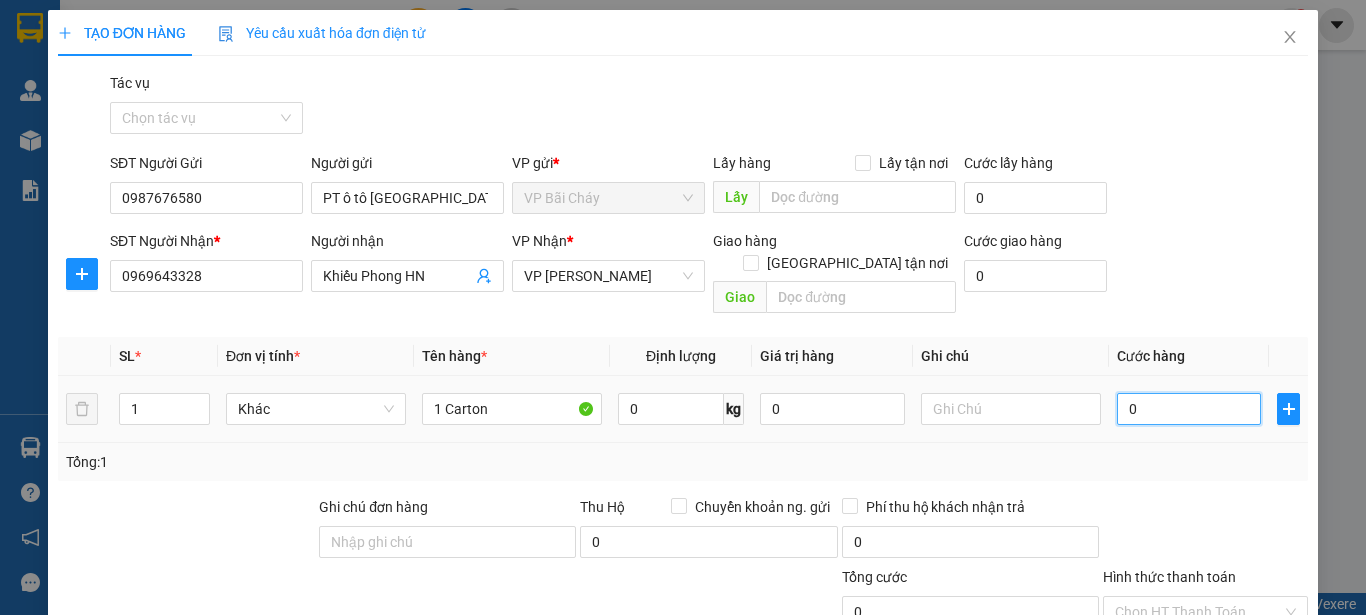 type on "07" 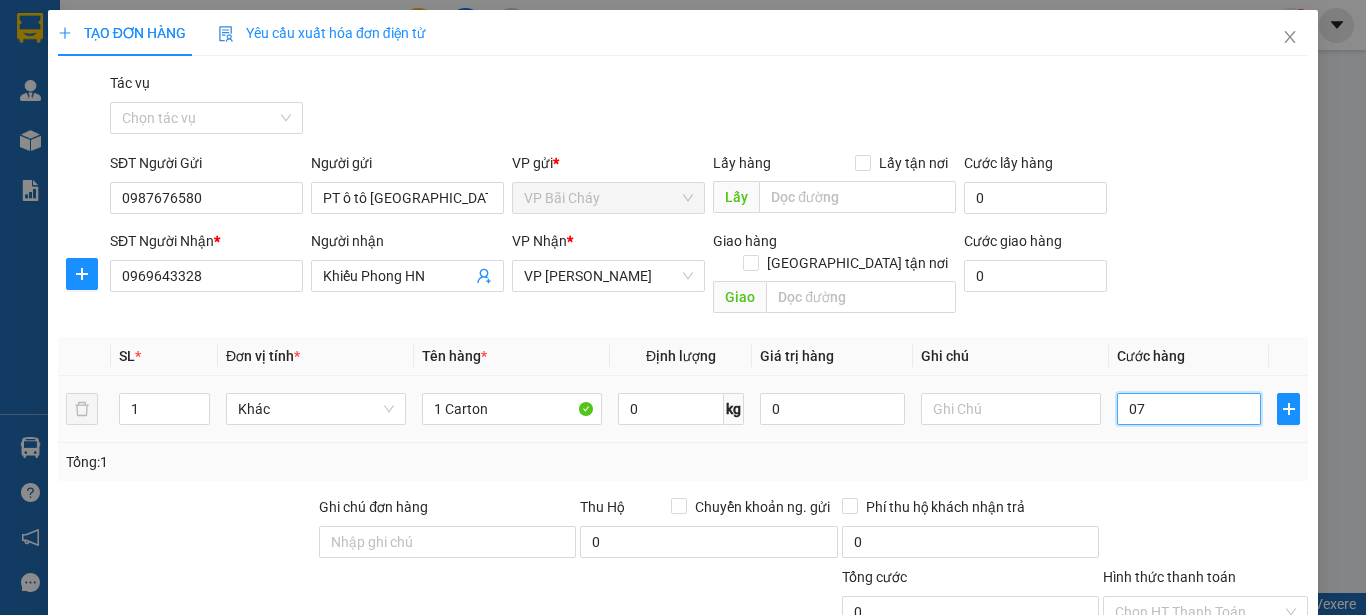 type on "7" 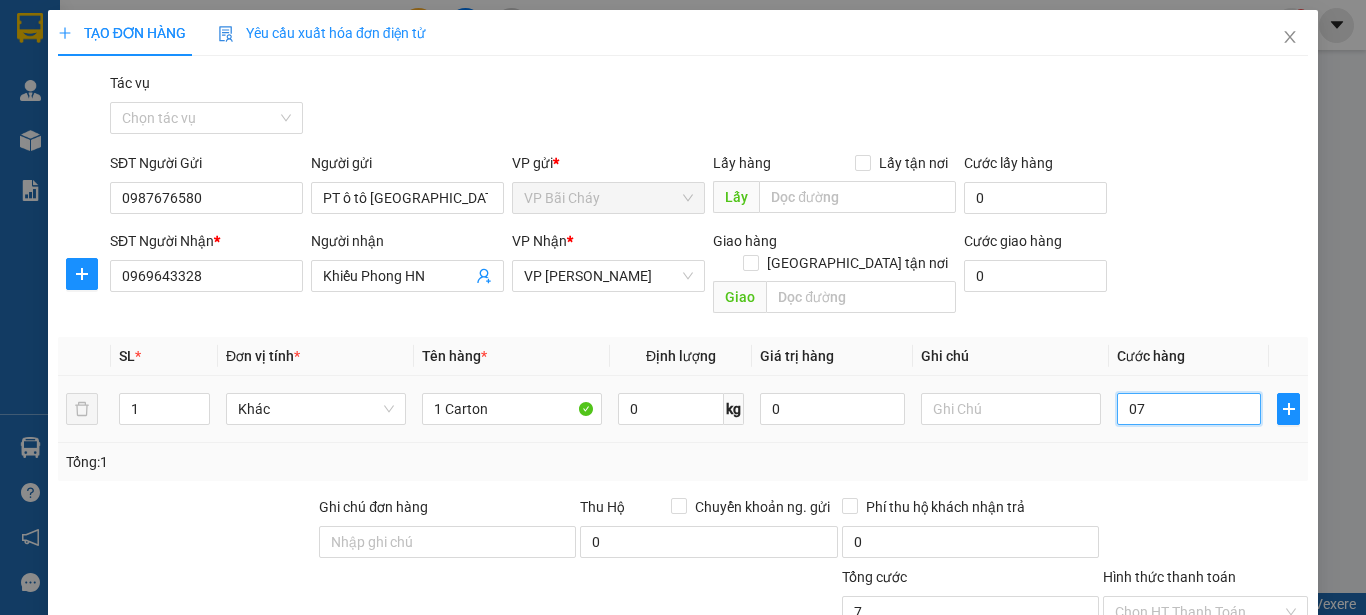 type on "070" 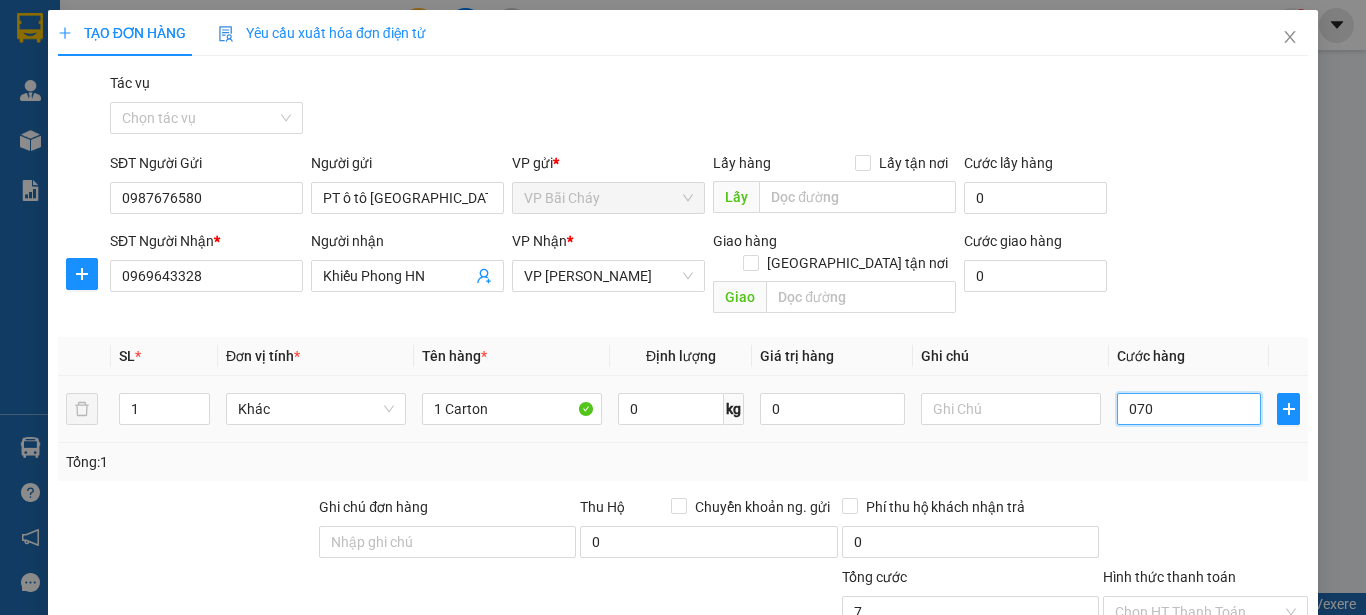 type on "70" 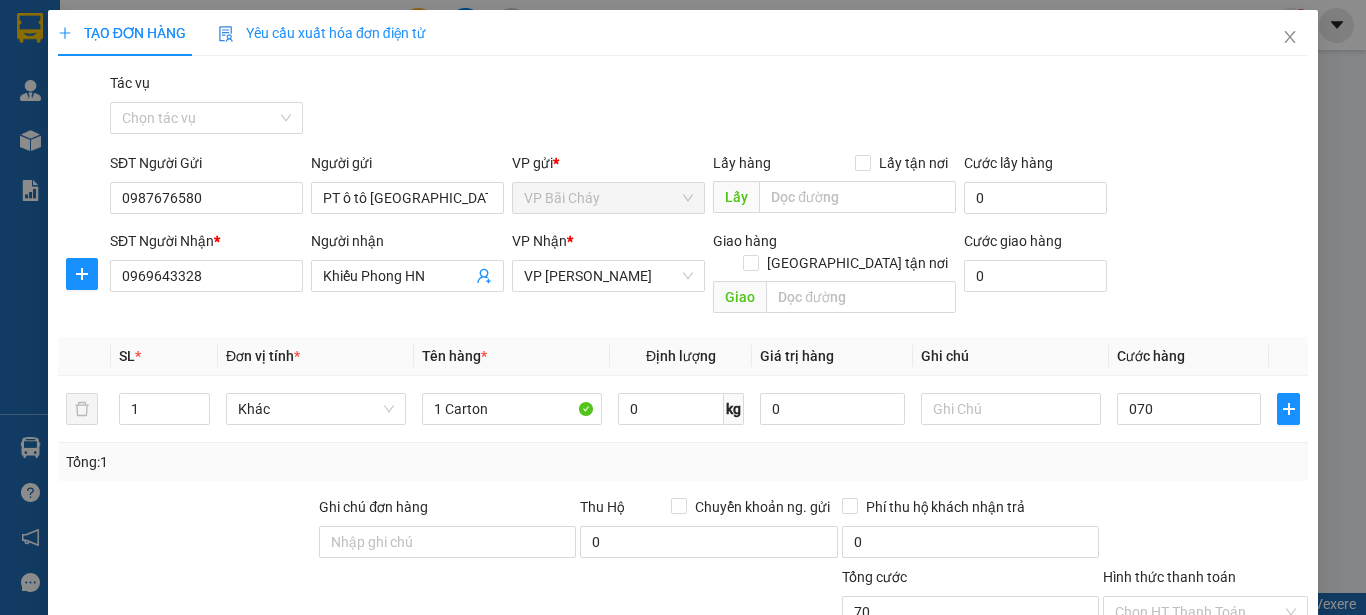 type on "70.000" 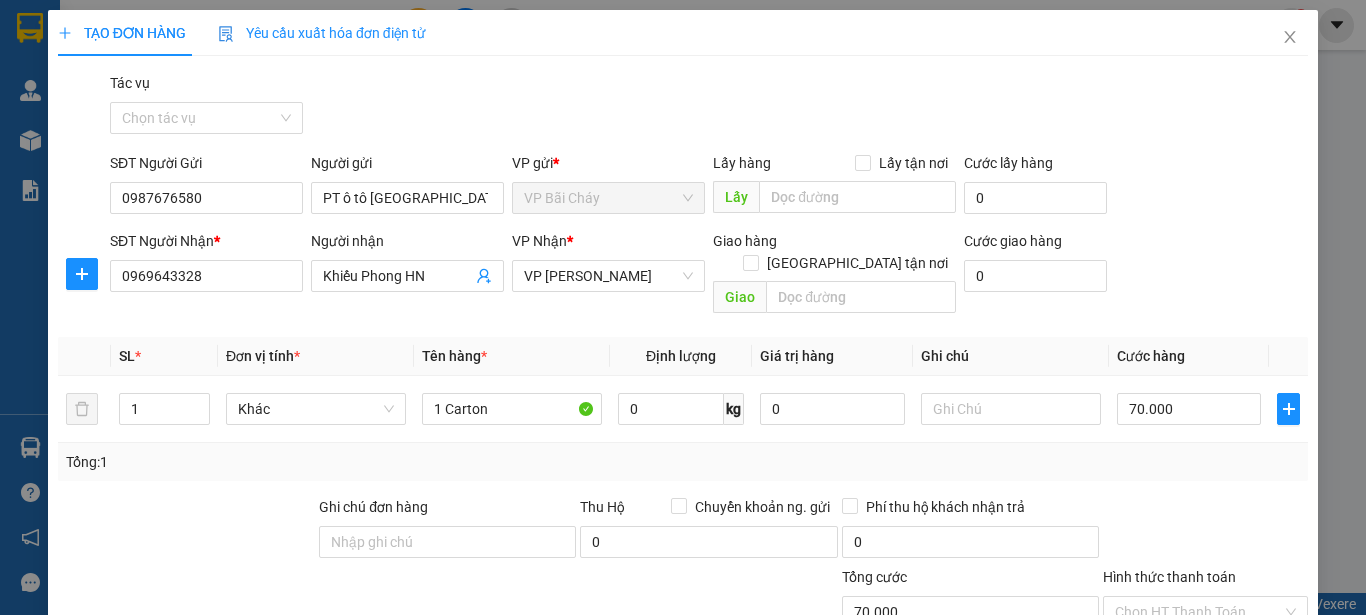 click at bounding box center [1205, 531] 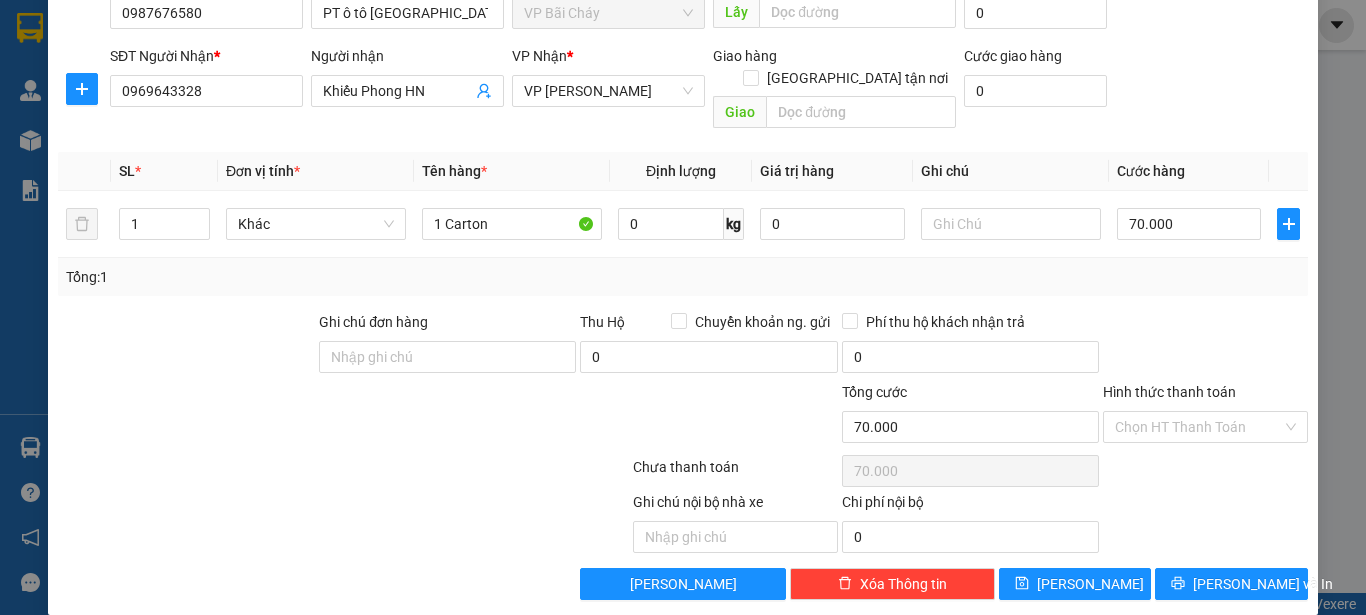 scroll, scrollTop: 187, scrollLeft: 0, axis: vertical 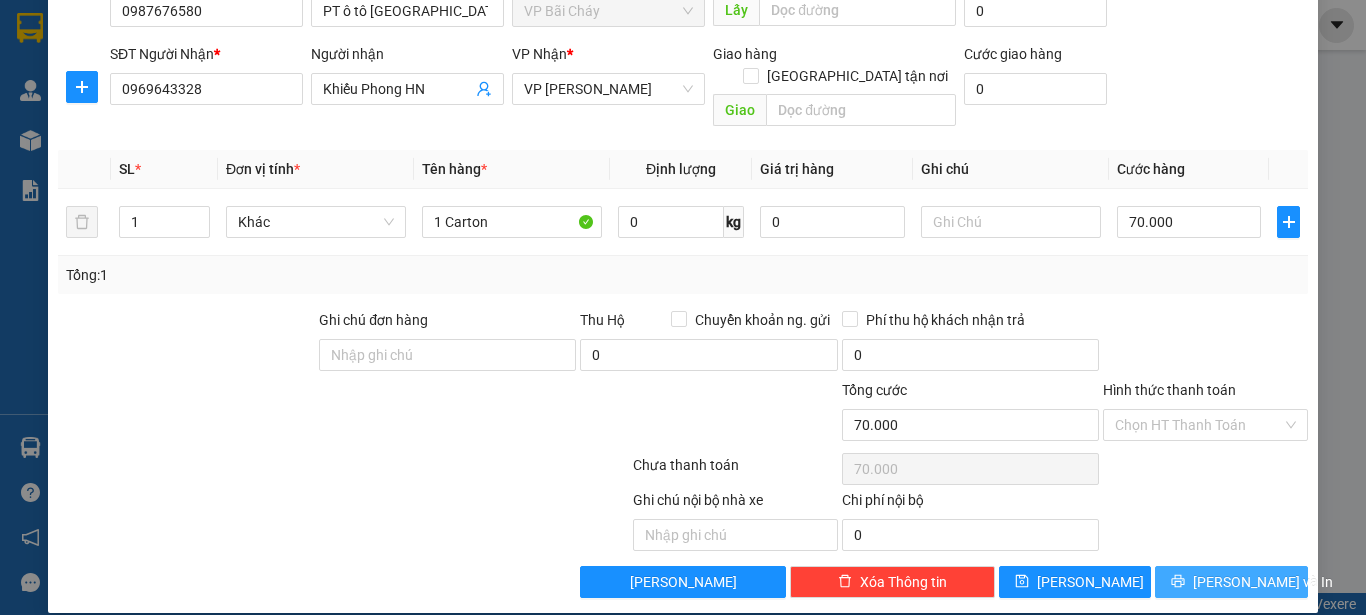 click 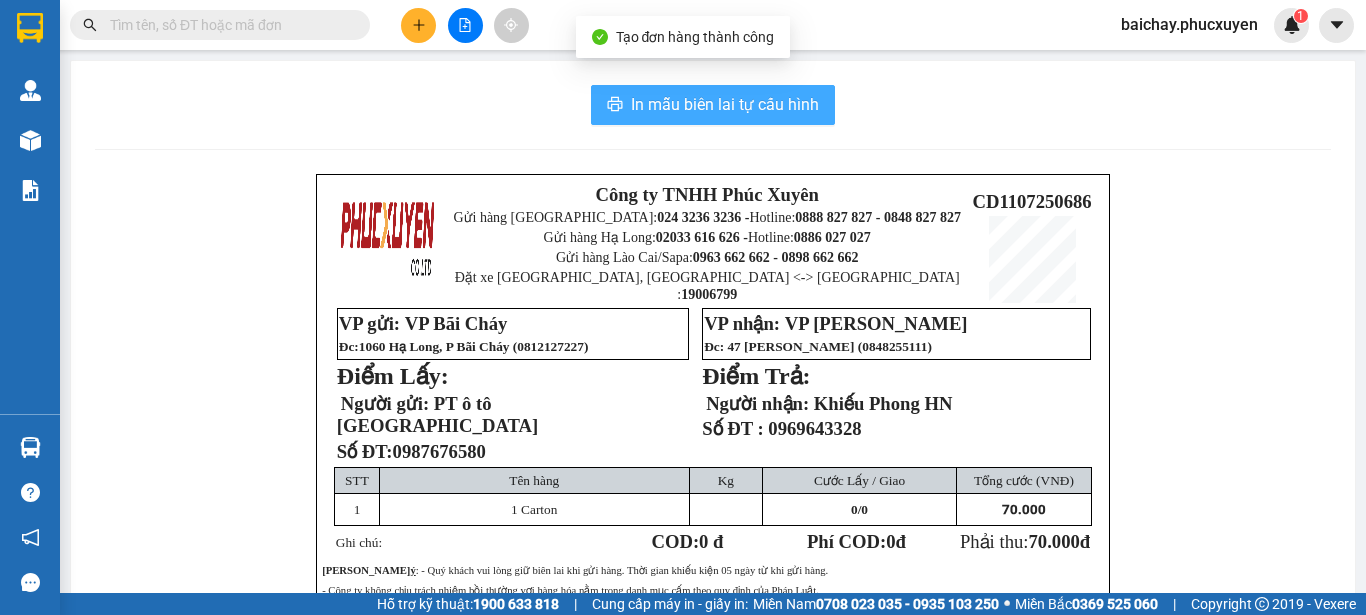 click on "In mẫu biên lai tự cấu hình" at bounding box center [725, 104] 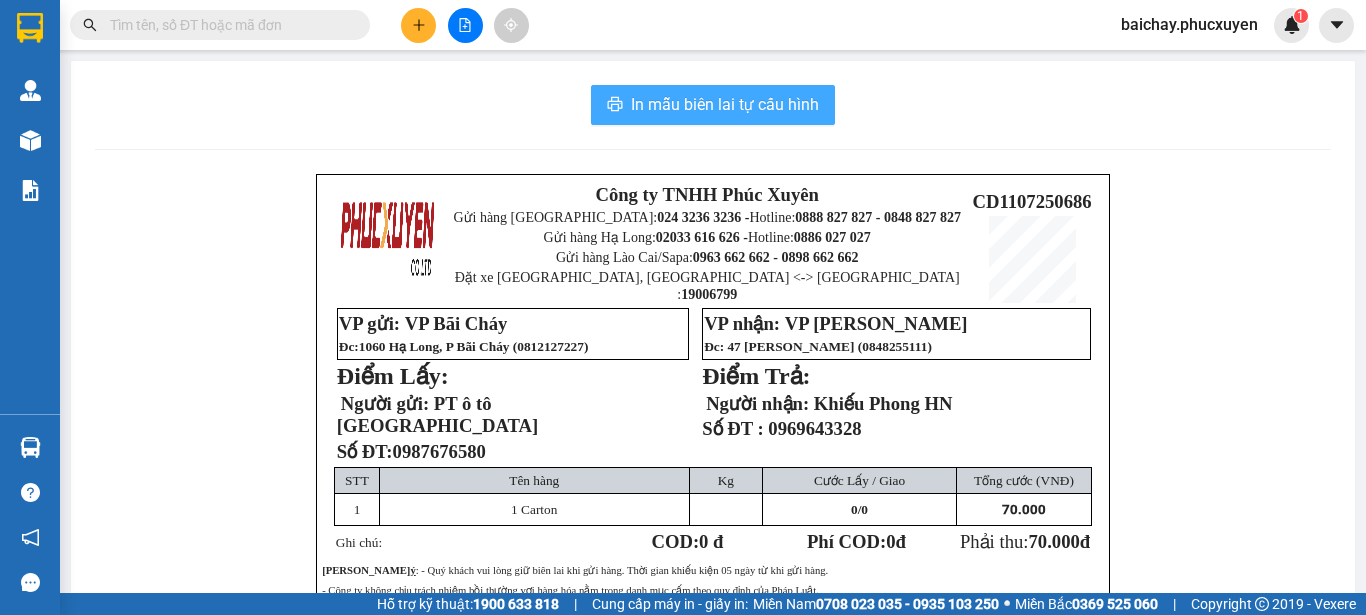 scroll, scrollTop: 0, scrollLeft: 0, axis: both 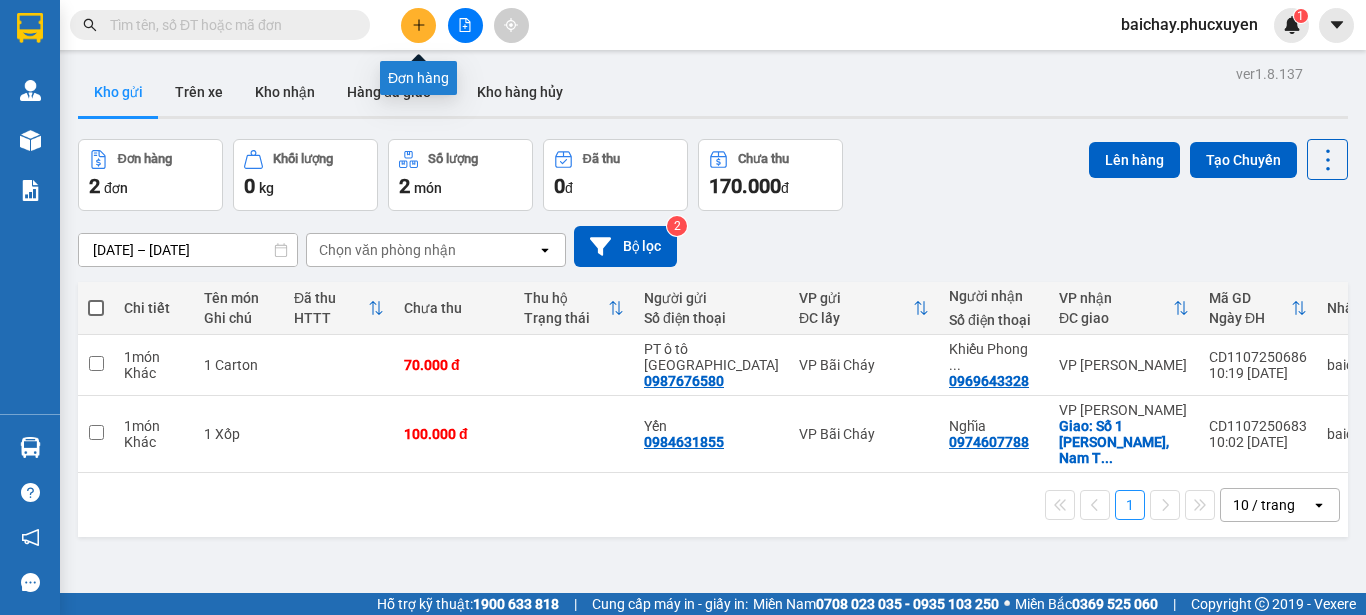 click 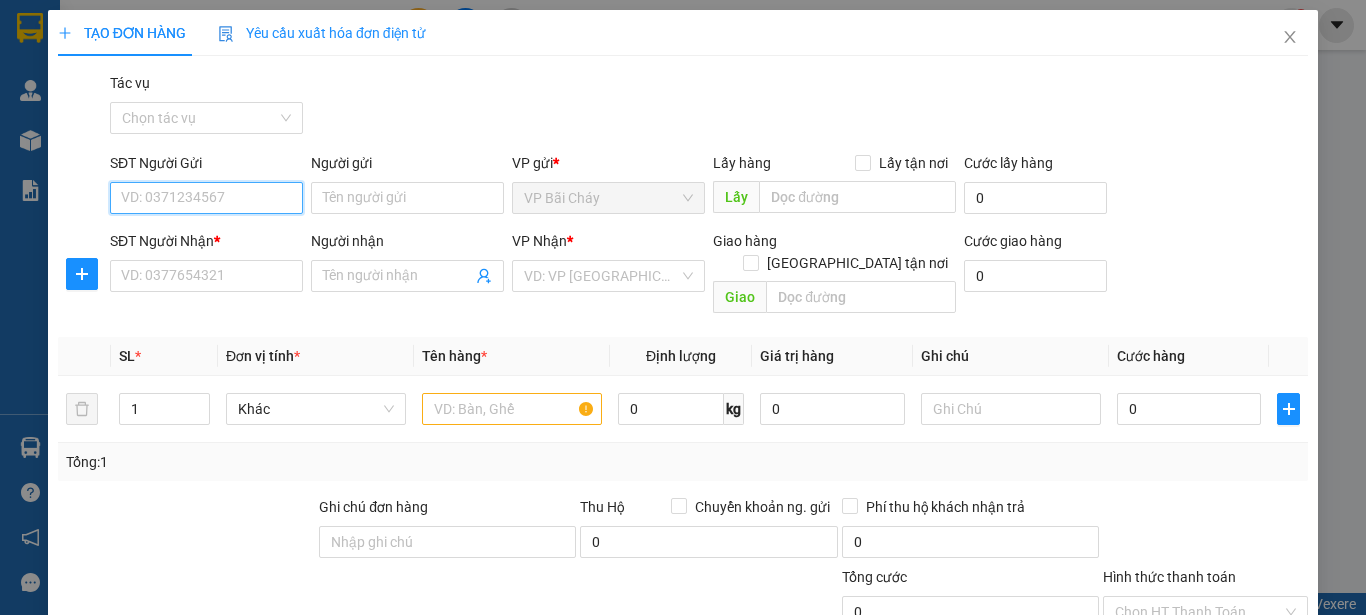 click on "SĐT Người Gửi" at bounding box center (206, 198) 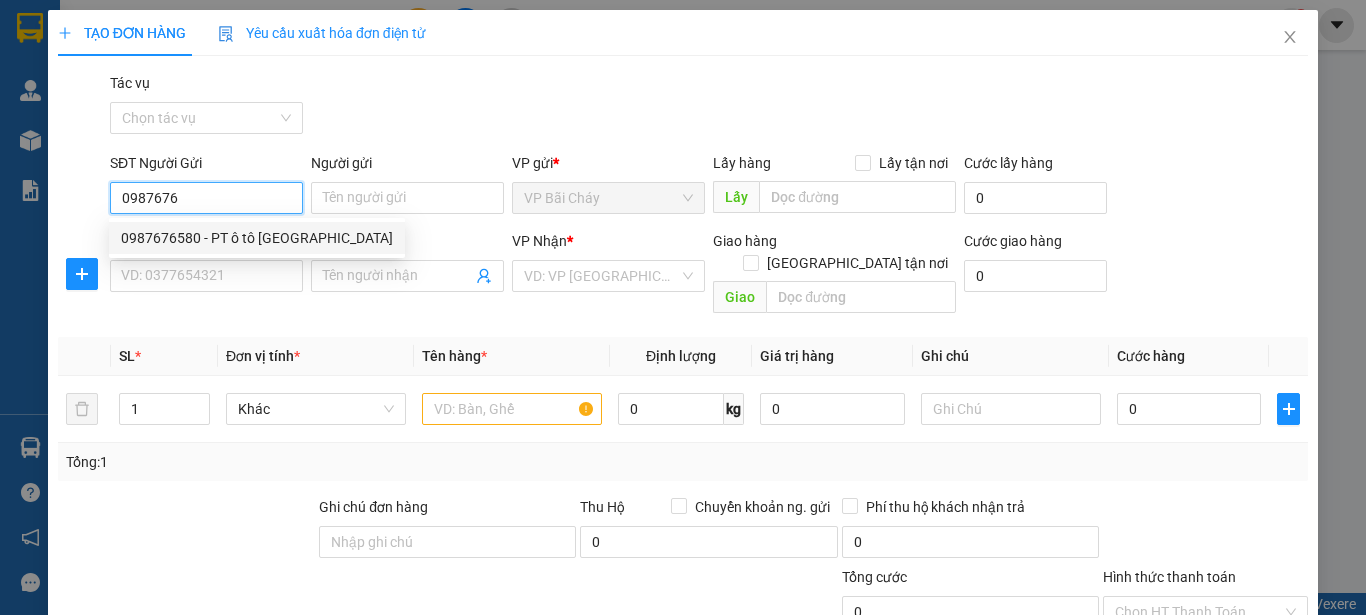 click on "0987676580 - PT ô tô [GEOGRAPHIC_DATA]" at bounding box center [257, 238] 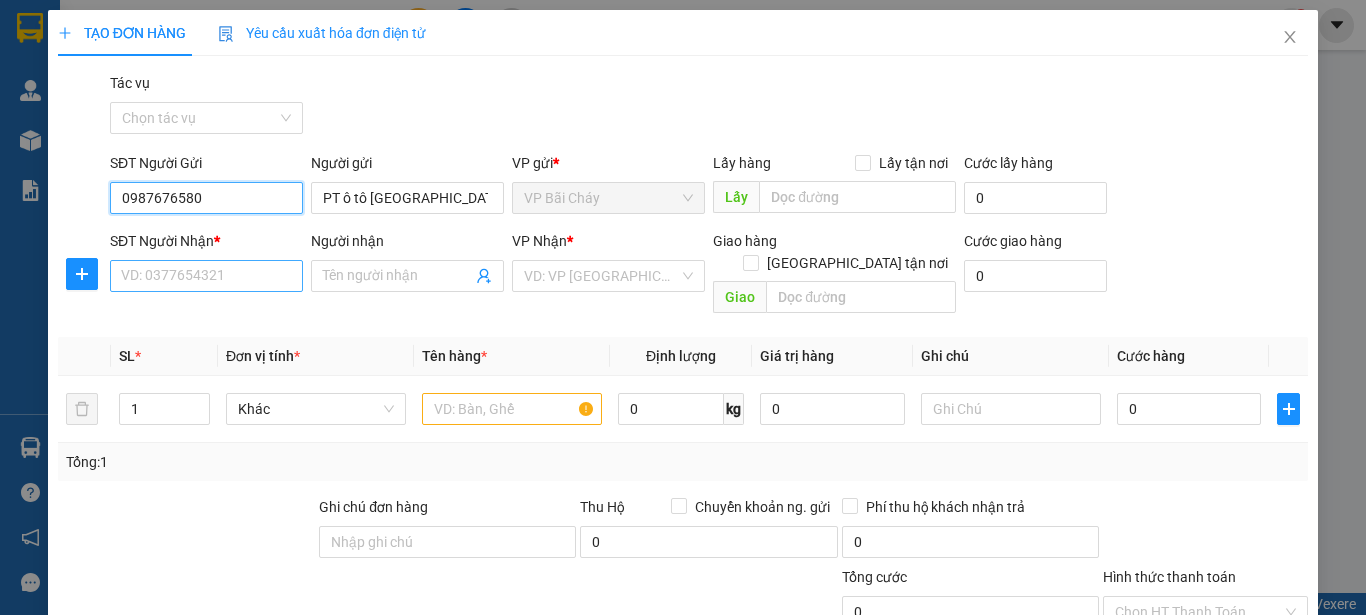 type on "0987676580" 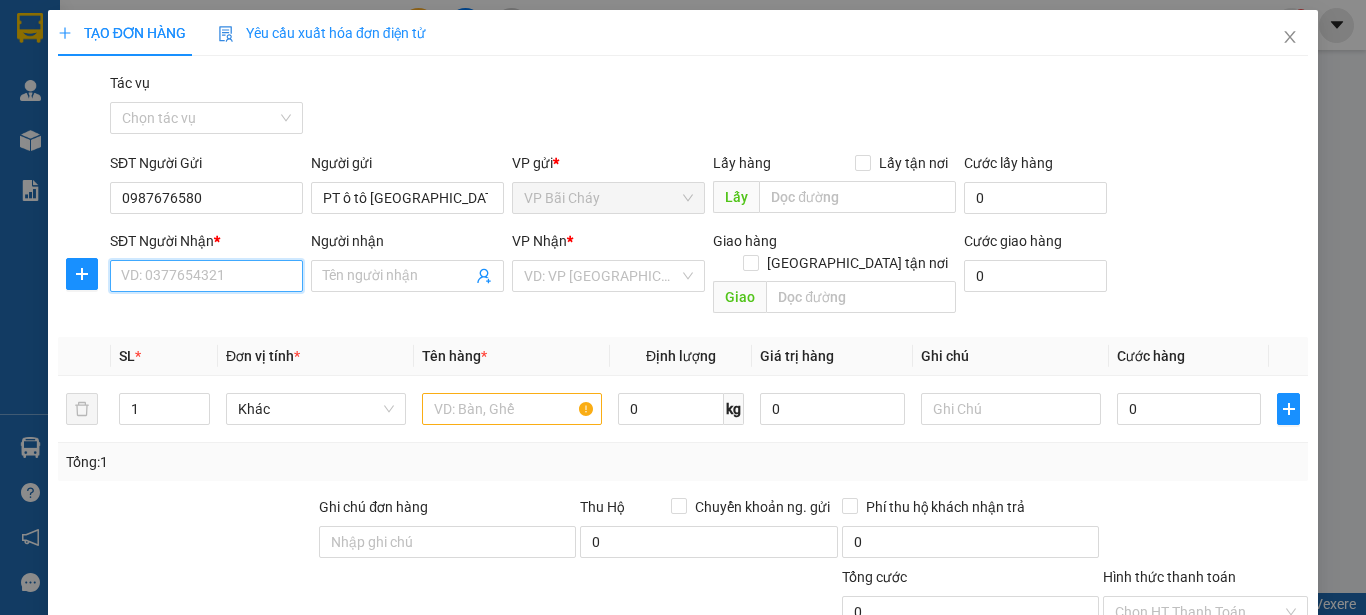 click on "SĐT Người Nhận  *" at bounding box center (206, 276) 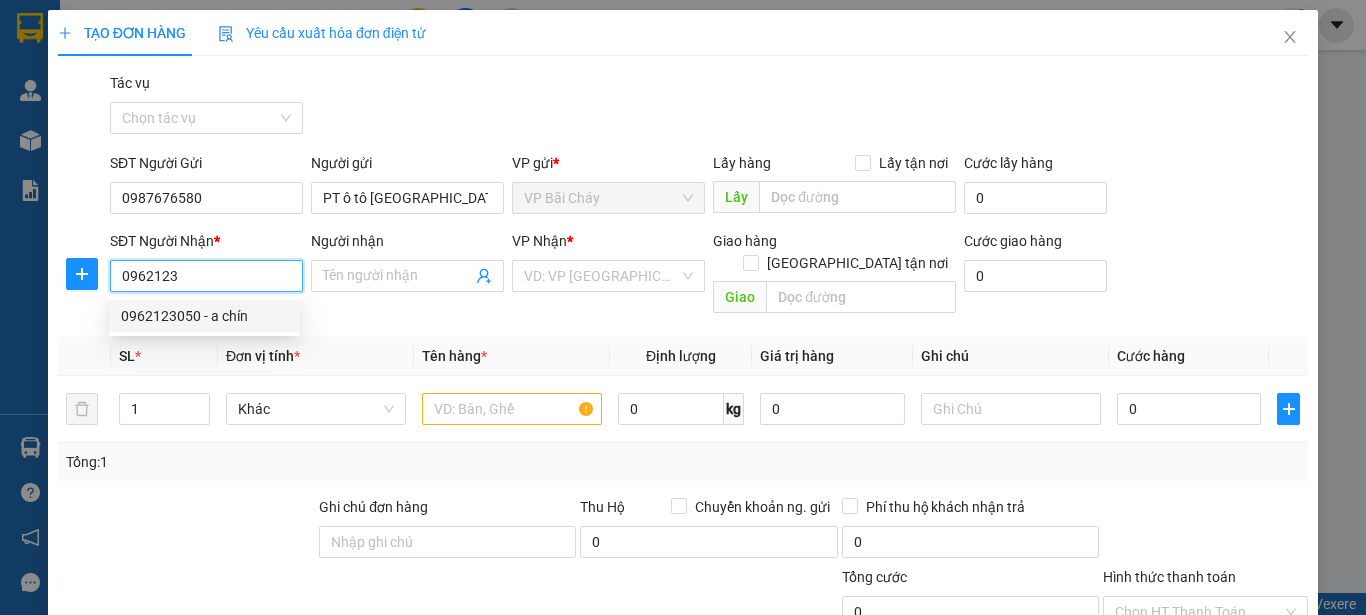 click on "0962123050 - a chín" at bounding box center (204, 316) 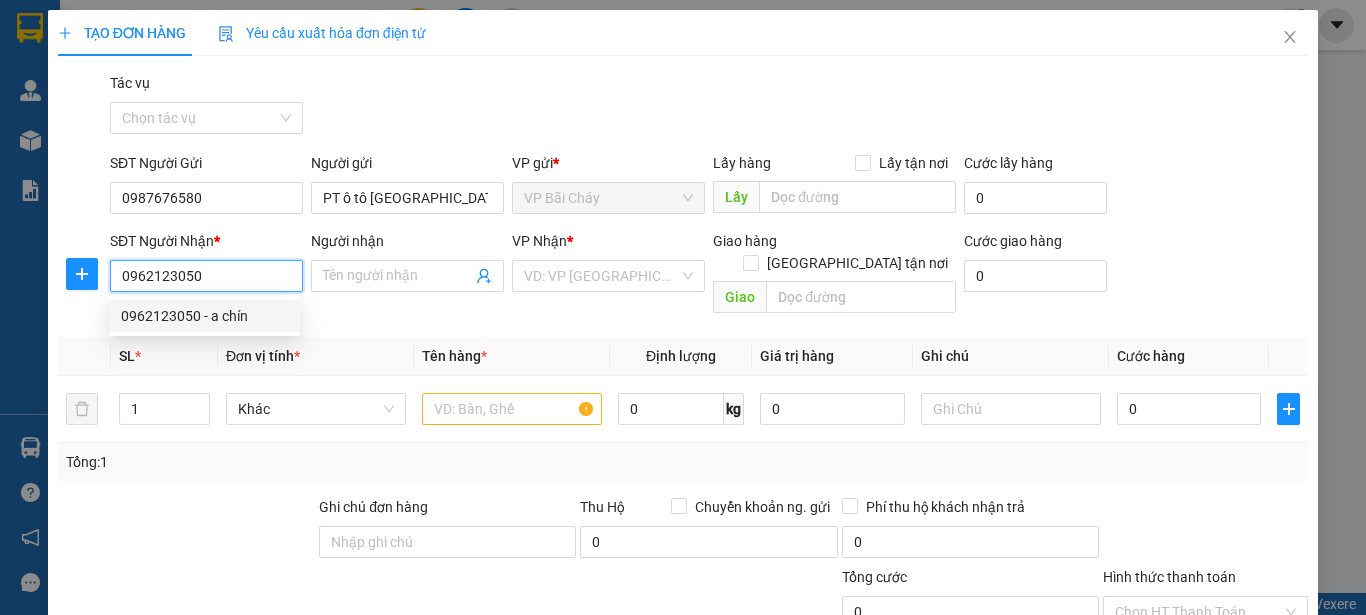 type on "a chín" 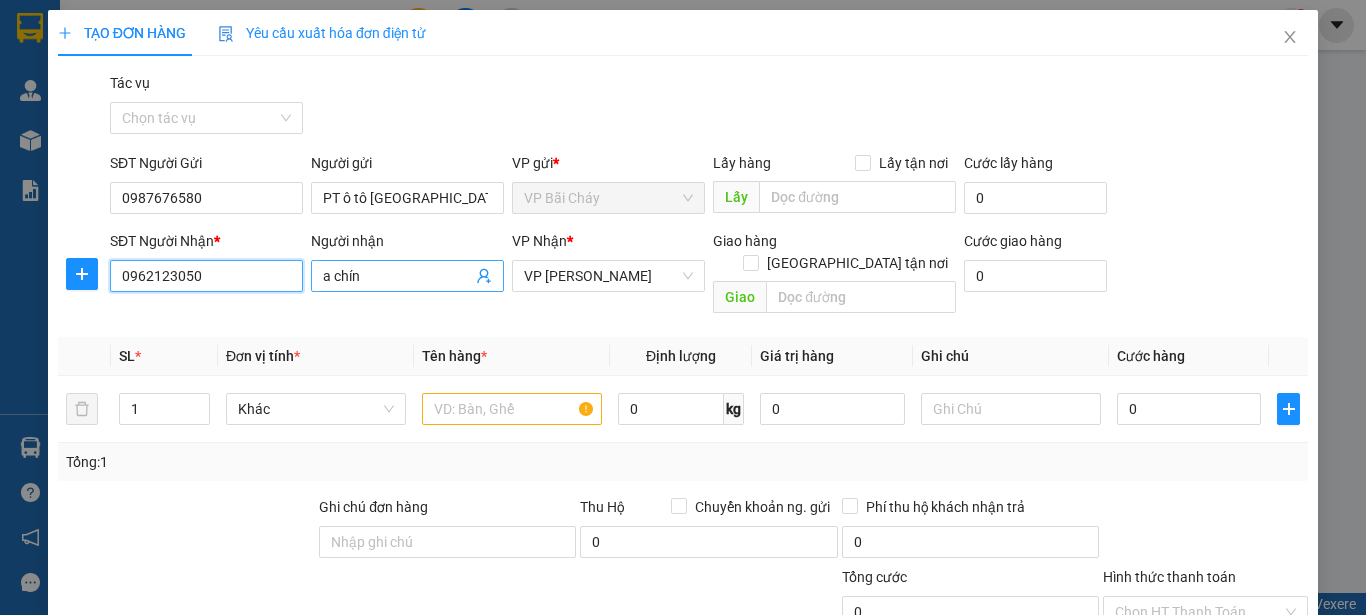 type on "0962123050" 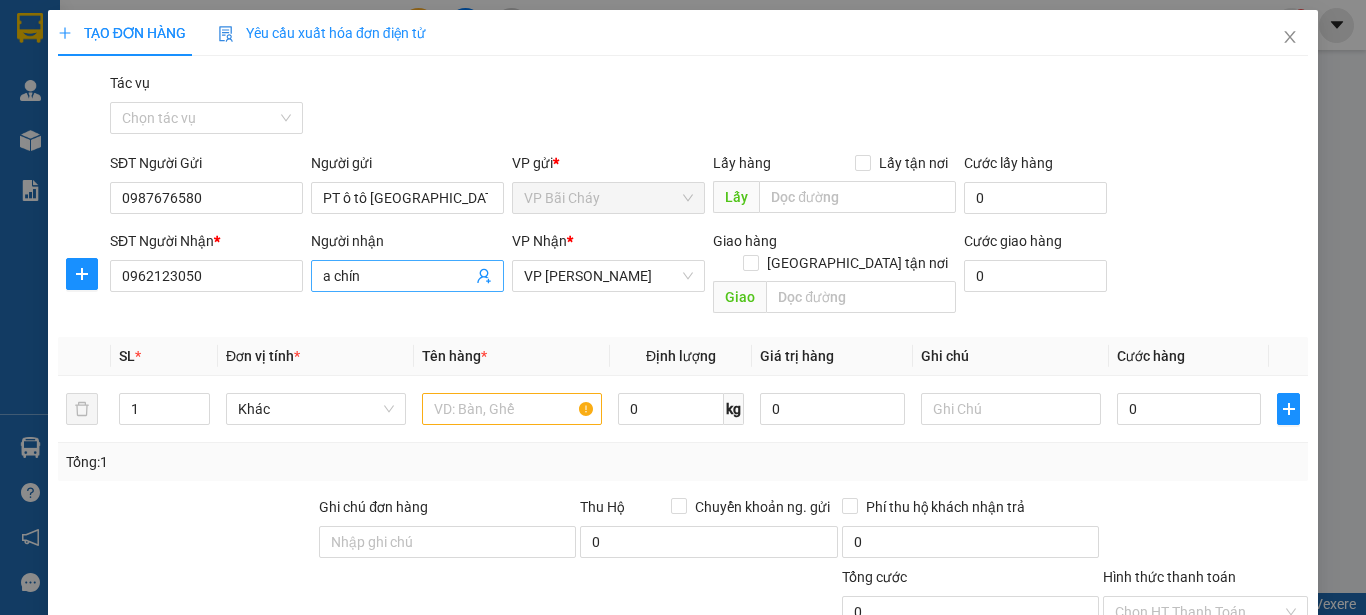 click on "a chín" at bounding box center [397, 276] 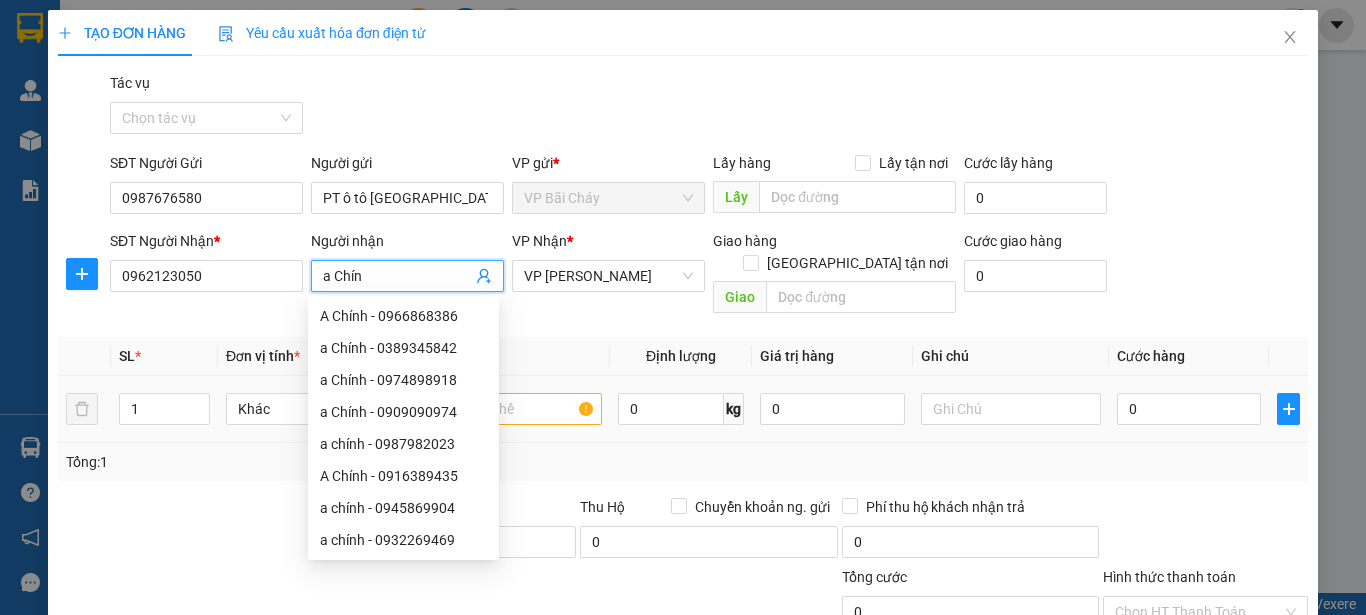 type on "a Chín" 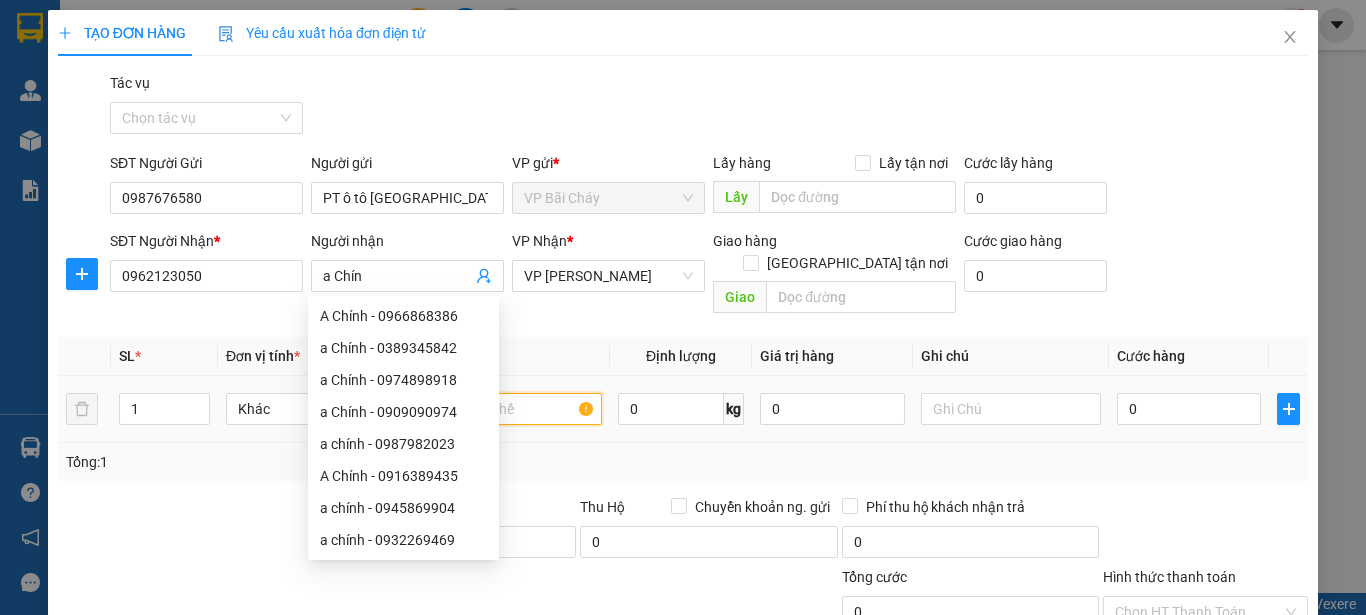 click at bounding box center [512, 409] 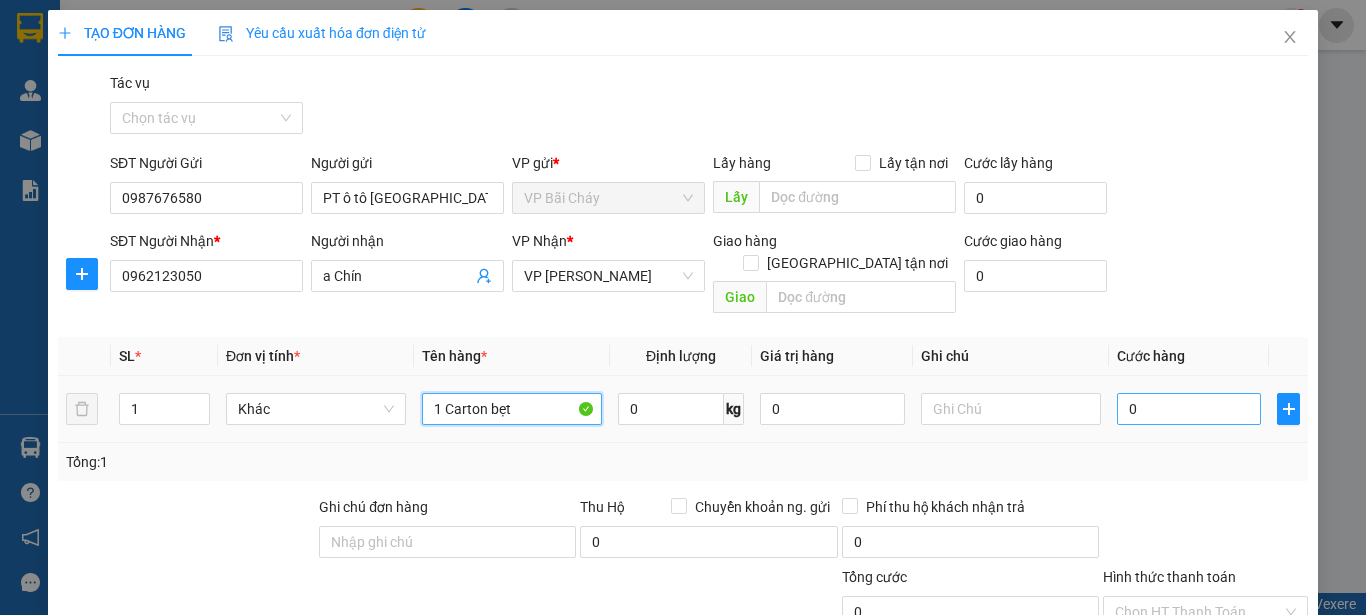 type on "1 Carton bẹt" 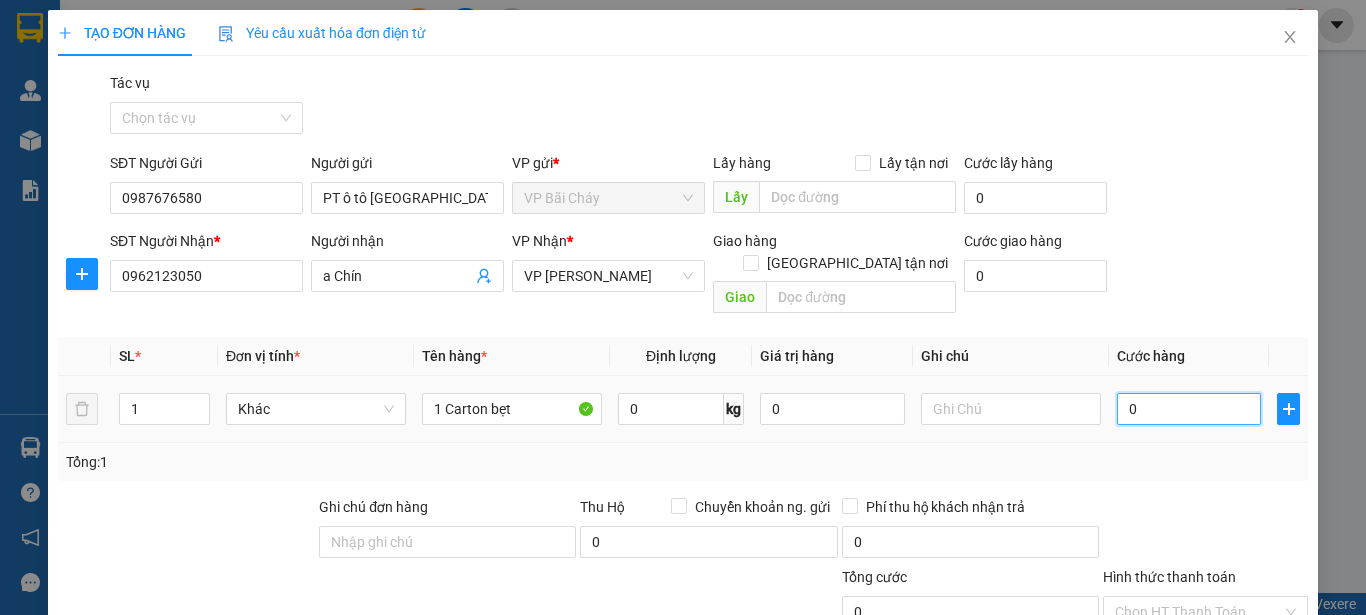click on "0" at bounding box center (1189, 409) 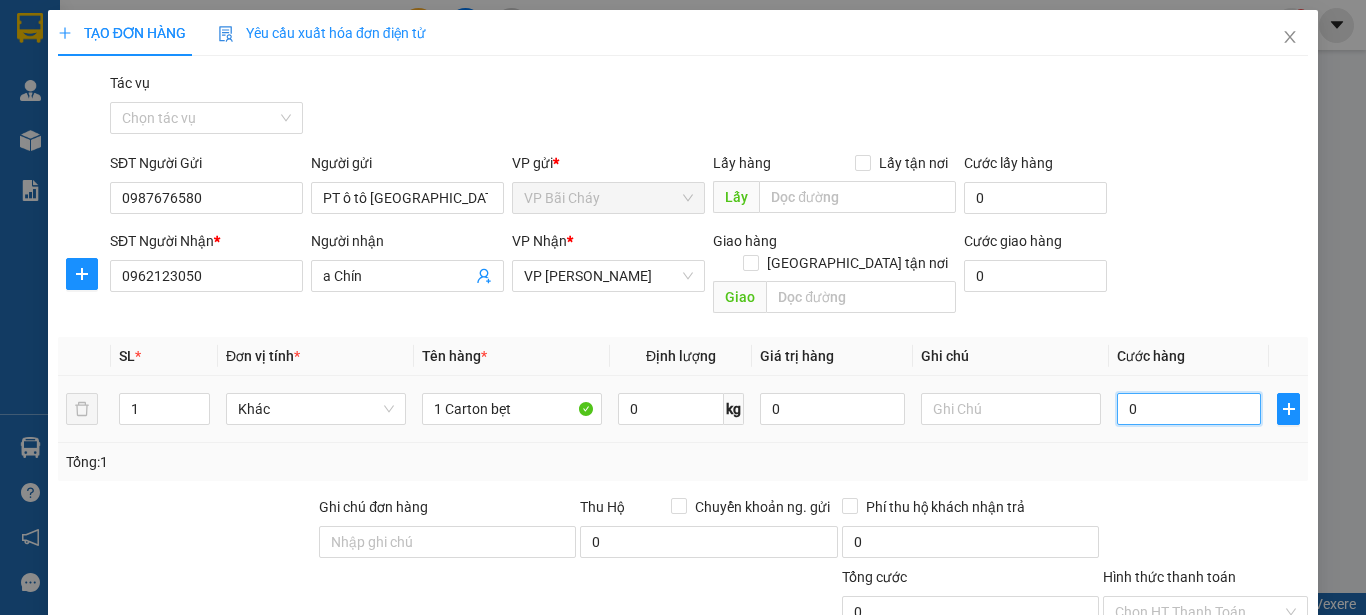 type on "4" 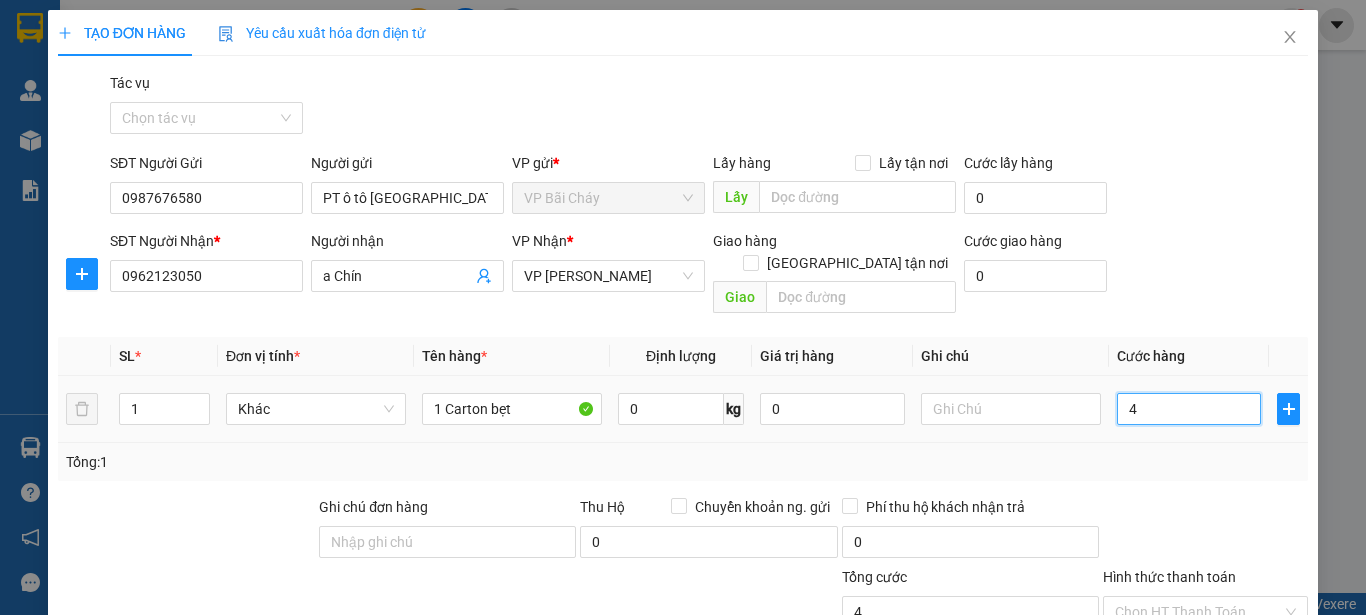 type on "40" 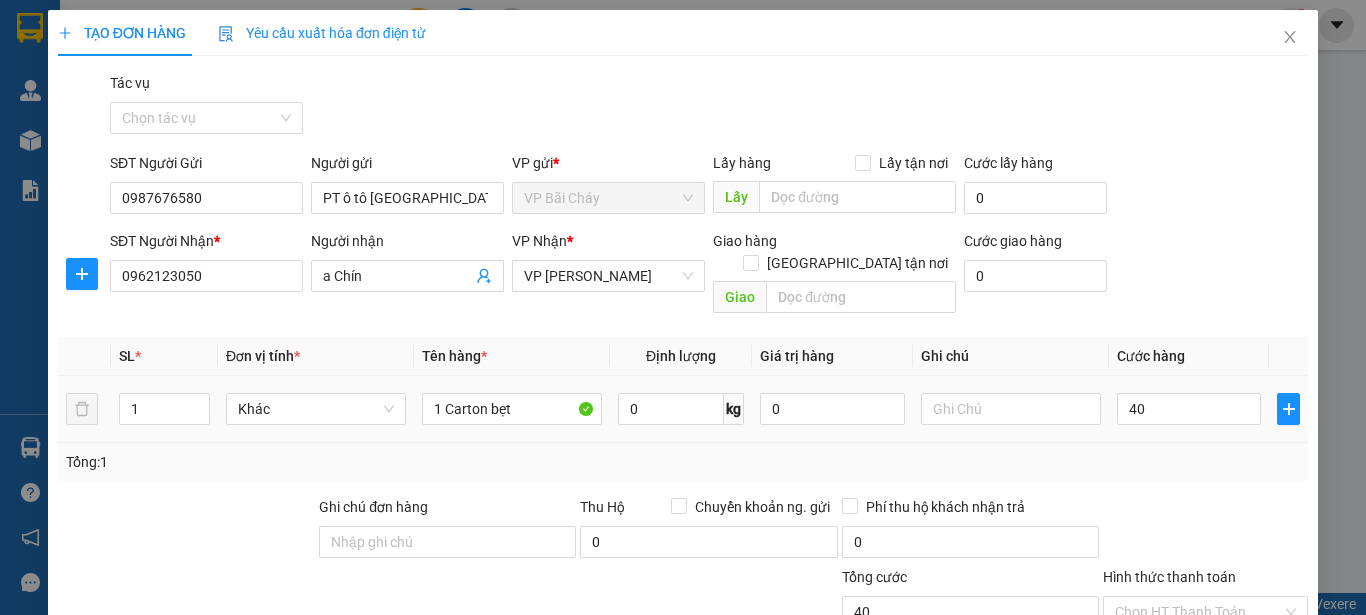 type on "40.000" 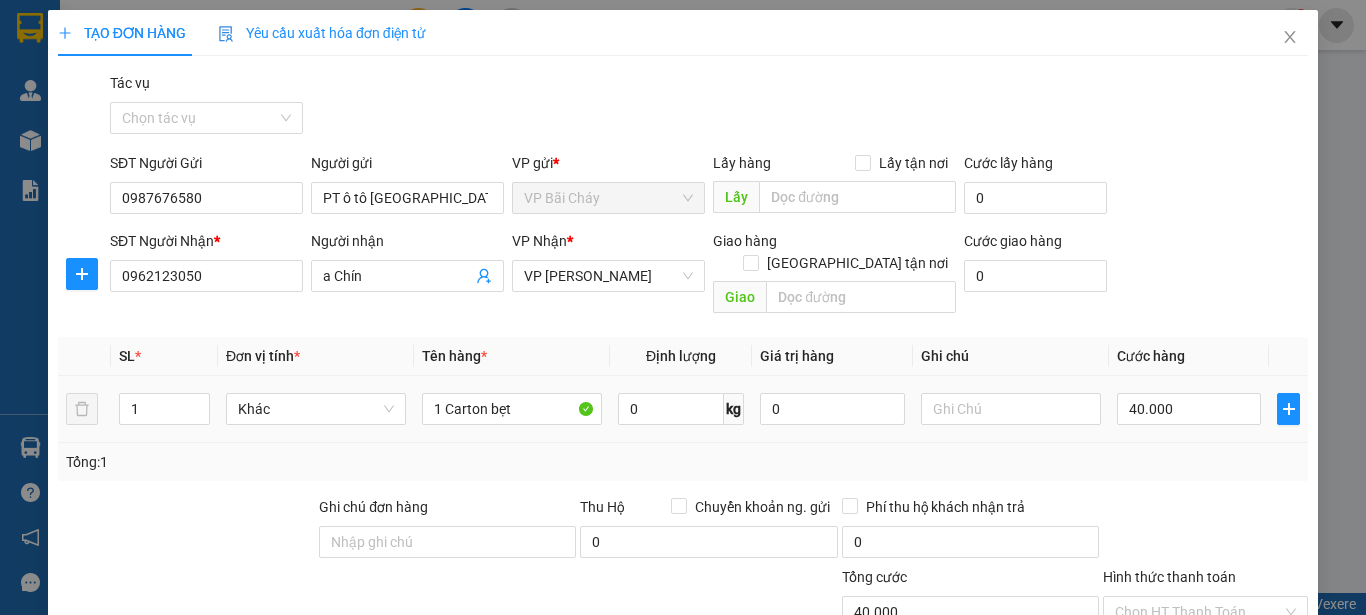click on "40.000" at bounding box center (1189, 409) 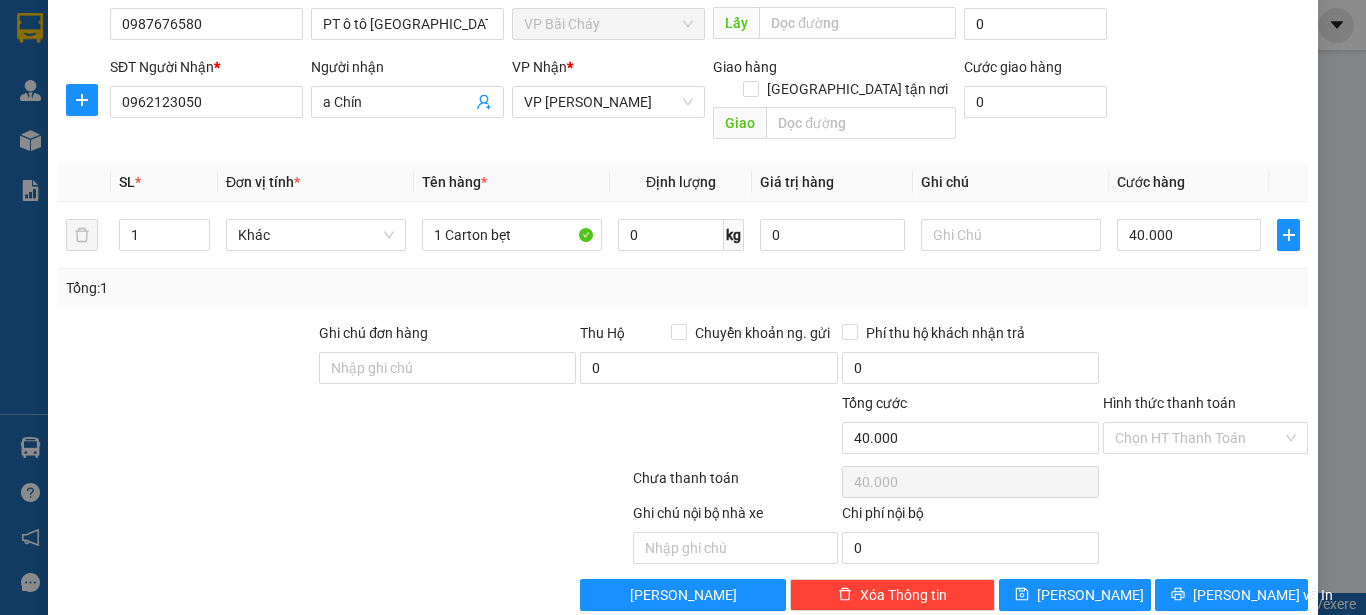scroll, scrollTop: 187, scrollLeft: 0, axis: vertical 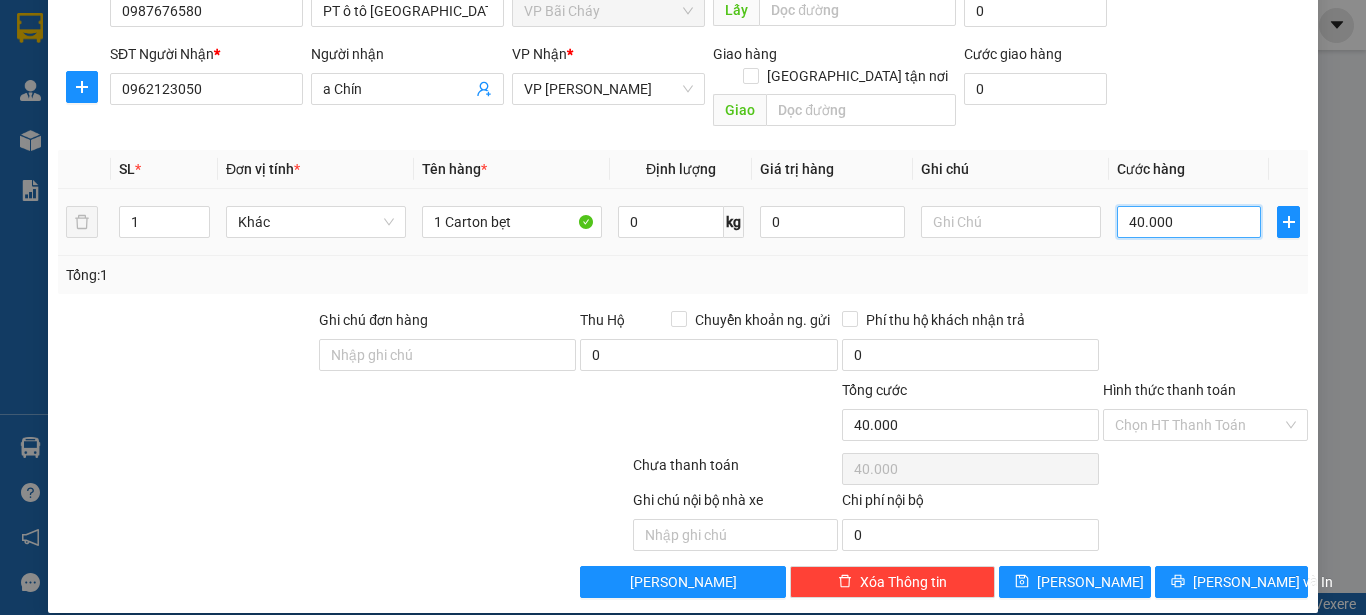 click on "40.000" at bounding box center (1189, 222) 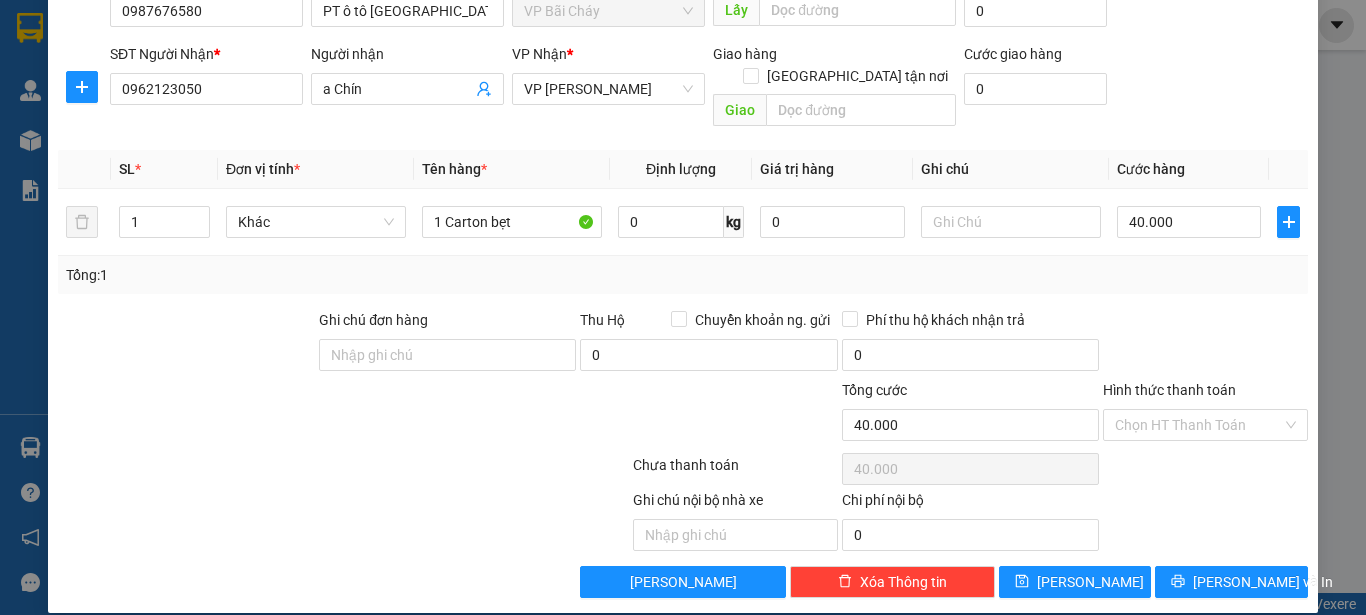 click on "TẠO ĐƠN HÀNG Yêu cầu xuất hóa đơn điện tử Transit Pickup Surcharge Ids Transit Deliver Surcharge Ids Transit Deliver Surcharge Transit Deliver Surcharge Tác vụ Chọn tác vụ SĐT Người Gửi 0987676580 Người gửi PT ô tô [GEOGRAPHIC_DATA] VP gửi  * VP Bãi Cháy Lấy hàng Lấy tận nơi Lấy Cước lấy hàng 0 SĐT Người Nhận  * 0962123050 Người nhận a Chín VP Nhận  * VP Minh Khai Giao hàng Giao tận nơi Giao Cước giao hàng 0 SL  * Đơn vị tính  * Tên hàng  * Định lượng Giá trị hàng Ghi chú Cước hàng                   1 Khác 1 Carton bẹt 0 kg 0 40.000 Tổng:  1 Ghi chú đơn hàng Thu Hộ Chuyển khoản ng. gửi 0 Phí thu hộ khách nhận trả 0 Tổng cước 40.000 Hình thức thanh toán Chọn HT Thanh Toán Số tiền thu trước 0 Chưa thanh toán 40.000 Chọn HT Thanh Toán Ghi chú nội bộ nhà xe Chi phí nội bộ 0 Lưu nháp Xóa Thông tin [PERSON_NAME] và In" at bounding box center [683, 307] 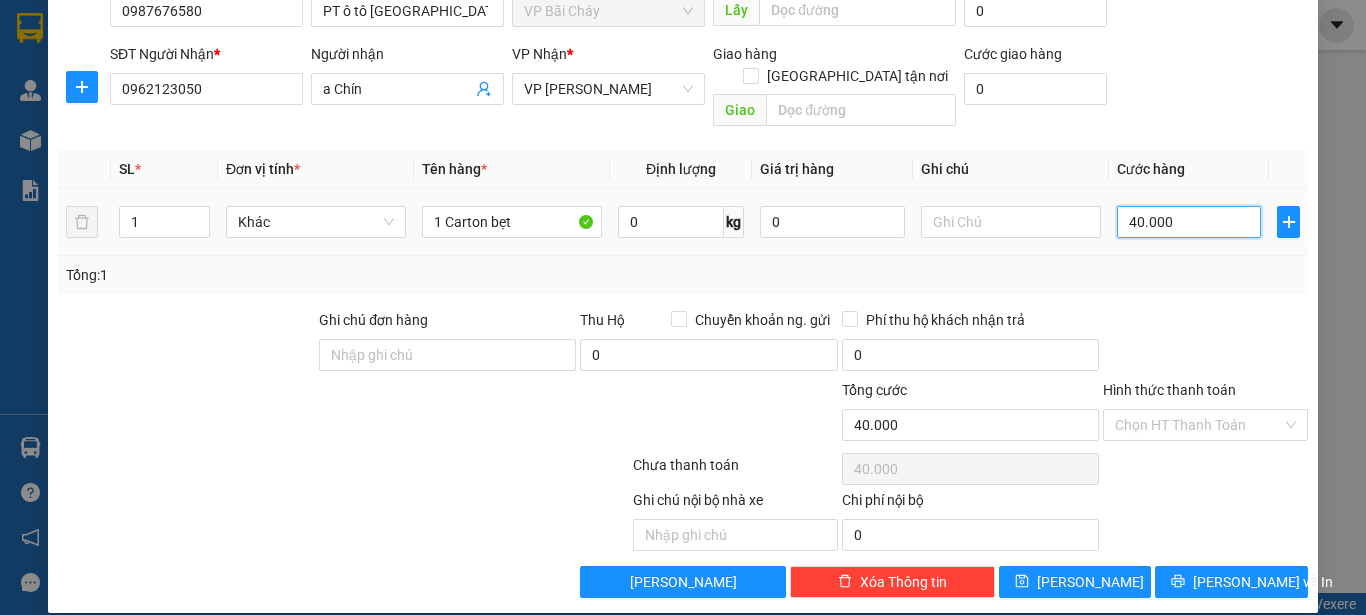 click on "40.000" at bounding box center [1189, 222] 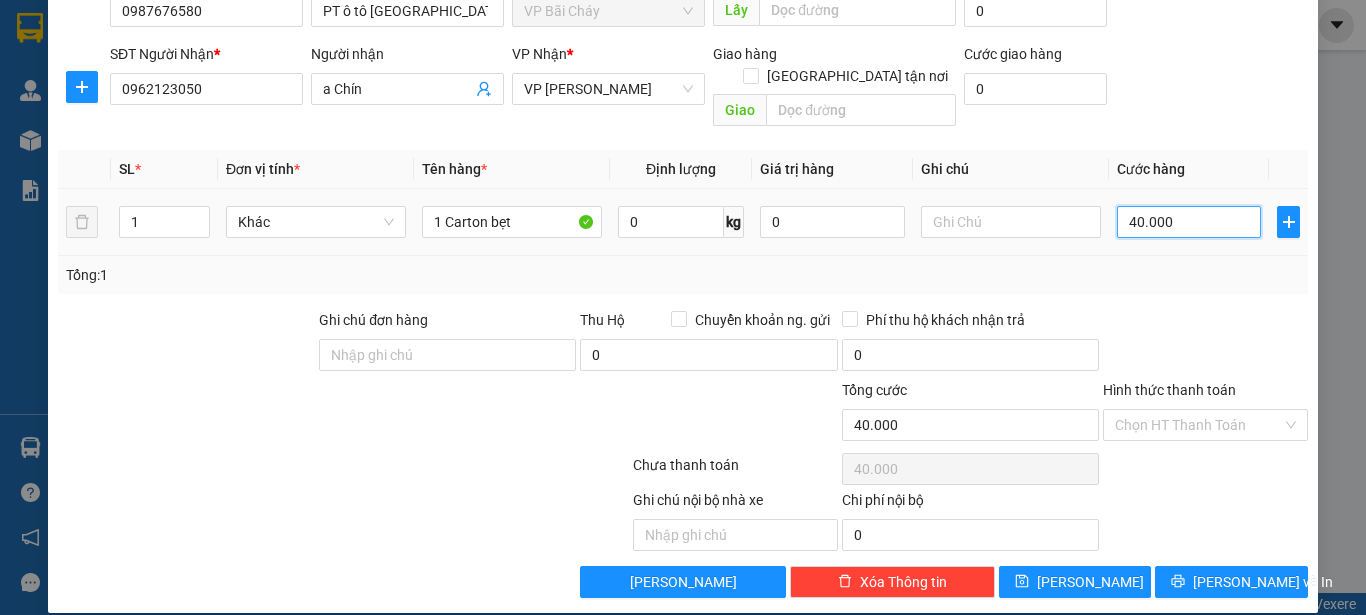 type on "5" 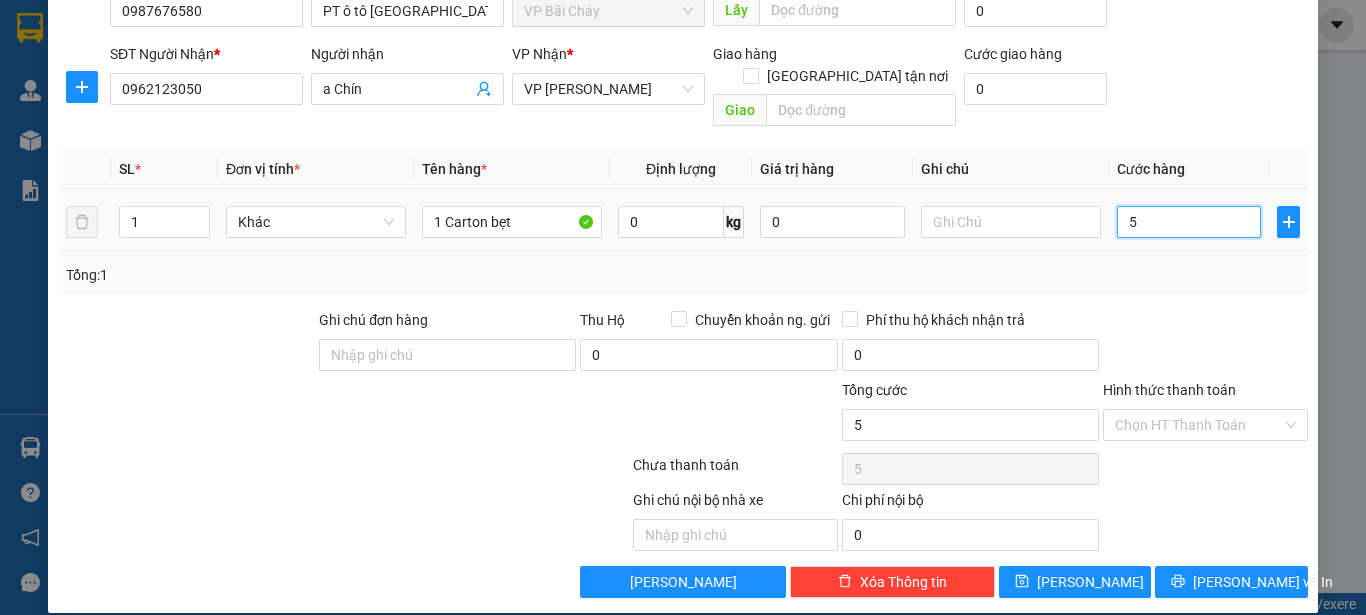 type on "50" 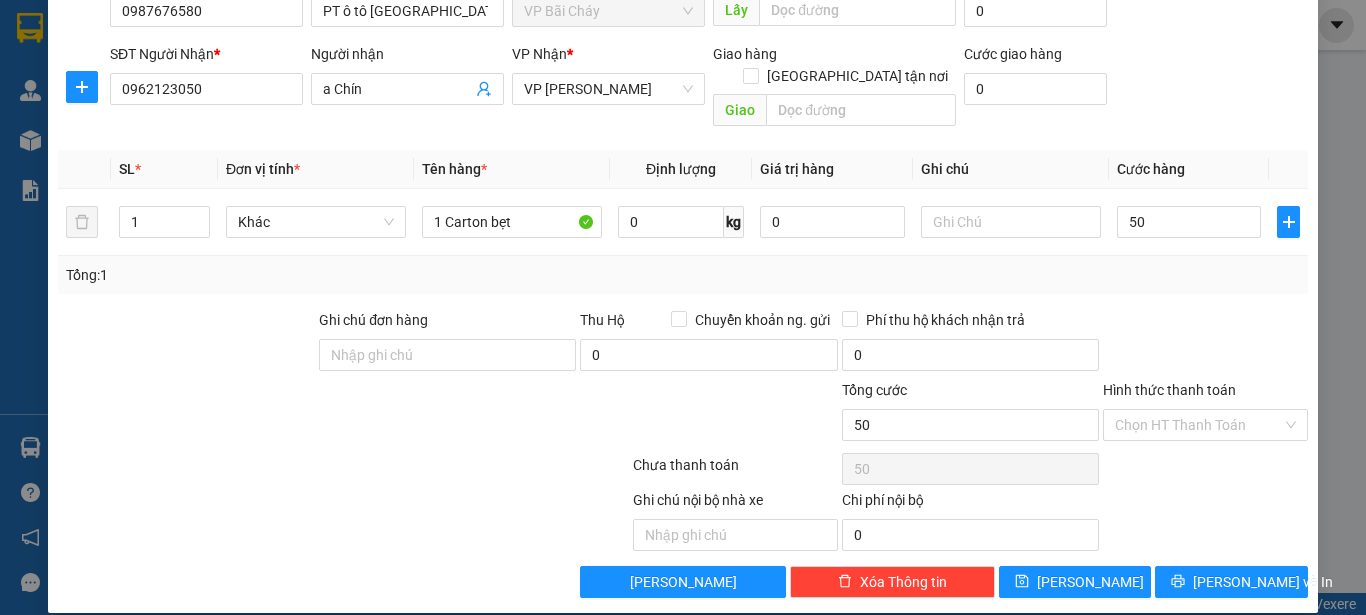 type on "50.000" 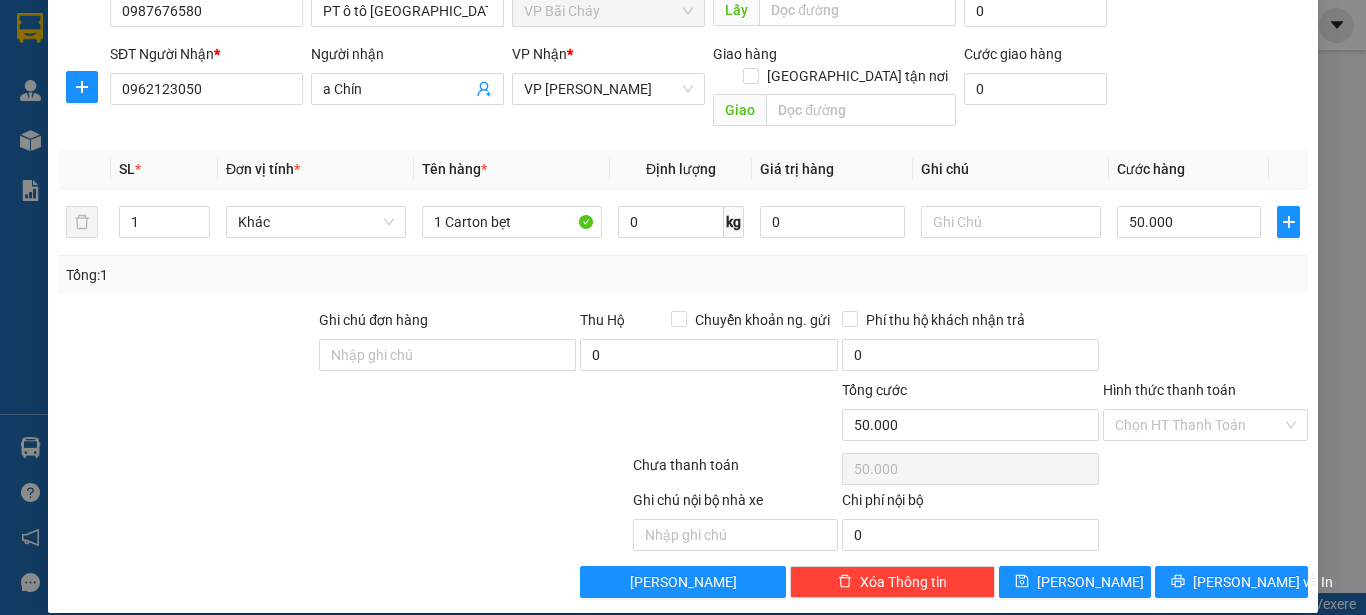 click on "TẠO ĐƠN HÀNG Yêu cầu xuất hóa đơn điện tử Transit Pickup Surcharge Ids Transit Deliver Surcharge Ids Transit Deliver Surcharge Transit Deliver Surcharge Tác vụ Chọn tác vụ SĐT Người Gửi 0987676580 Người gửi PT ô tô [GEOGRAPHIC_DATA] VP gửi  * VP Bãi Cháy Lấy hàng Lấy tận nơi Lấy Cước lấy hàng 0 SĐT Người Nhận  * 0962123050 Người nhận a Chín VP Nhận  * VP Minh Khai Giao hàng Giao tận nơi Giao Cước giao hàng 0 SL  * Đơn vị tính  * Tên hàng  * Định lượng Giá trị hàng Ghi chú Cước hàng                   1 Khác 1 Carton bẹt 0 kg 0 50.000 Tổng:  1 Ghi chú đơn hàng Thu Hộ Chuyển khoản ng. gửi 0 Phí thu hộ khách nhận trả 0 Tổng cước 50.000 Hình thức thanh toán Chọn HT Thanh Toán Số tiền thu trước 0 Chưa thanh toán 50.000 Chọn HT Thanh Toán Ghi chú nội bộ nhà xe Chi phí nội bộ 0 Lưu nháp Xóa Thông tin [PERSON_NAME] và In" at bounding box center (683, 307) 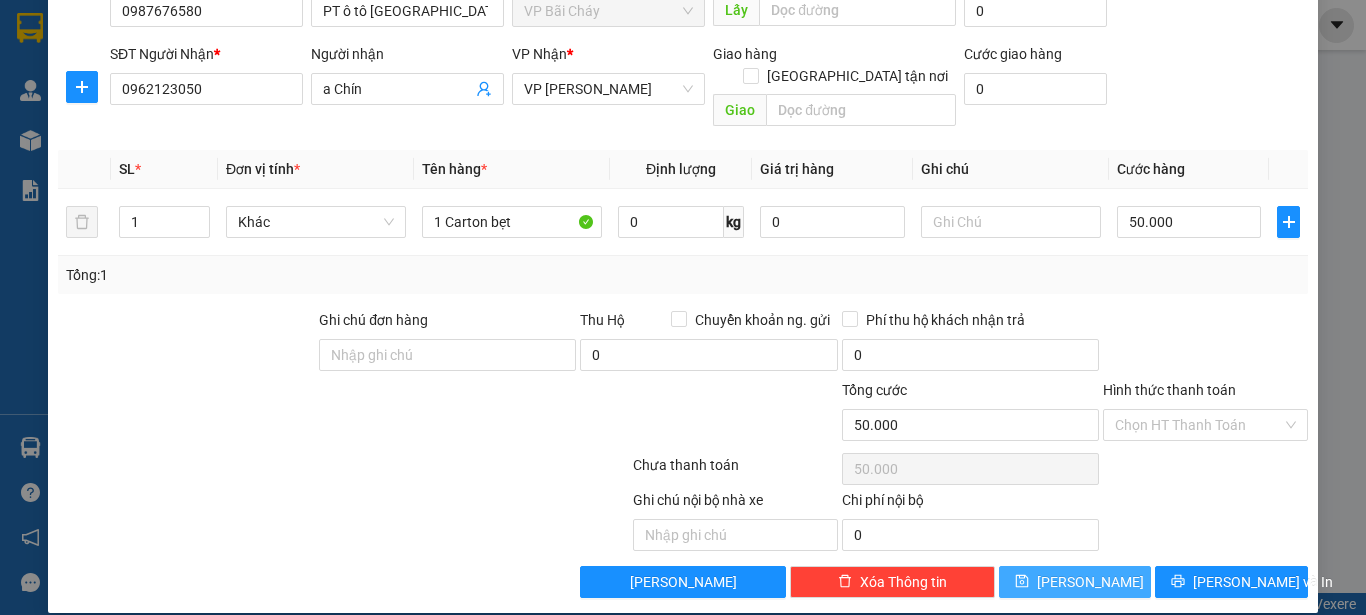 click on "[PERSON_NAME]" at bounding box center [1075, 582] 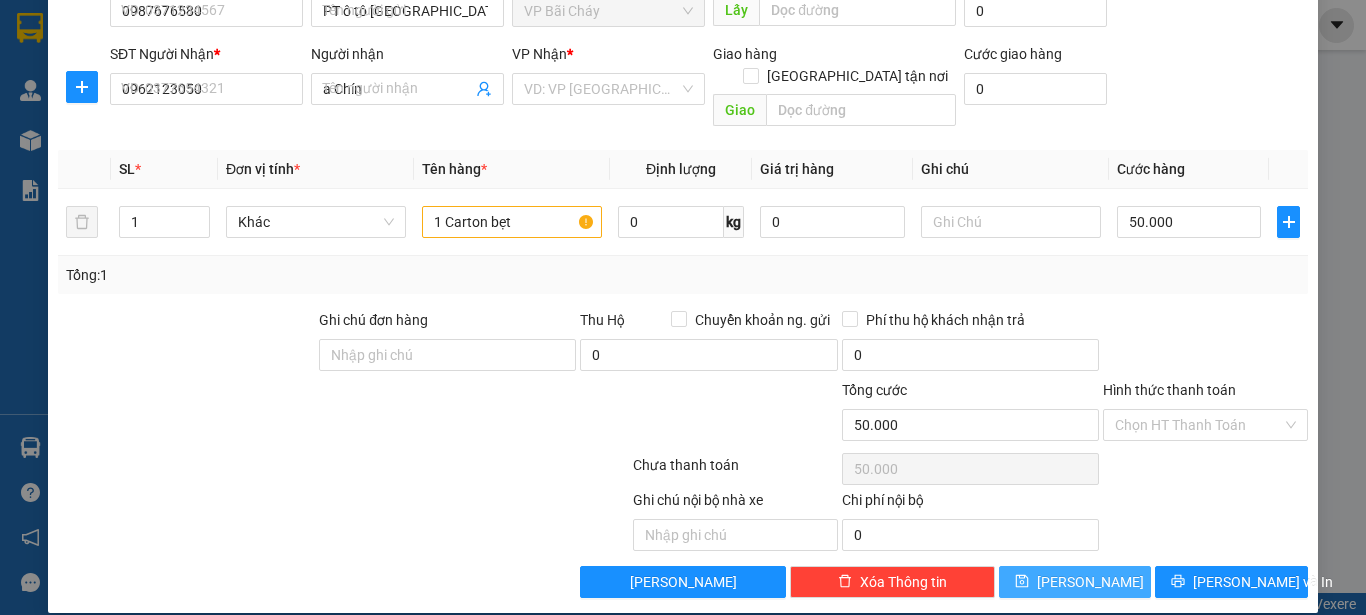 type 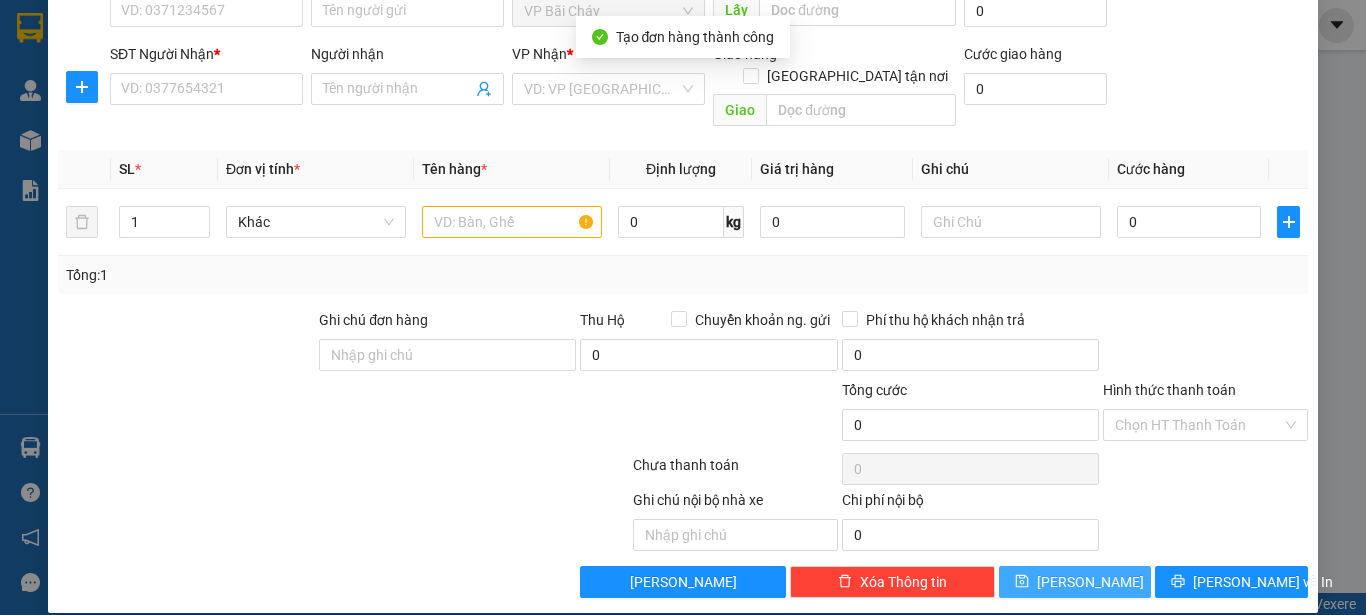 scroll, scrollTop: 0, scrollLeft: 0, axis: both 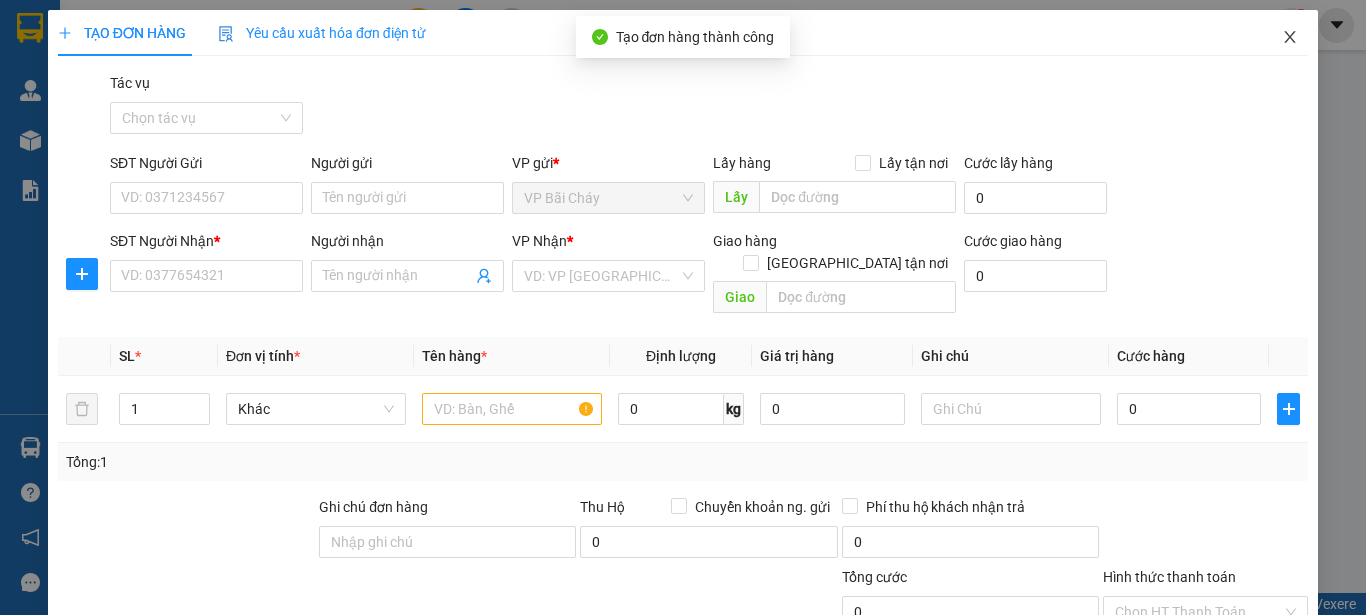 click 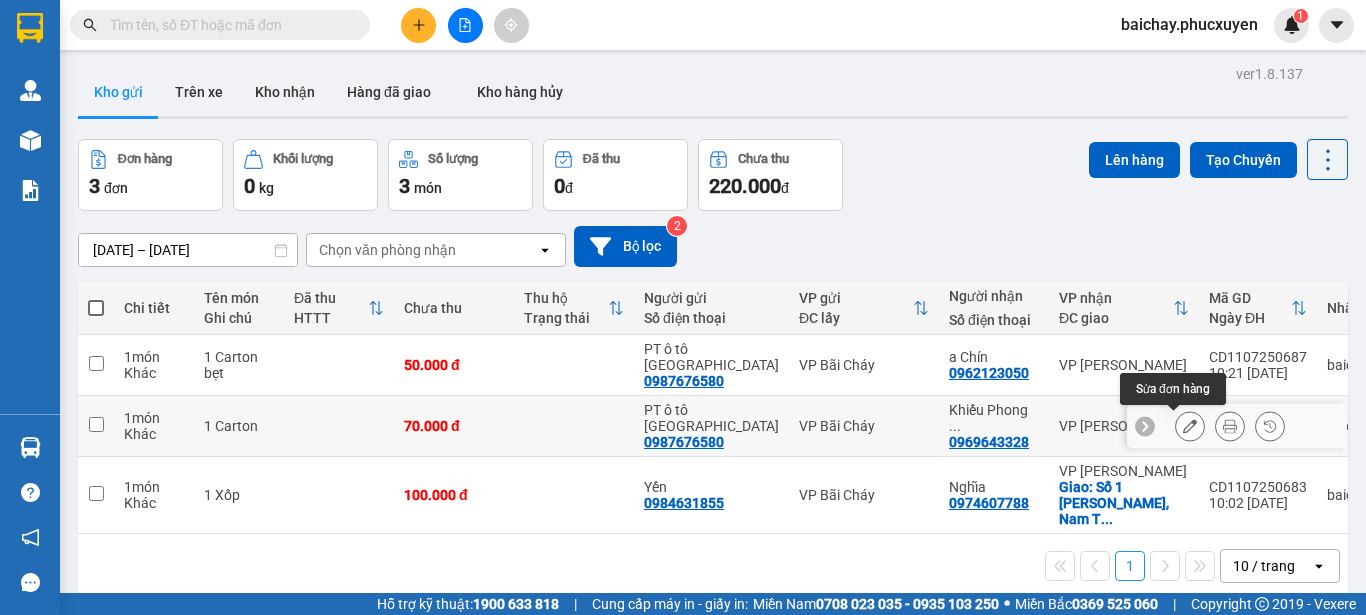 click 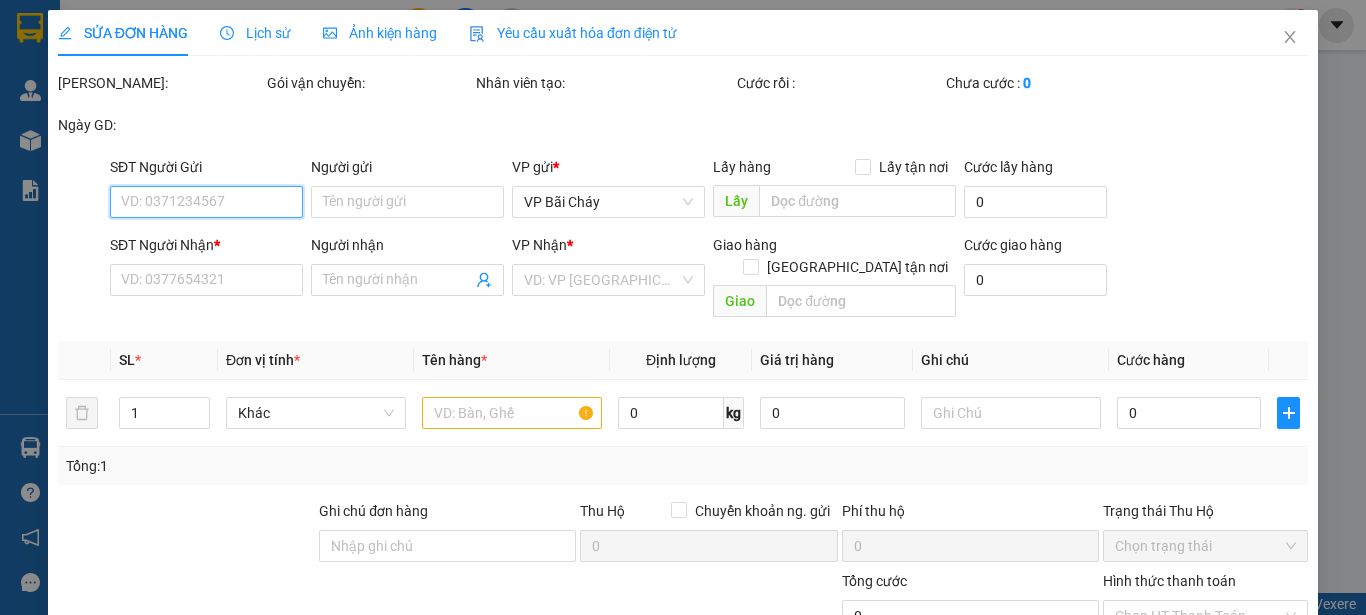 type on "0987676580" 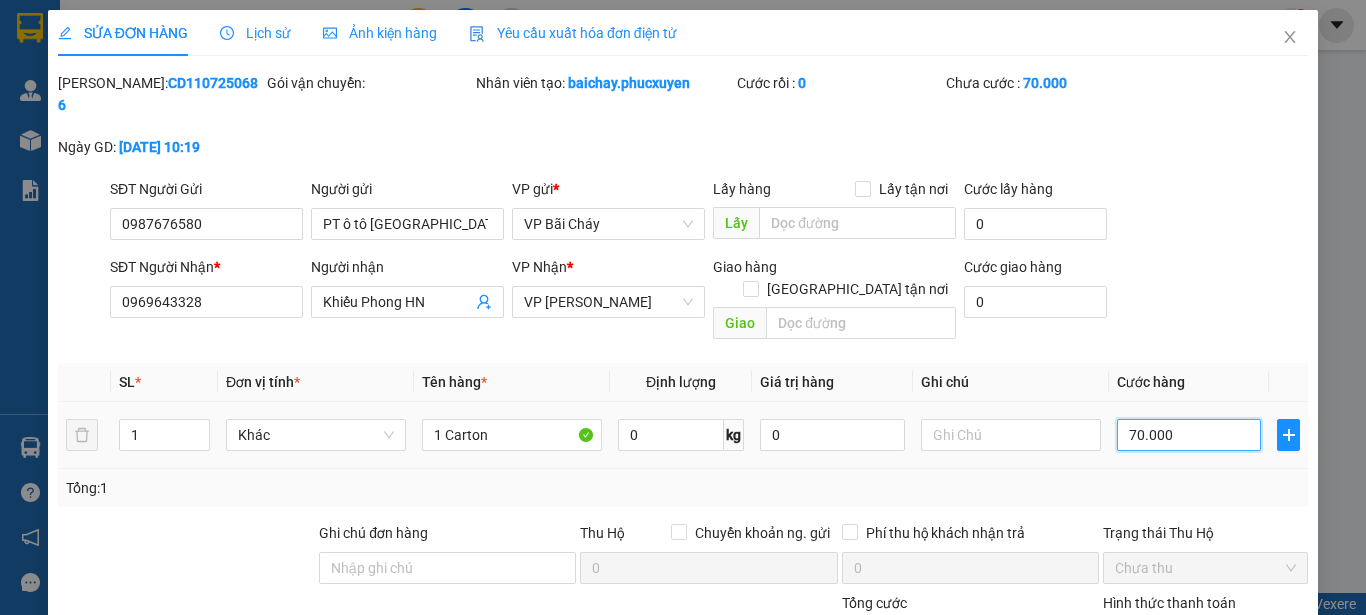 click on "70.000" at bounding box center (1189, 435) 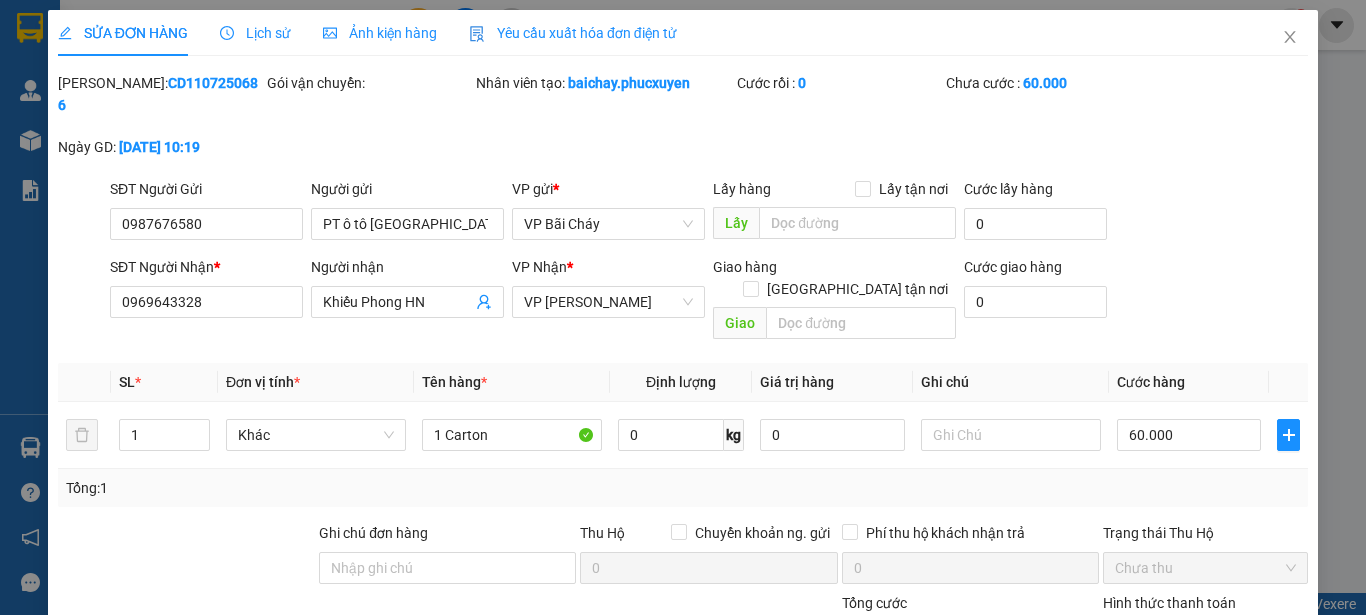 click on "Tổng:  1" at bounding box center [683, 488] 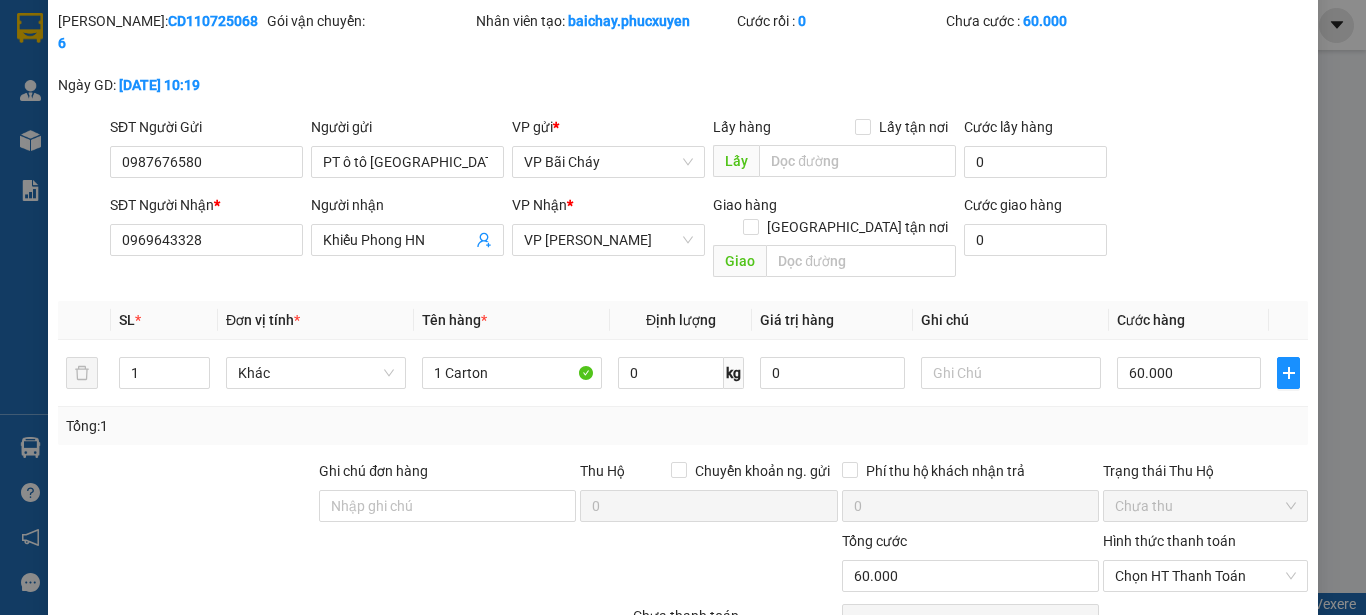 scroll, scrollTop: 191, scrollLeft: 0, axis: vertical 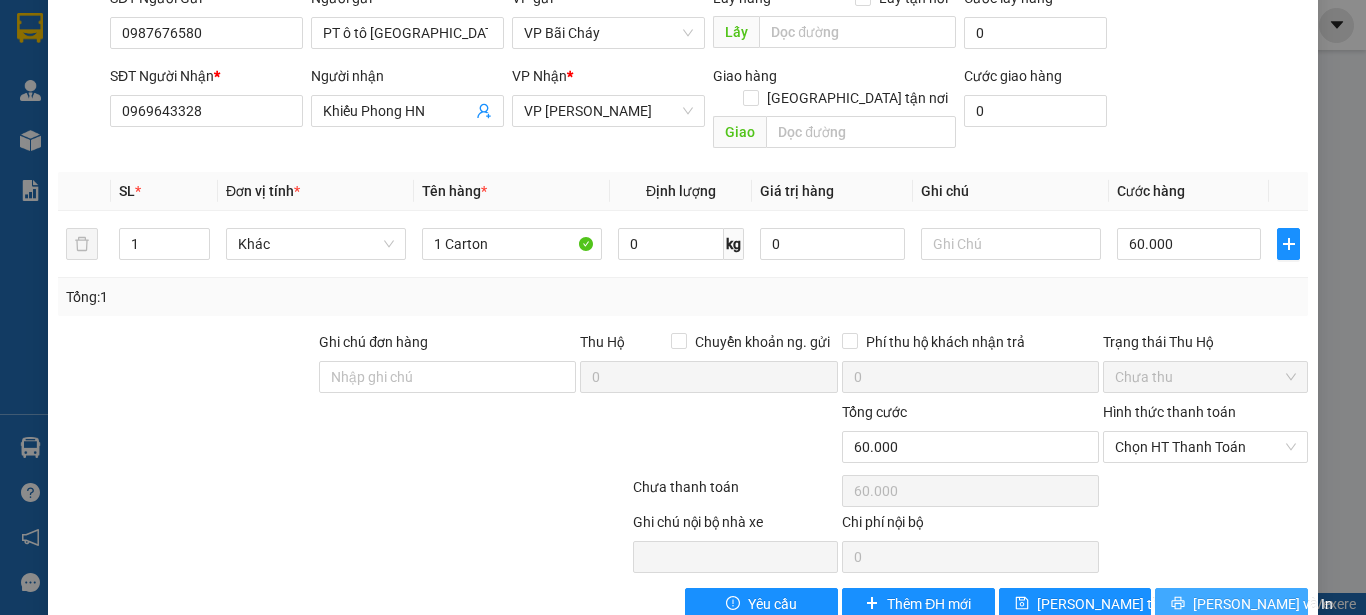 click on "[PERSON_NAME] và In" at bounding box center (1263, 604) 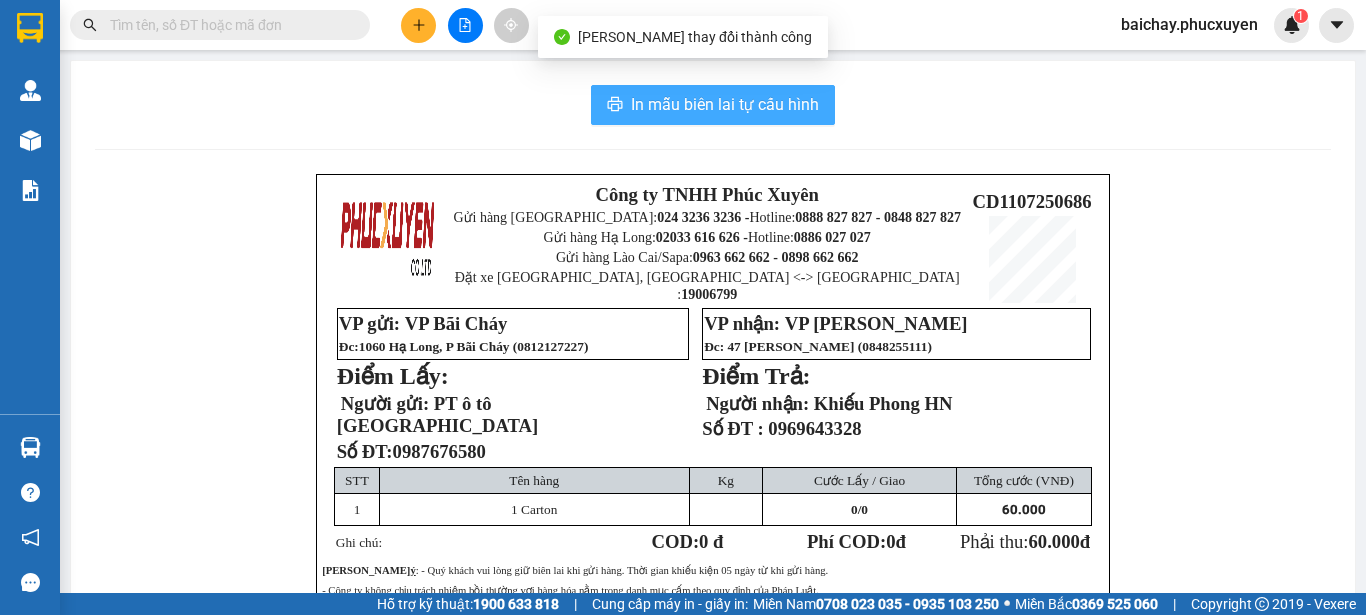click on "In mẫu biên lai tự cấu hình" at bounding box center (725, 104) 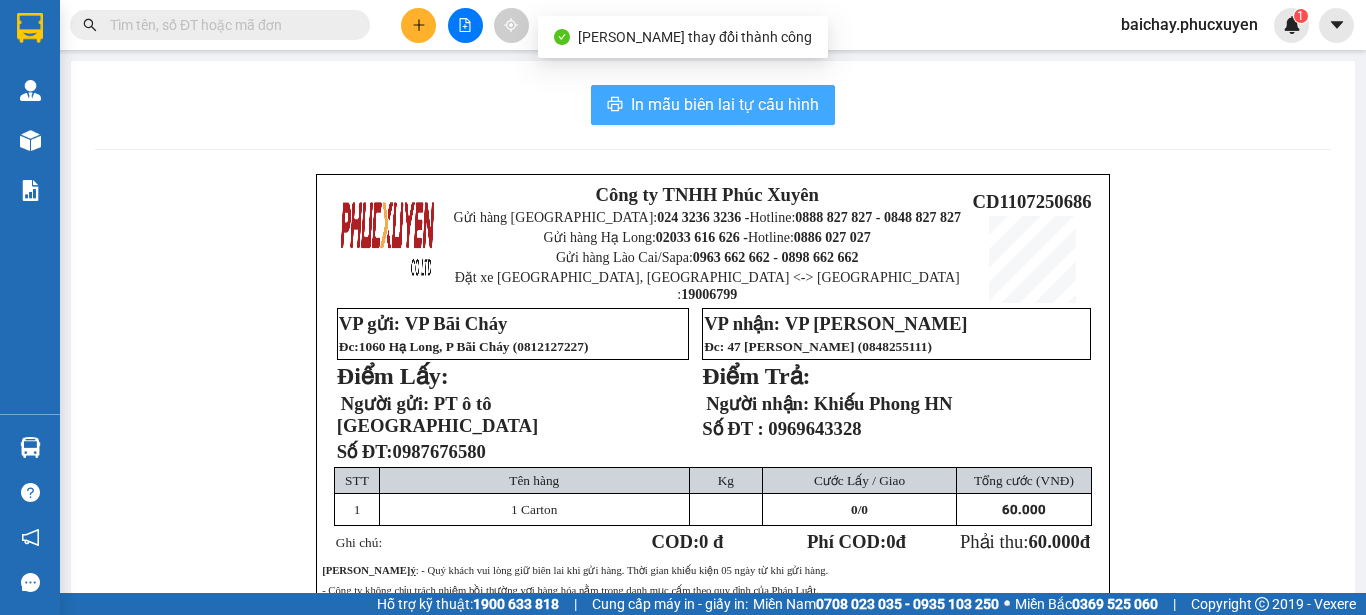 scroll, scrollTop: 0, scrollLeft: 0, axis: both 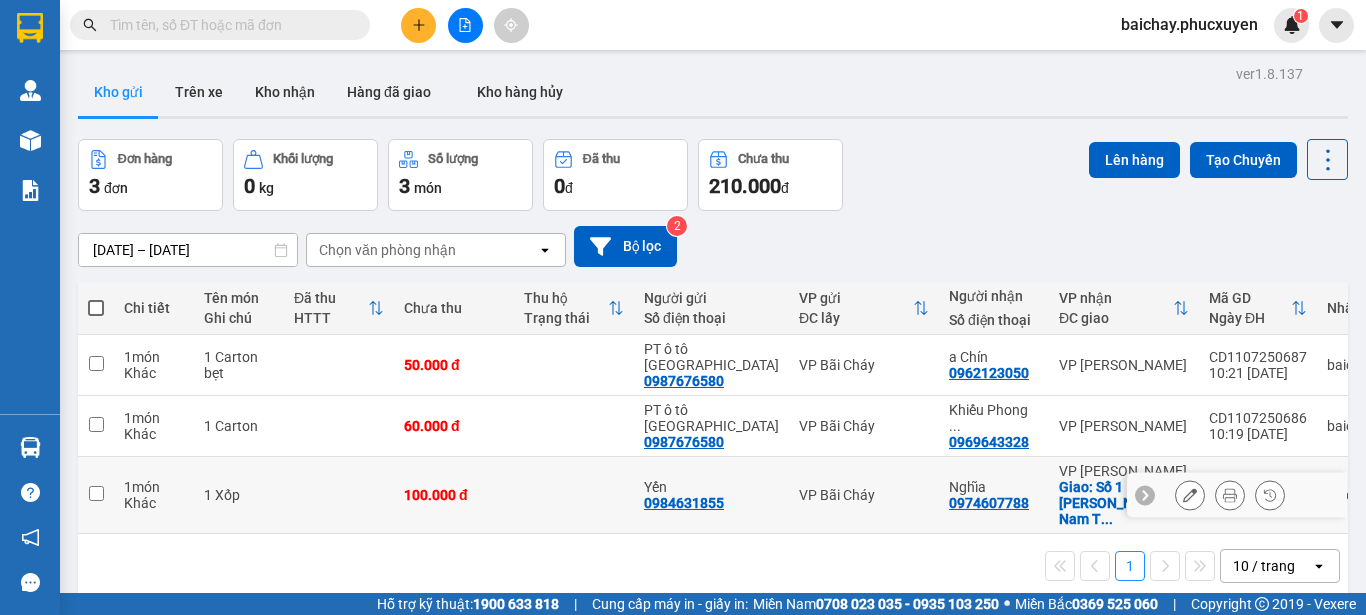 drag, startPoint x: 724, startPoint y: 503, endPoint x: 644, endPoint y: 510, distance: 80.305664 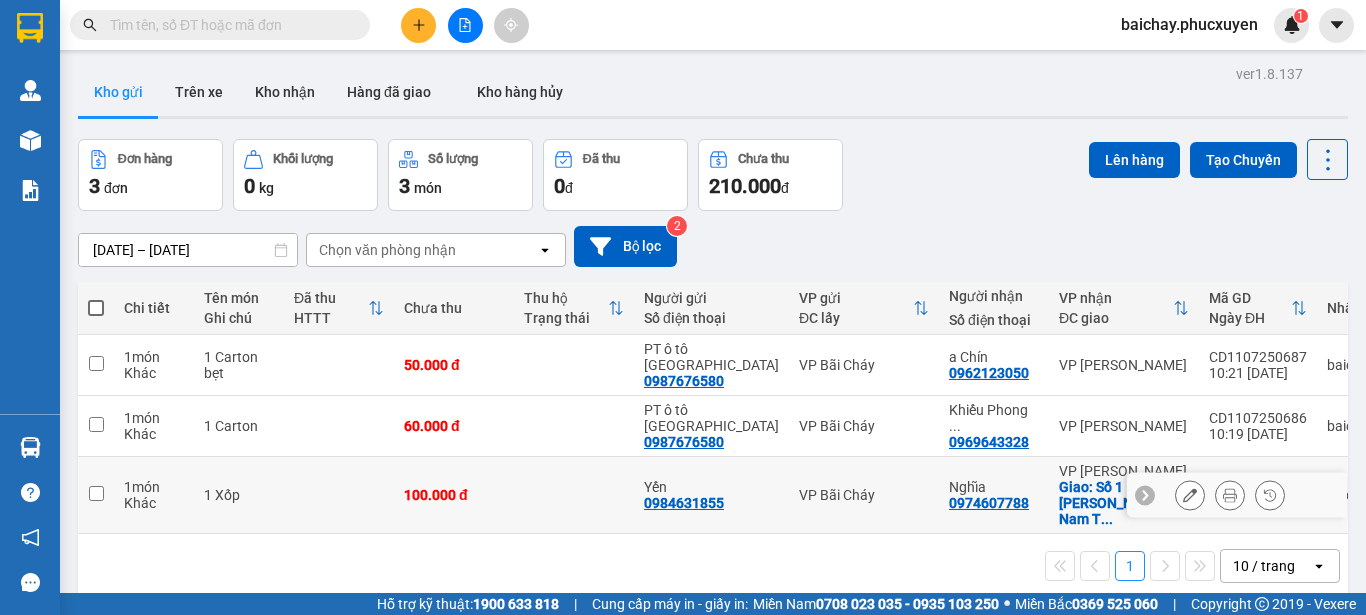 click on "Yến 0984631855" at bounding box center [711, 495] 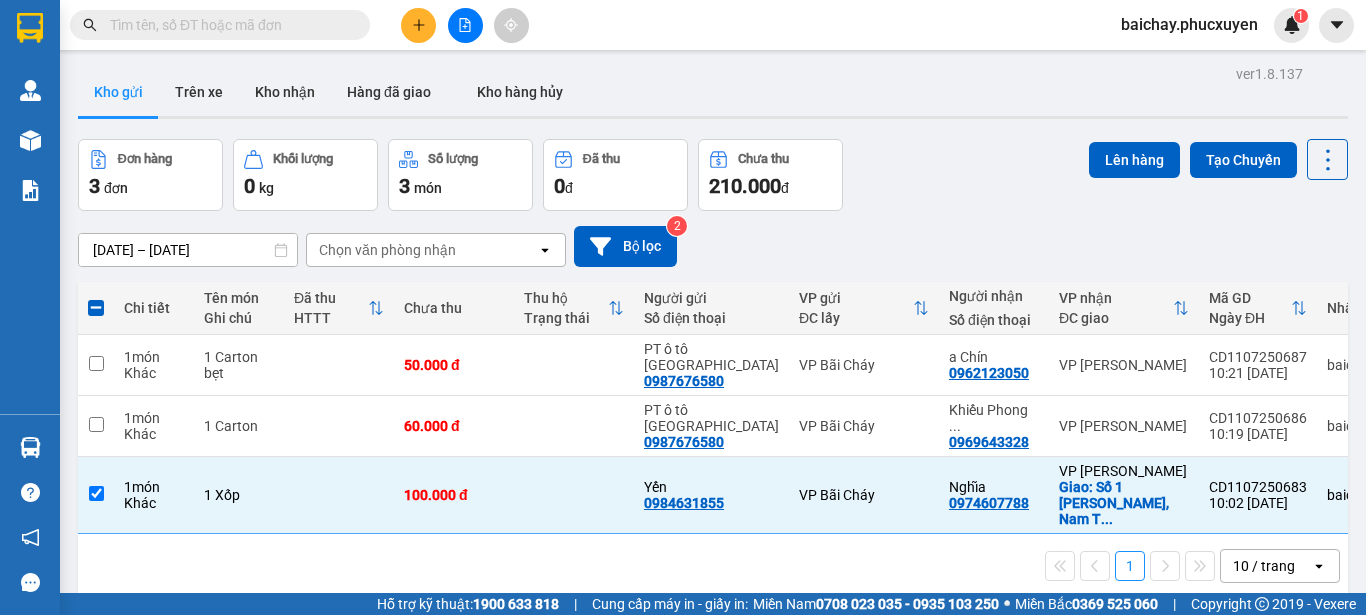 click at bounding box center [228, 25] 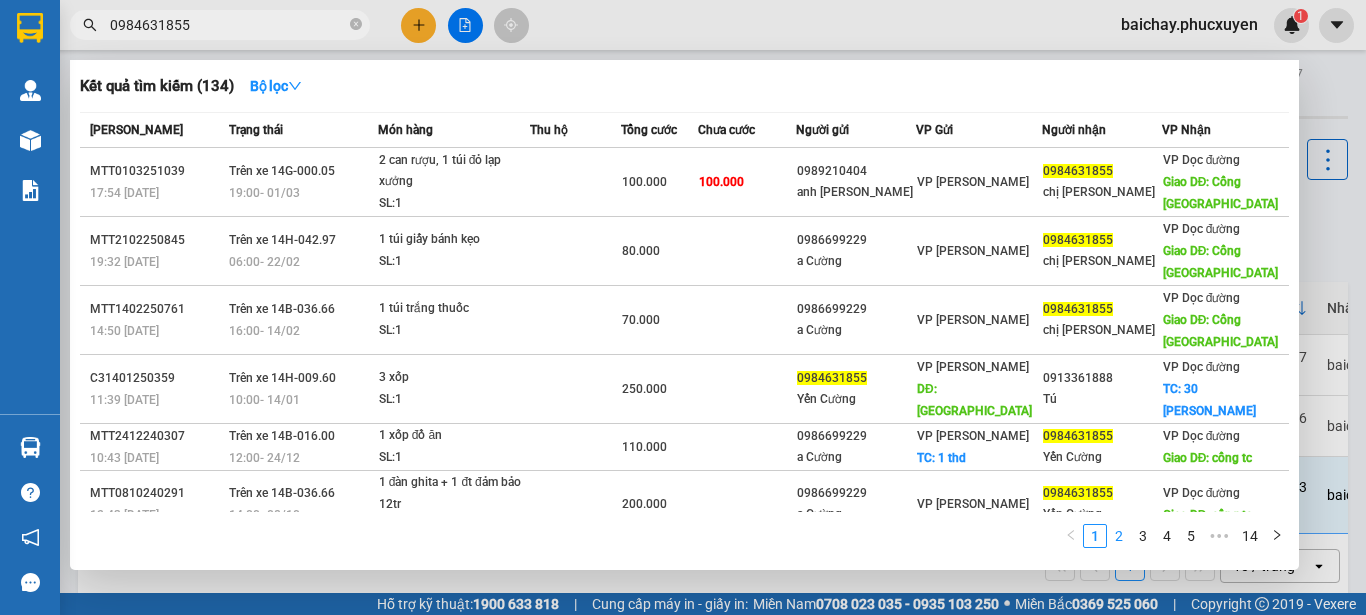 click on "2" at bounding box center (1119, 536) 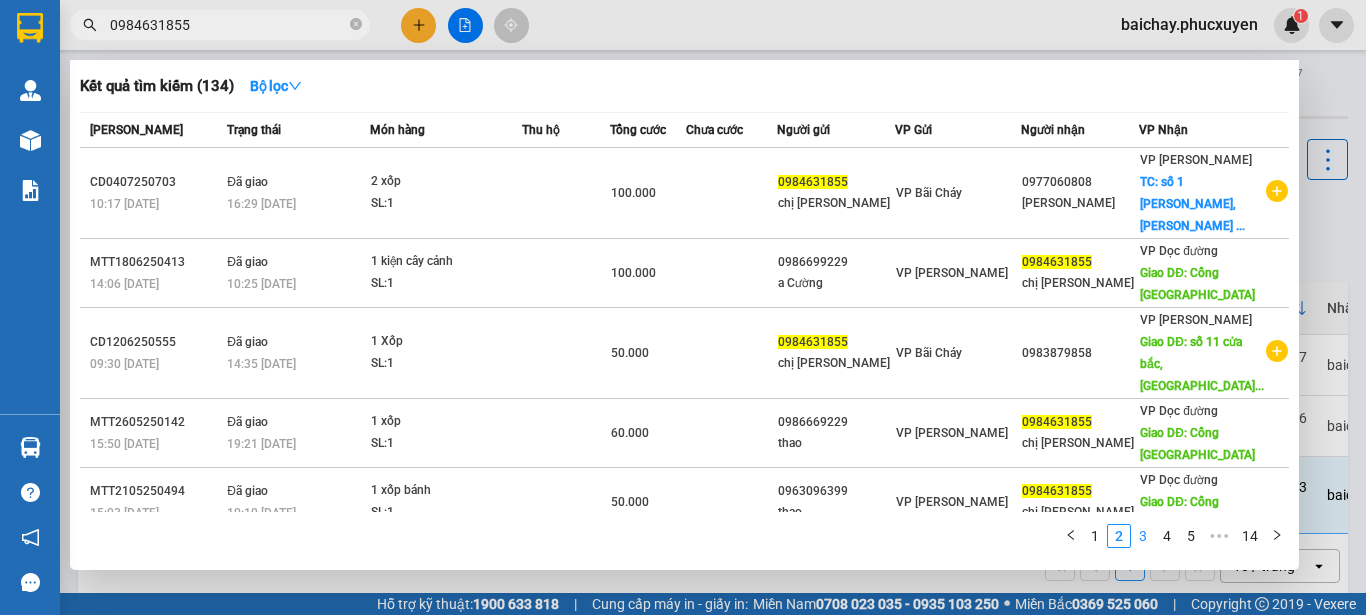 click on "3" at bounding box center [1143, 536] 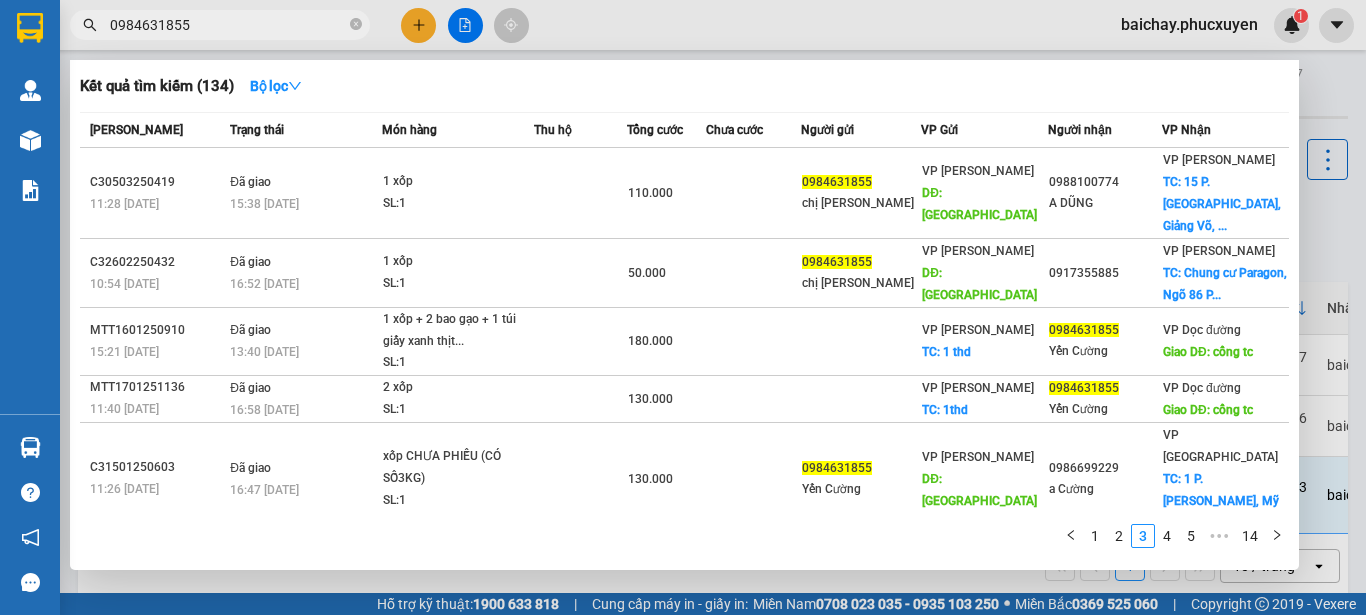 click on "a Cường" at bounding box center [1105, 591] 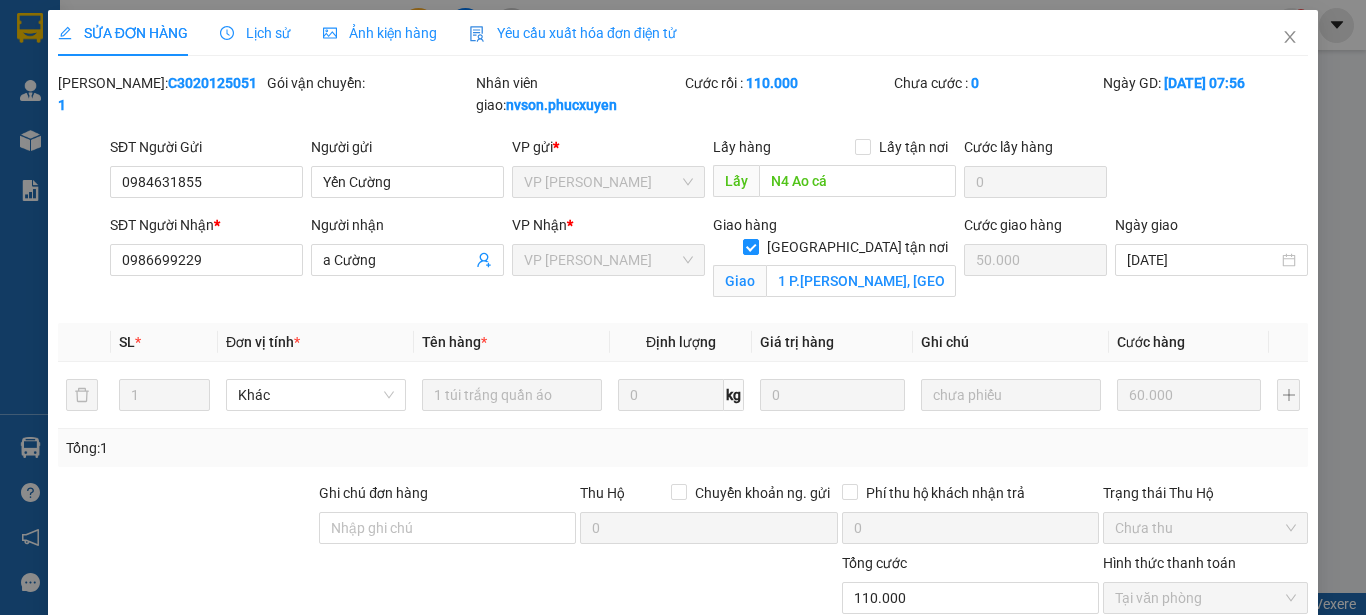 click on "Lịch sử" at bounding box center (255, 33) 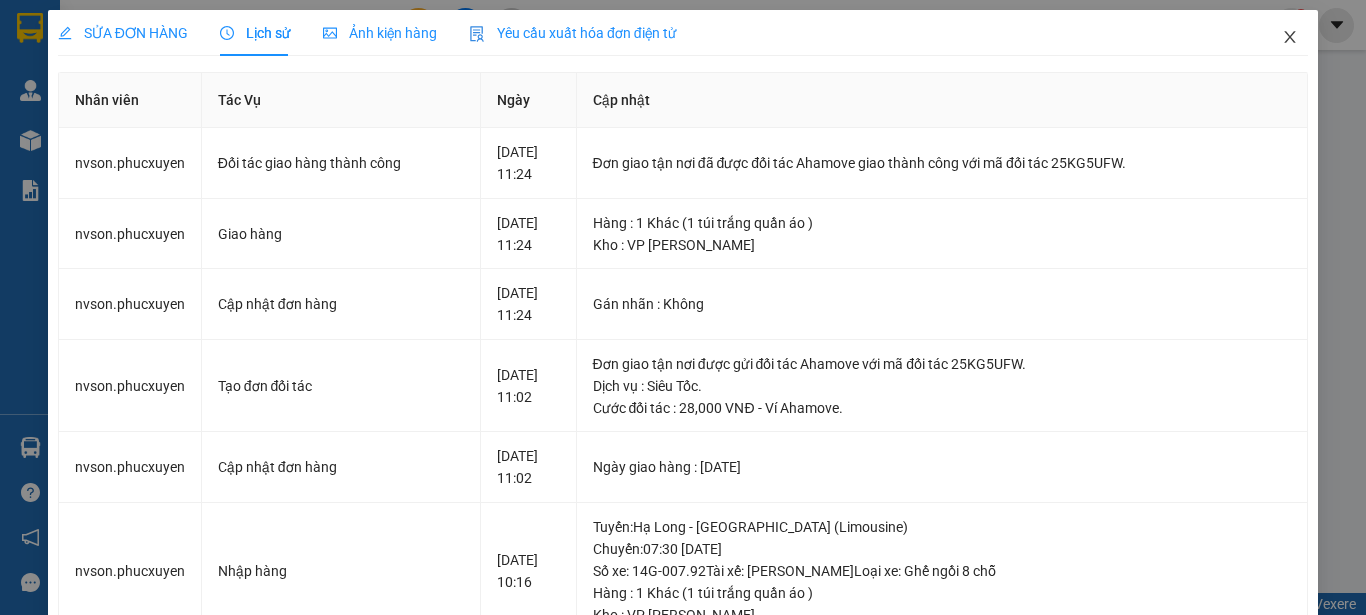 click 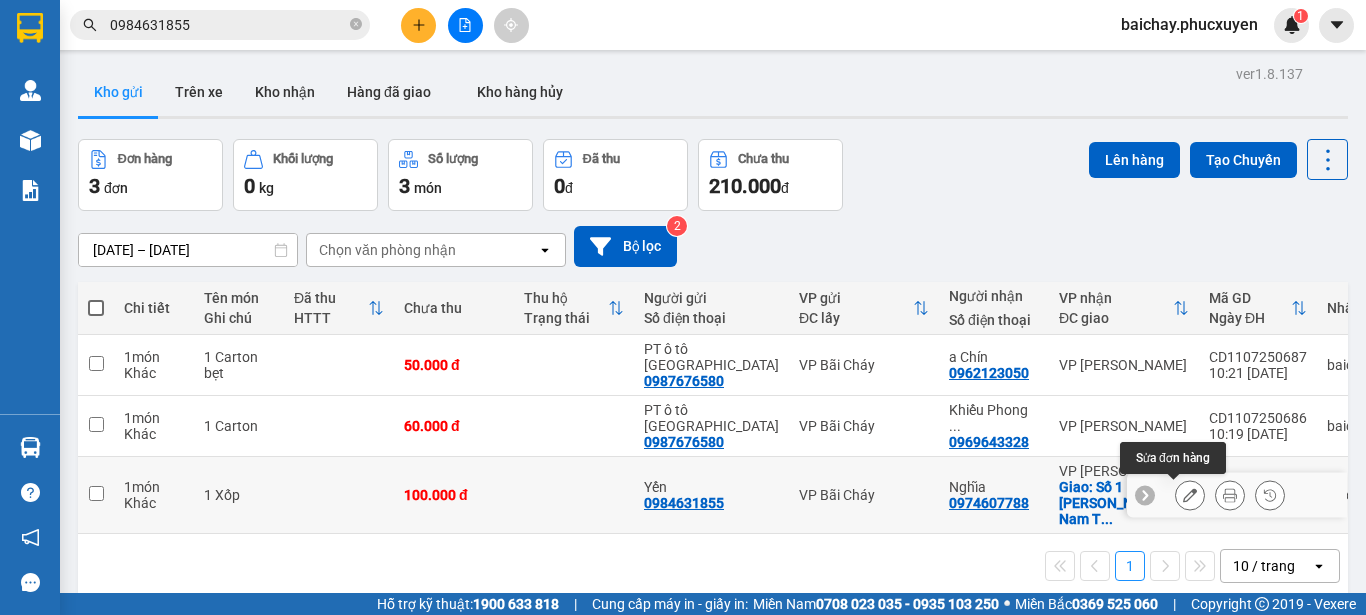 click 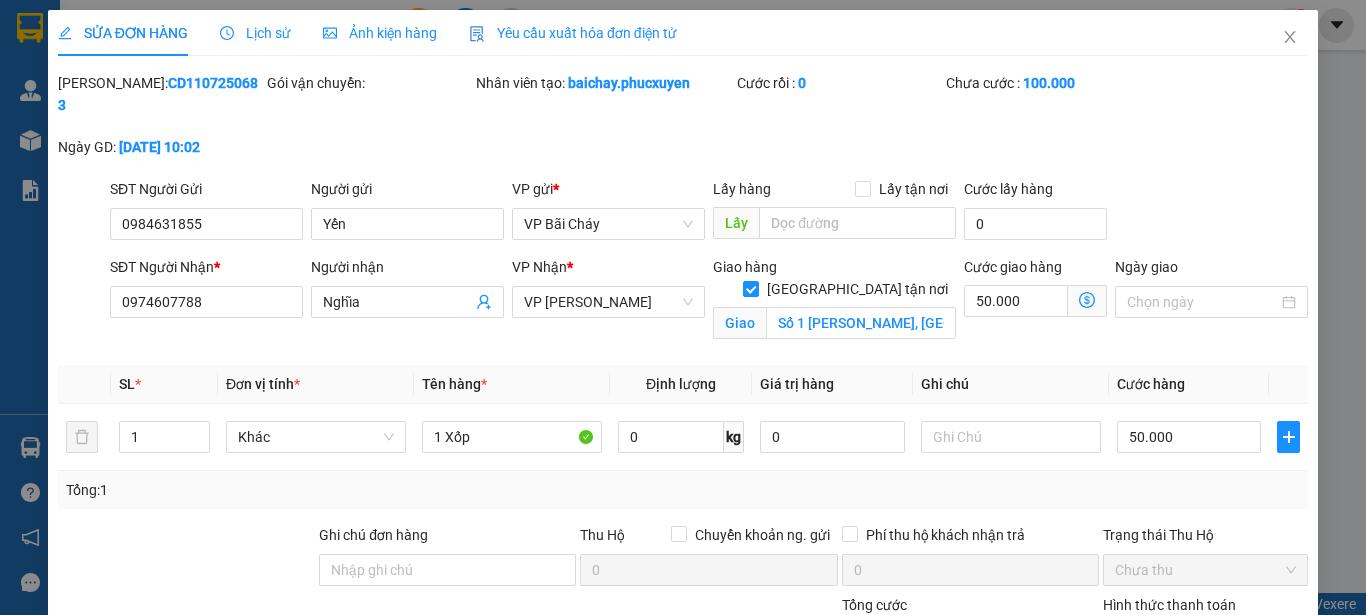 click 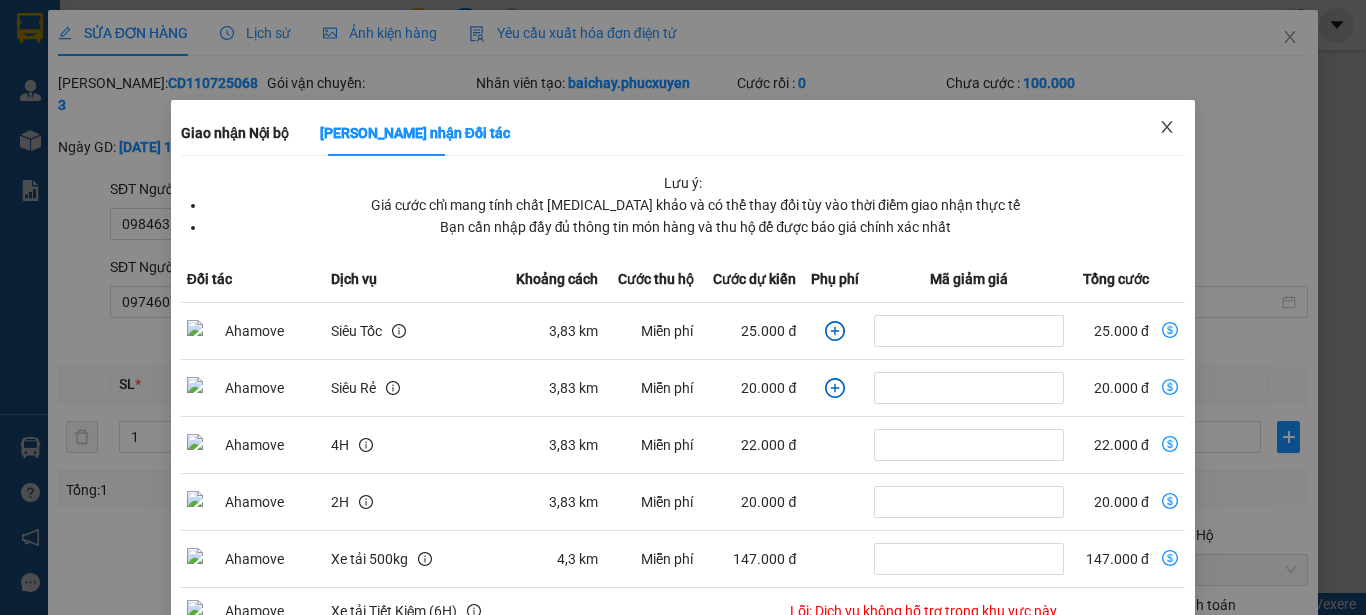 click 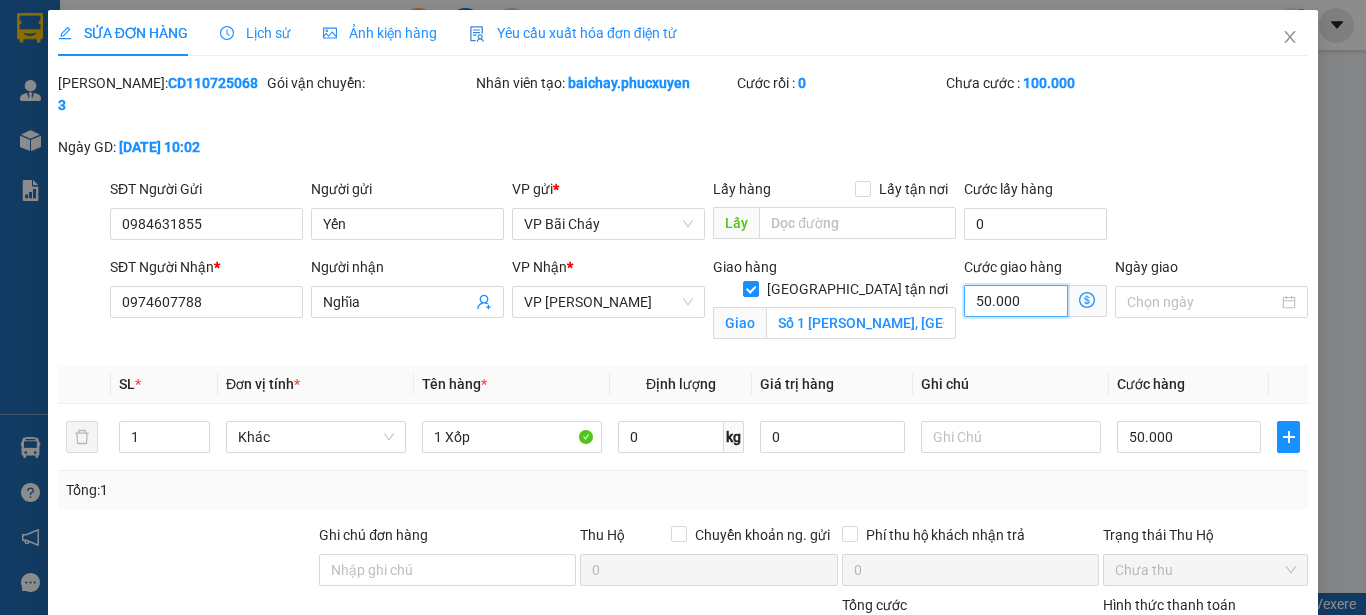 click on "50.000" at bounding box center [1016, 301] 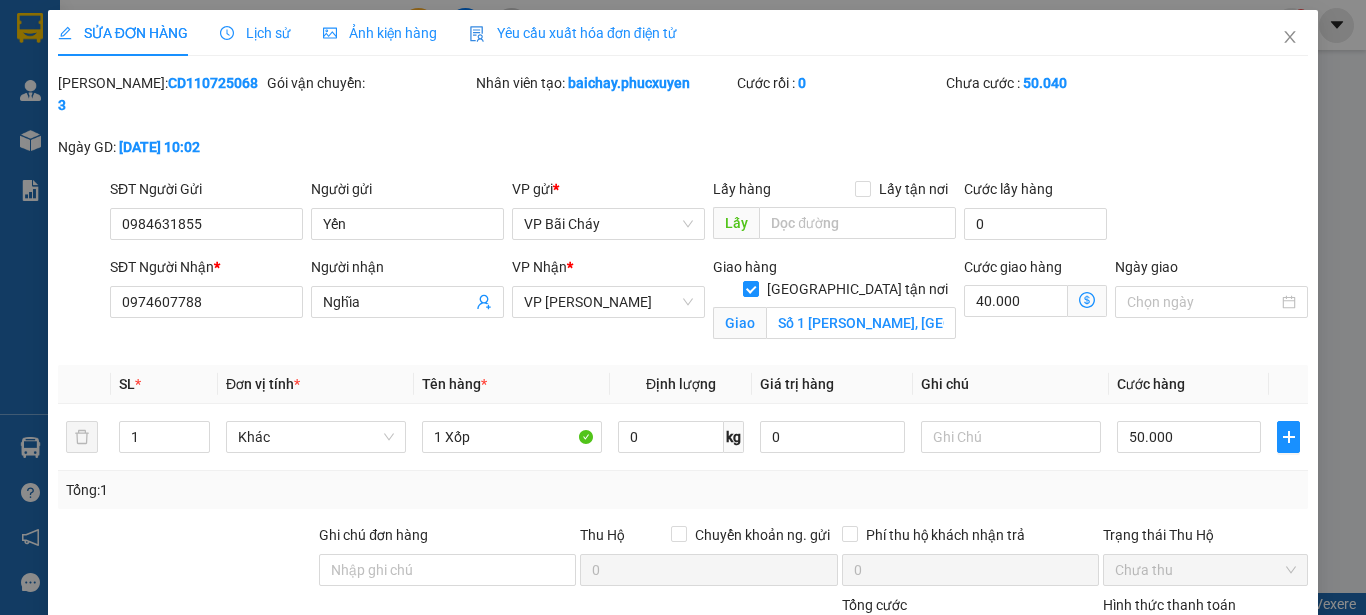 click on "Total Paid Fee 0 Total UnPaid Fee 100.000 Cash Collection Total Fee Mã ĐH:  CD1107250683 Gói vận chuyển:   Nhân viên tạo:   baichay.phucxuyen Cước rồi :   0 Chưa cước :   50.040 Ngày GD:   [DATE] 10:02 SĐT Người Gửi 0984631855 Người gửi Yến VP gửi  * VP Bãi Cháy Lấy hàng Lấy tận nơi Lấy Cước lấy hàng 0 SĐT Người Nhận  * 0974607788 Người nhận Nghĩa VP Nhận  * VP [PERSON_NAME] Giao hàng Giao tận nơi Giao Số 1 [PERSON_NAME], [GEOGRAPHIC_DATA], [GEOGRAPHIC_DATA] Cước giao hàng 40.000 Giao nhận Nội bộ Giao nhận Đối tác Lưu ý: Giá cước chỉ mang tính chất [MEDICAL_DATA] khảo và có thể thay đổi tùy vào thời điểm giao nhận thực tế Bạn cần nhập đầy đủ thông tin món hàng và thu hộ để được báo giá chính xác nhất Đối tác Dịch vụ Khoảng cách Cước thu hộ Cước dự kiến Phụ phí Mã giảm giá Tổng cước Siêu Tốc 3,83 km Miễn phí 25.000 đ" at bounding box center (683, 442) 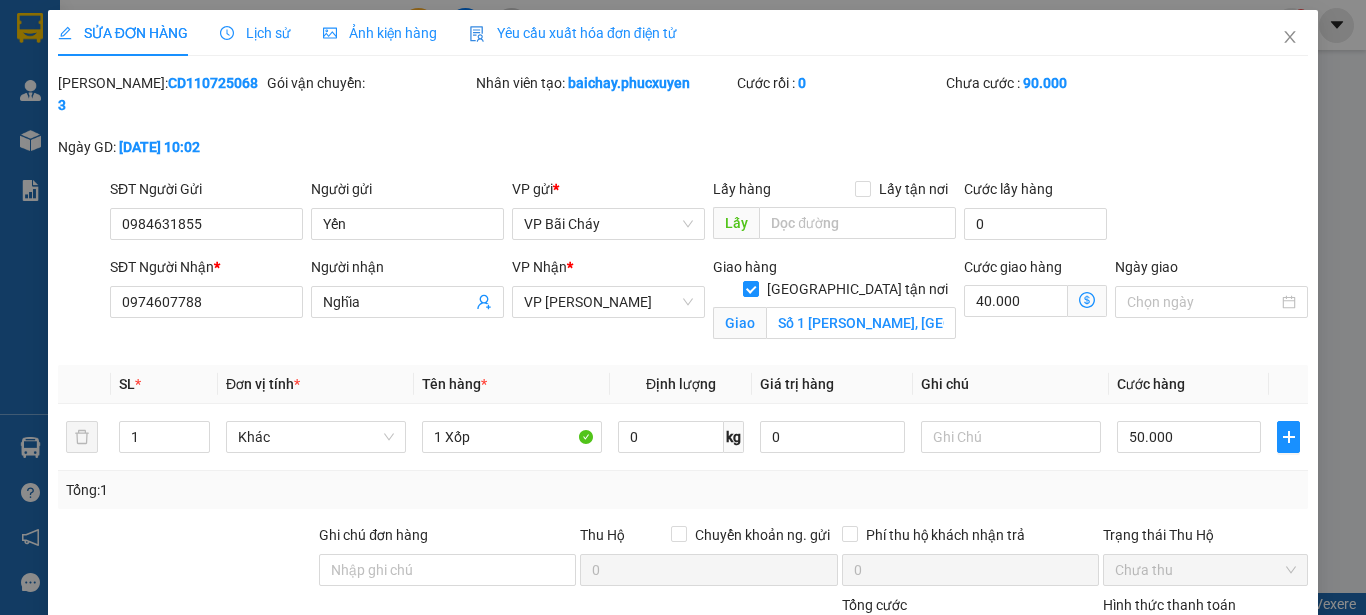 click on "Chọn HT Thanh Toán" at bounding box center [1205, 640] 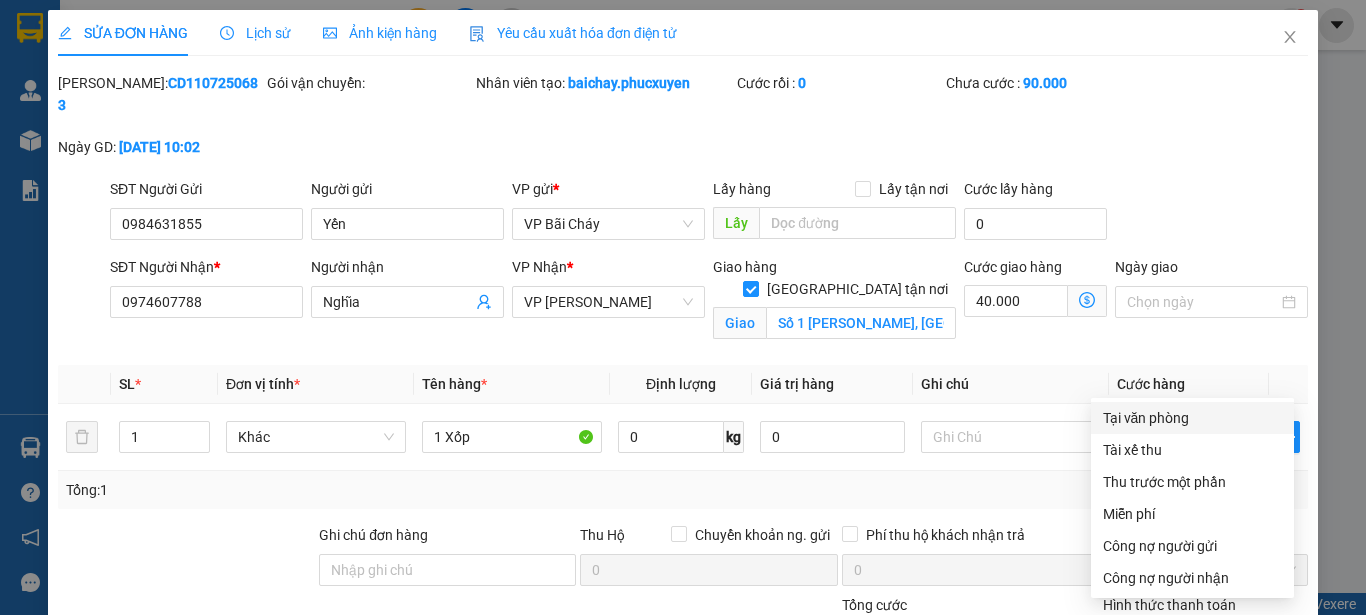 click on "Tại văn phòng" at bounding box center [1192, 418] 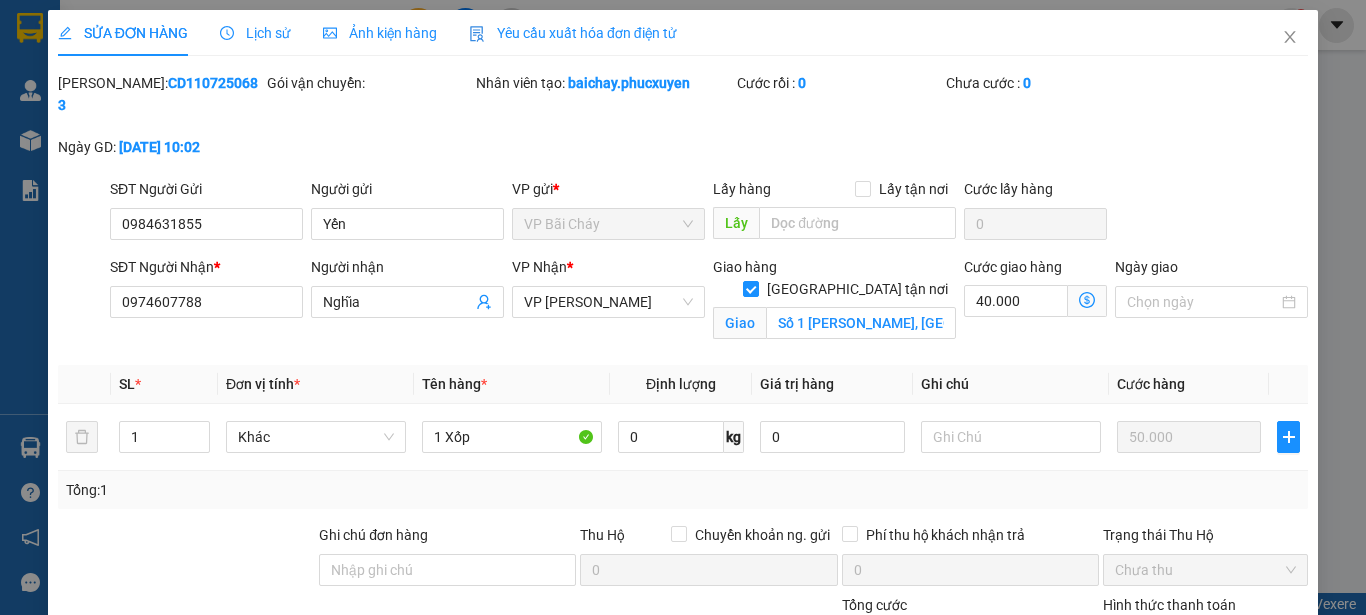 click on "[PERSON_NAME] và In" at bounding box center (1263, 797) 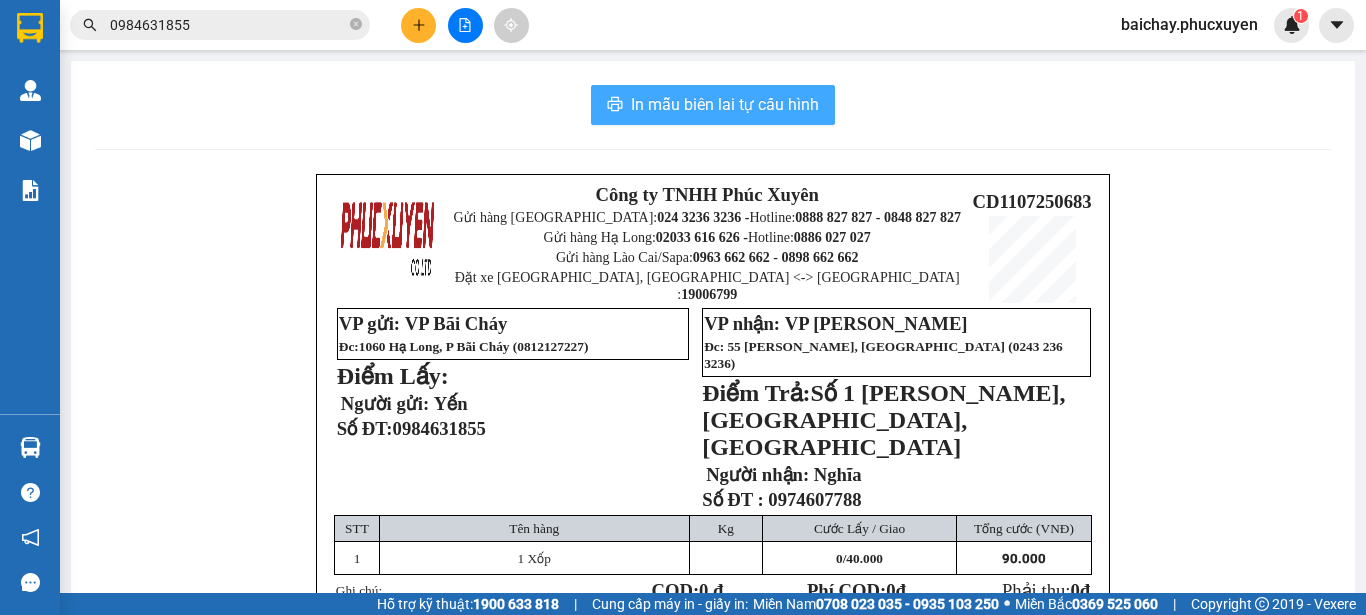 click on "In mẫu biên lai tự cấu hình" at bounding box center [725, 104] 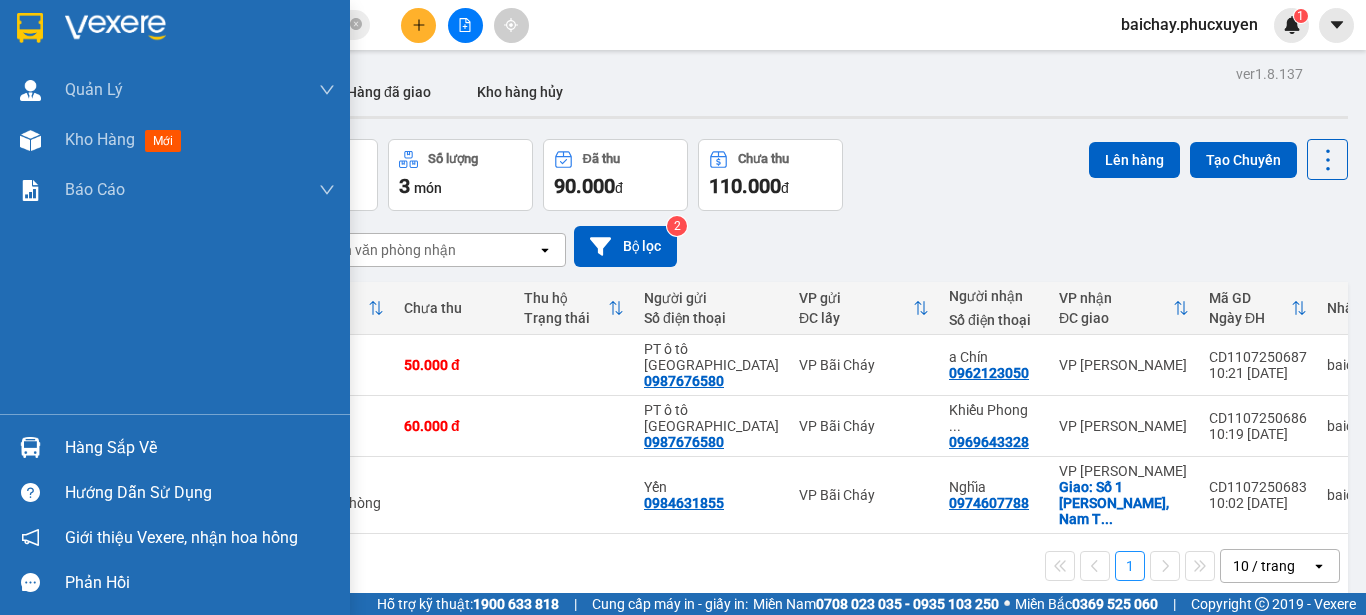 click on "Hàng sắp về" at bounding box center [200, 448] 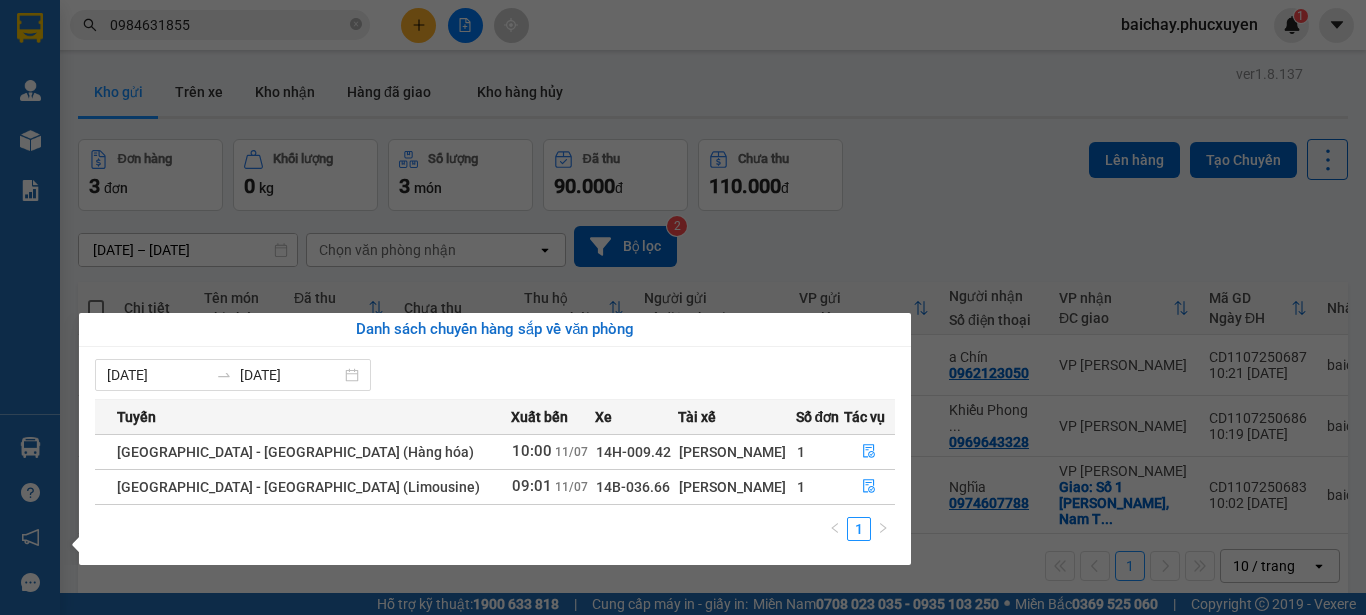 click on "Kết quả tìm kiếm ( 134 )  Bộ lọc  Mã ĐH Trạng thái Món hàng Thu hộ Tổng cước Chưa cước Người gửi VP Gửi Người nhận VP Nhận C30503250419 11:28 [DATE] Đã giao   15:38 [DATE] 1 xốp SL:  1 110.000 0984631855 chị Yến VP Hạ Long  DĐ: [GEOGRAPHIC_DATA] 0988100774 A DŨNG VP [PERSON_NAME] TC: 15 P. [GEOGRAPHIC_DATA], Giảng Võ, ... C32602250432 10:54 [DATE] Đã giao   16:52 [DATE] 1 xốp SL:  1 50.000 0984631855 chị Yến VP Hạ Long  DĐ: [GEOGRAPHIC_DATA] 0917355885 VP [PERSON_NAME] TC: Chung cư [GEOGRAPHIC_DATA], Ngõ 86 P... MTT1601250910 15:21 [DATE] Đã giao   13:40 [DATE] 1 xốp + 2 bao gạo + 1 túi giấy xanh thịt... SL:  1 180.000 VP Dương [GEOGRAPHIC_DATA]: 1 thd 0984631855 Yến Cường VP Dọc đường  Giao DĐ: cổng tc MTT1701251136 11:40 [DATE] Đã giao   16:58 [DATE] 2 xốp SL:  1 130.000 VP Dương [GEOGRAPHIC_DATA]: 1thd 0984631855 Yến Cường VP Dọc đường  Giao DĐ: cổng tc C31501250603 11:26 [DATE] Đã giao   1" at bounding box center (683, 307) 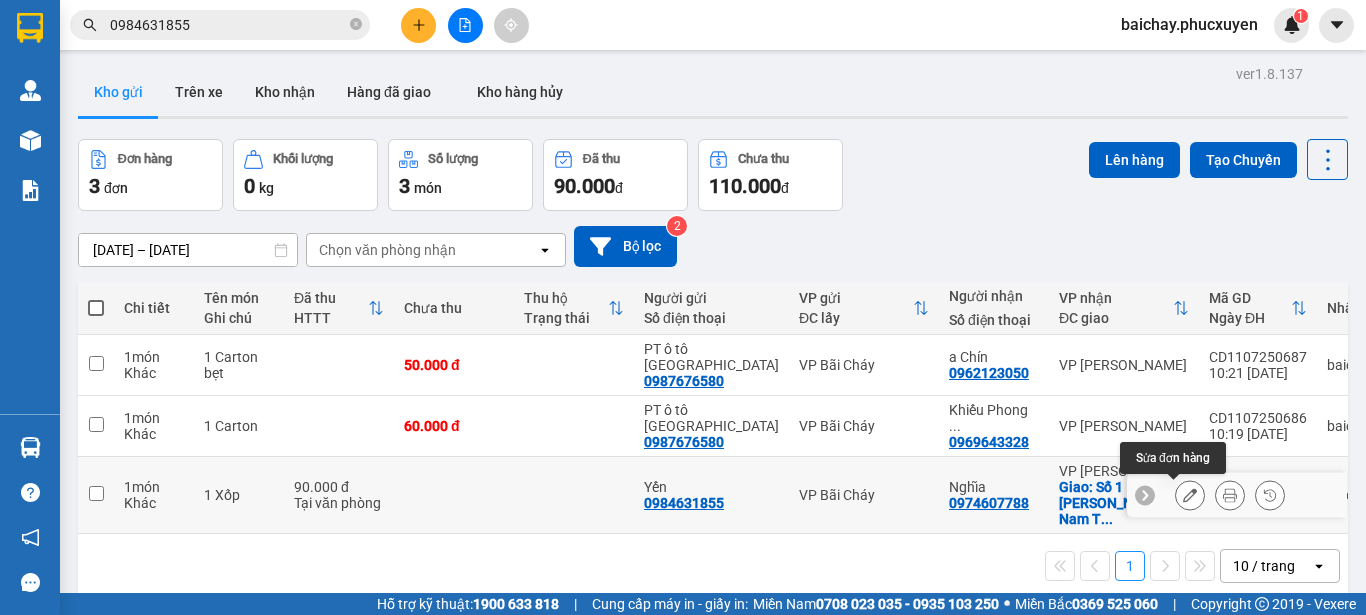 click 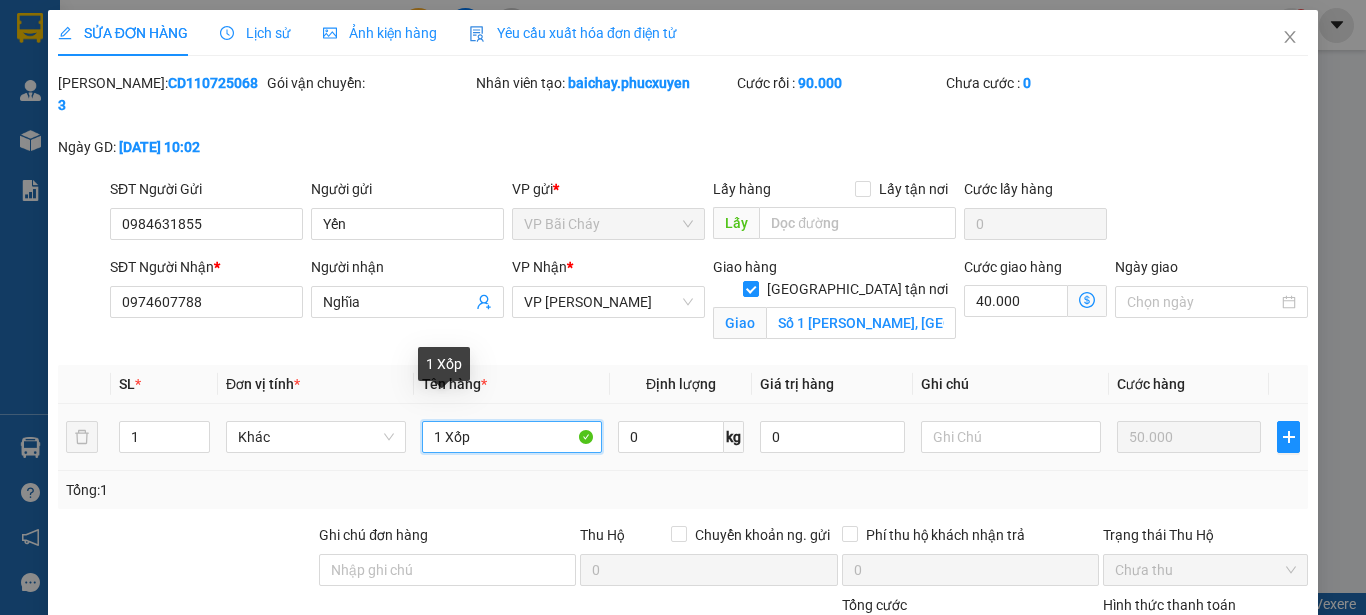 click on "1 Xốp" at bounding box center (512, 437) 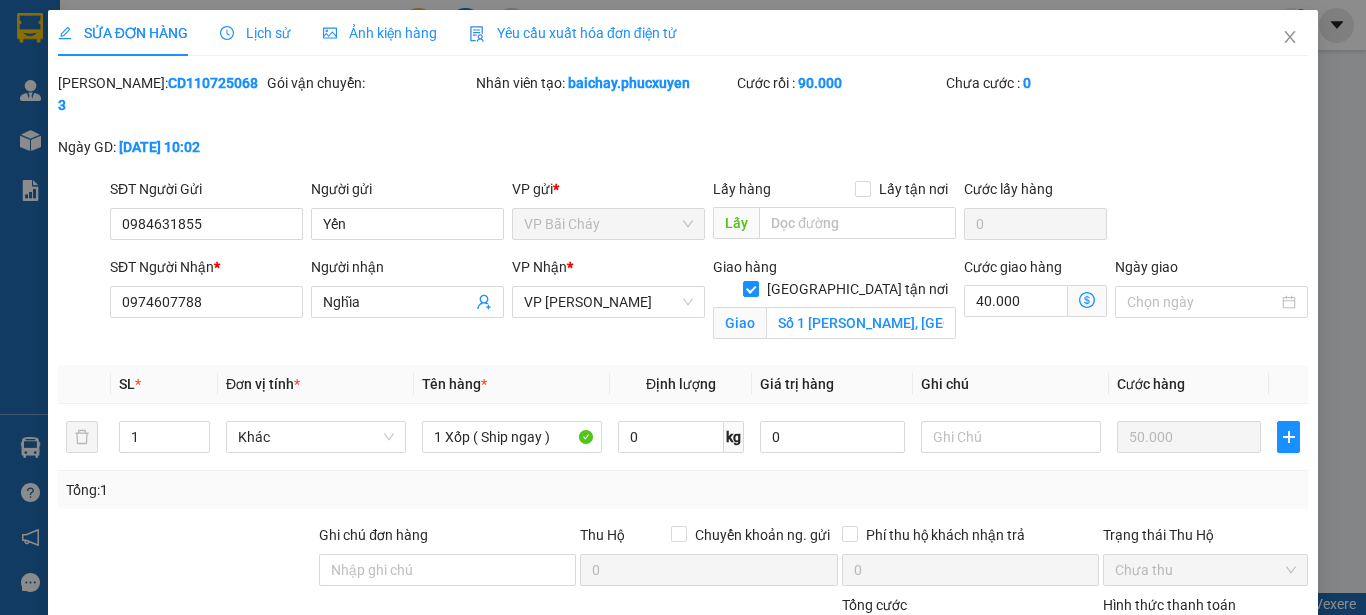 click on "[PERSON_NAME] thay đổi" at bounding box center (1117, 797) 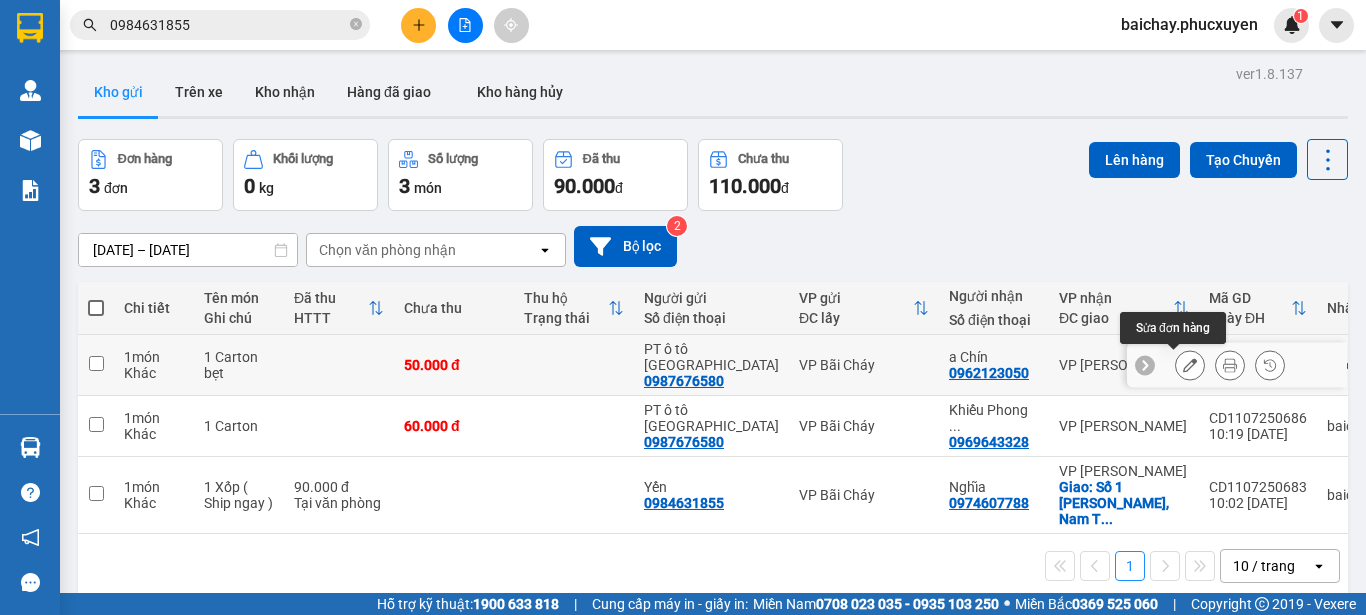 click 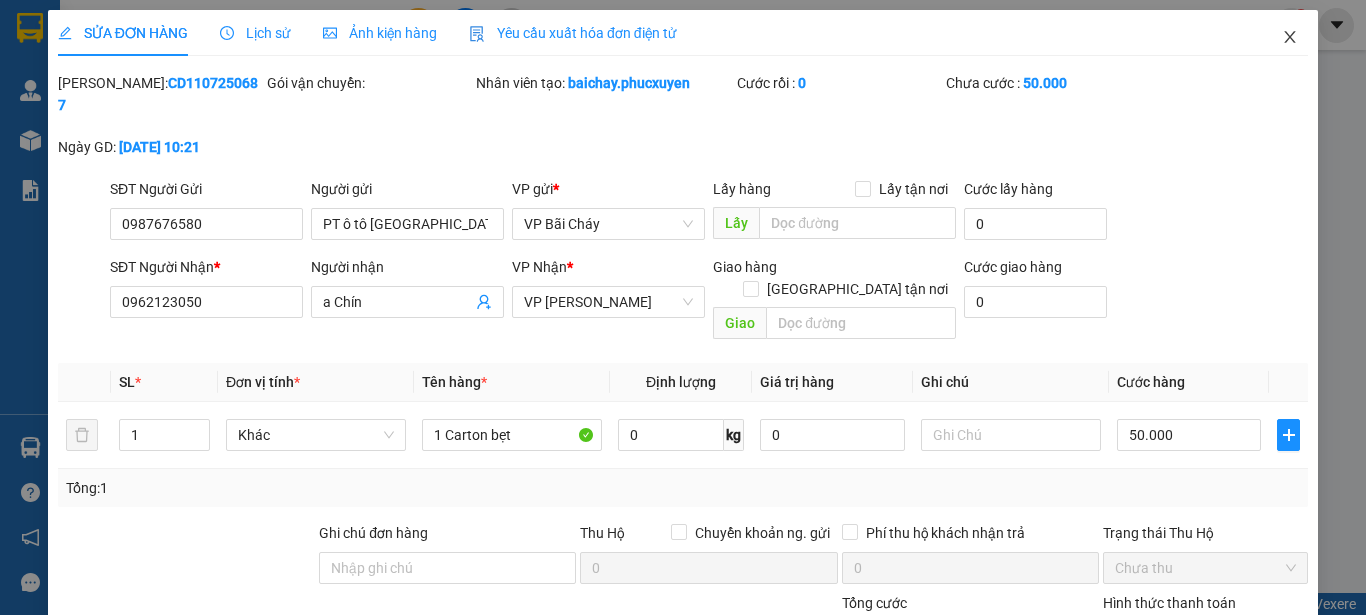 click 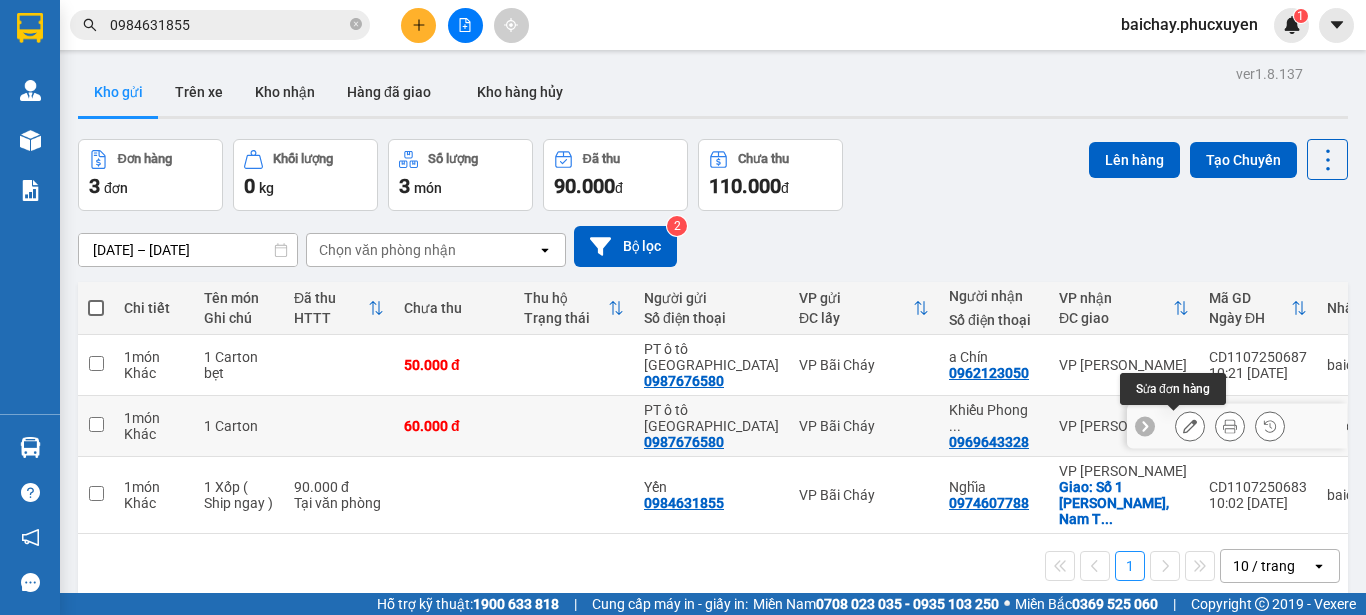click 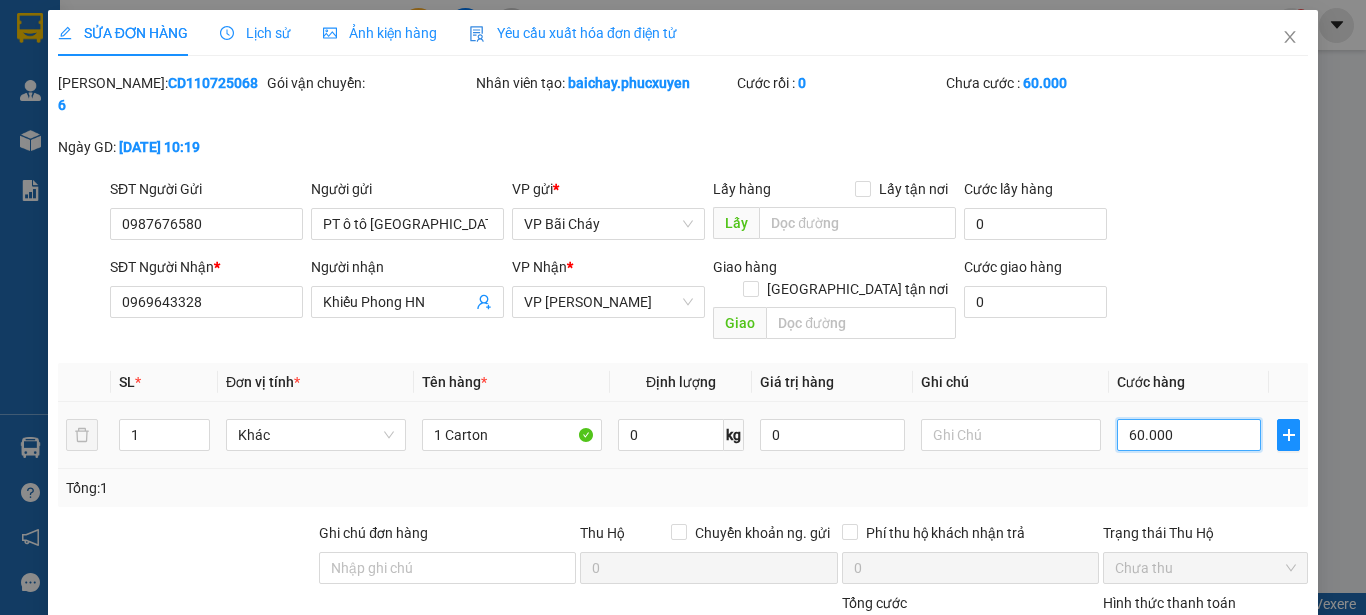 click on "60.000" at bounding box center (1189, 435) 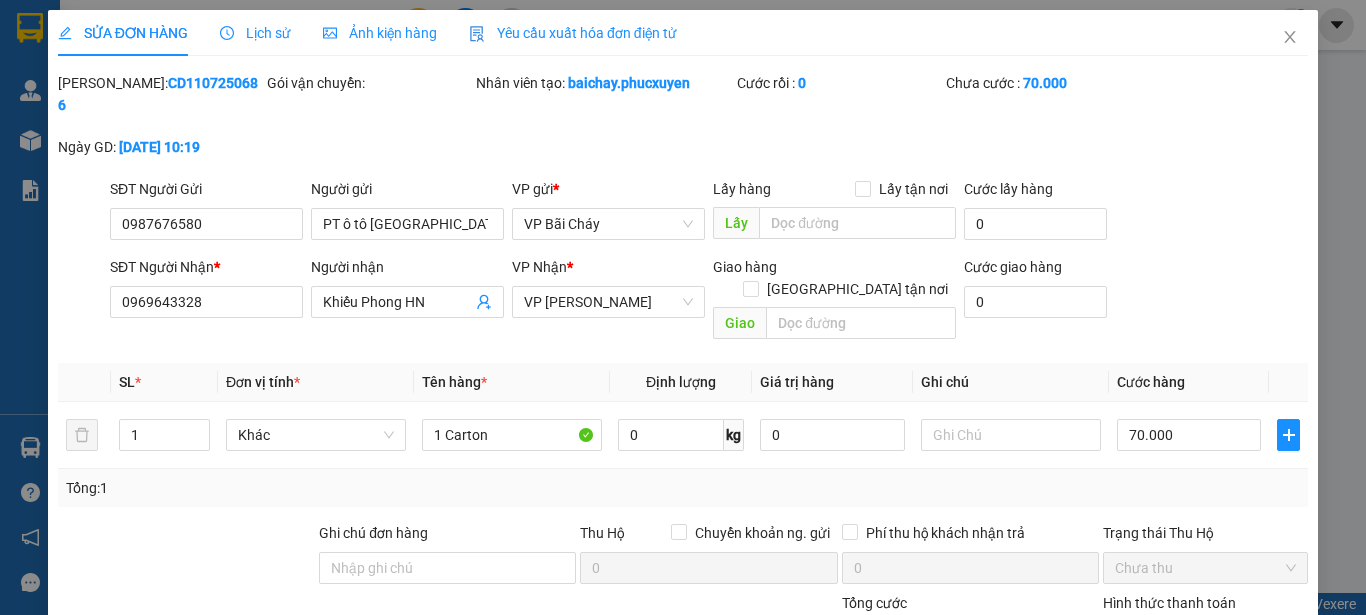 click on "[PERSON_NAME] và In" at bounding box center [1263, 795] 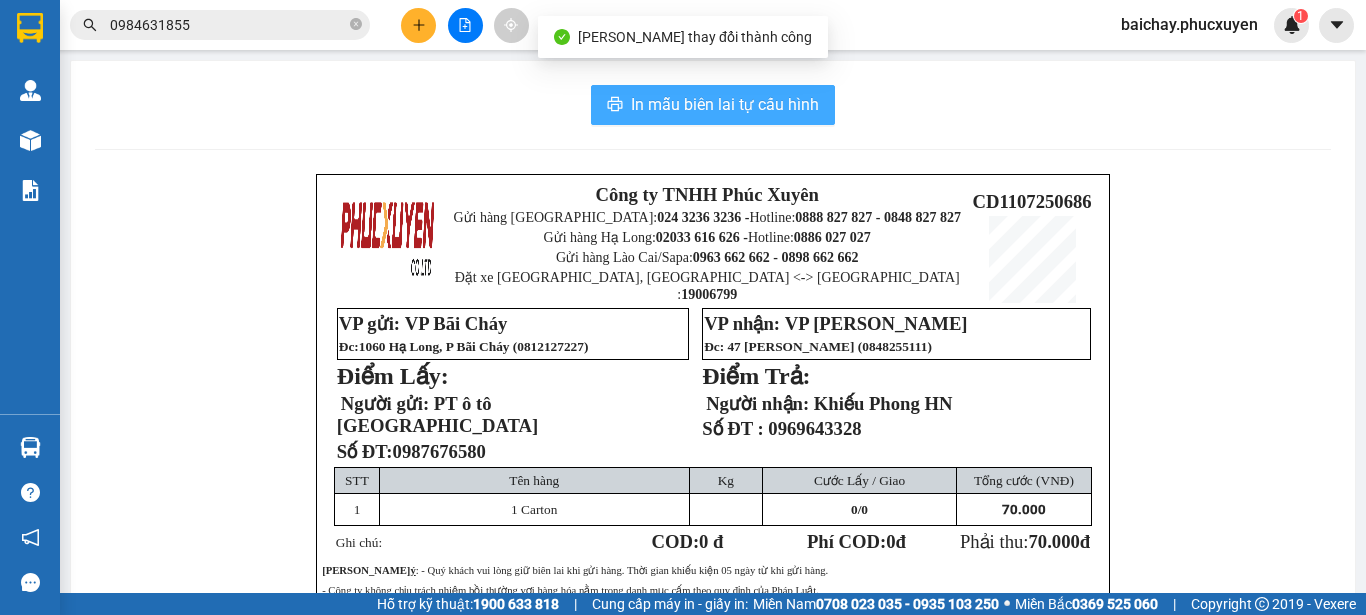 click on "In mẫu biên lai tự cấu hình" at bounding box center [725, 104] 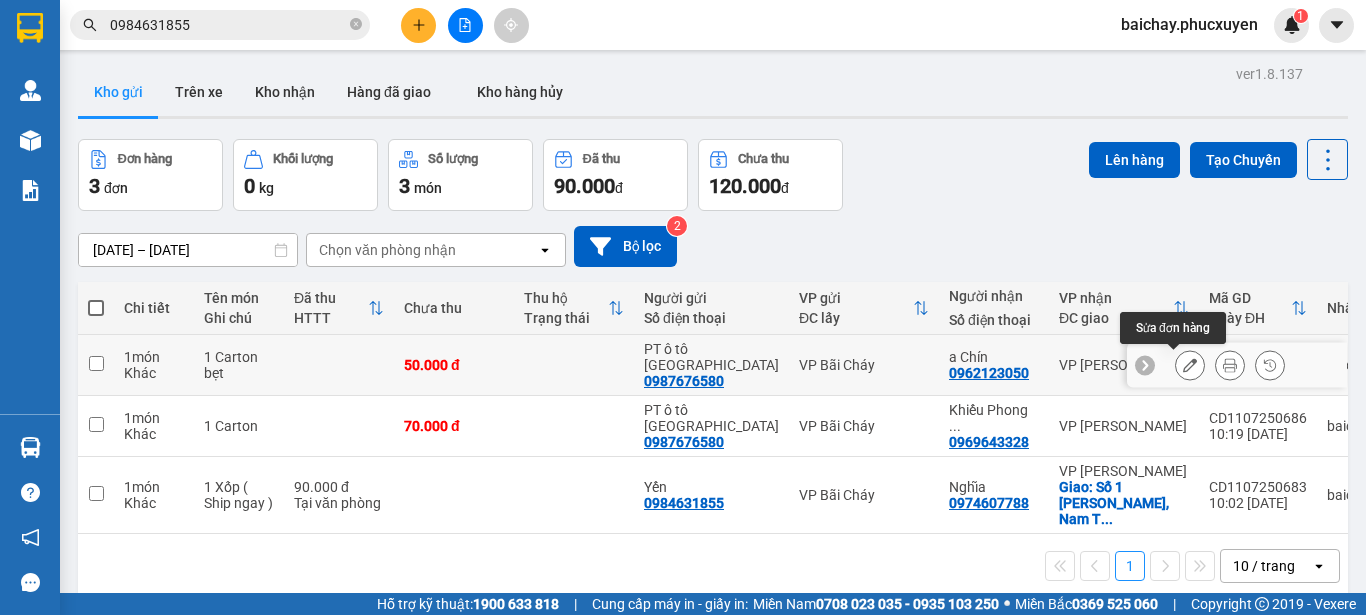 click 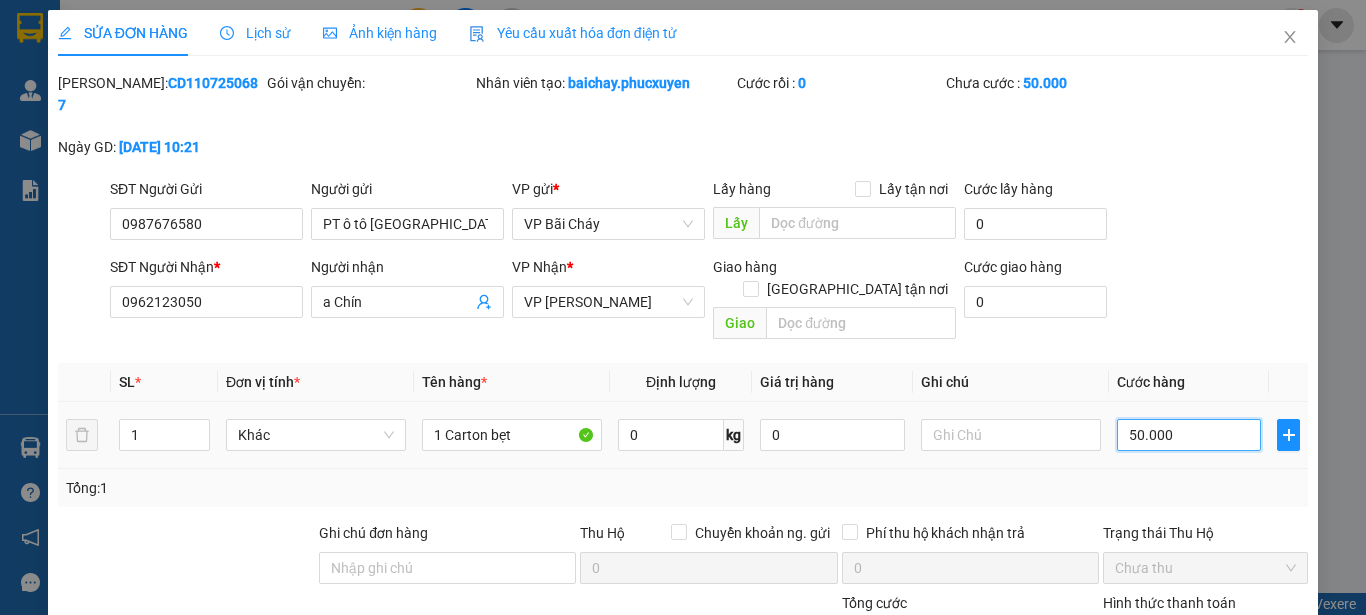 click on "50.000" at bounding box center (1189, 435) 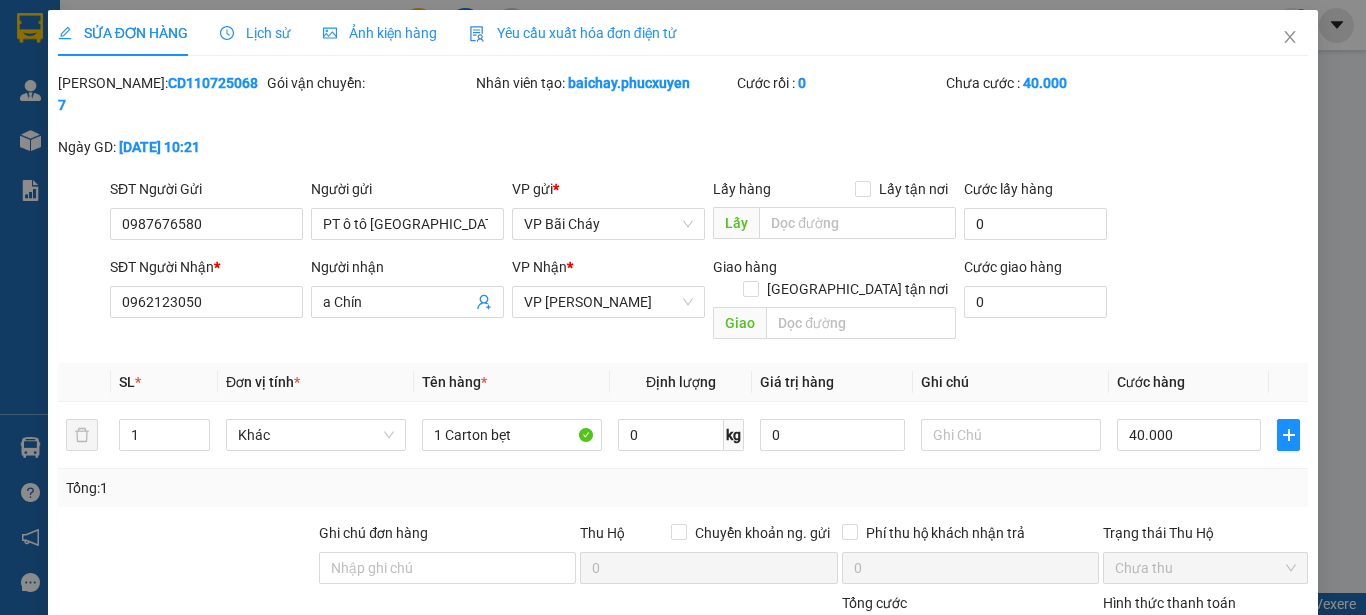click on "Tổng:  1" at bounding box center (683, 488) 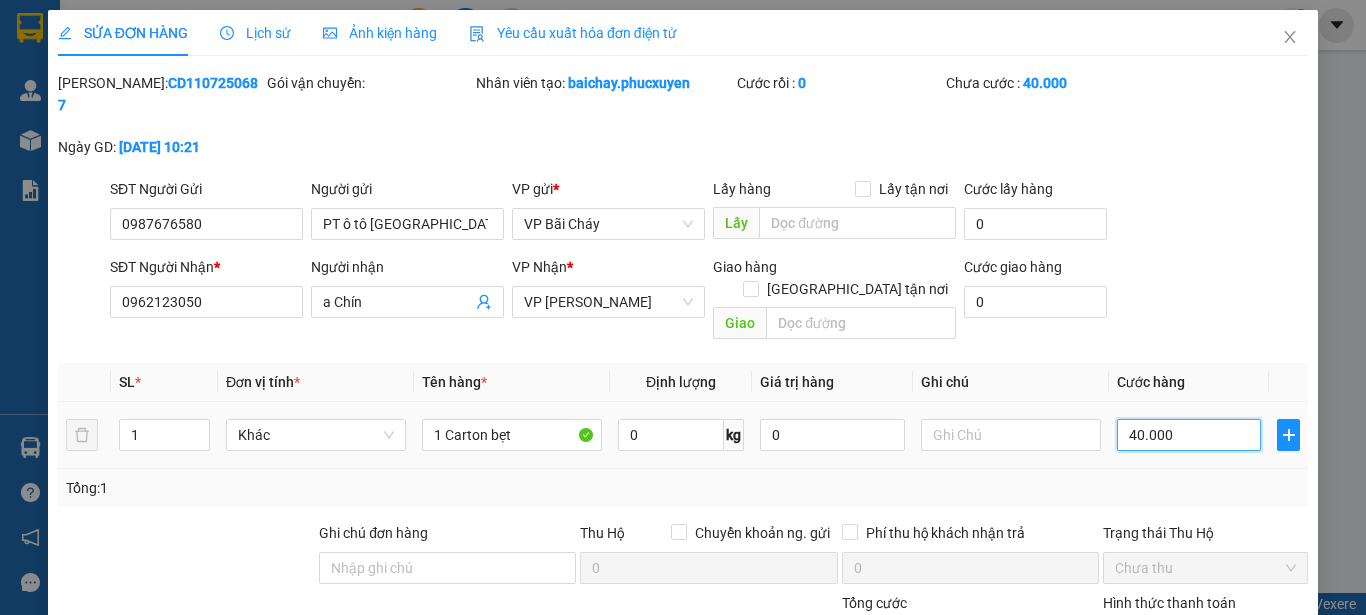 click on "40.000" at bounding box center (1189, 435) 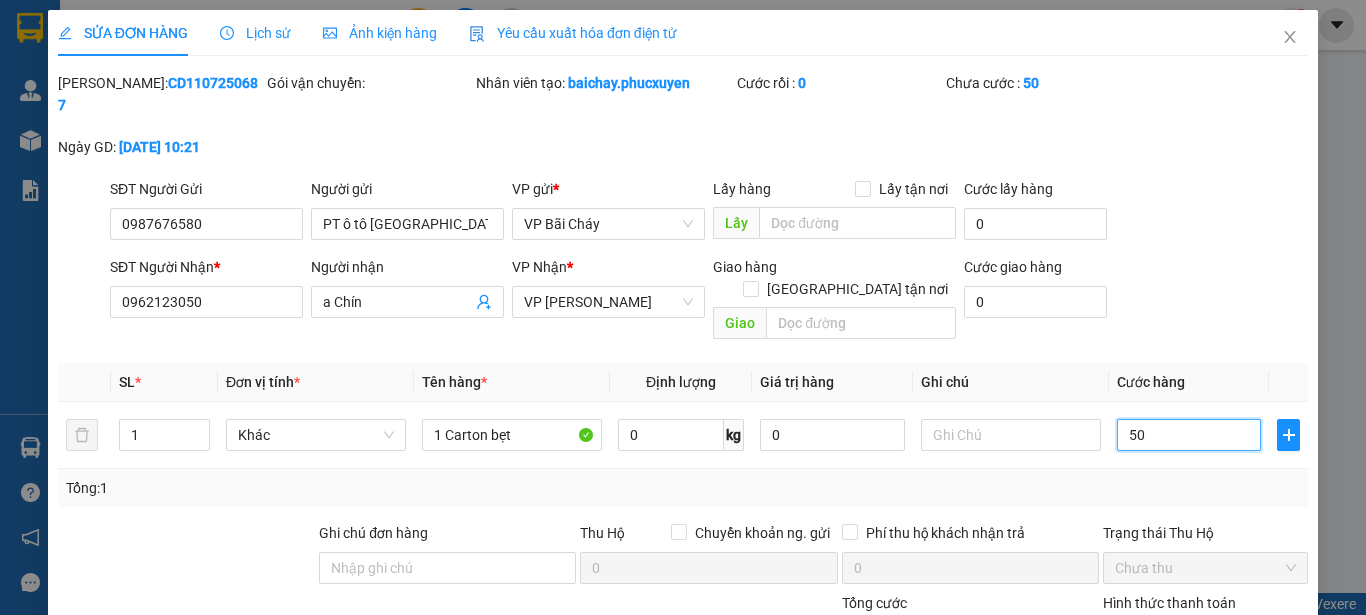 click on "Chọn HT Thanh Toán" at bounding box center (1205, 638) 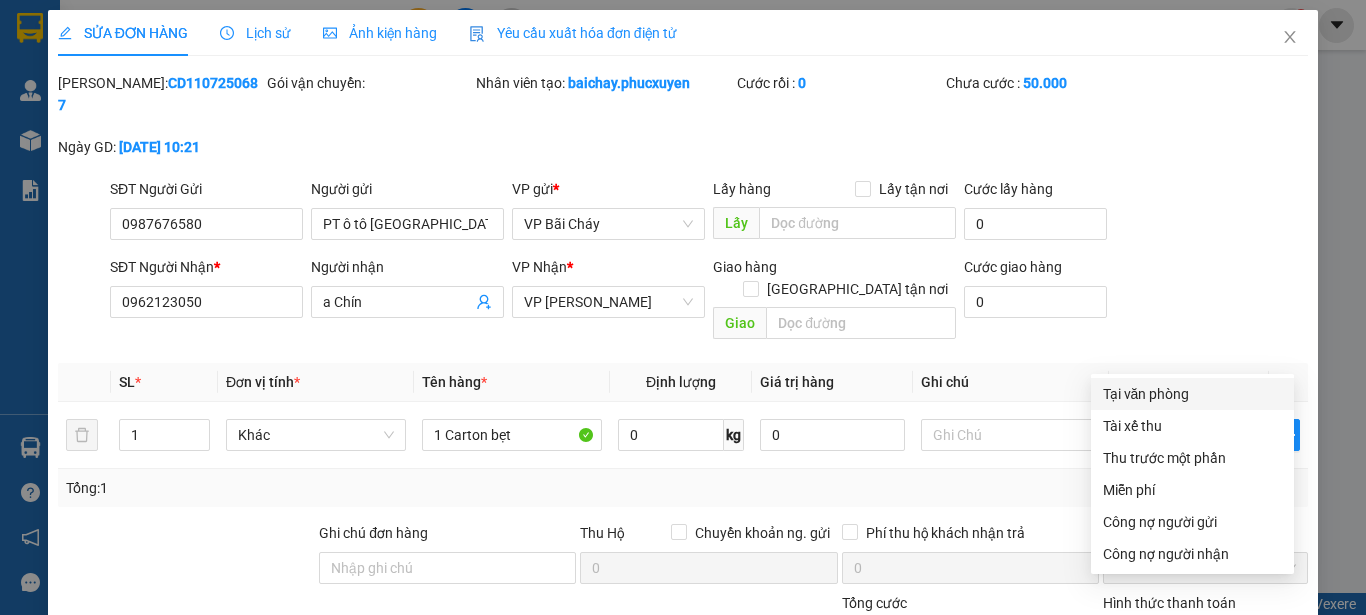 click on "Tại văn phòng" at bounding box center [1192, 394] 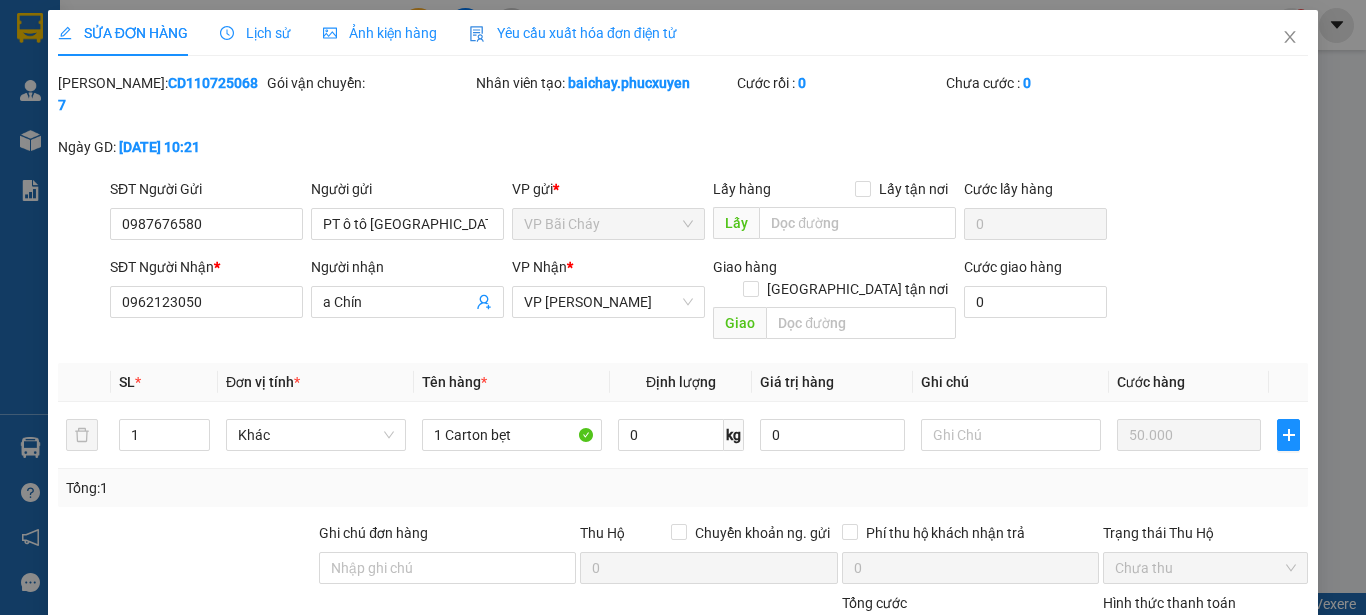 click on "[PERSON_NAME] và In" at bounding box center (1231, 795) 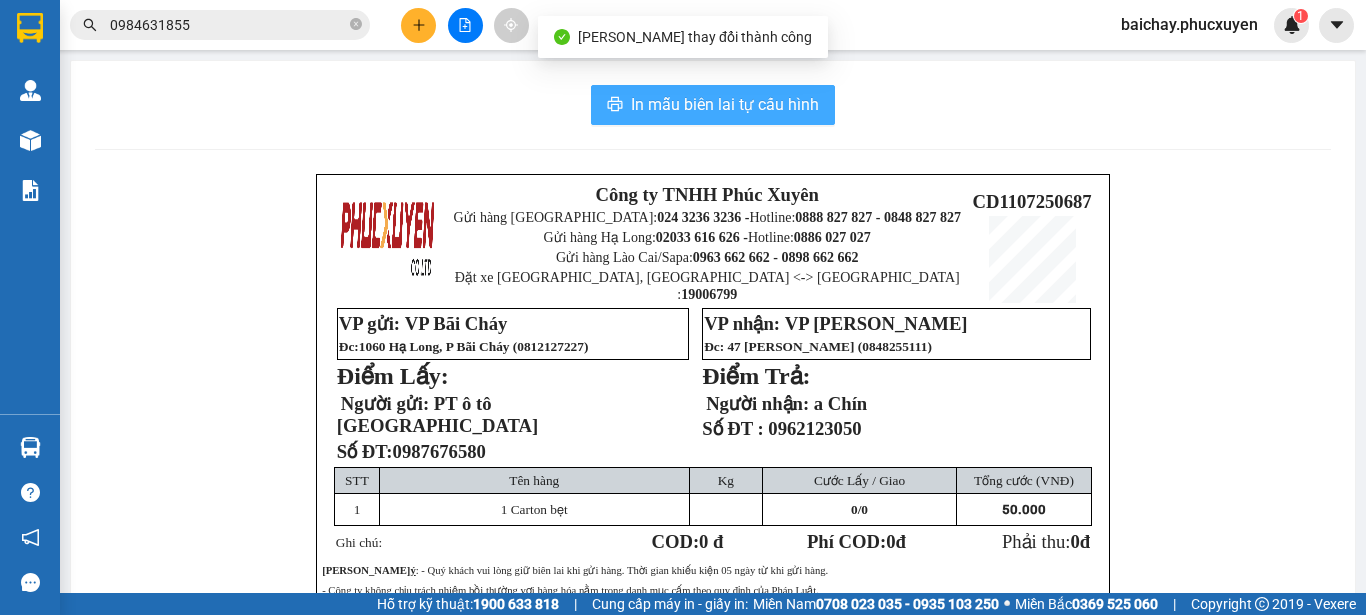 click on "In mẫu biên lai tự cấu hình" at bounding box center (725, 104) 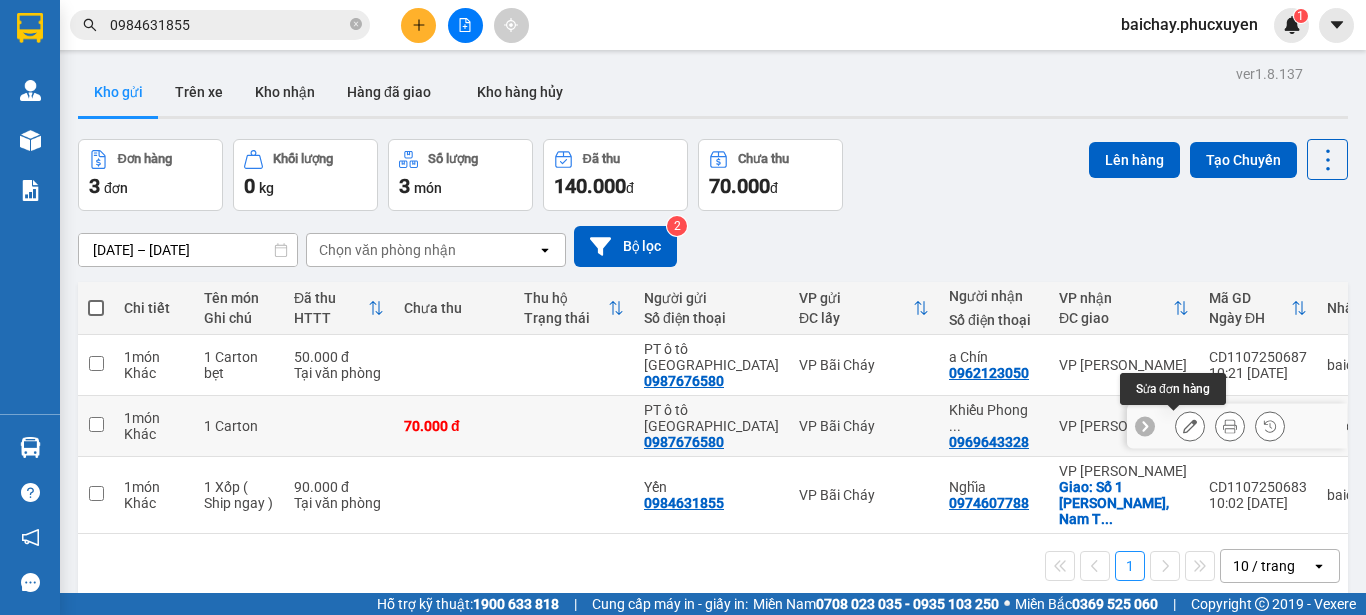 click 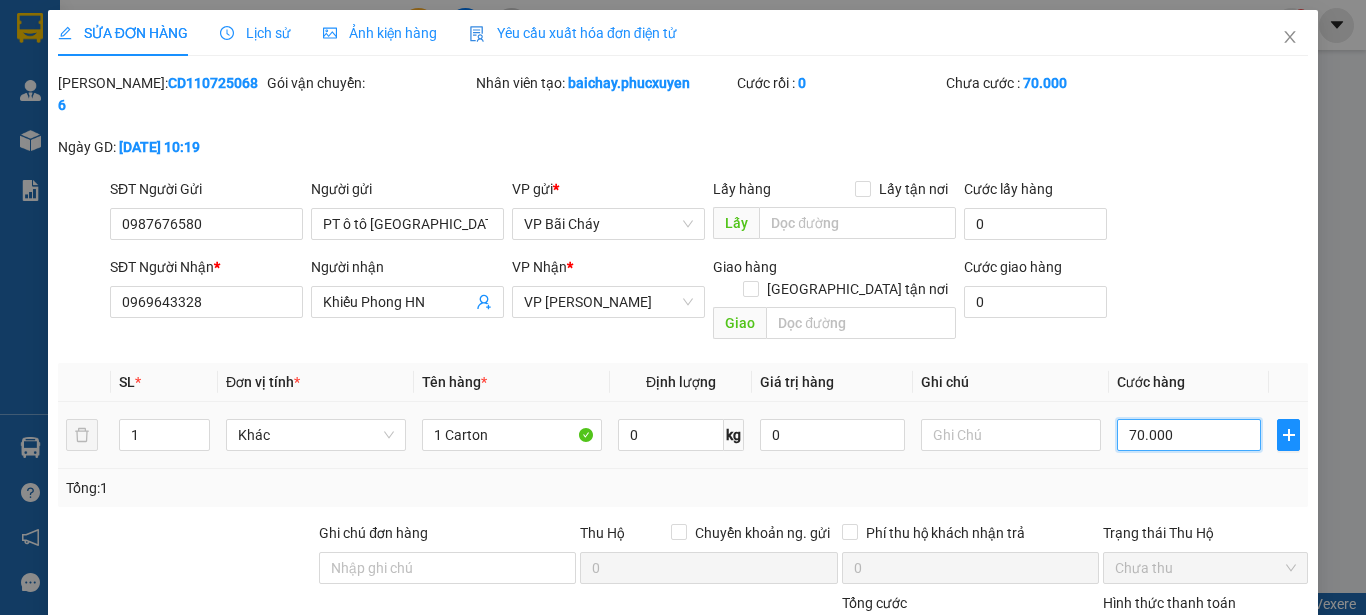 click on "70.000" at bounding box center (1189, 435) 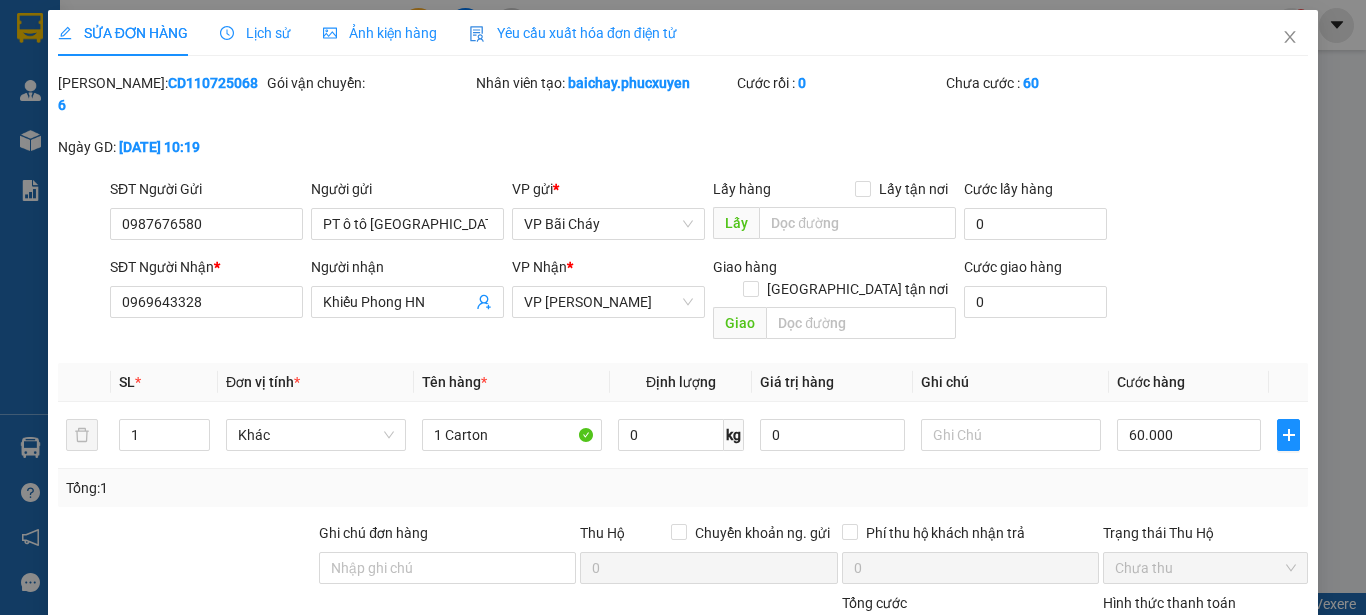 click on "Tổng:  1" at bounding box center (683, 488) 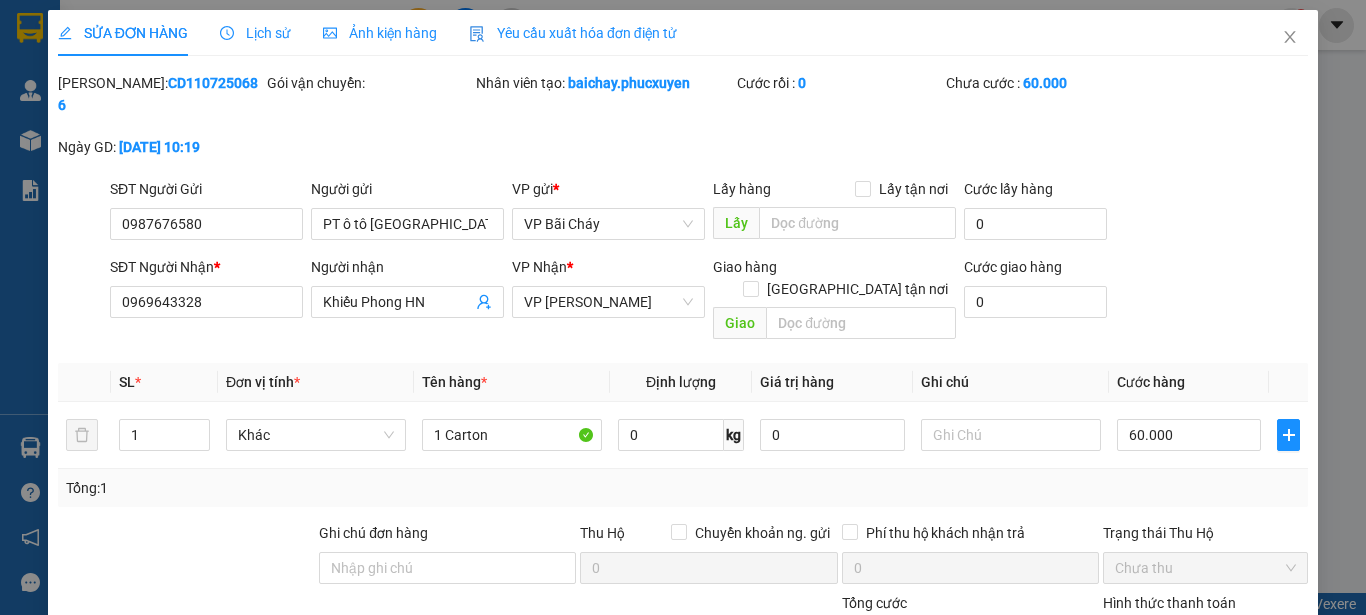 click 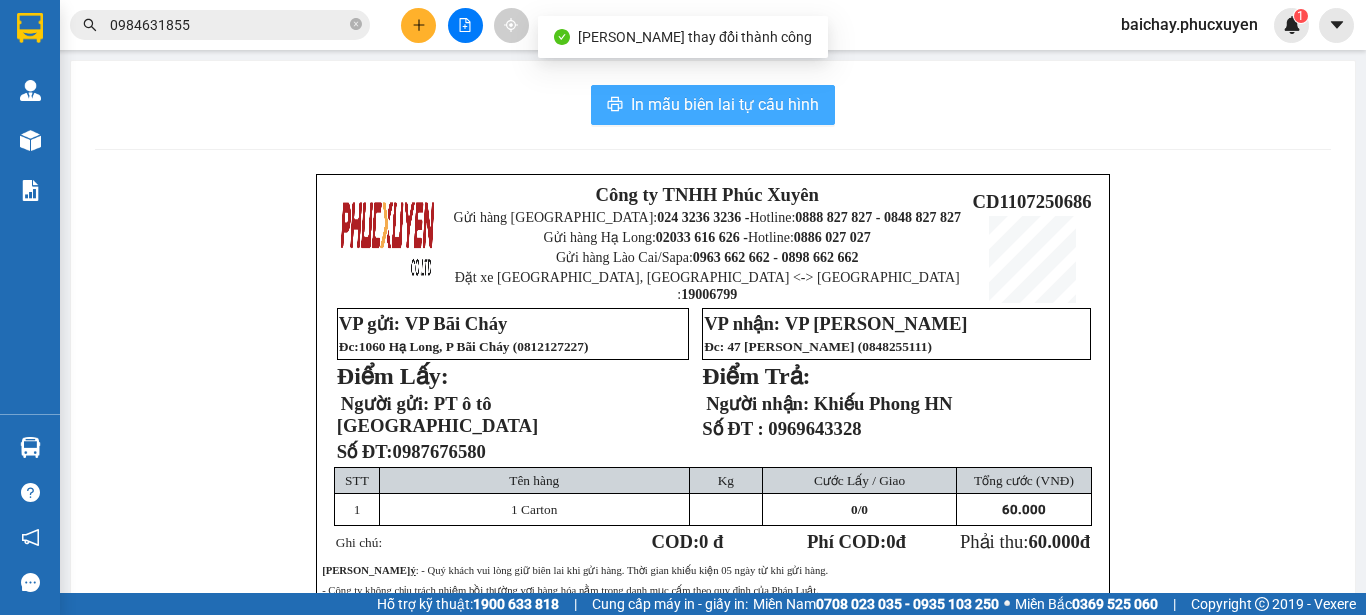 click on "In mẫu biên lai tự cấu hình" at bounding box center (725, 104) 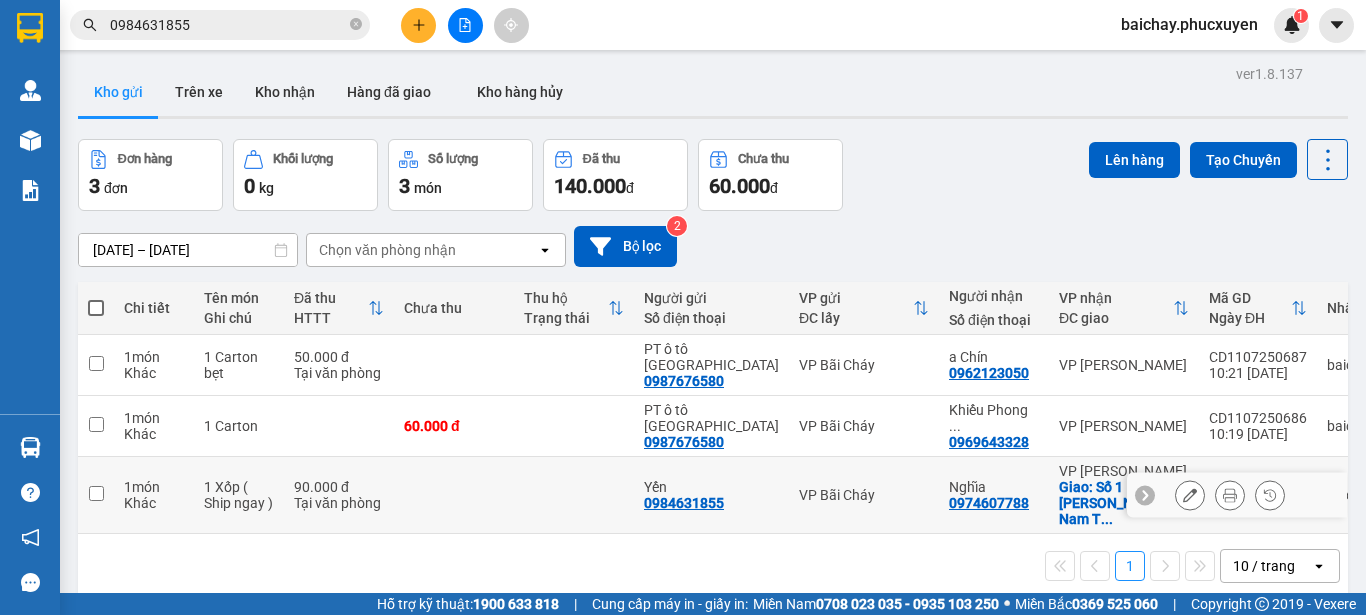 click at bounding box center [96, 493] 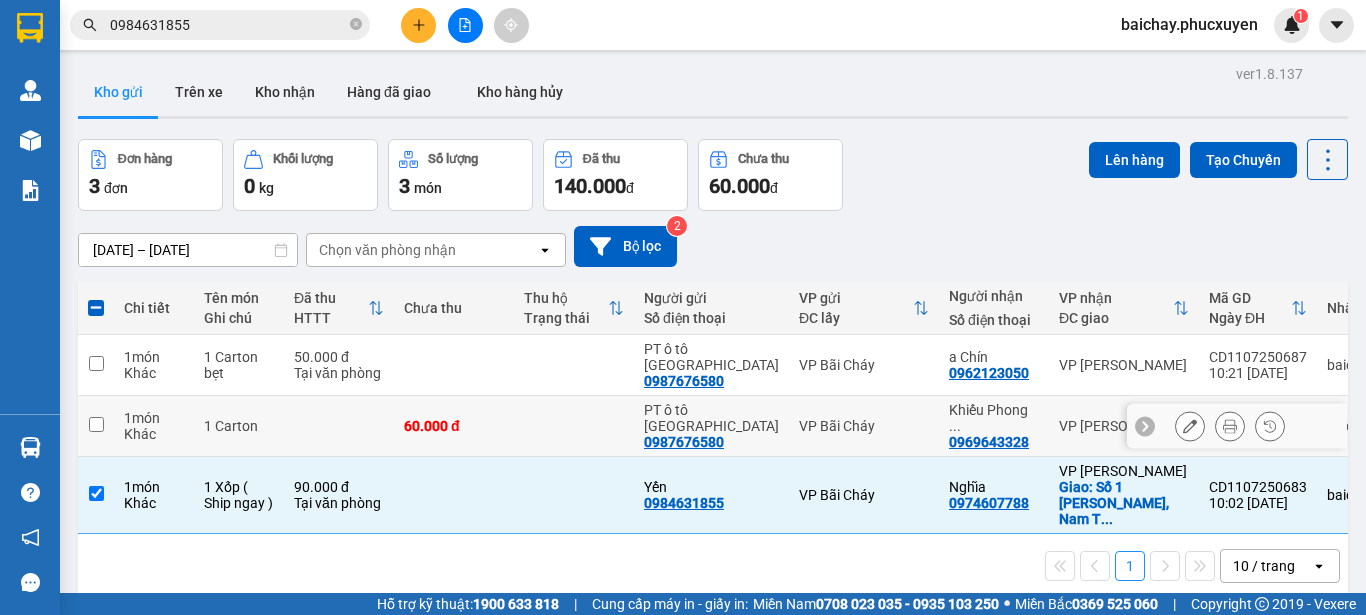 click at bounding box center (96, 424) 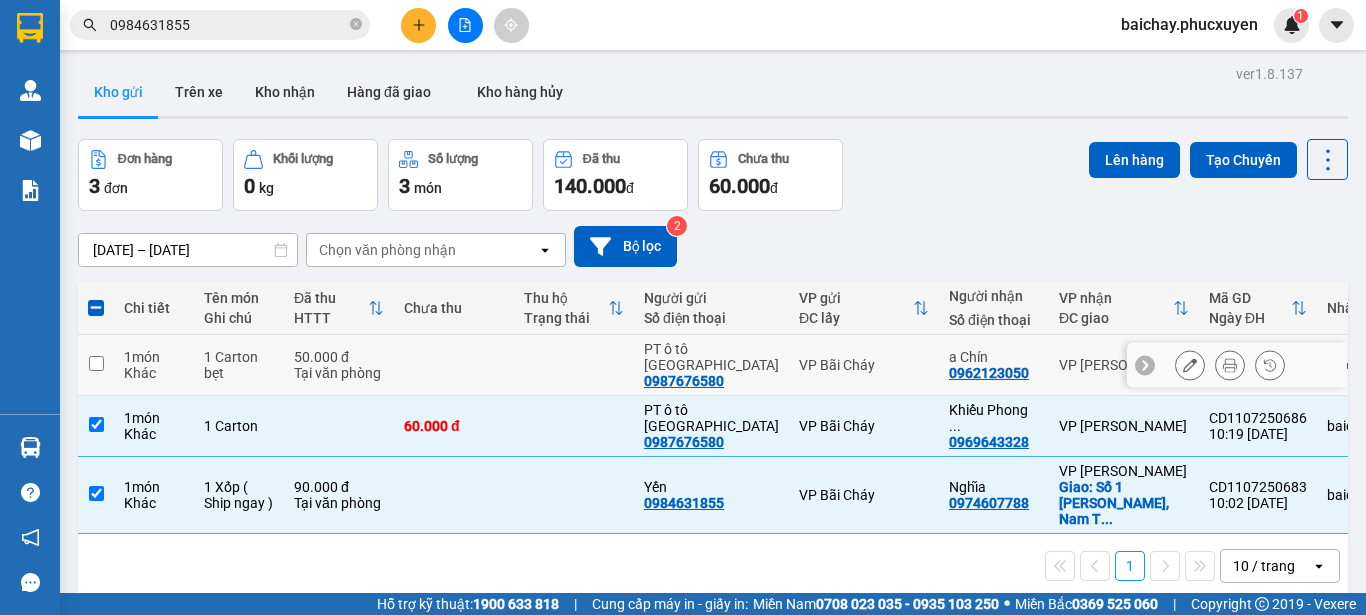 click at bounding box center (96, 363) 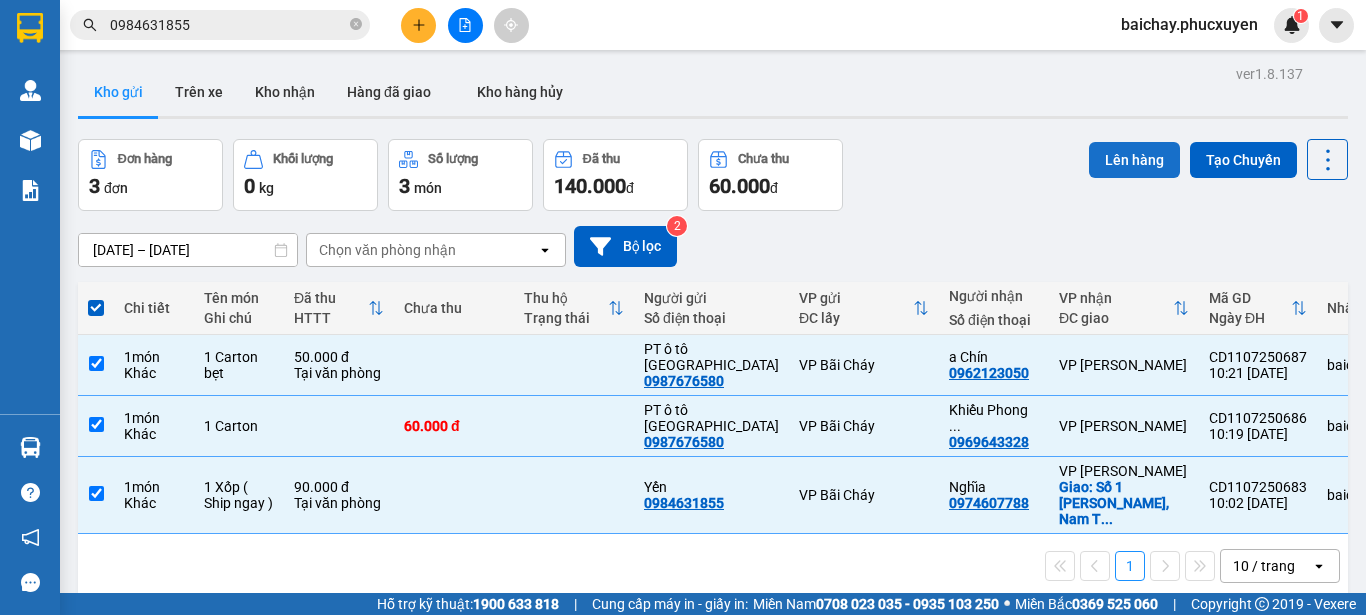 click on "Lên hàng" at bounding box center (1134, 160) 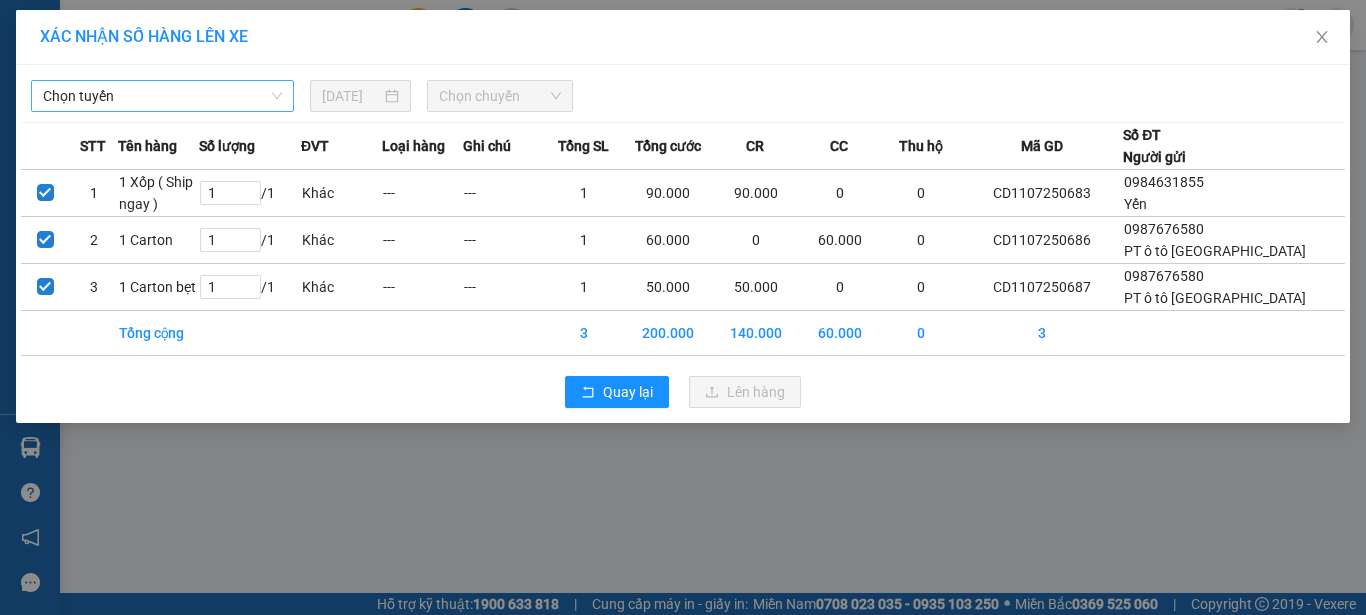 click on "Chọn tuyến" at bounding box center (162, 96) 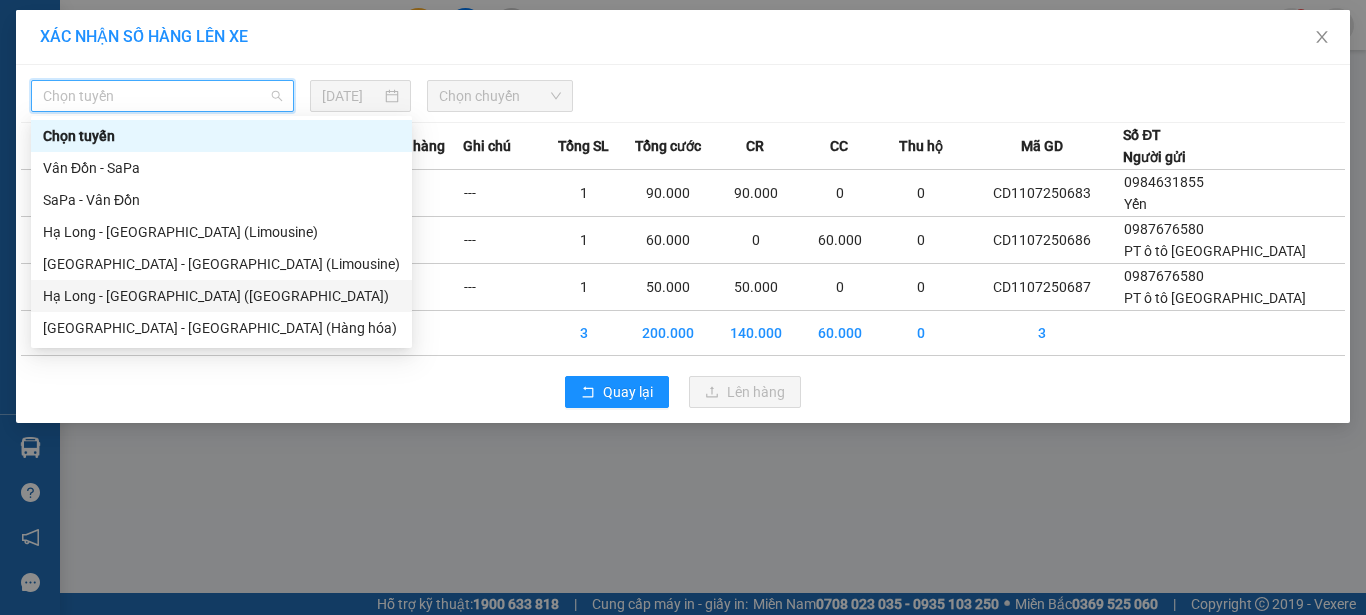 click on "Hạ Long - [GEOGRAPHIC_DATA] ([GEOGRAPHIC_DATA])" at bounding box center (221, 296) 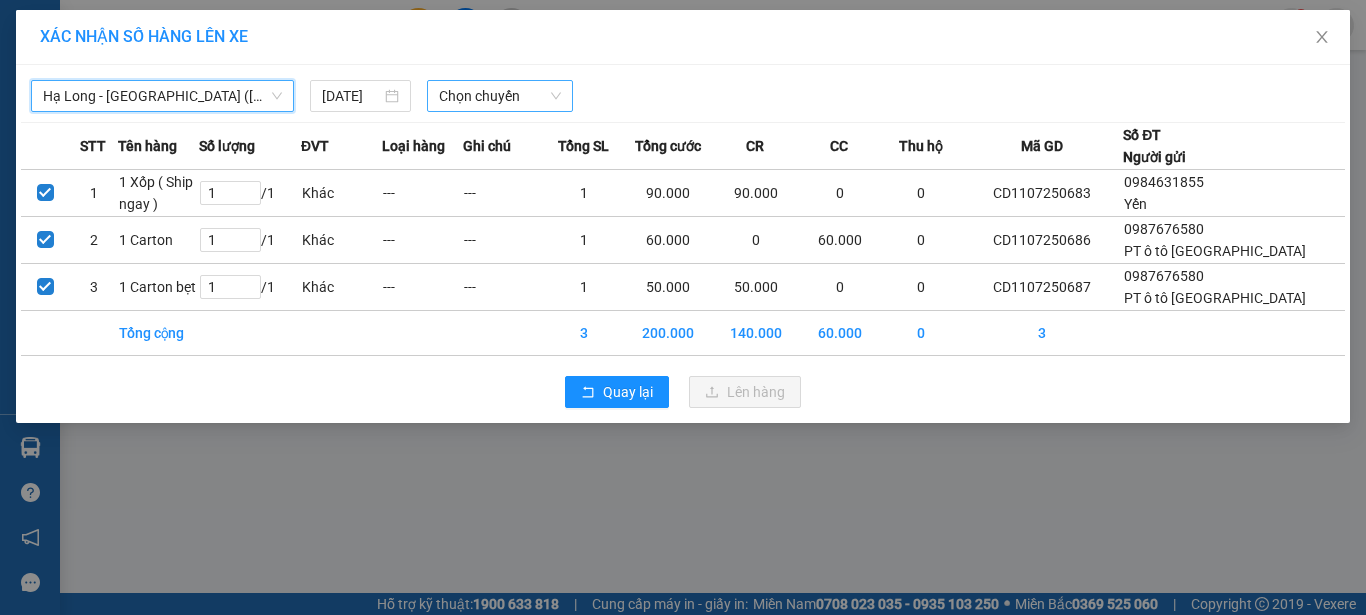click on "Chọn chuyến" at bounding box center (500, 96) 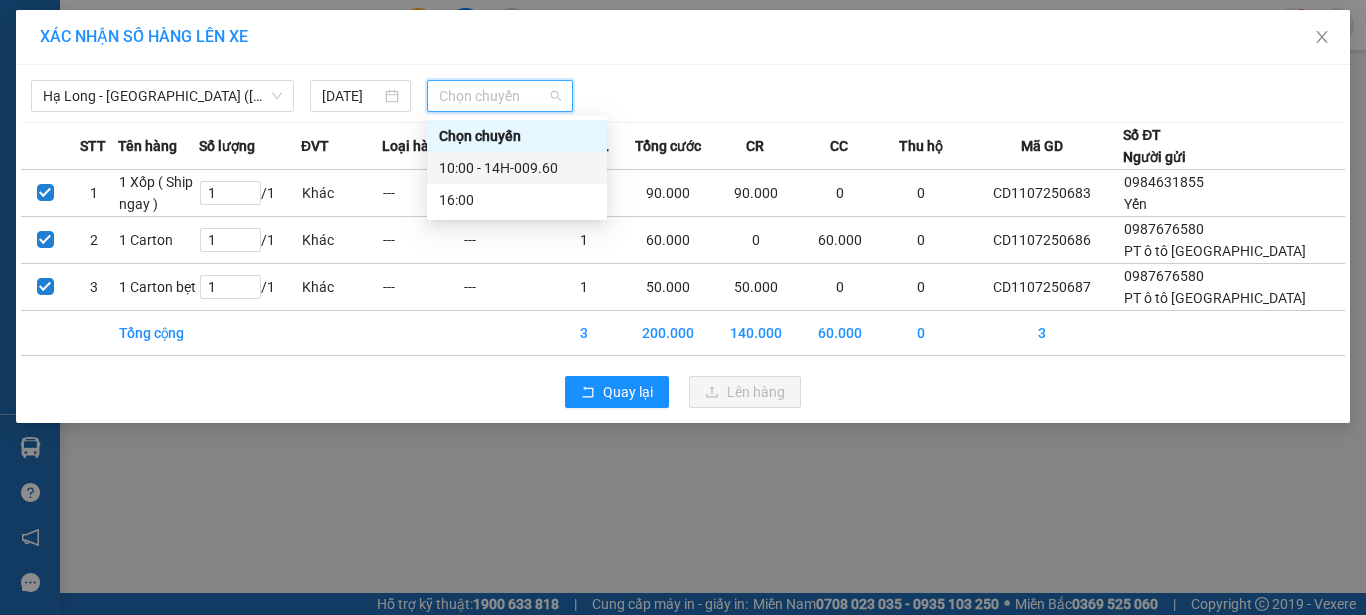 click on "10:00     - 14H-009.60" at bounding box center (517, 168) 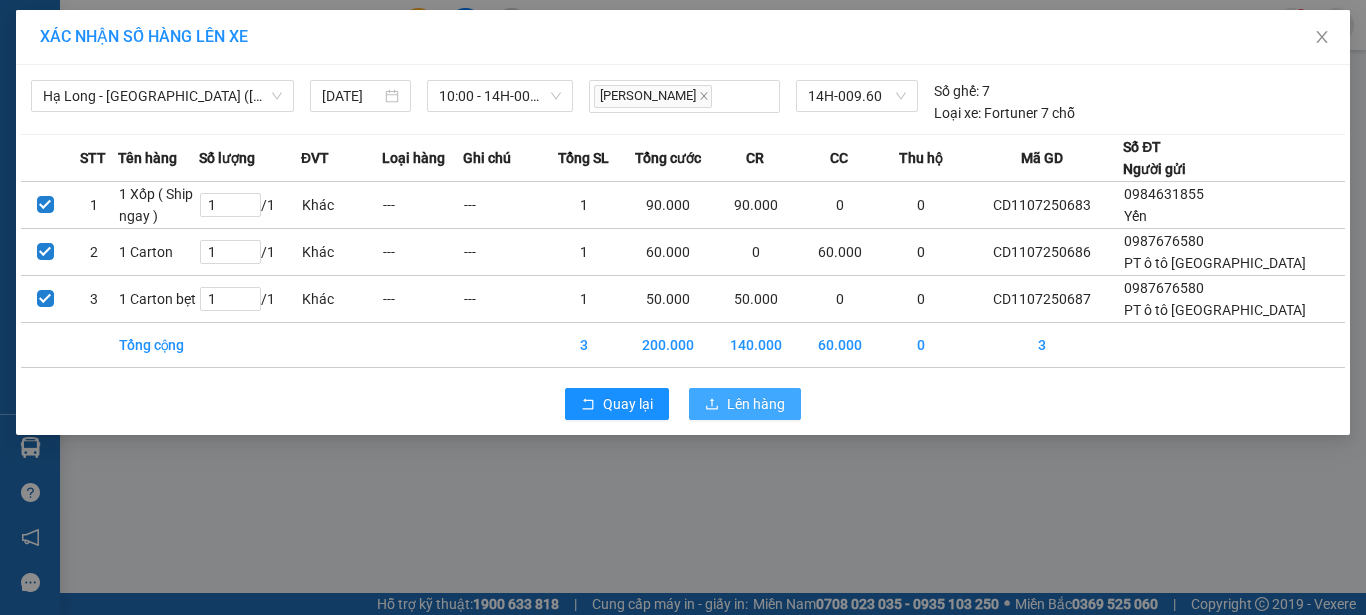 click on "Lên hàng" at bounding box center [756, 404] 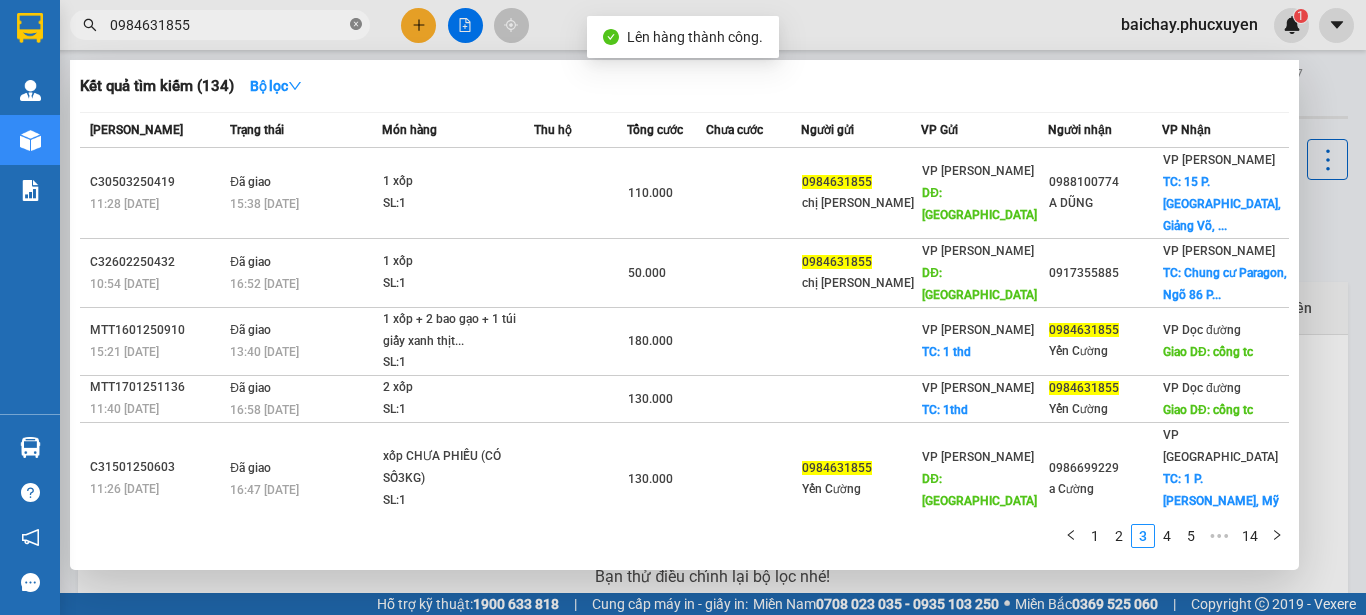 click 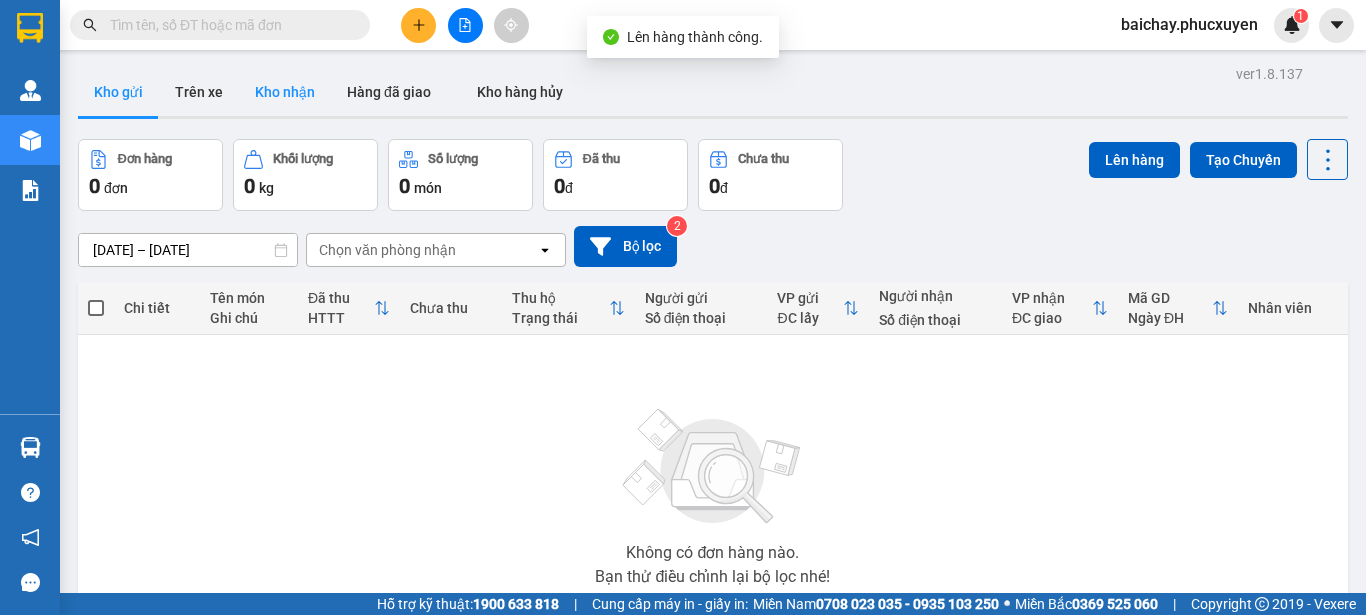 click on "Kho nhận" at bounding box center (285, 92) 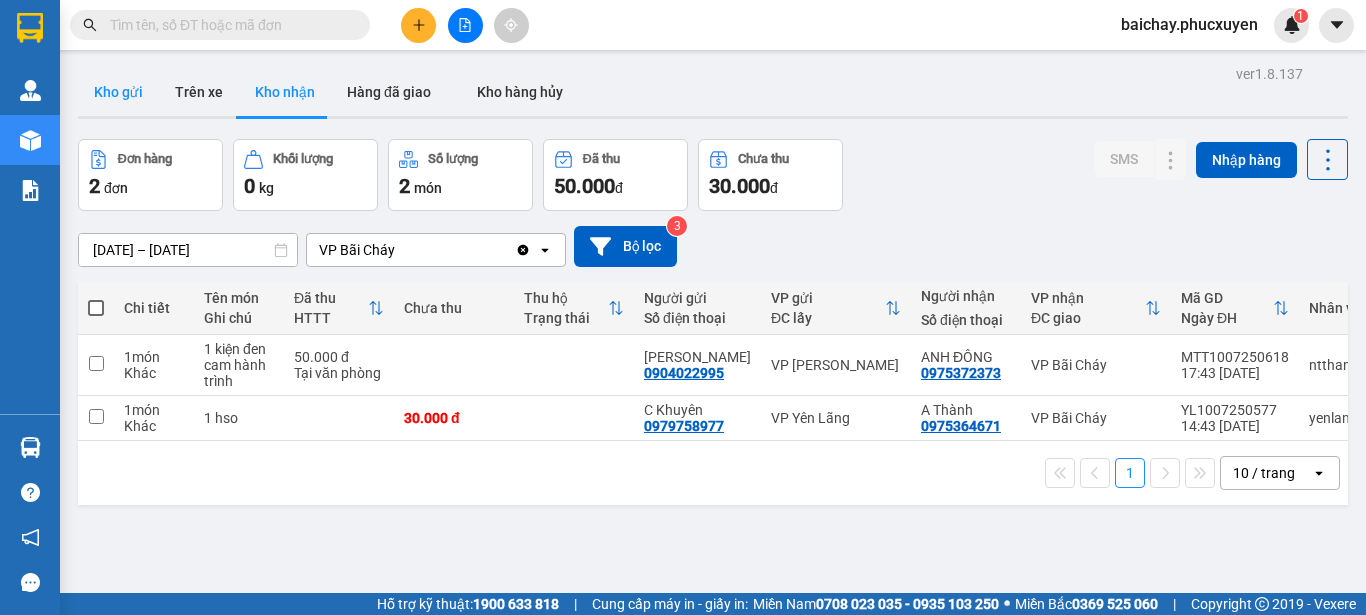 click on "Kho gửi" at bounding box center [118, 92] 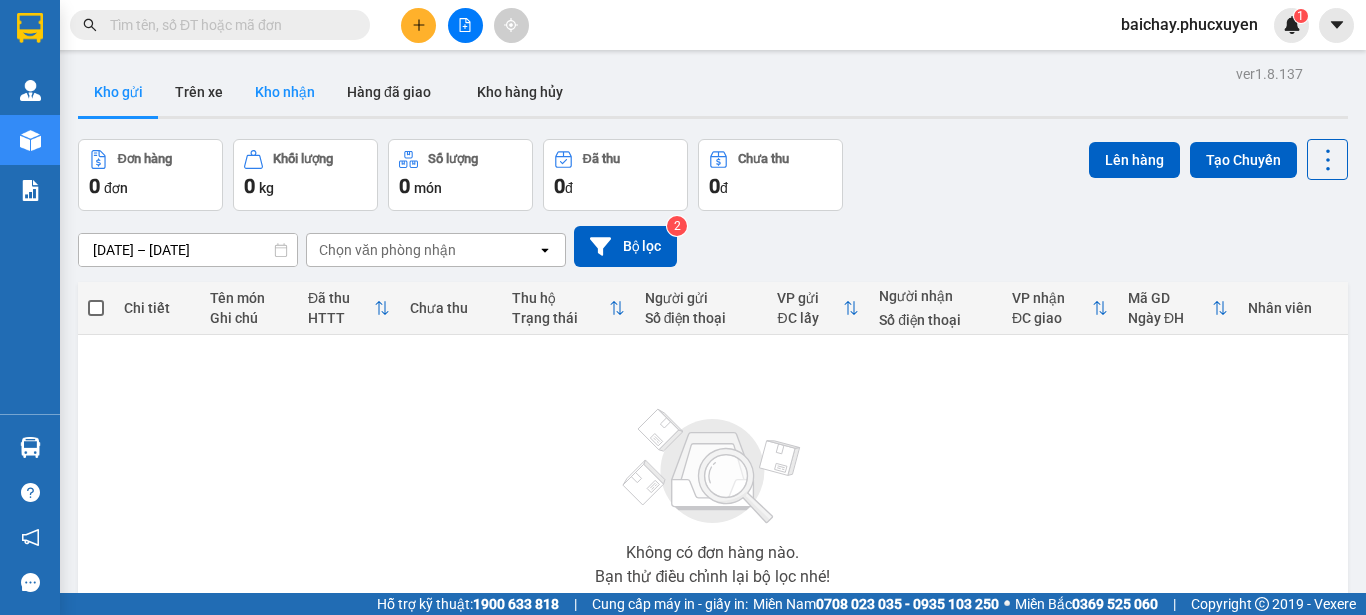 click on "Kho nhận" at bounding box center [285, 92] 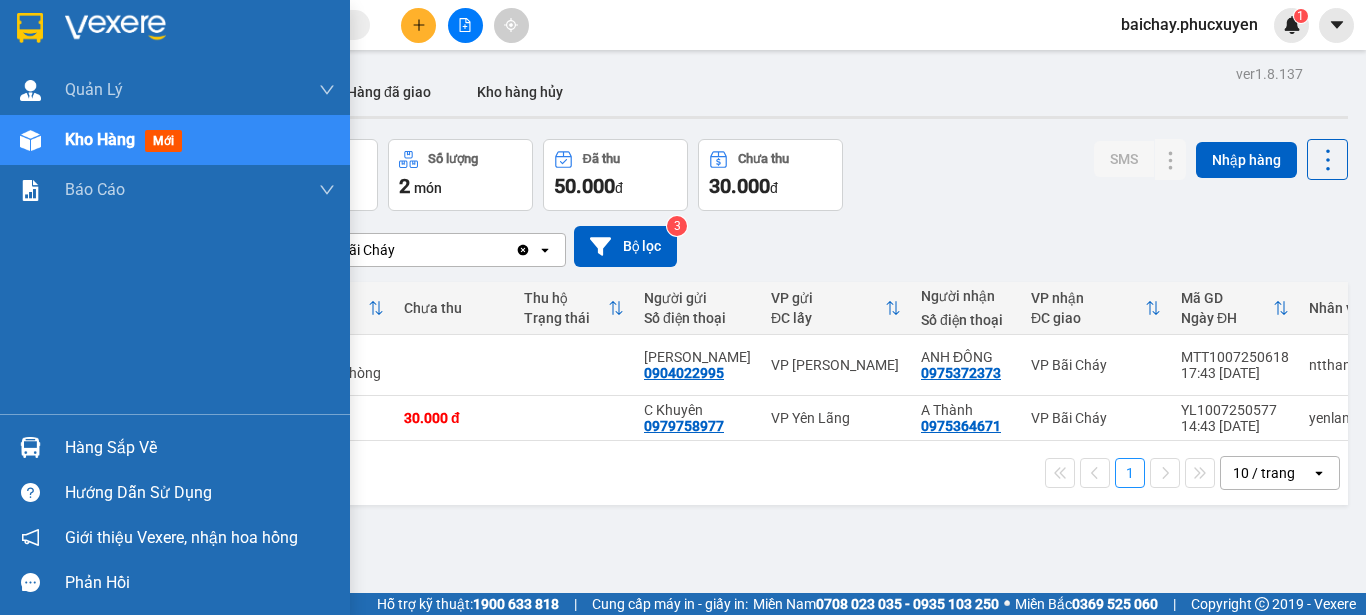 click on "Hàng sắp về" at bounding box center (200, 448) 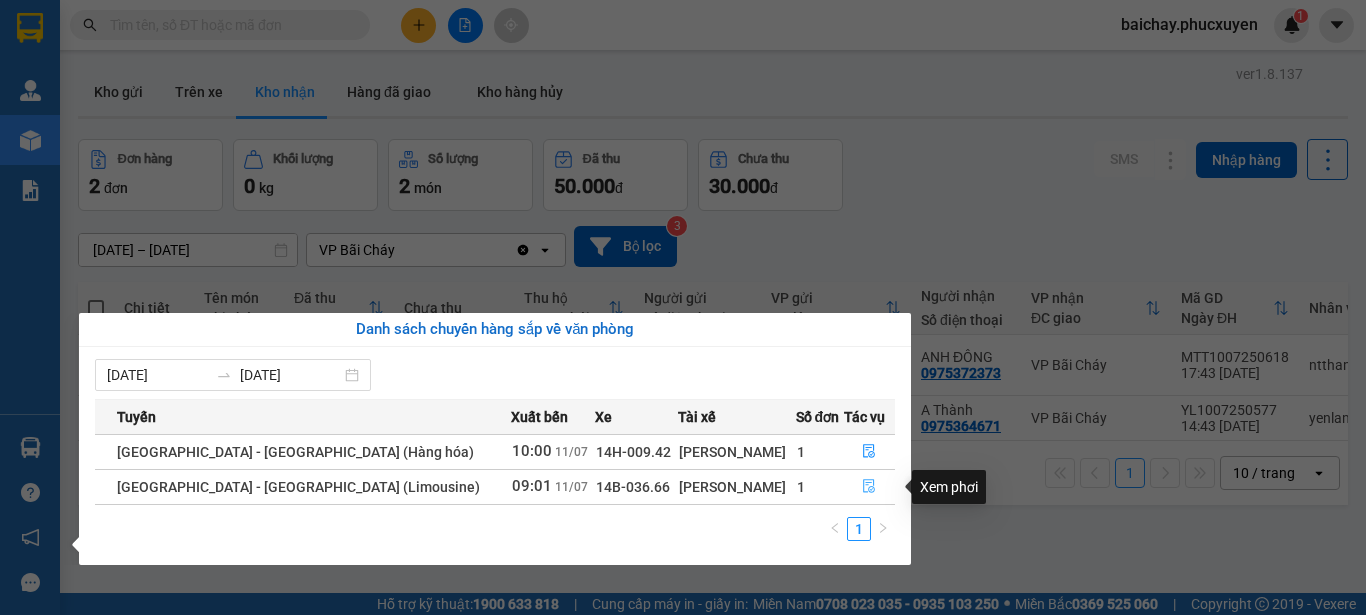 click 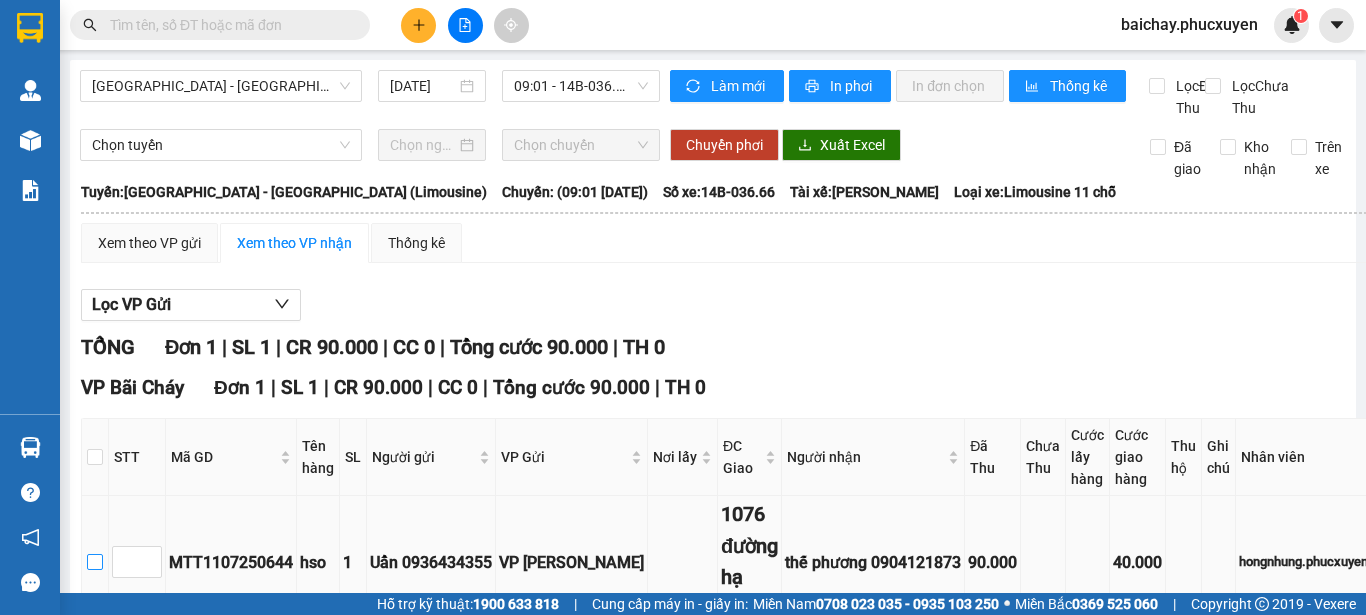 click at bounding box center [95, 562] 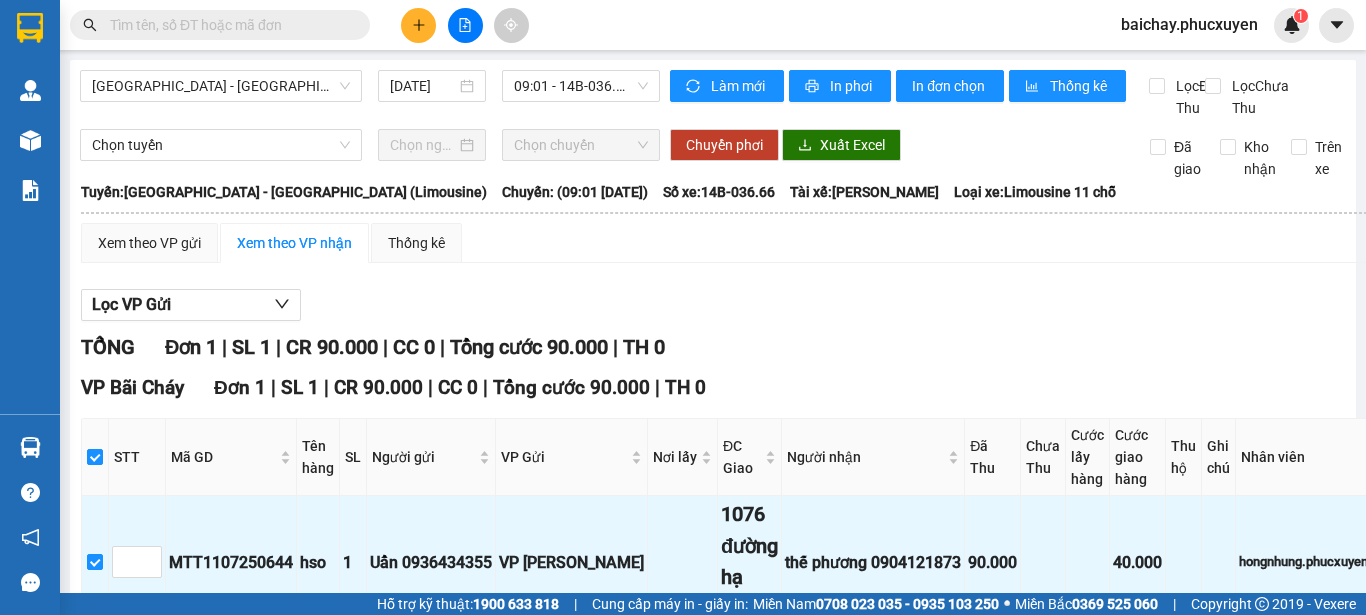 click on "Nhập kho nhận" at bounding box center [393, 660] 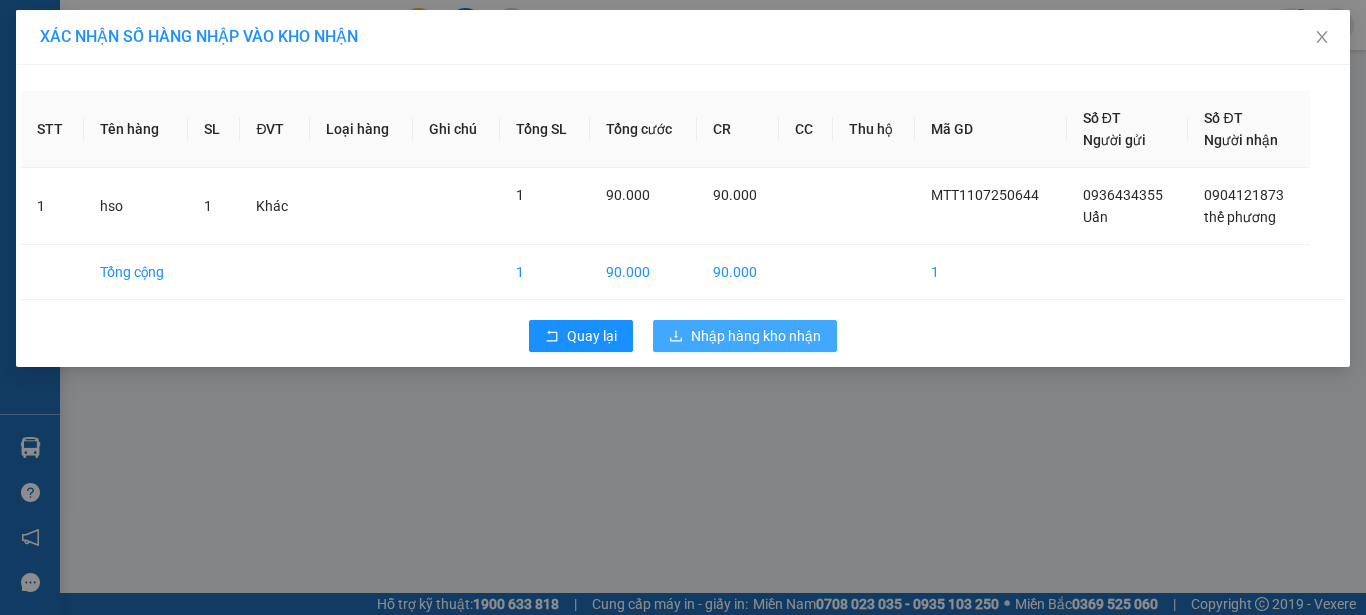 click on "Nhập hàng kho nhận" at bounding box center (756, 336) 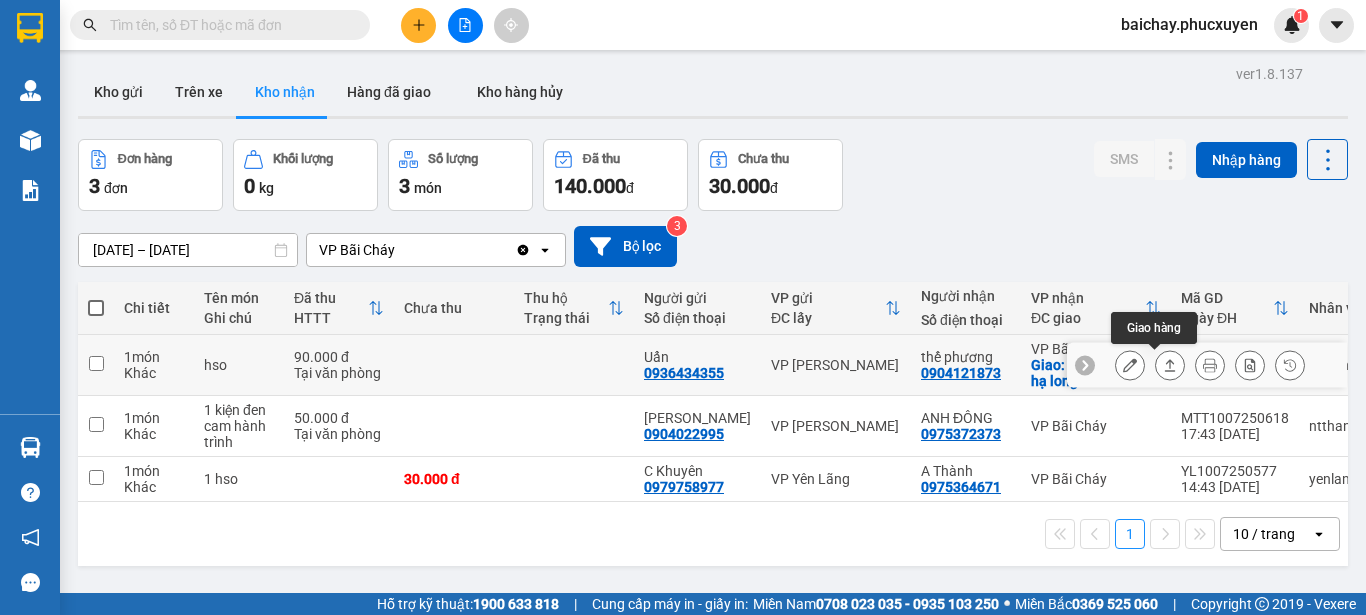 click 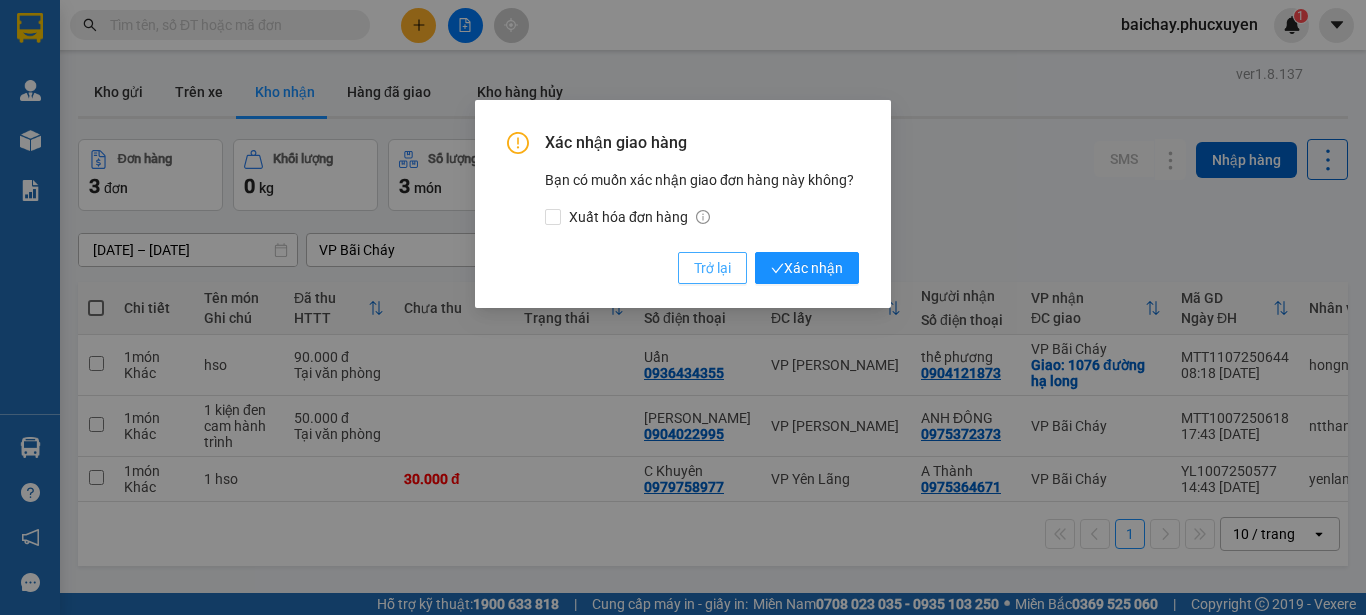 click on "Trở lại" at bounding box center (712, 268) 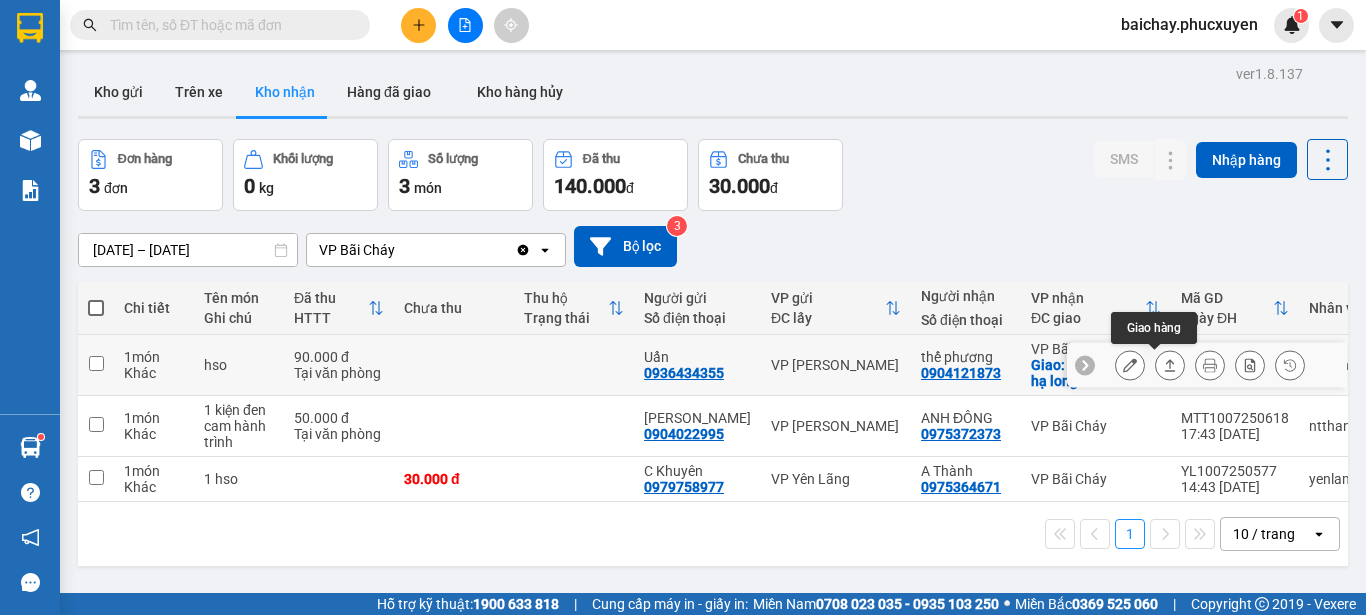 click 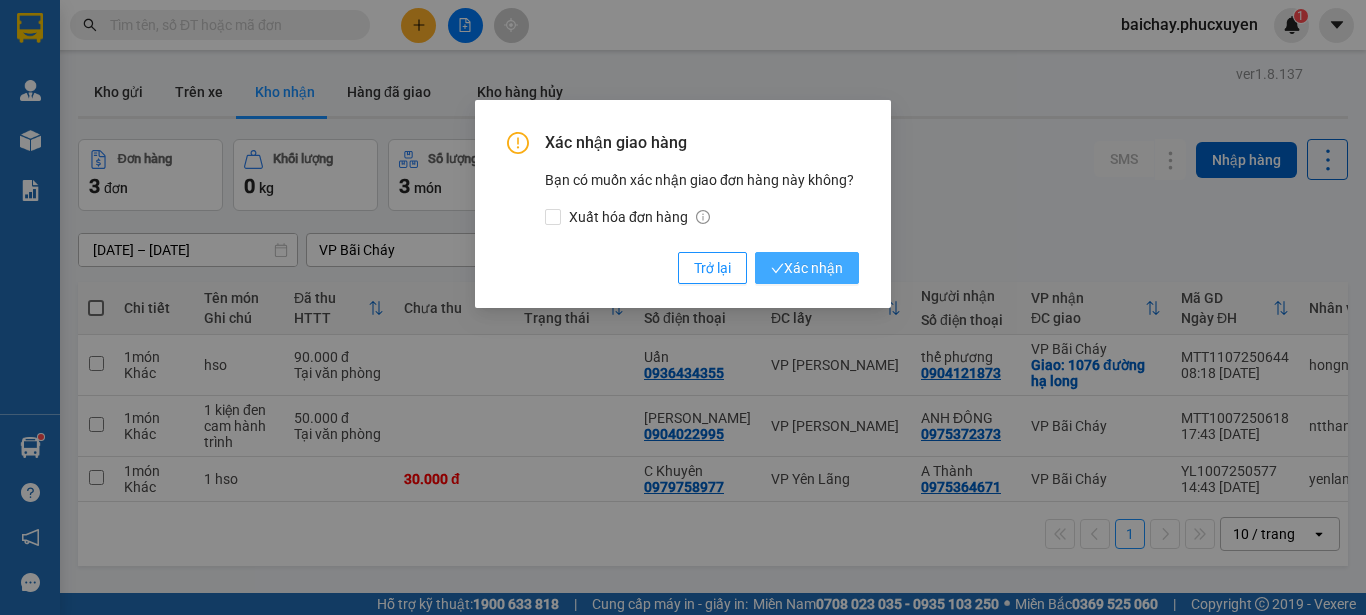 click on "Xác nhận" at bounding box center [807, 268] 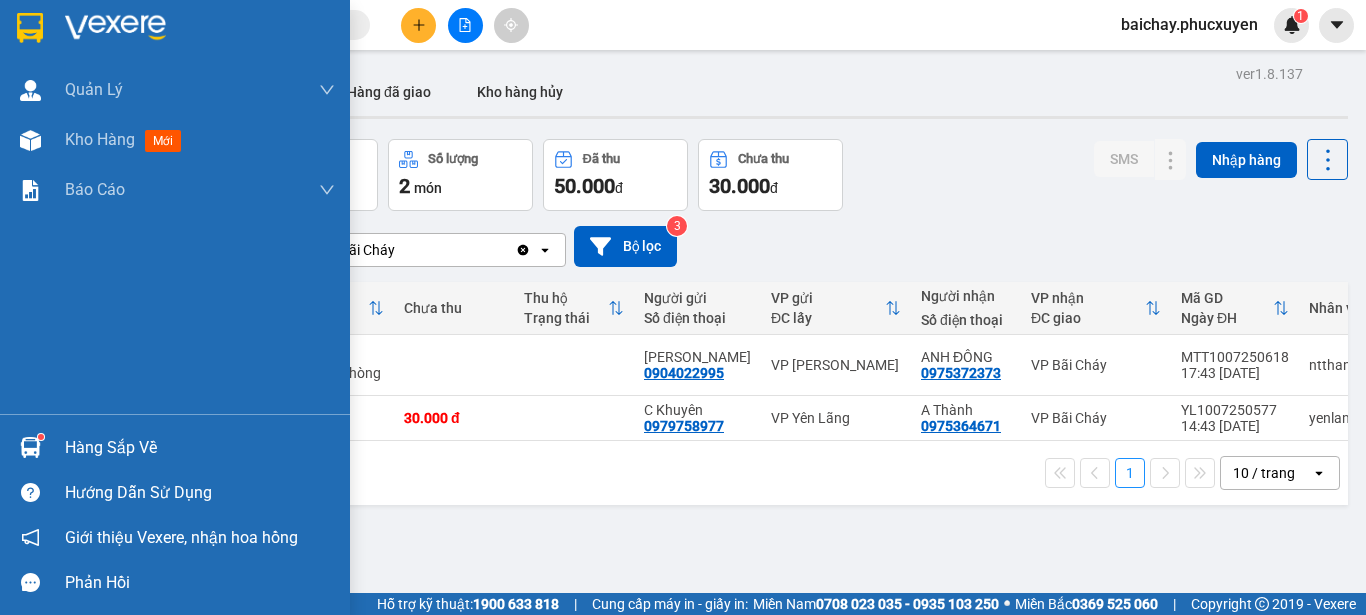 click on "Hàng sắp về" at bounding box center (200, 448) 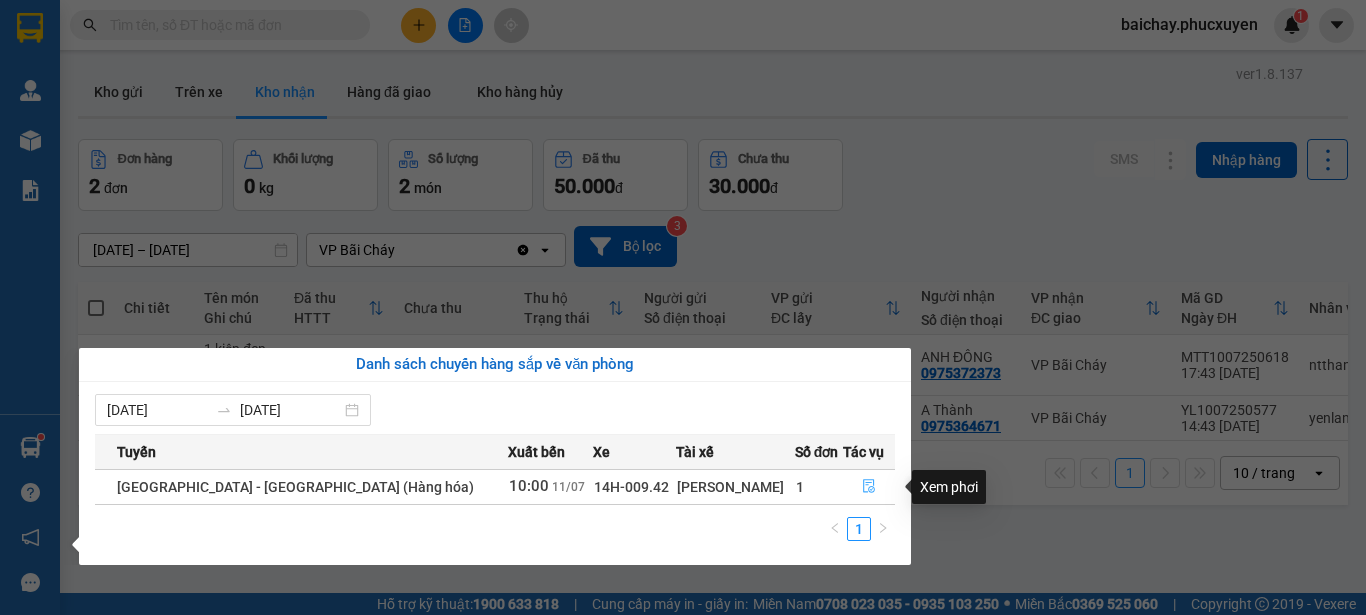 click 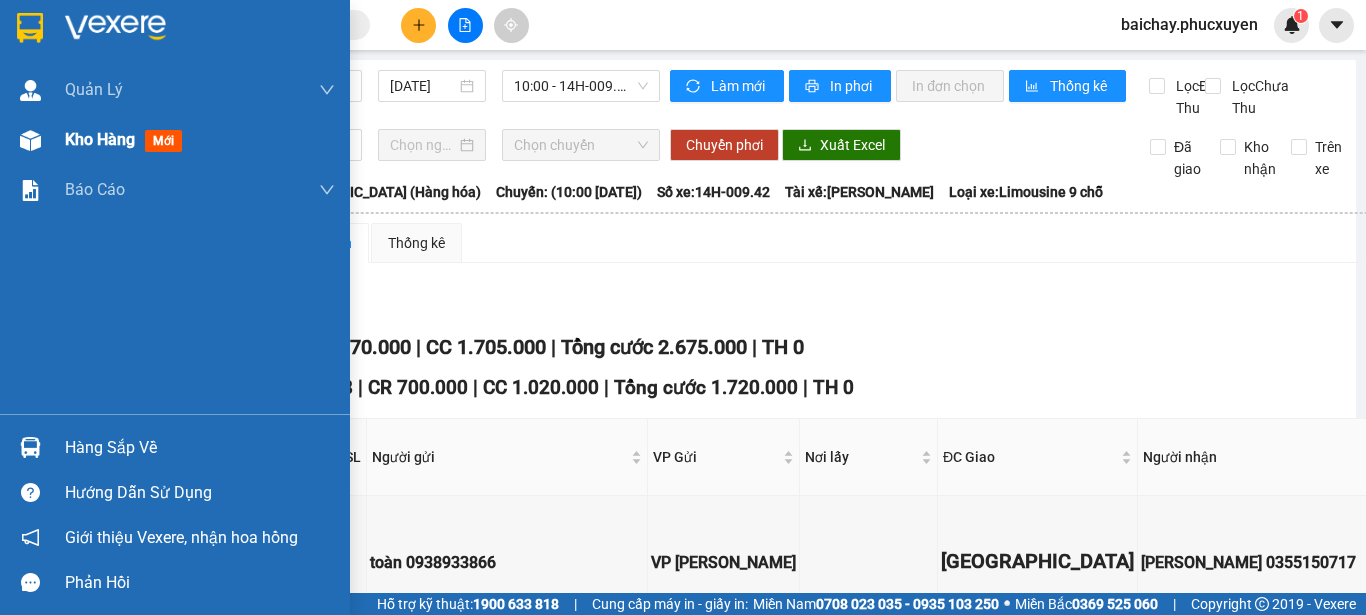 click on "Kho hàng" at bounding box center (100, 139) 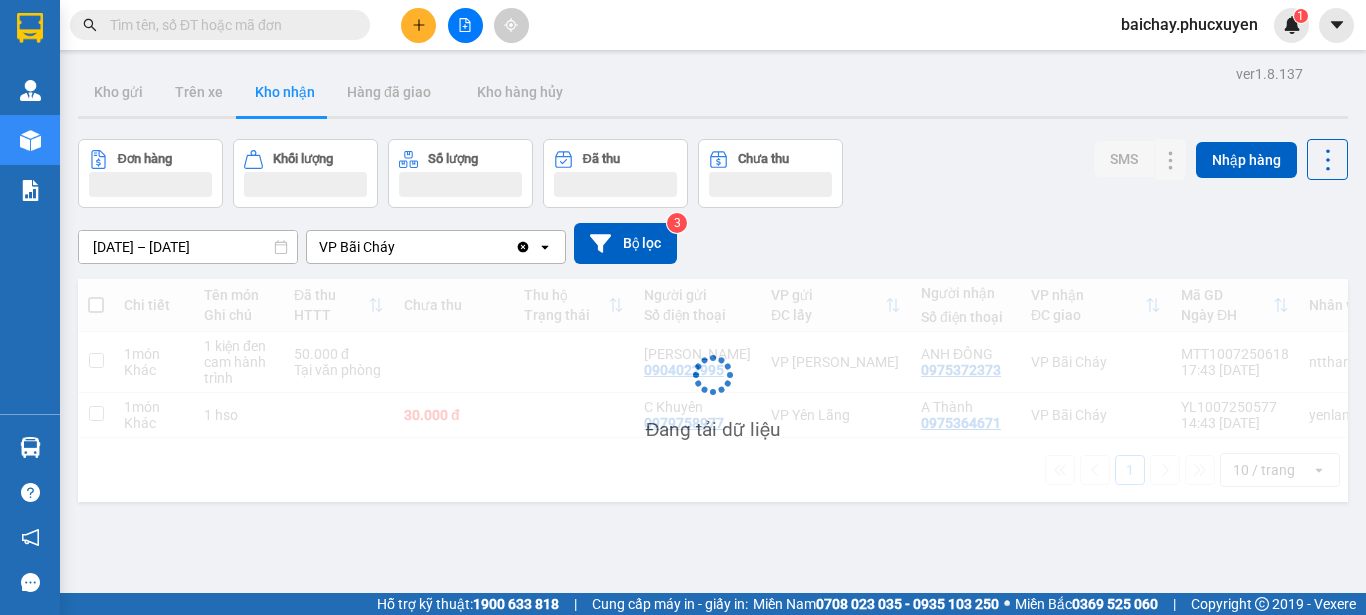 scroll, scrollTop: 92, scrollLeft: 0, axis: vertical 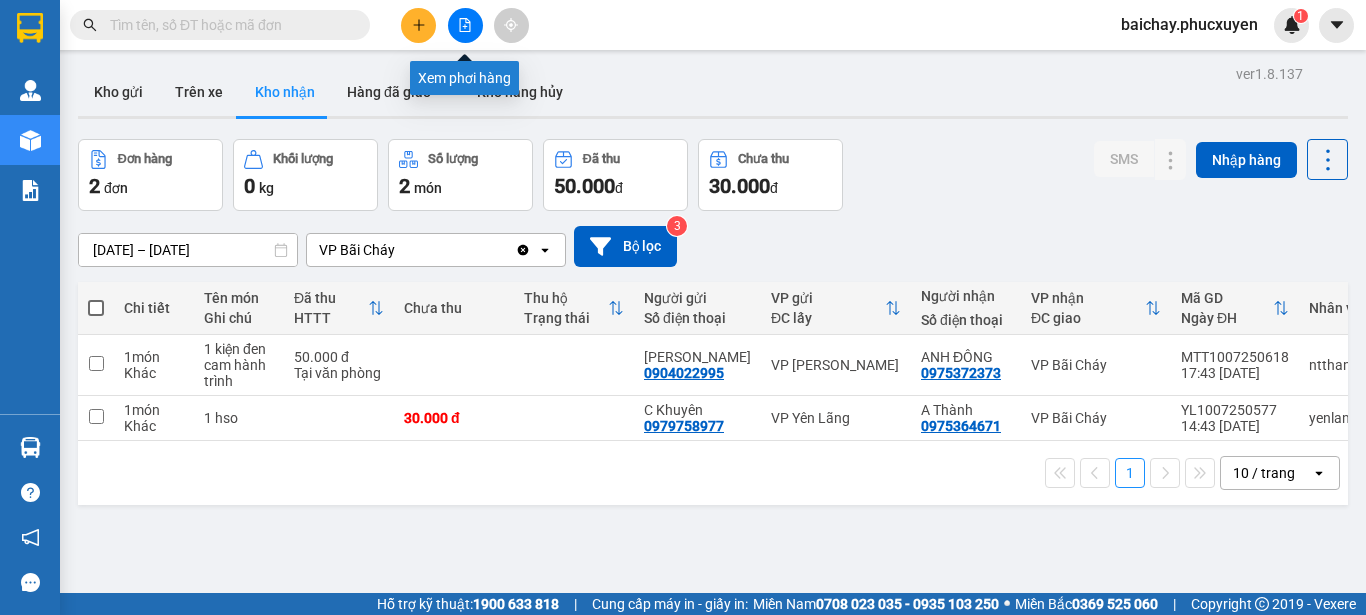 click 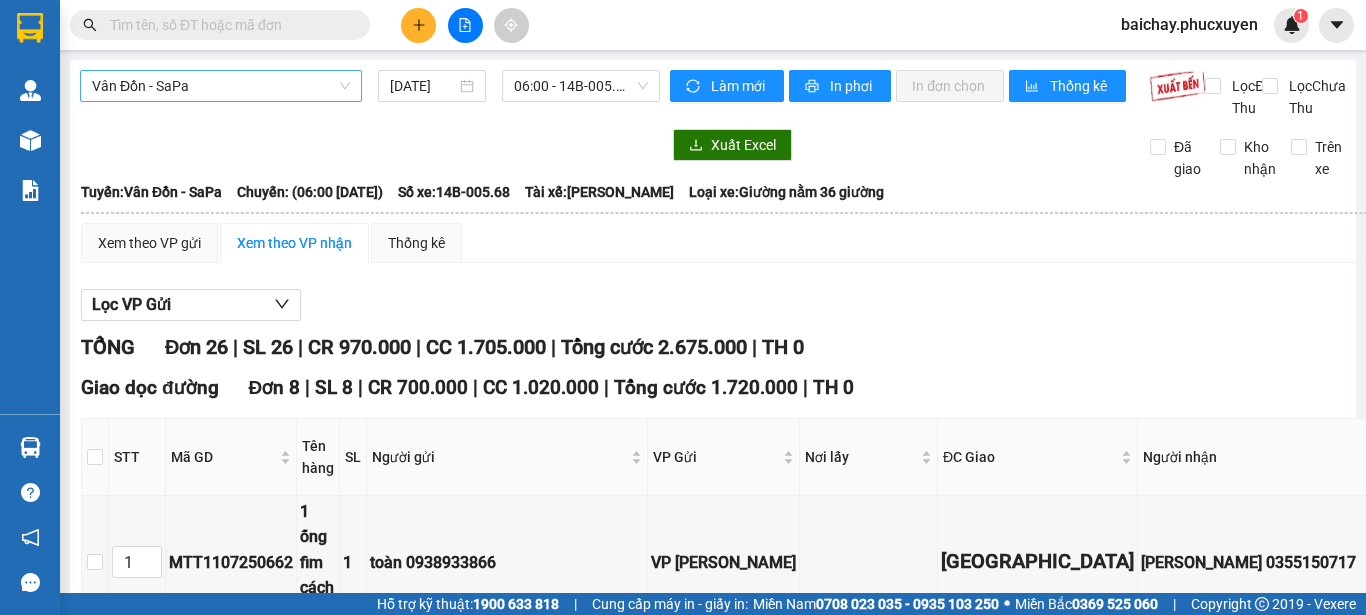 click on "Vân Đồn - SaPa" at bounding box center [221, 86] 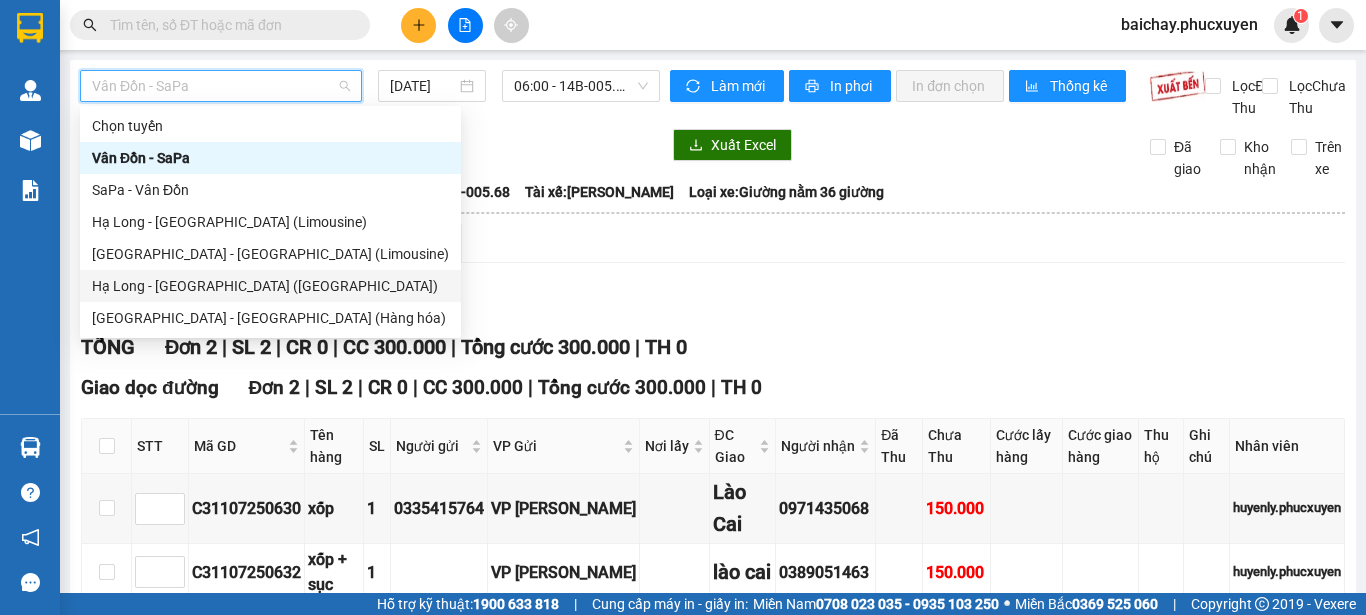 click on "Hạ Long - [GEOGRAPHIC_DATA] ([GEOGRAPHIC_DATA])" at bounding box center (270, 286) 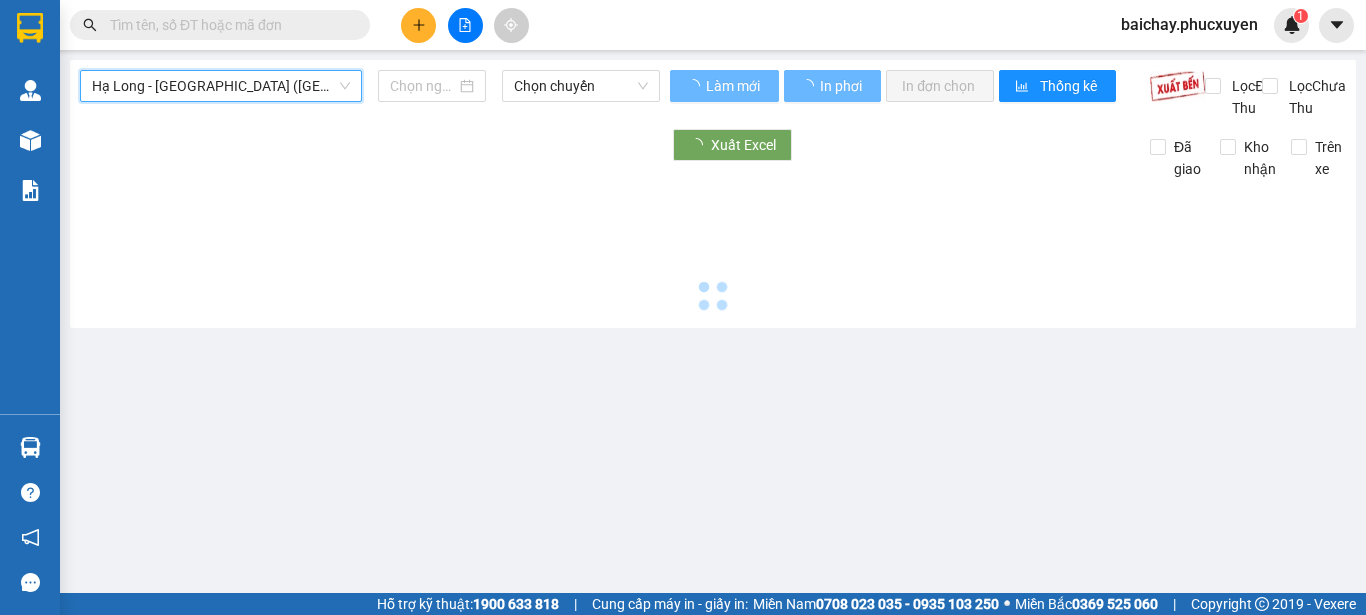 type on "[DATE]" 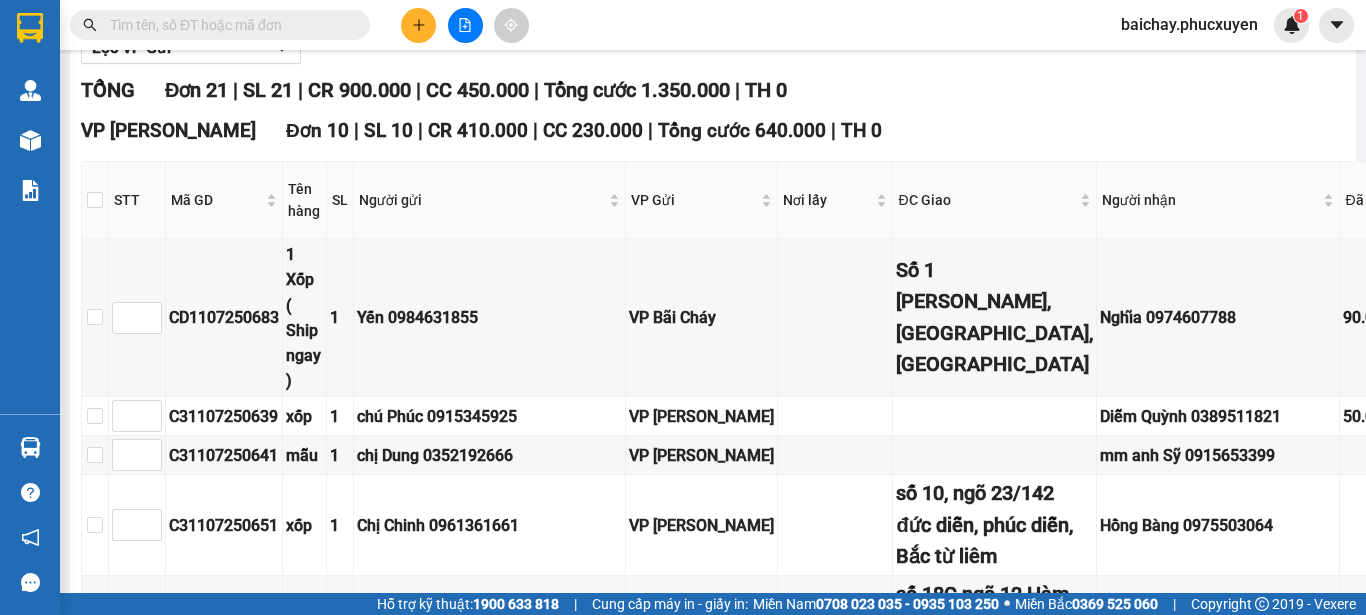 scroll, scrollTop: 300, scrollLeft: 0, axis: vertical 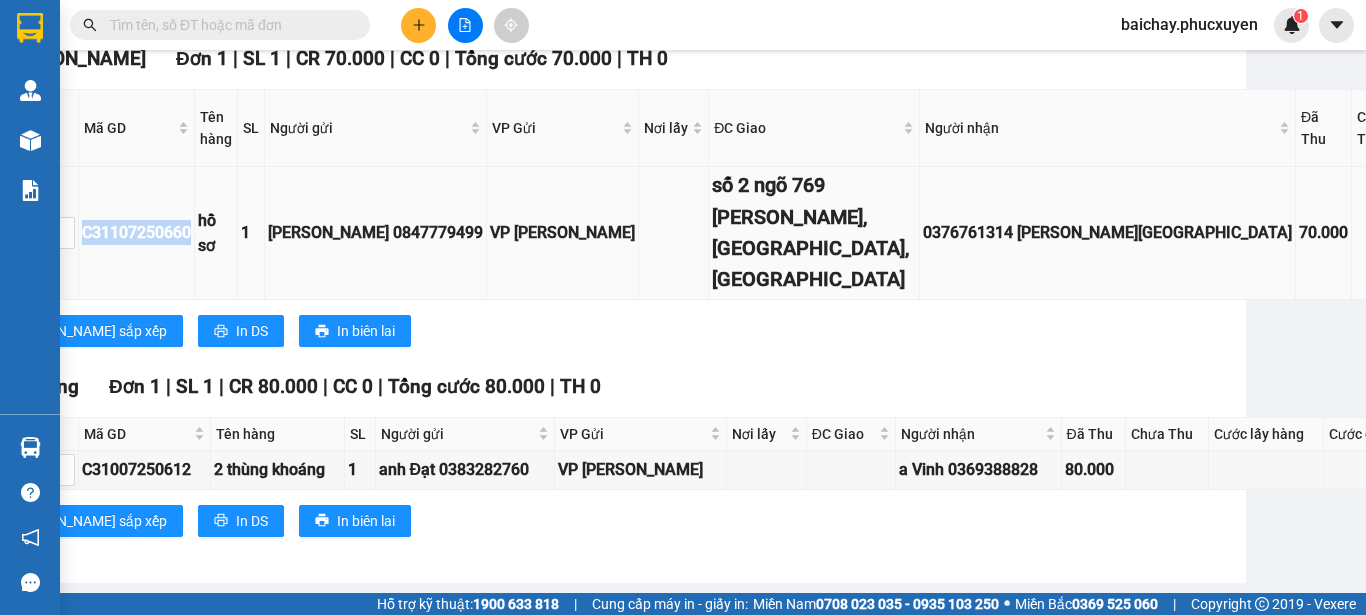 drag, startPoint x: 193, startPoint y: 465, endPoint x: 83, endPoint y: 471, distance: 110.16351 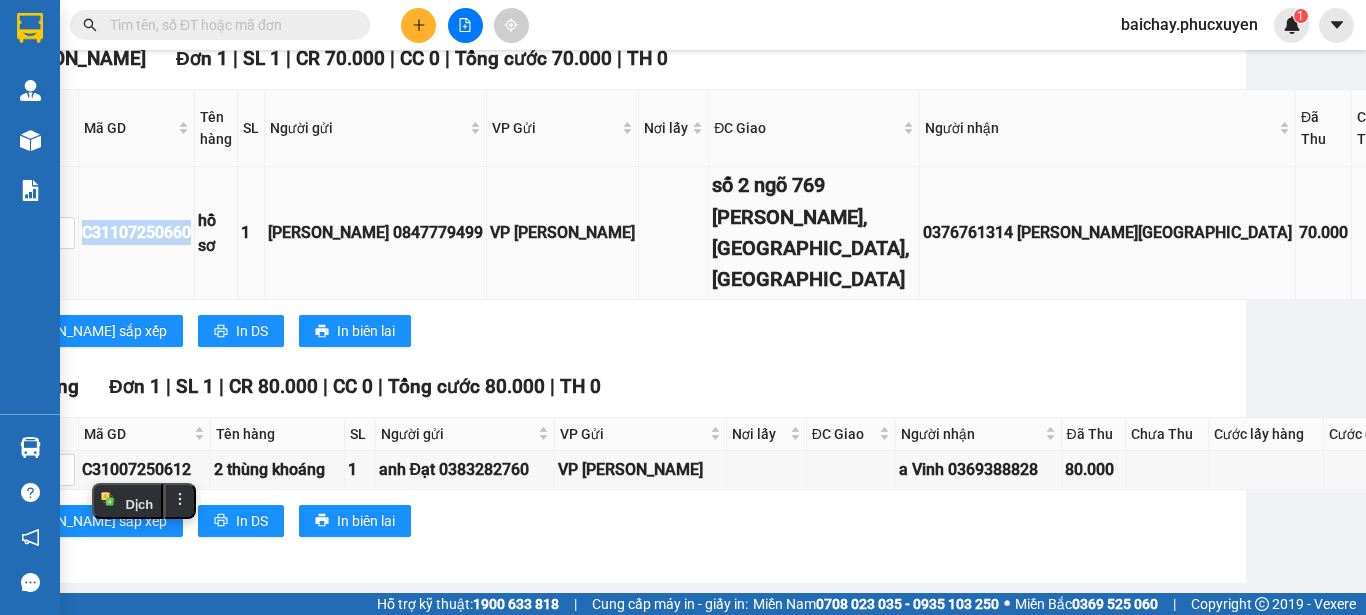 copy on "C31107250660" 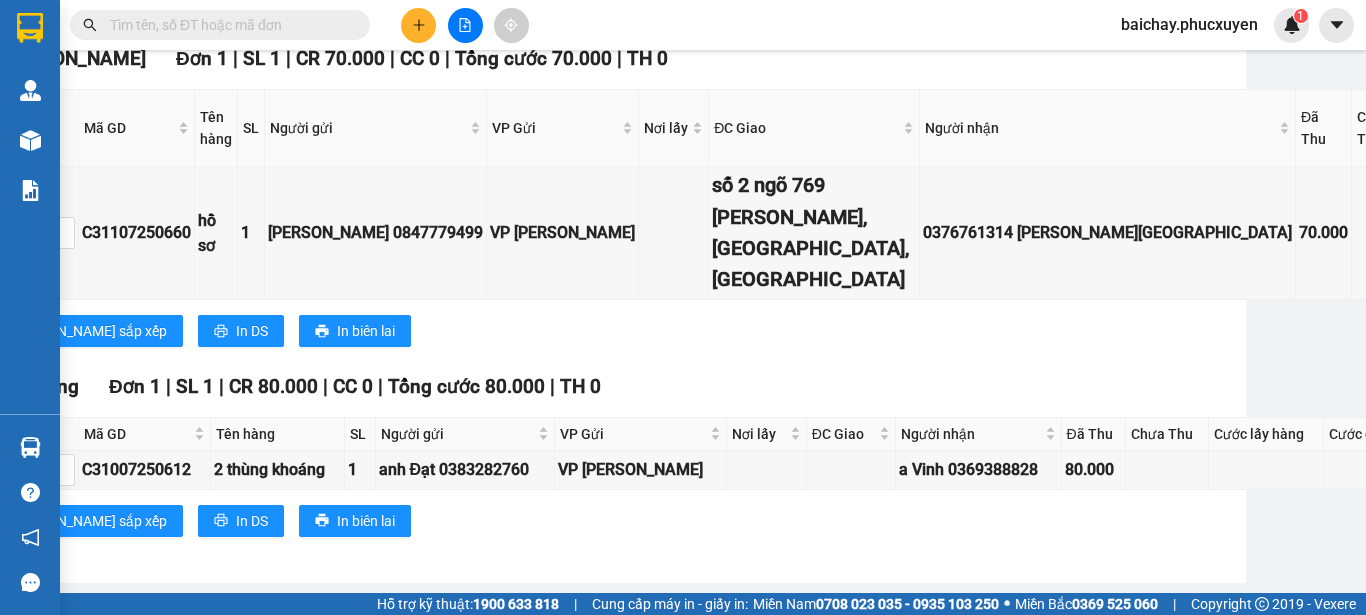 click at bounding box center (228, 25) 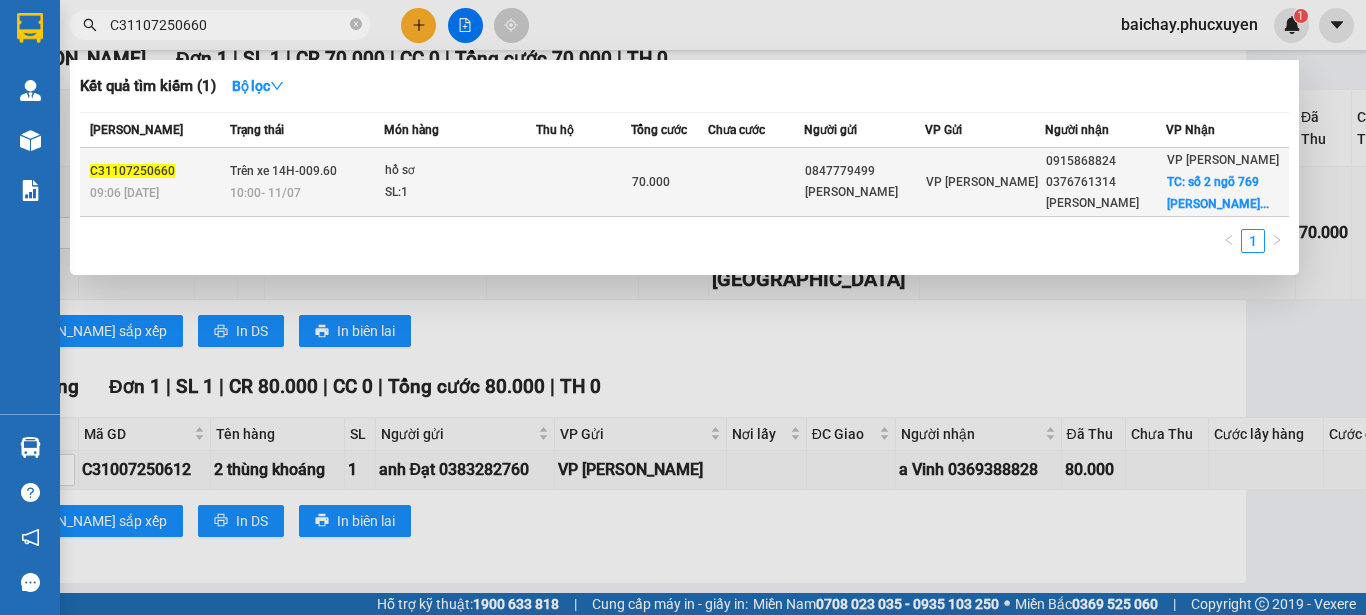 type on "C31107250660" 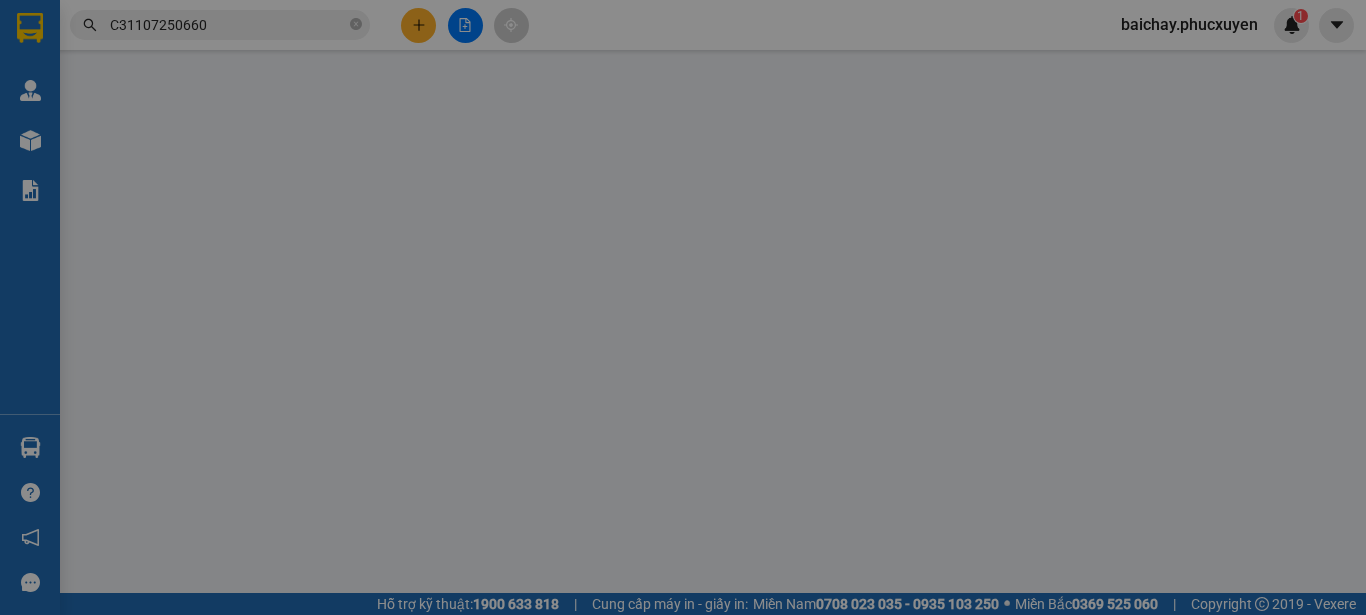 scroll, scrollTop: 0, scrollLeft: 0, axis: both 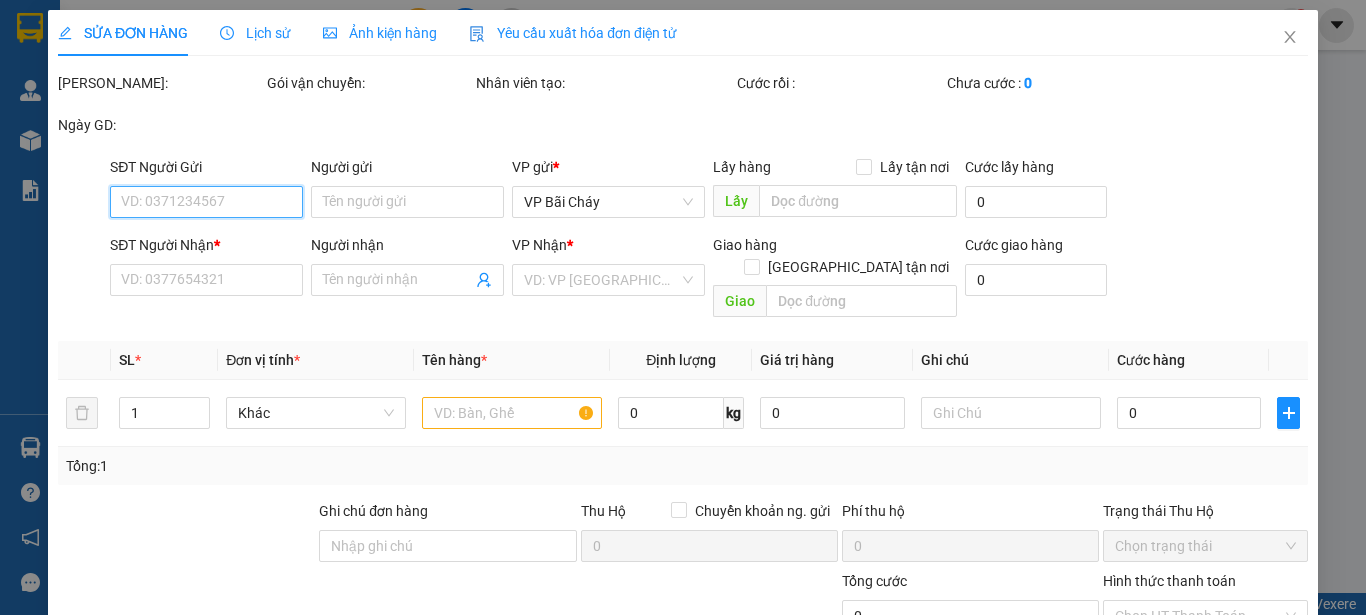 type on "0847779499" 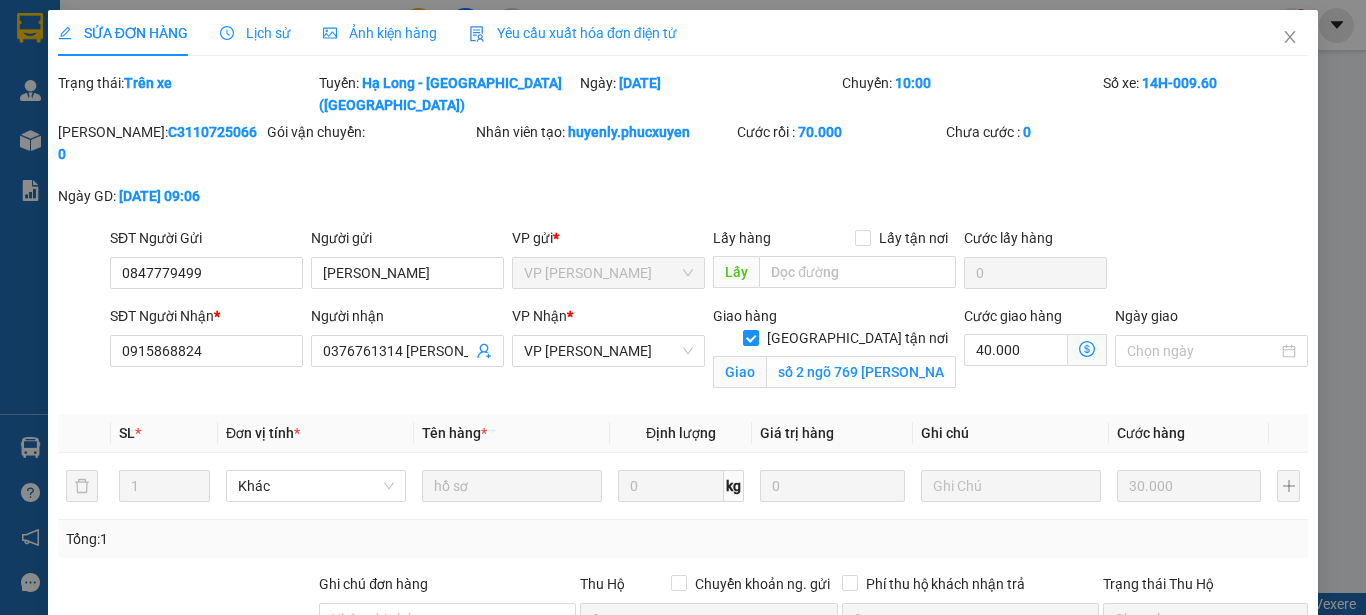 click 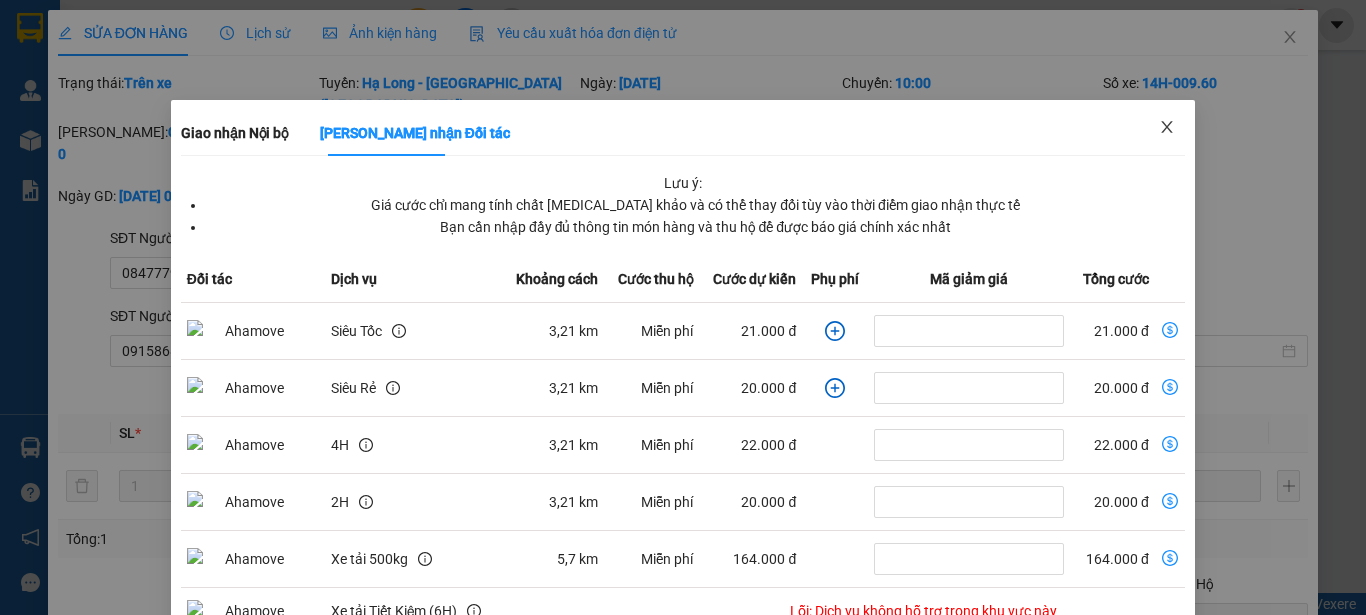 click 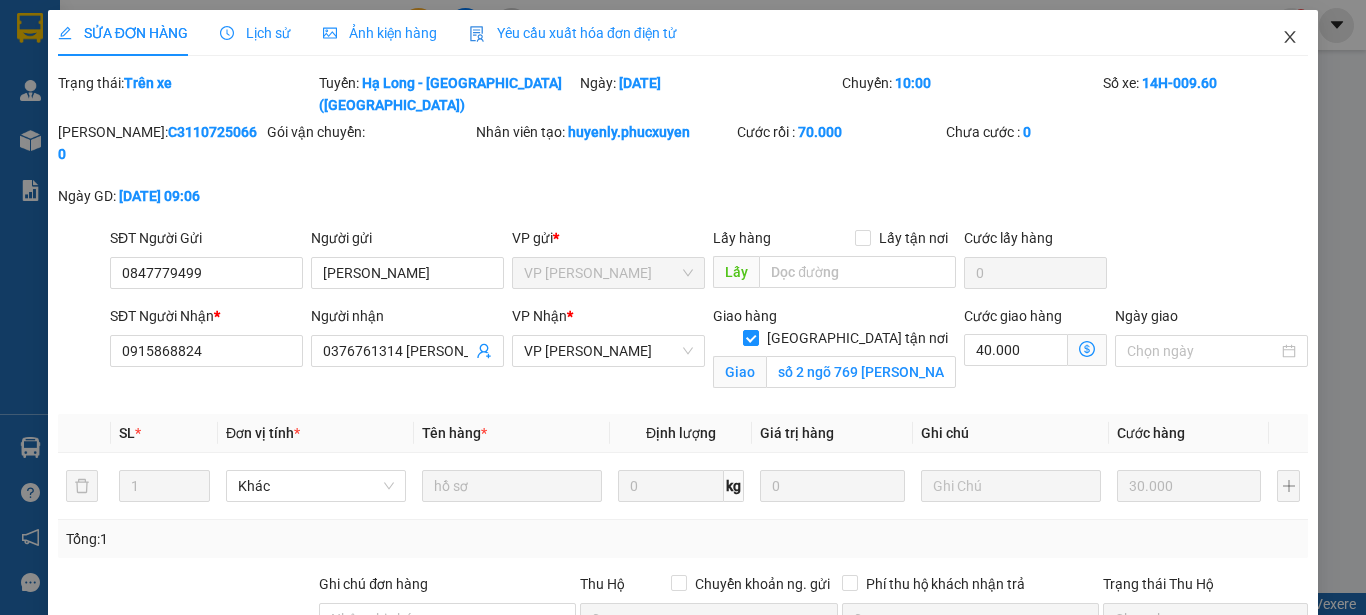 click 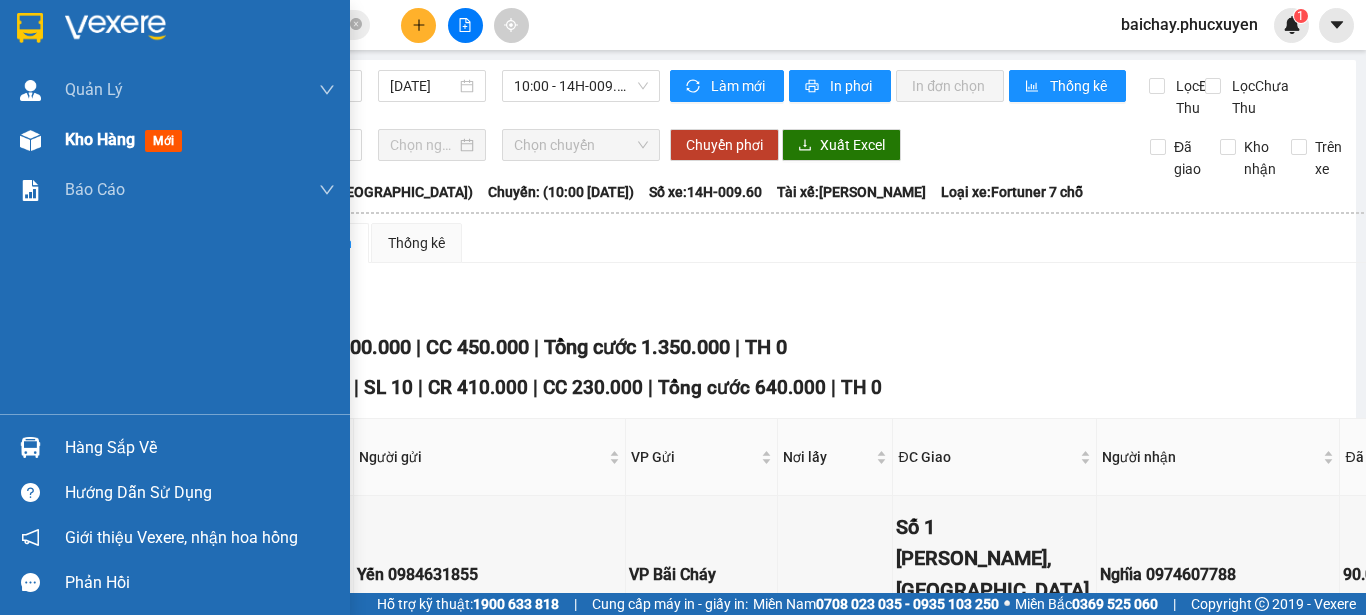 click on "Kho hàng" at bounding box center (100, 139) 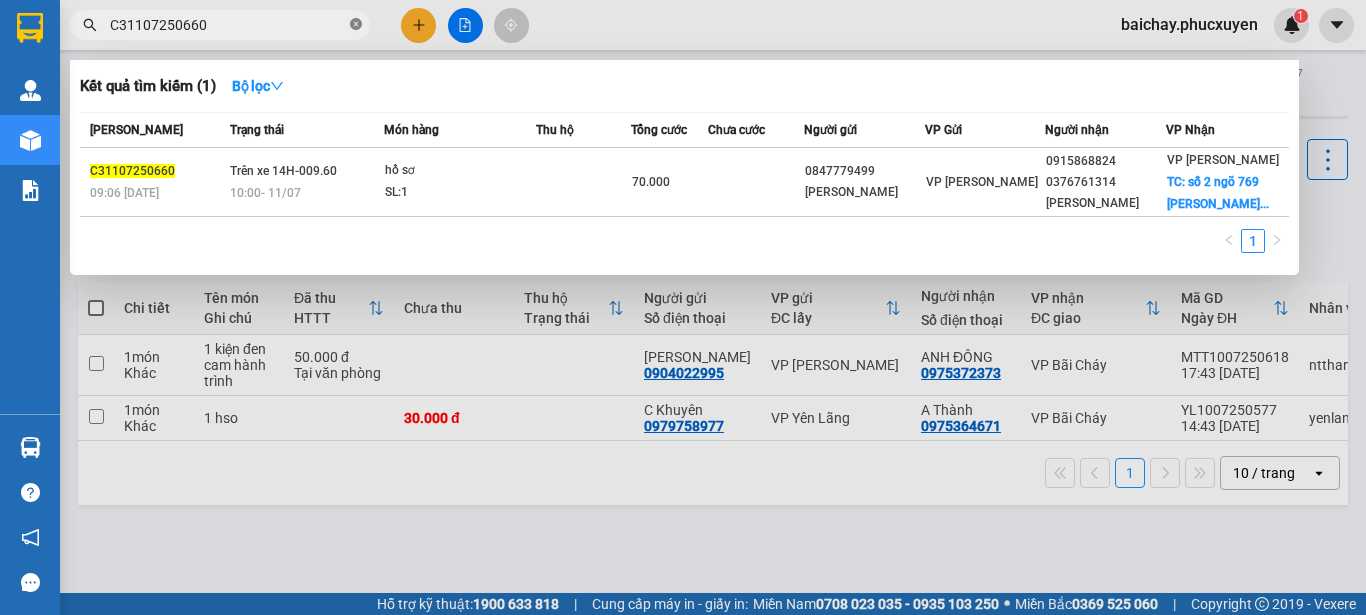 click 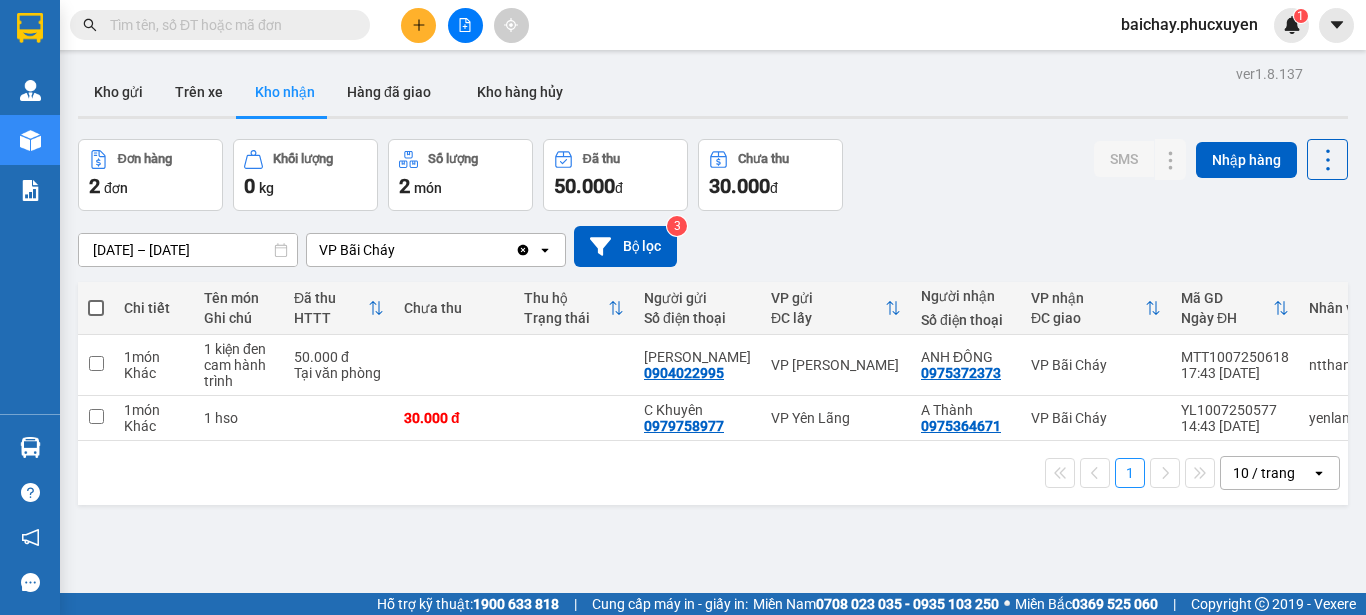 click on "ver  1.8.137 Kho gửi Trên xe Kho nhận Hàng đã giao Kho hàng hủy Đơn hàng 2 đơn Khối lượng 0 kg Số lượng 2 món Đã thu 50.000  đ Chưa thu 30.000  đ SMS Nhập hàng [DATE] – [DATE] Press the down arrow key to interact with the calendar and select a date. Press the escape button to close the calendar. Selected date range is from [DATE] to [DATE]. VP Bãi Cháy Clear value open Bộ lọc 3 Chi tiết Tên món Ghi chú Đã thu HTTT Chưa thu Thu hộ Trạng thái Người gửi Số điện thoại VP gửi ĐC lấy Người nhận Số điện thoại VP nhận ĐC giao Mã GD Ngày ĐH Nhân viên 1  món Khác 1 kiện đen cam hành trình 50.000 đ Tại văn phòng Mai Nhung 0904022995 VP Dương [GEOGRAPHIC_DATA] 0975372373 VP Bãi Cháy MTT1007250618 17:43 [DATE] ntthang.phucxuyen 1  món Khác 1 hso 30.000 đ C Khuyên 0979758977 VP [GEOGRAPHIC_DATA] A Thành 0975364671 VP Bãi Cháy YL1007250577 14:43 [DATE] yenlang.phucxuyen 1 10 / trang open" at bounding box center [713, 367] 